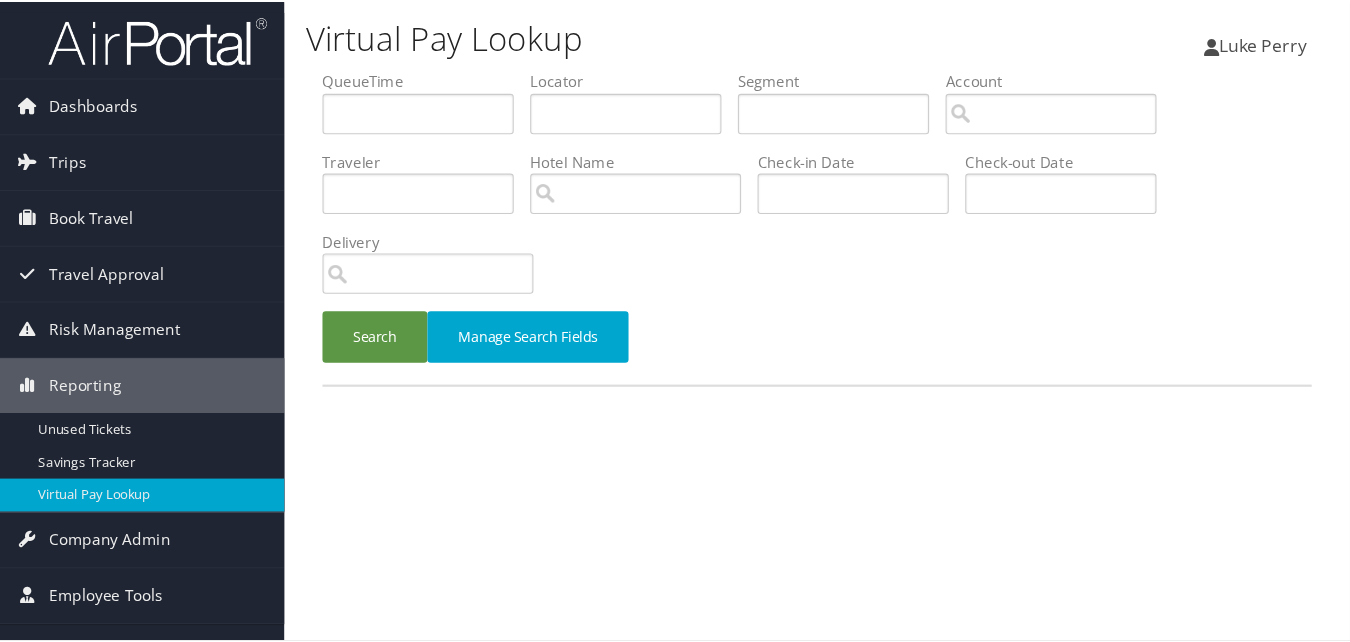 scroll, scrollTop: 0, scrollLeft: 0, axis: both 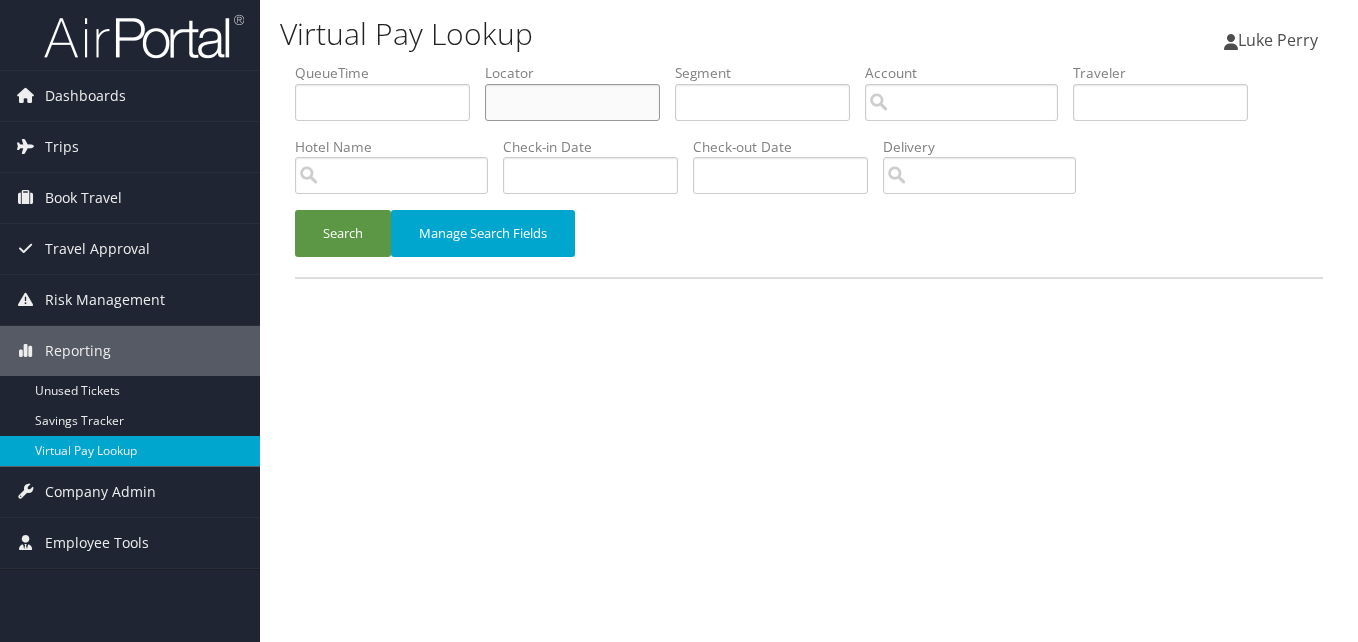 click at bounding box center (572, 102) 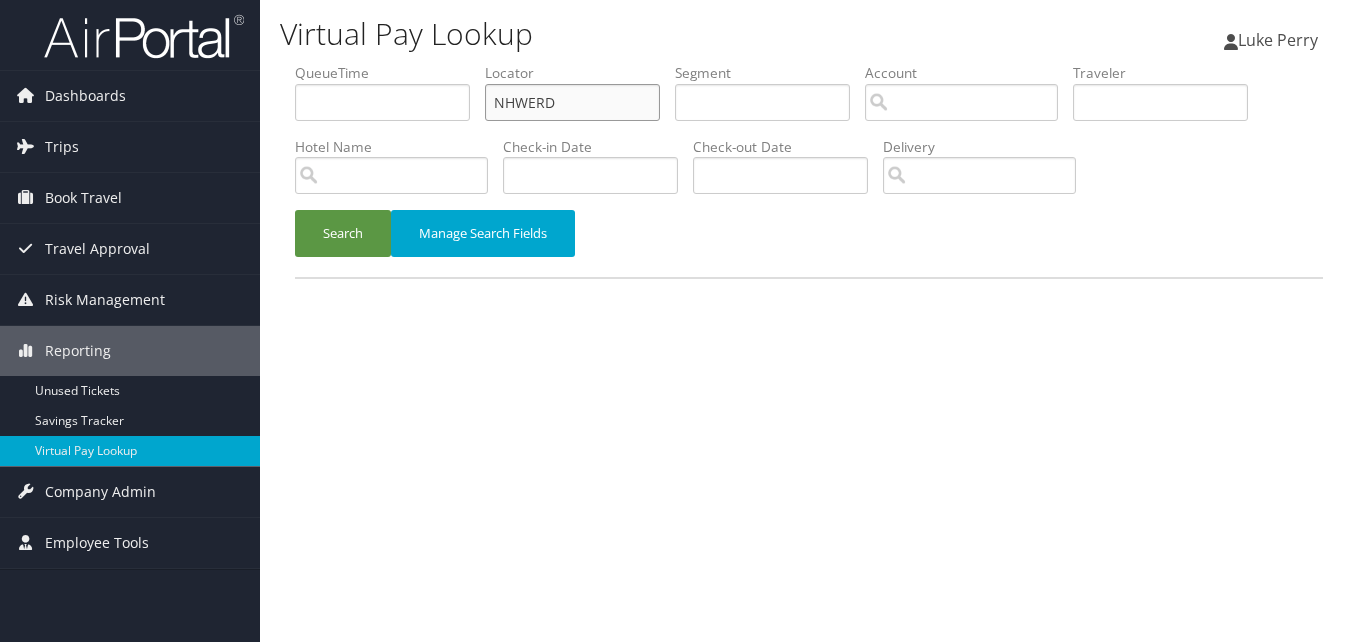 type on "NHWERD" 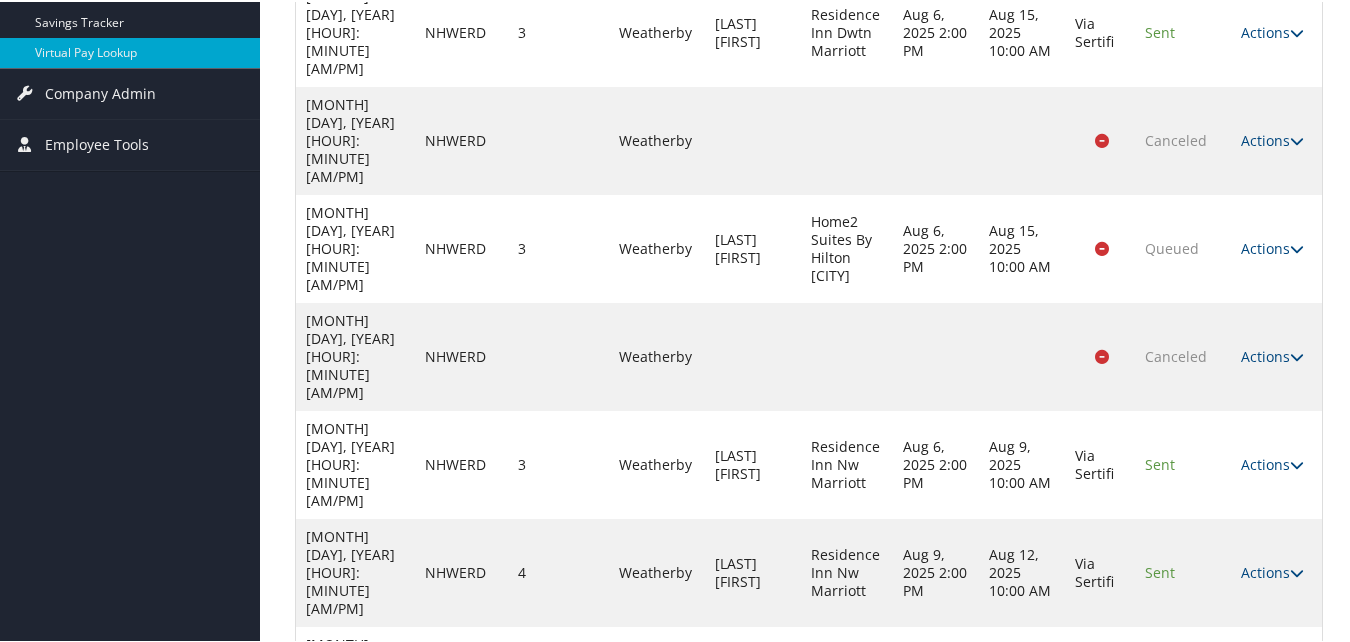 click on "Actions" at bounding box center (1272, 858) 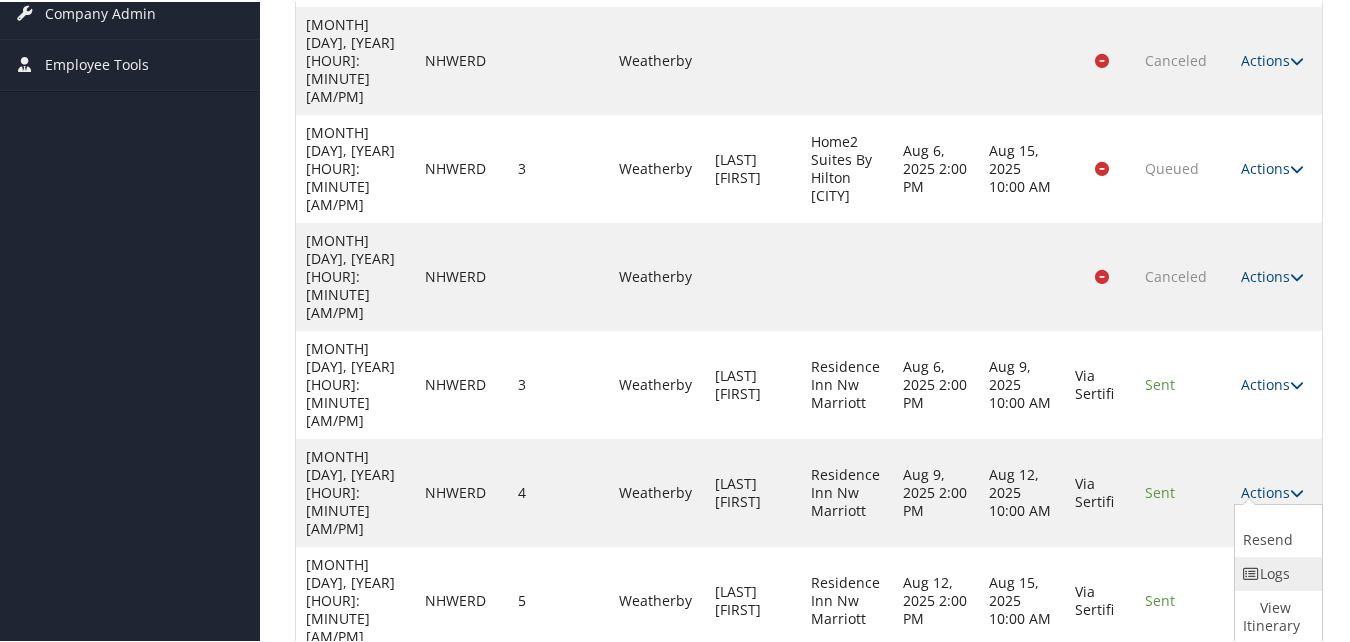 click on "Logs" at bounding box center [1276, 572] 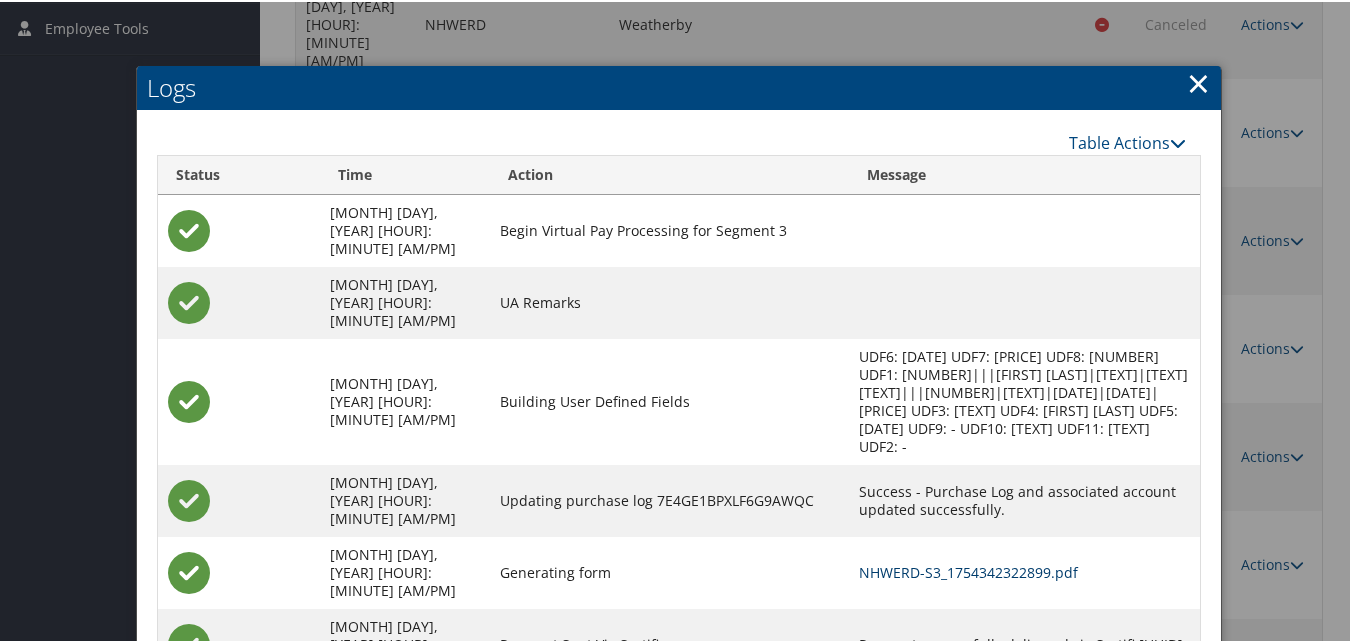 scroll, scrollTop: 591, scrollLeft: 0, axis: vertical 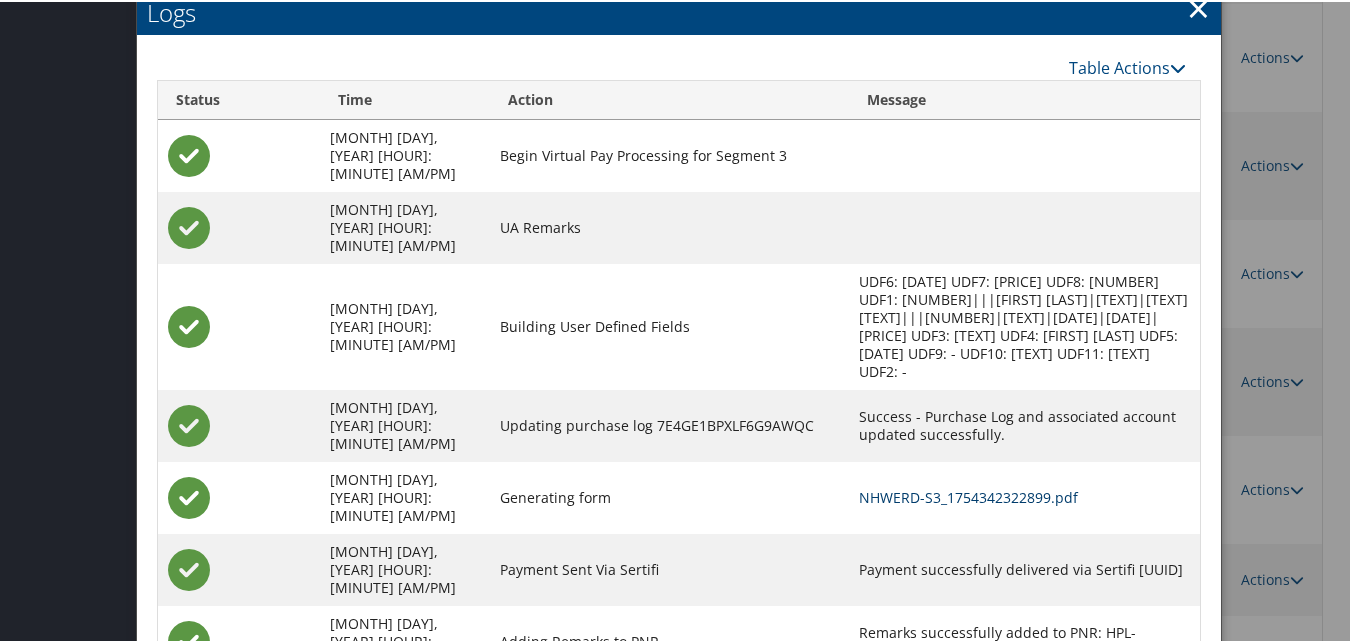 click on "NHWERD-S3_1754342322899.pdf" at bounding box center [968, 495] 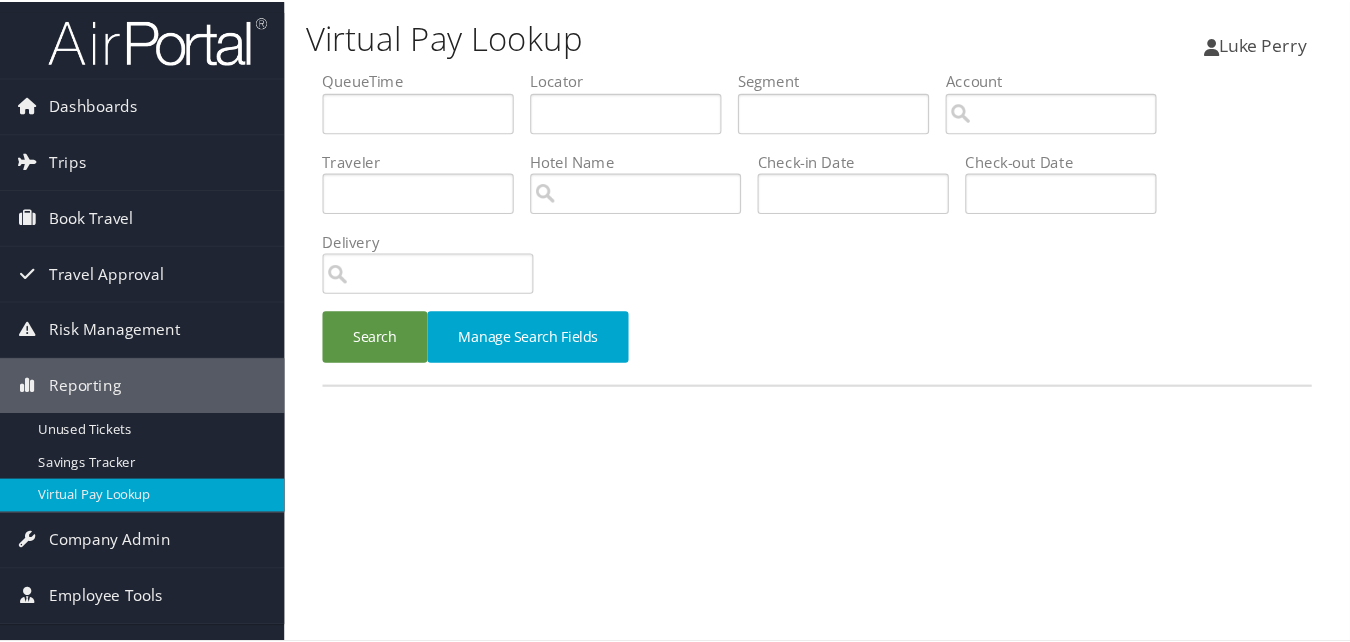 scroll, scrollTop: 0, scrollLeft: 0, axis: both 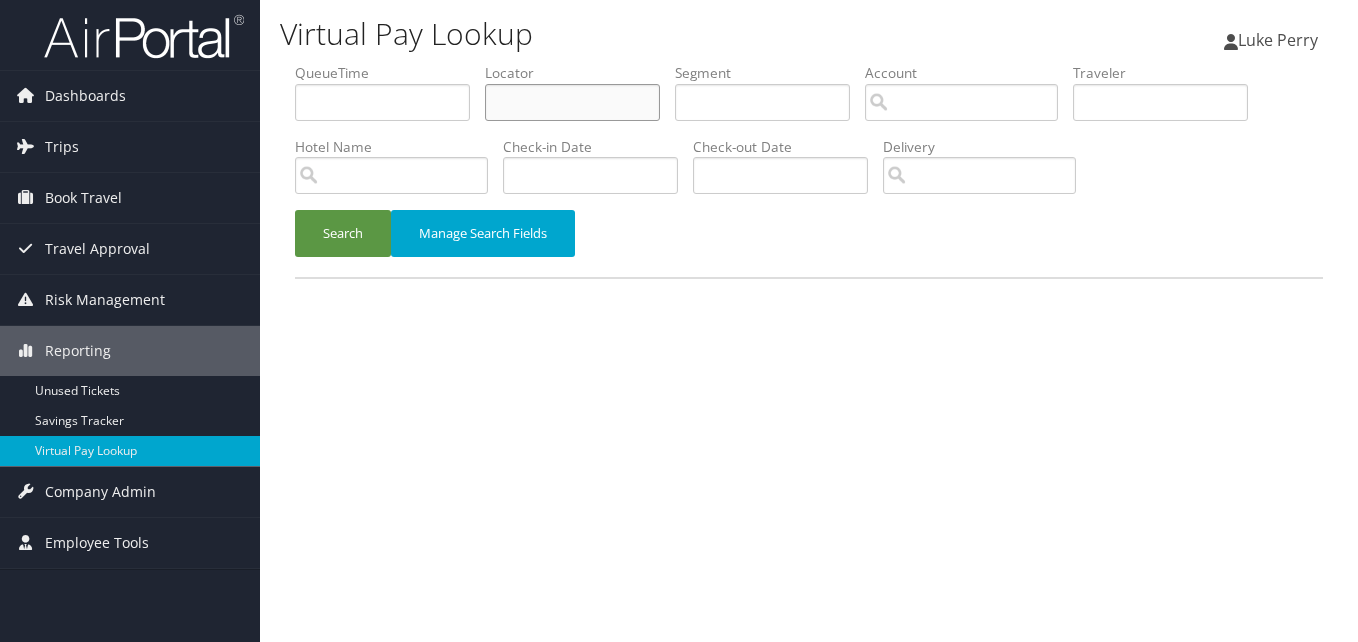 click at bounding box center (572, 102) 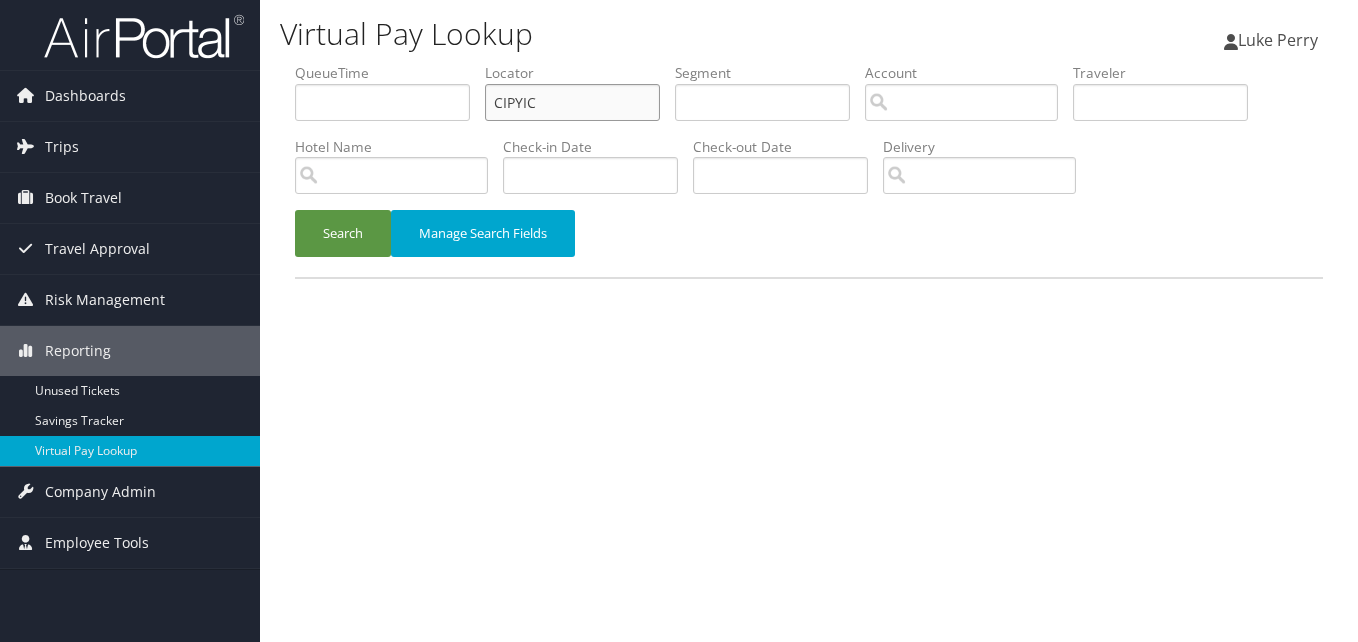 click on "CIPYIC" at bounding box center [572, 102] 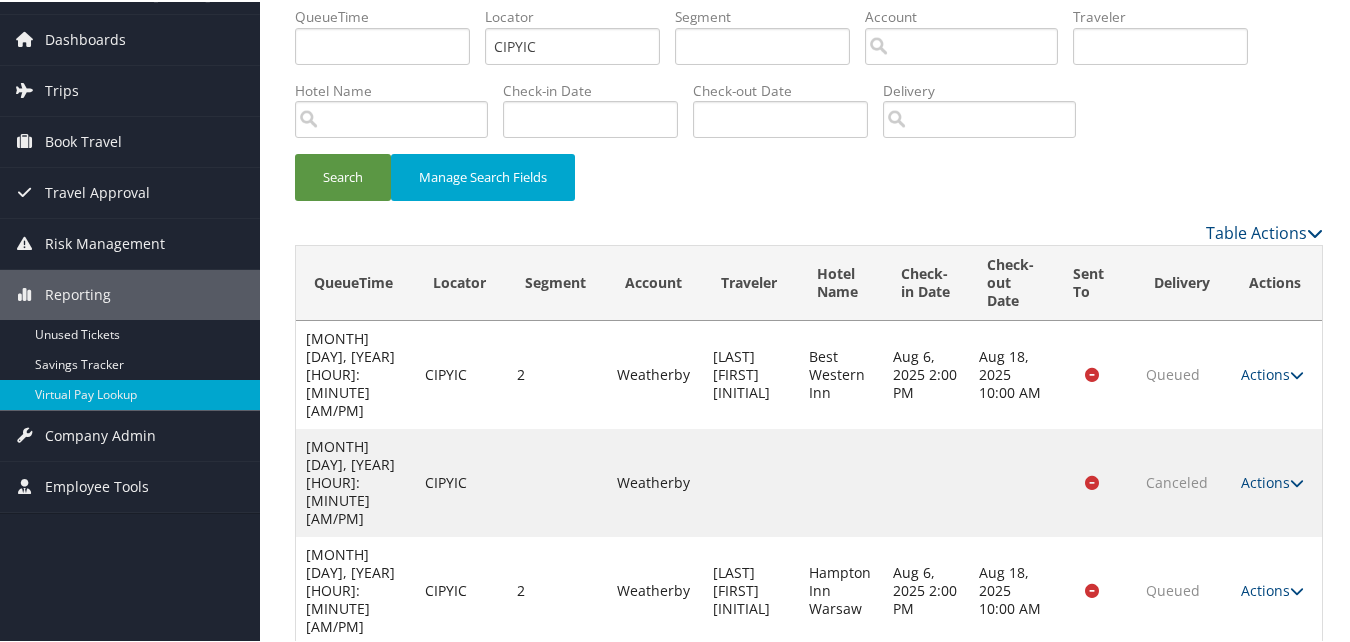 click on "Actions" at bounding box center [1272, 696] 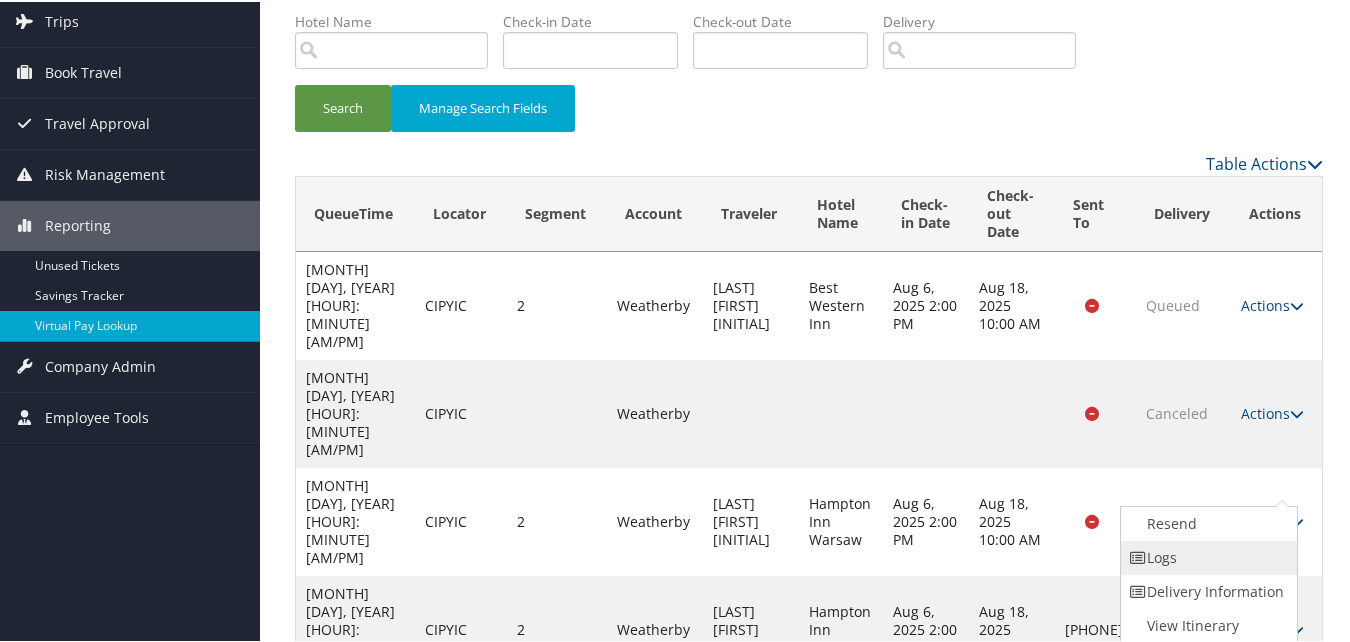 click on "Logs" at bounding box center [1206, 556] 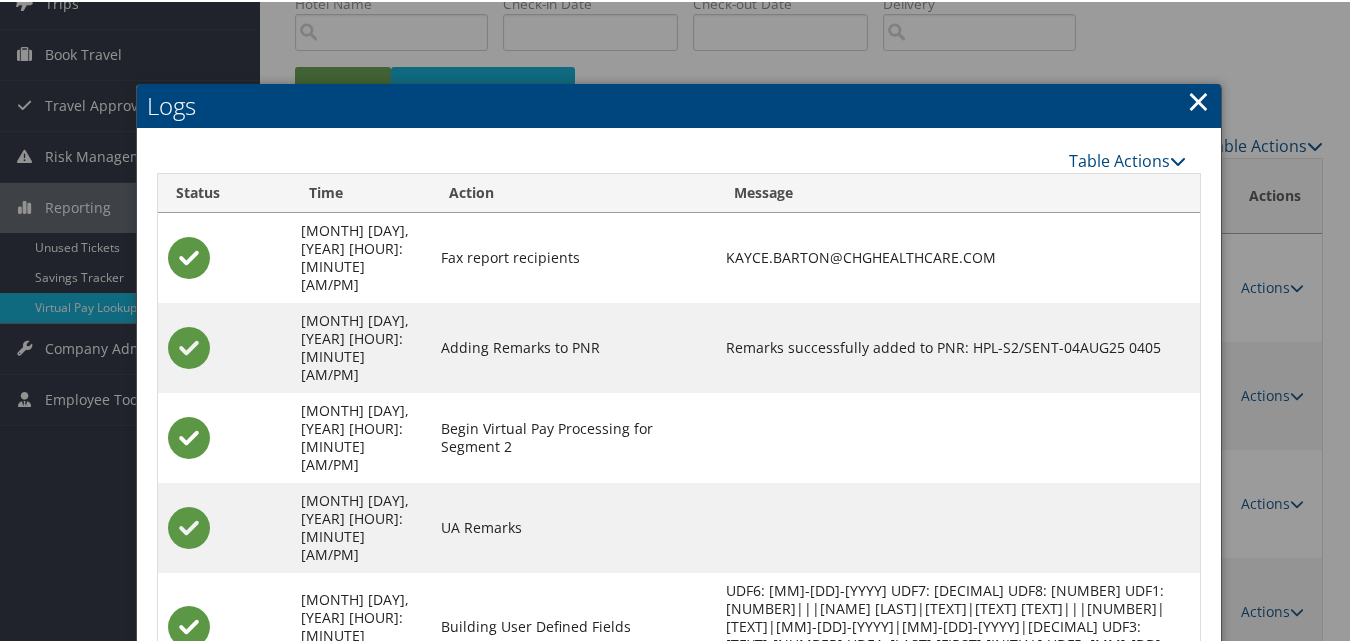 scroll, scrollTop: 298, scrollLeft: 0, axis: vertical 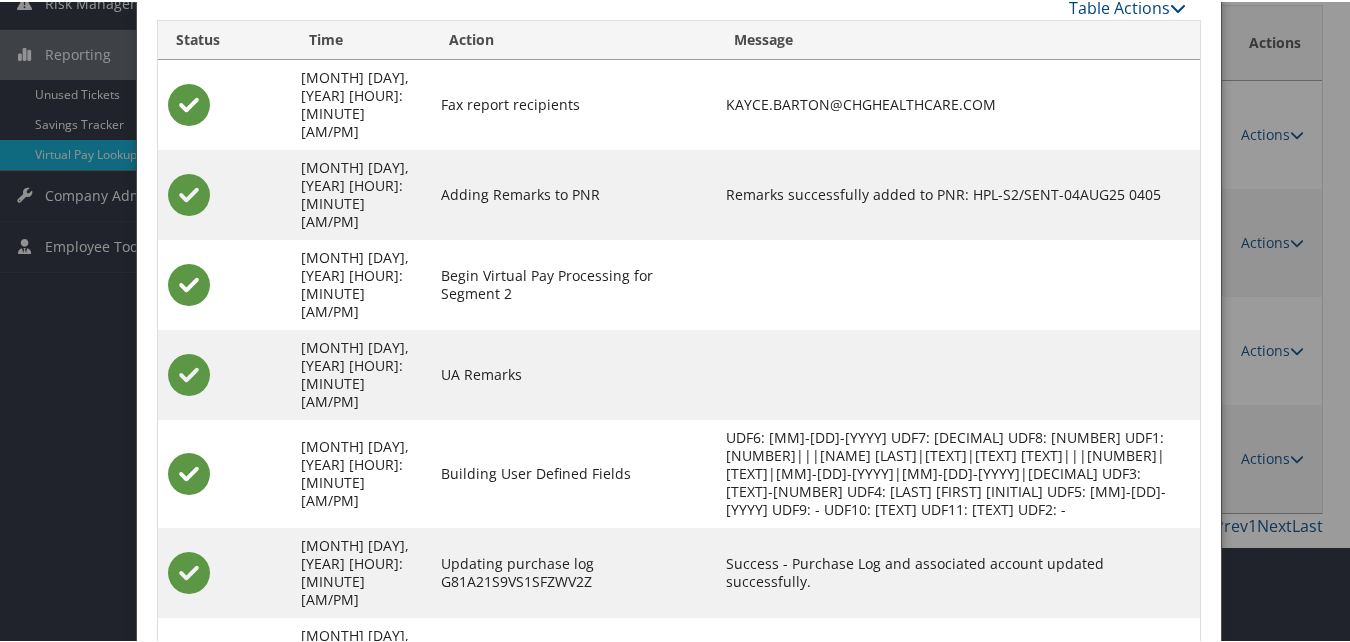 click on "CIPYIC-S2_1754280265241.pdf" at bounding box center (827, 660) 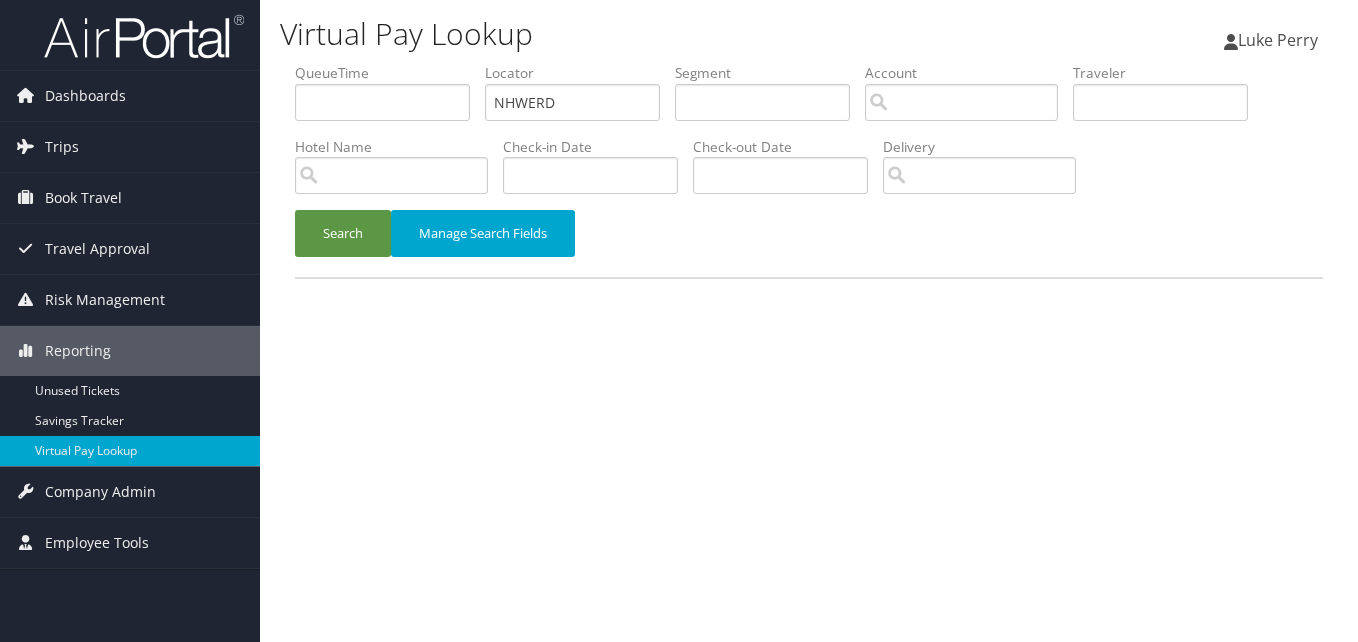 click on "Search" at bounding box center (343, 233) 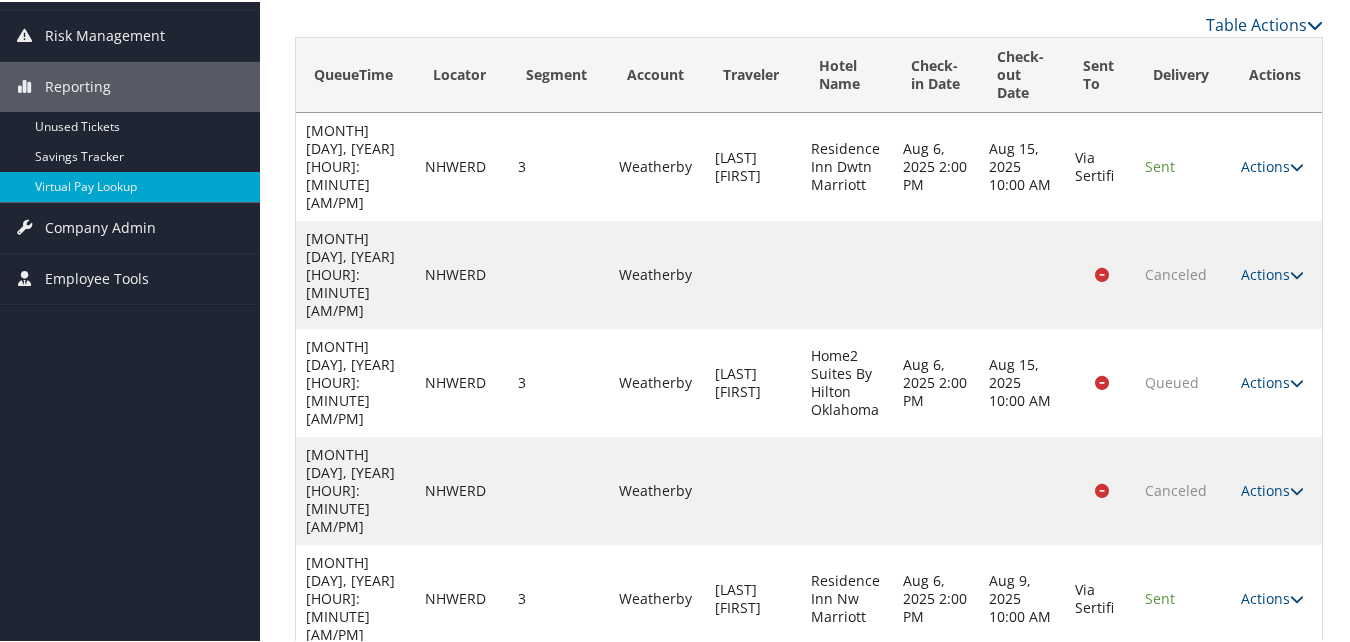 scroll, scrollTop: 400, scrollLeft: 0, axis: vertical 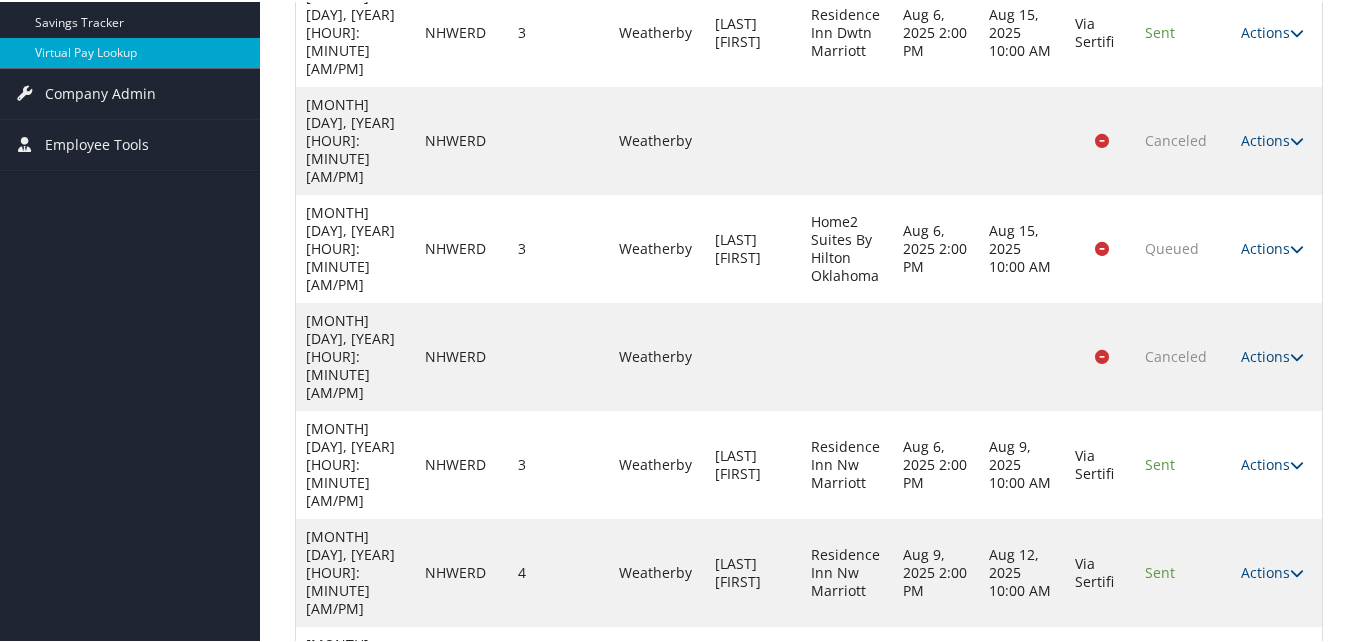 click on "Actions" at bounding box center [1272, 858] 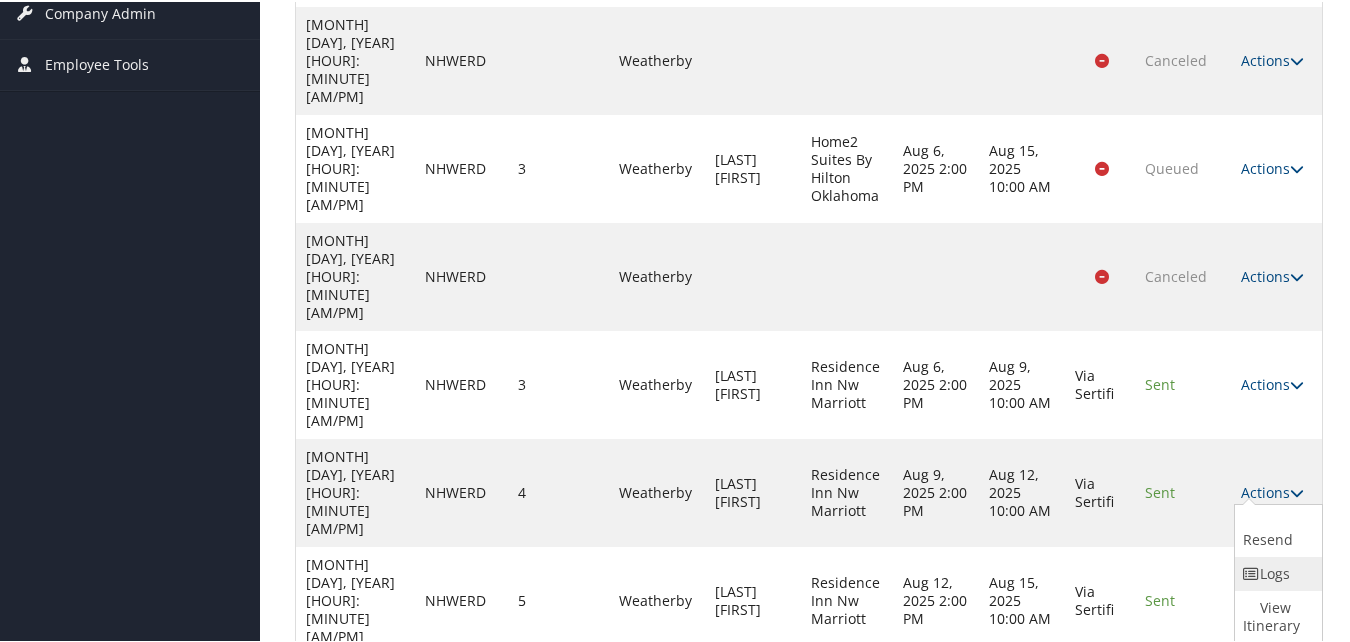 click on "Logs" at bounding box center [1276, 572] 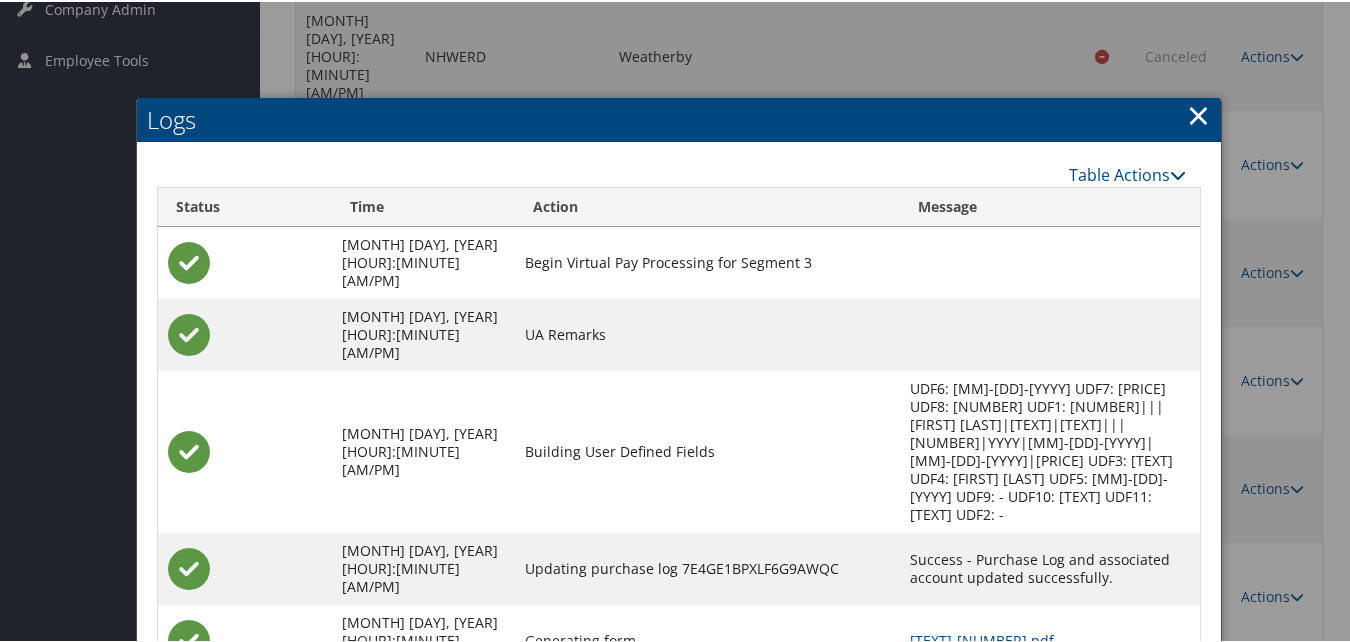scroll, scrollTop: 391, scrollLeft: 0, axis: vertical 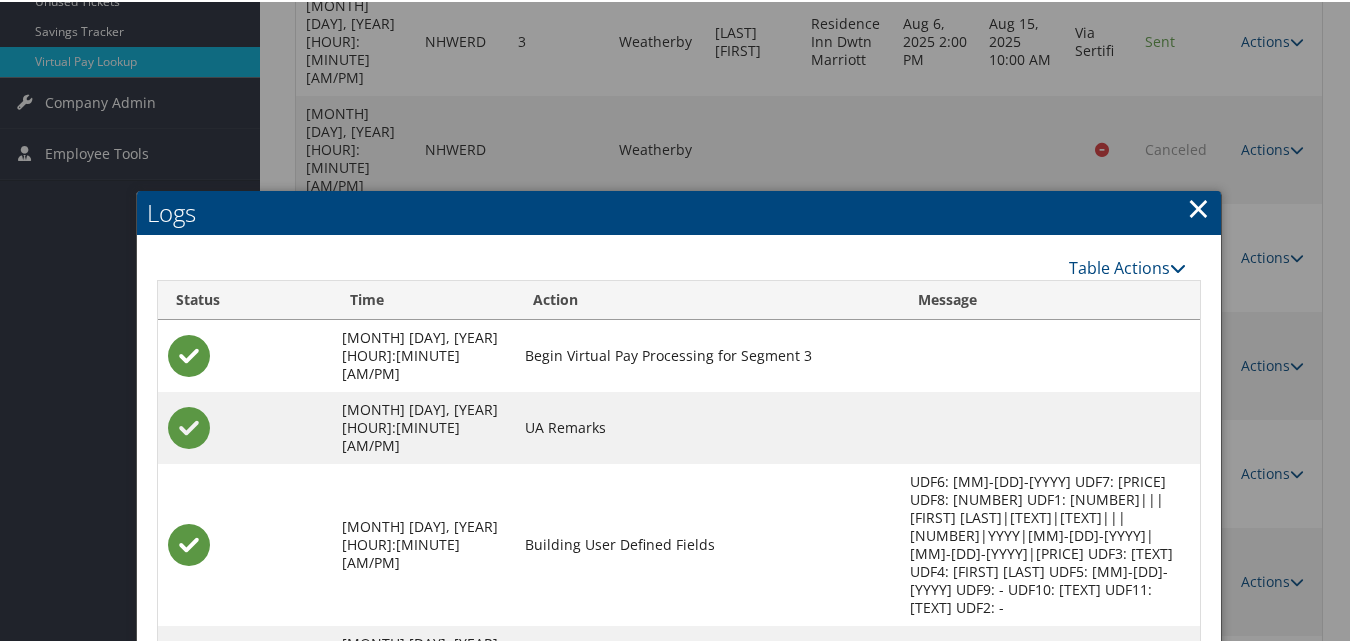 click on "×" at bounding box center (1198, 206) 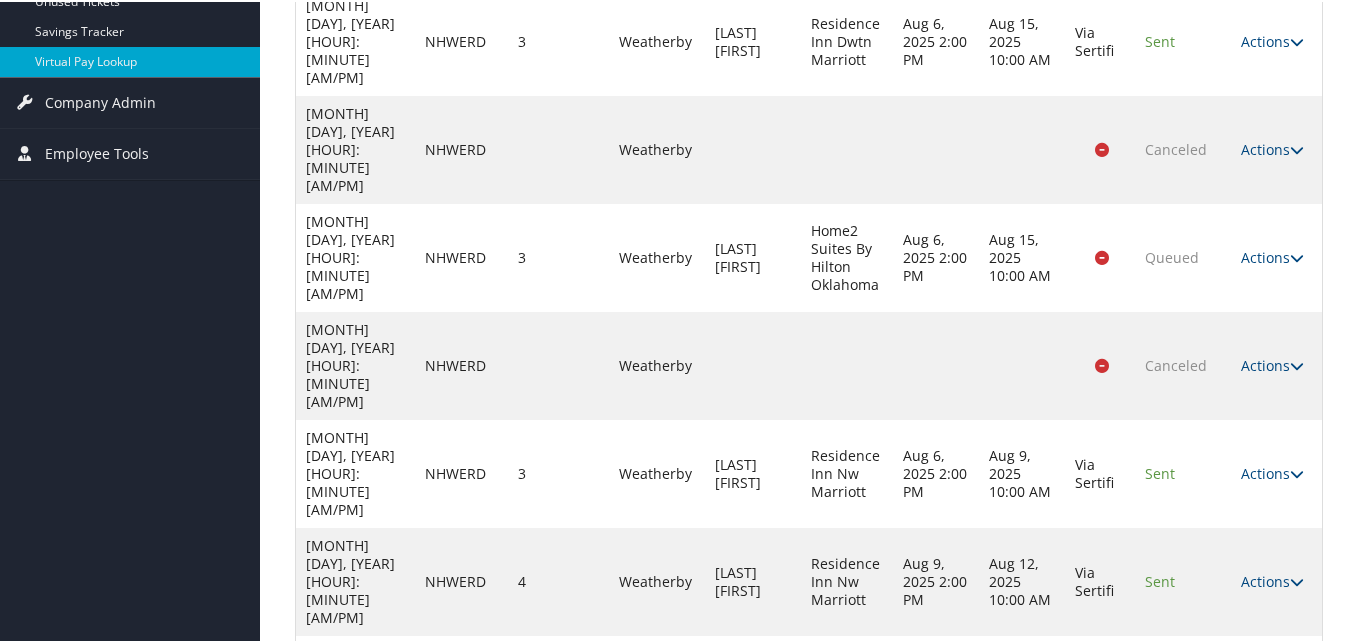 click on "Actions" at bounding box center (1272, 867) 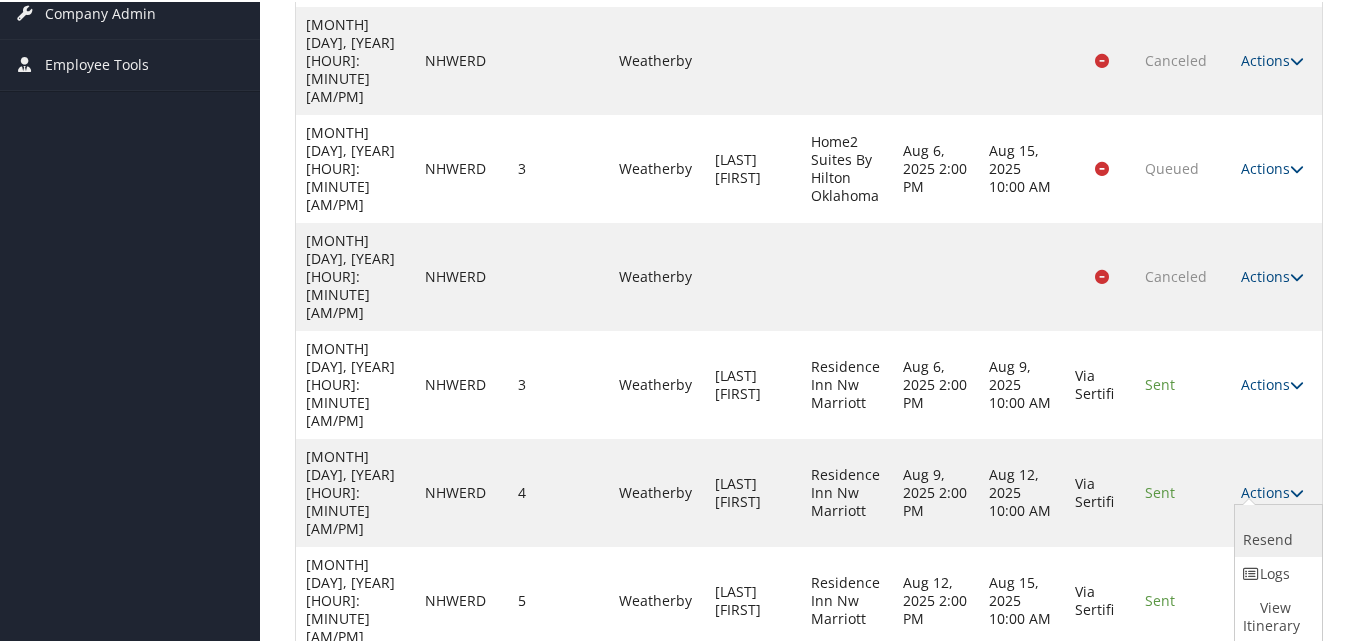click on "Resend" at bounding box center [1276, 529] 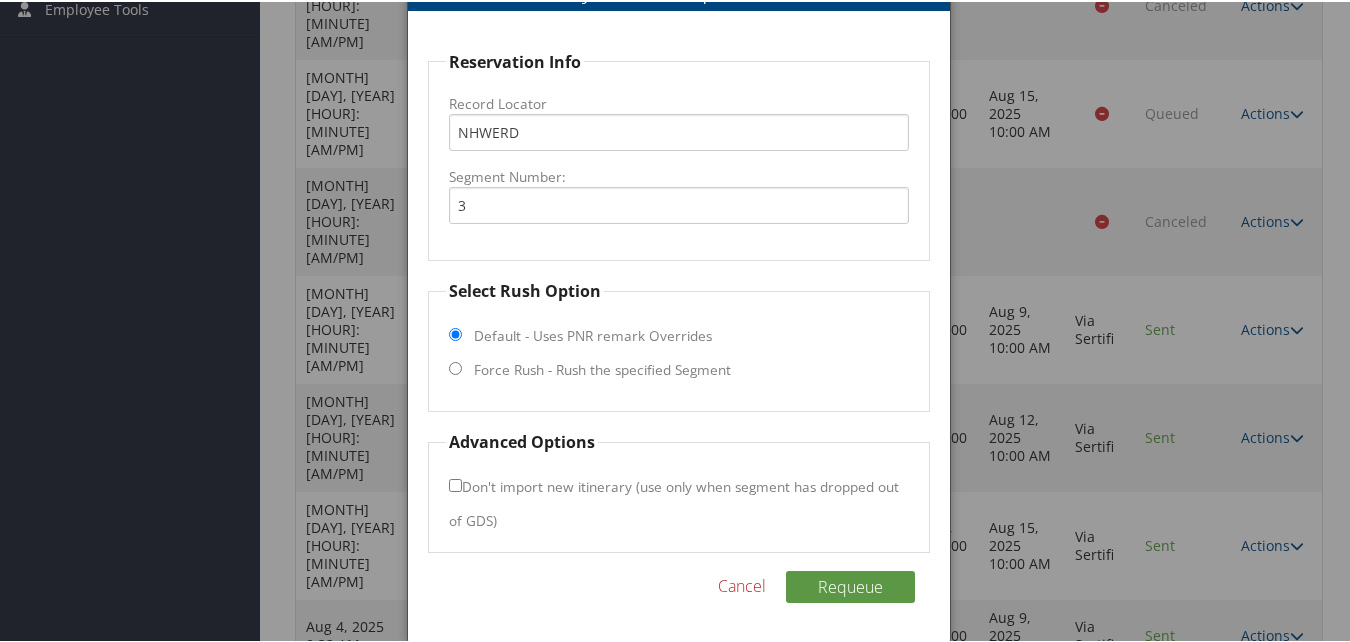 click on "Force Rush - Rush the specified Segment" at bounding box center [602, 368] 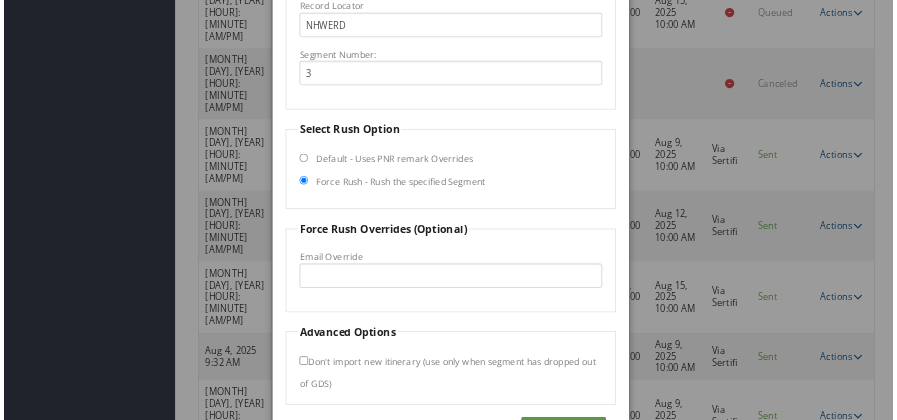 scroll, scrollTop: 692, scrollLeft: 0, axis: vertical 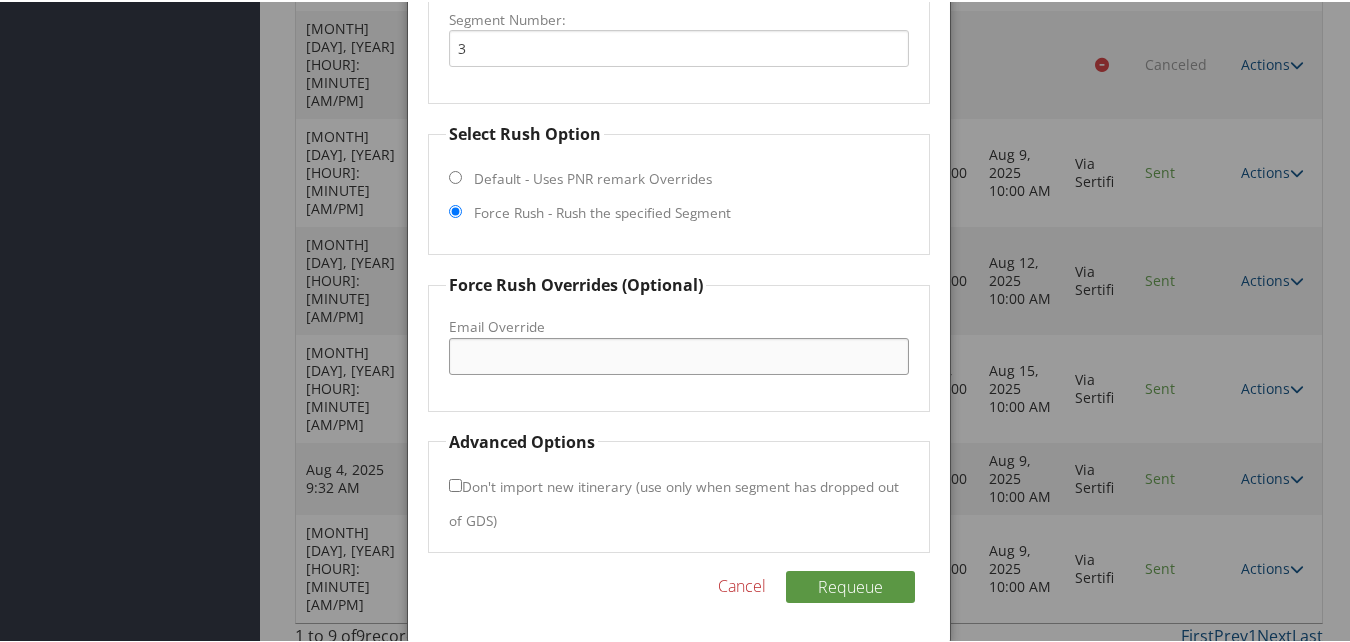 click on "Email Override" at bounding box center [678, 354] 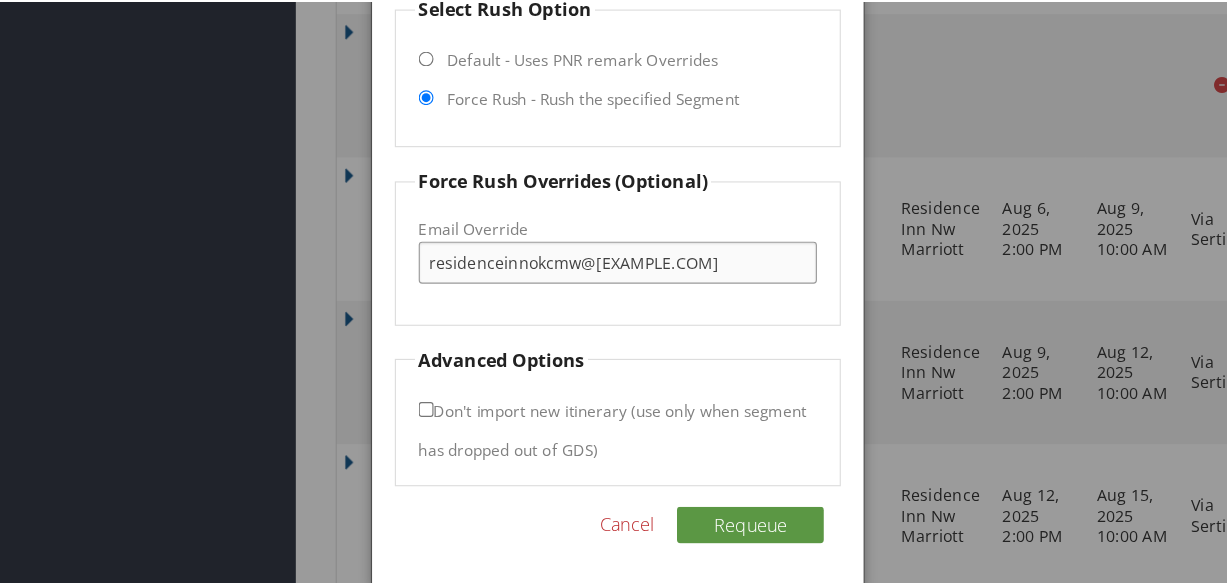 scroll, scrollTop: 750, scrollLeft: 0, axis: vertical 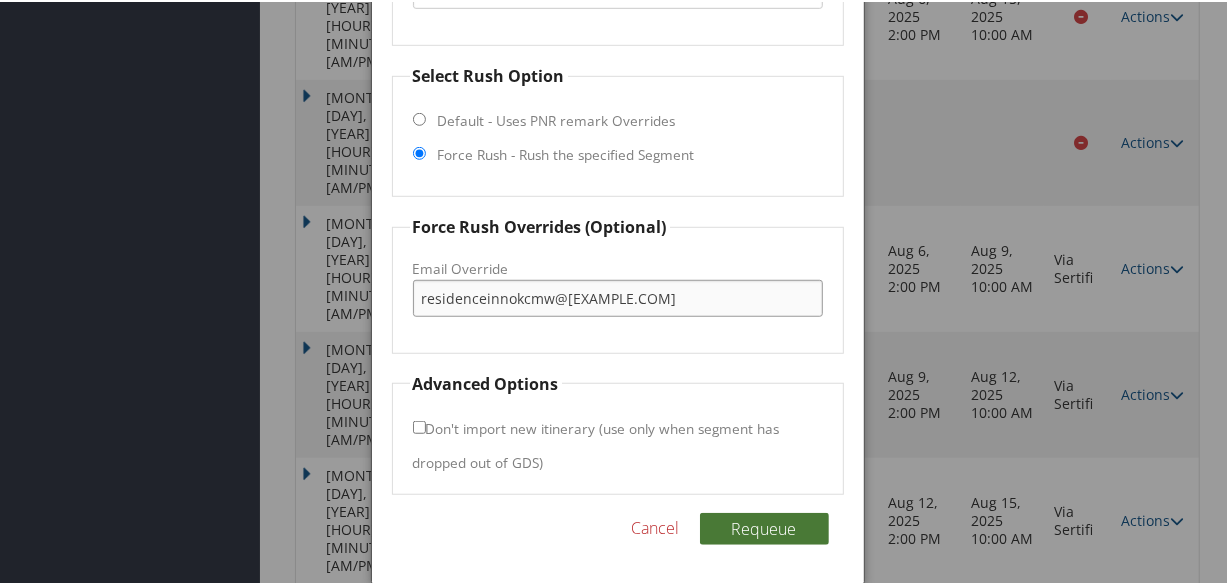 type on "residenceinnokcmw@gmail.com" 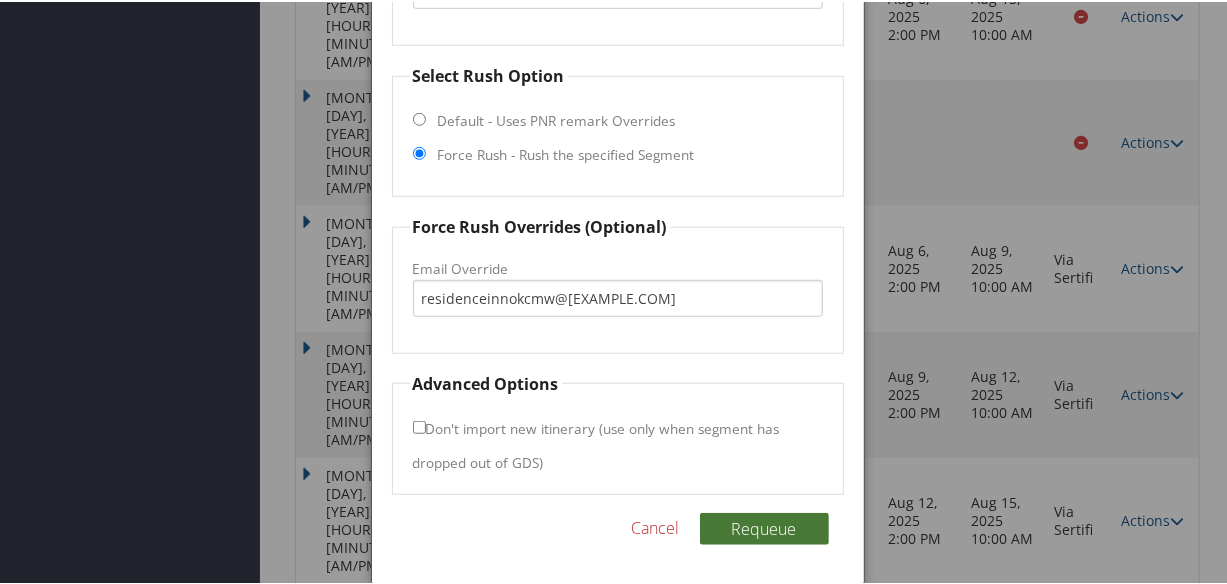 click on "Requeue" at bounding box center (764, 527) 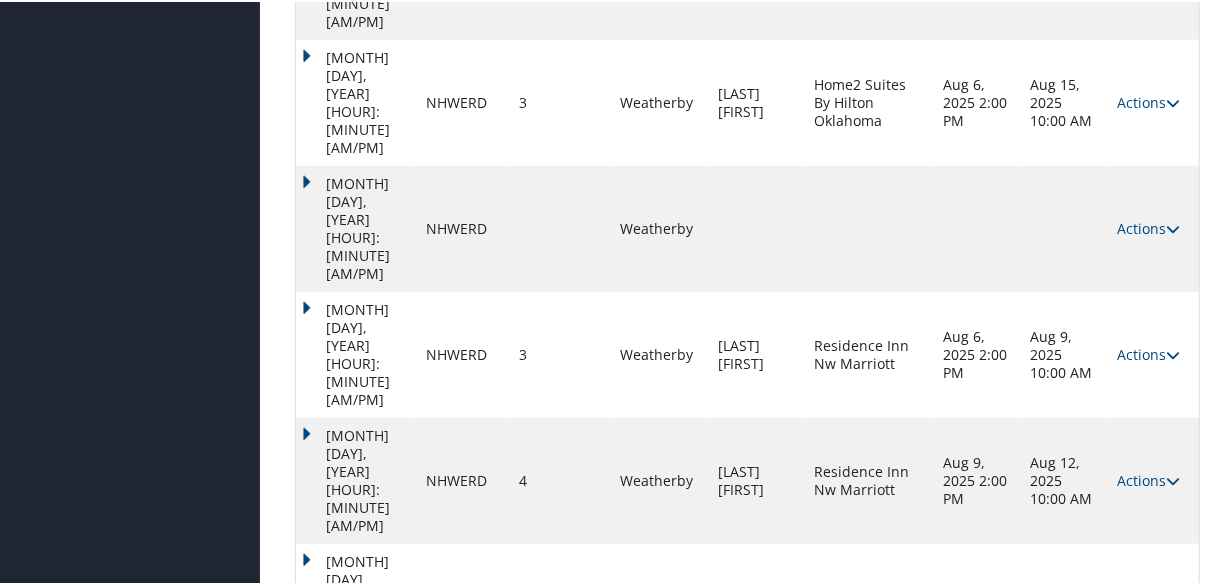 scroll, scrollTop: 584, scrollLeft: 0, axis: vertical 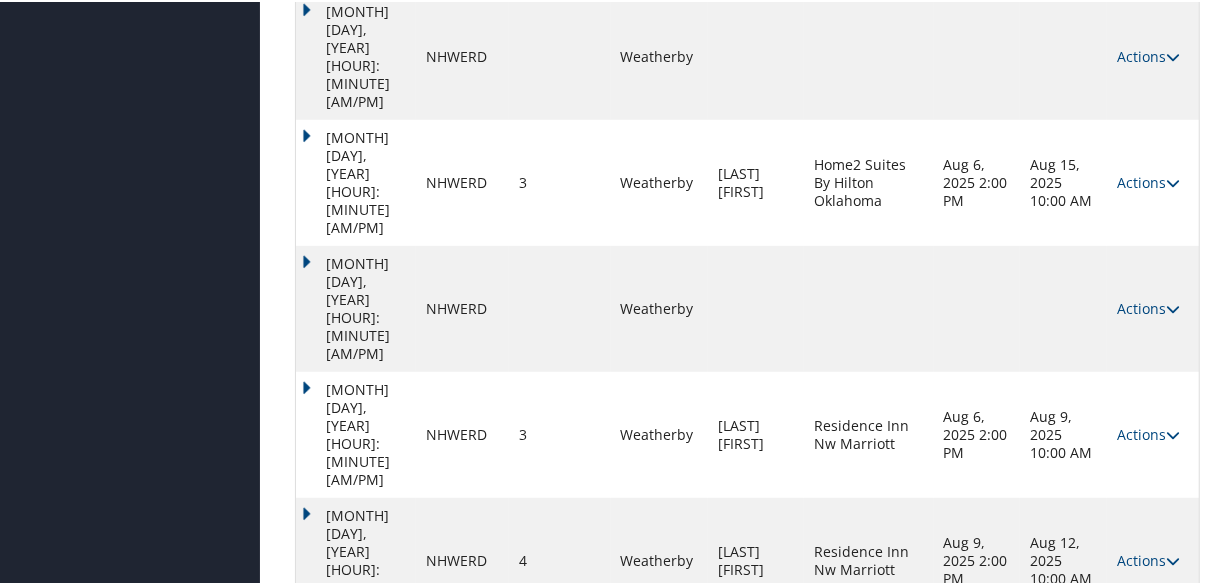 click on "Aug 5, 2025 7:49 PM" at bounding box center (356, 1009) 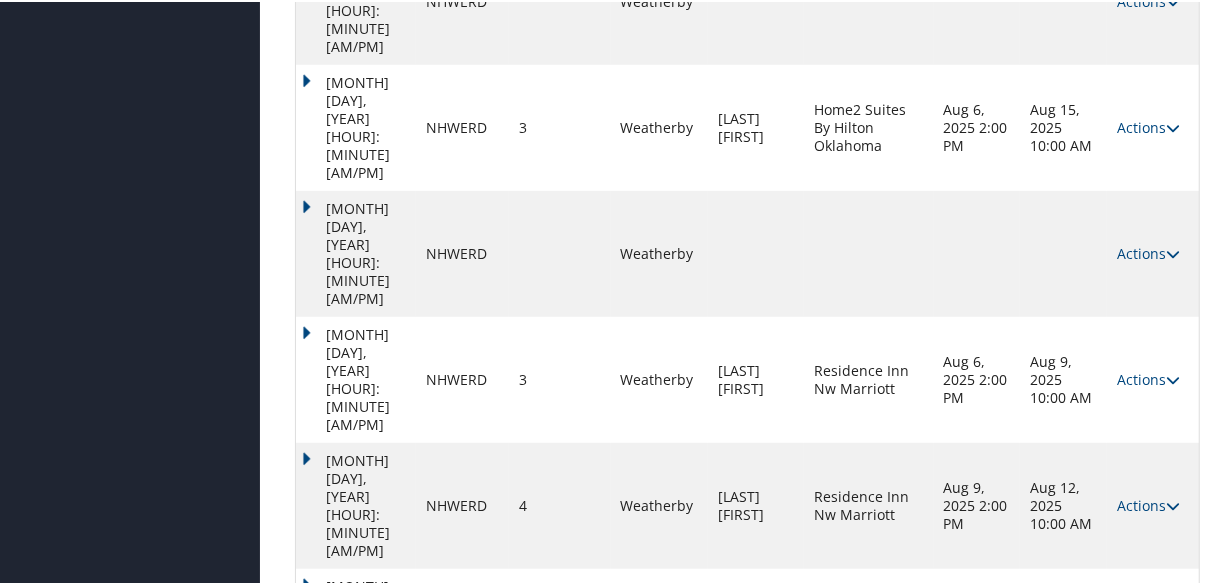scroll, scrollTop: 669, scrollLeft: 0, axis: vertical 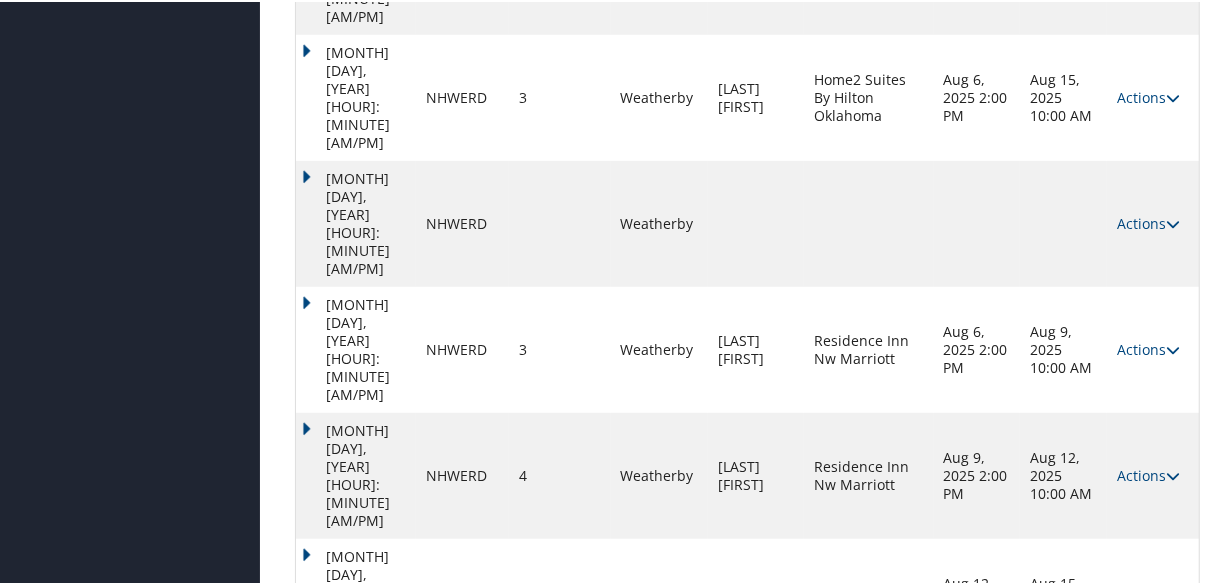 drag, startPoint x: 381, startPoint y: 481, endPoint x: 593, endPoint y: 475, distance: 212.08488 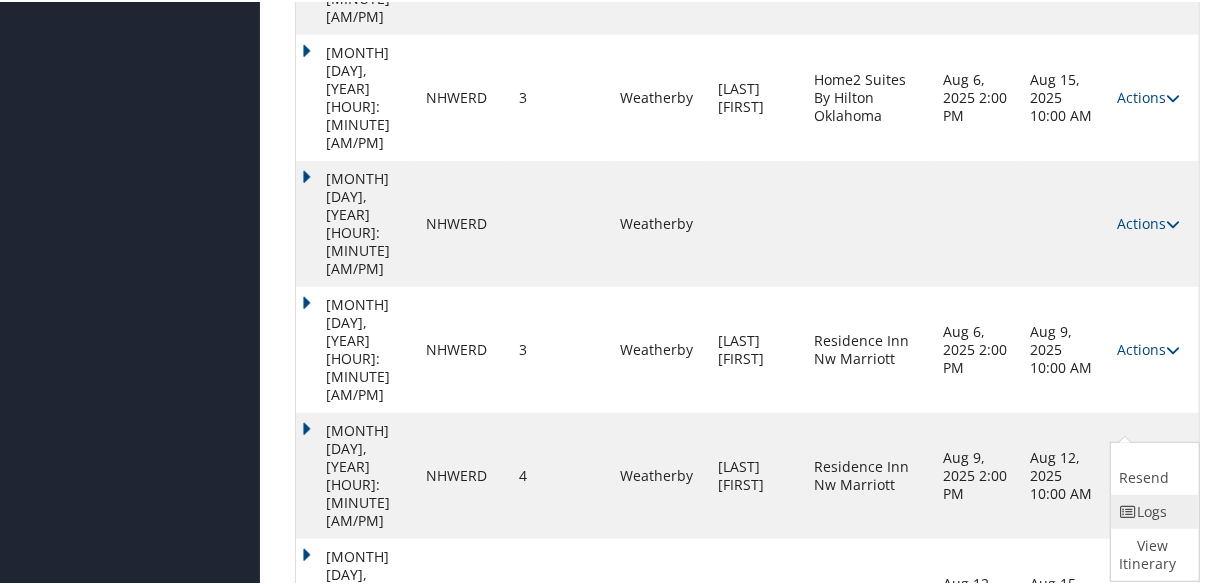 click on "Logs" at bounding box center (1152, 510) 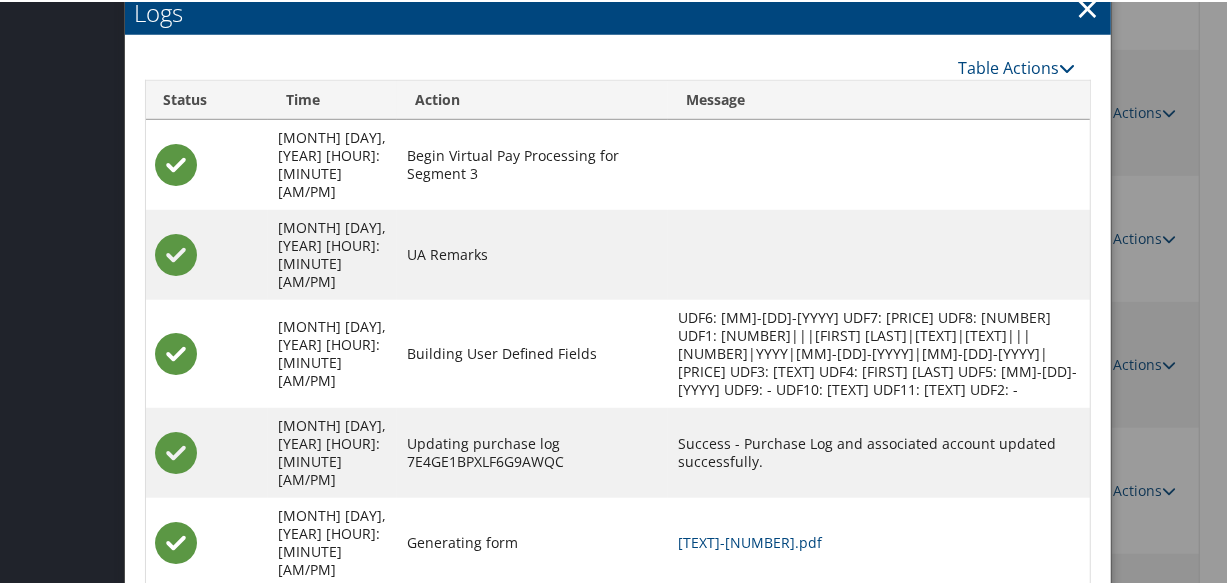 scroll, scrollTop: 855, scrollLeft: 0, axis: vertical 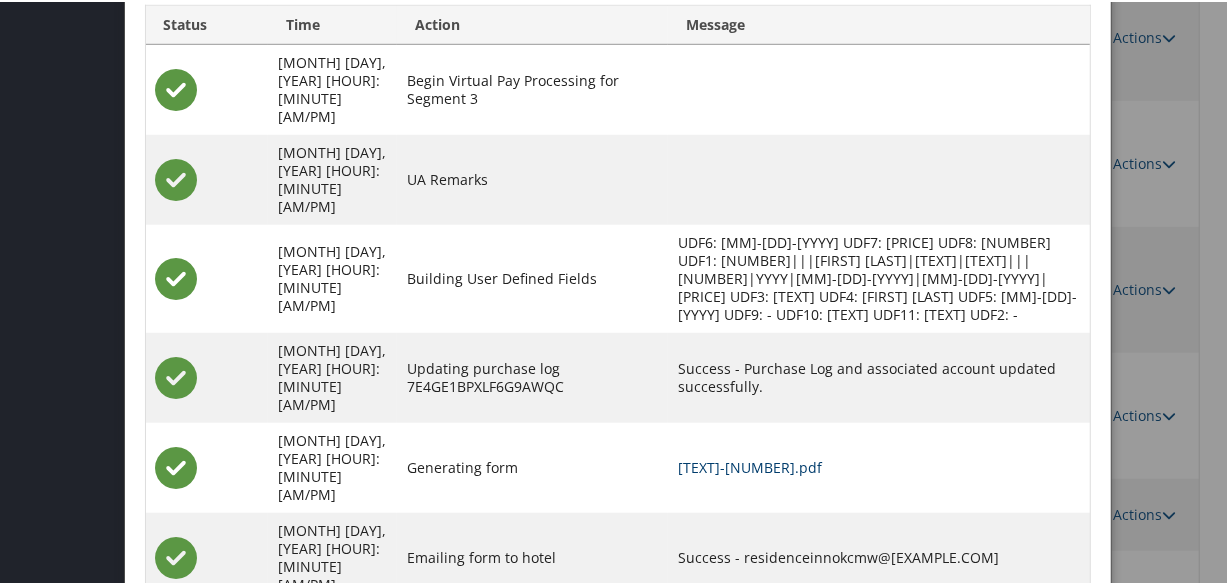 click on "NHWERD-S3_1754403576218.pdf" at bounding box center [750, 465] 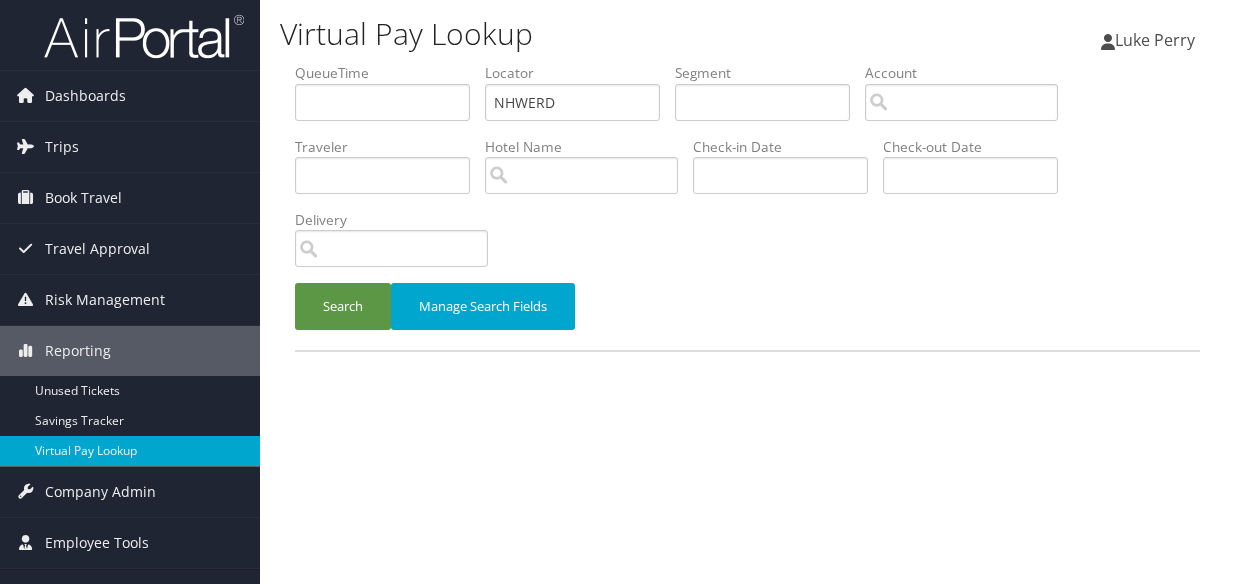 click on "Search" at bounding box center (343, 306) 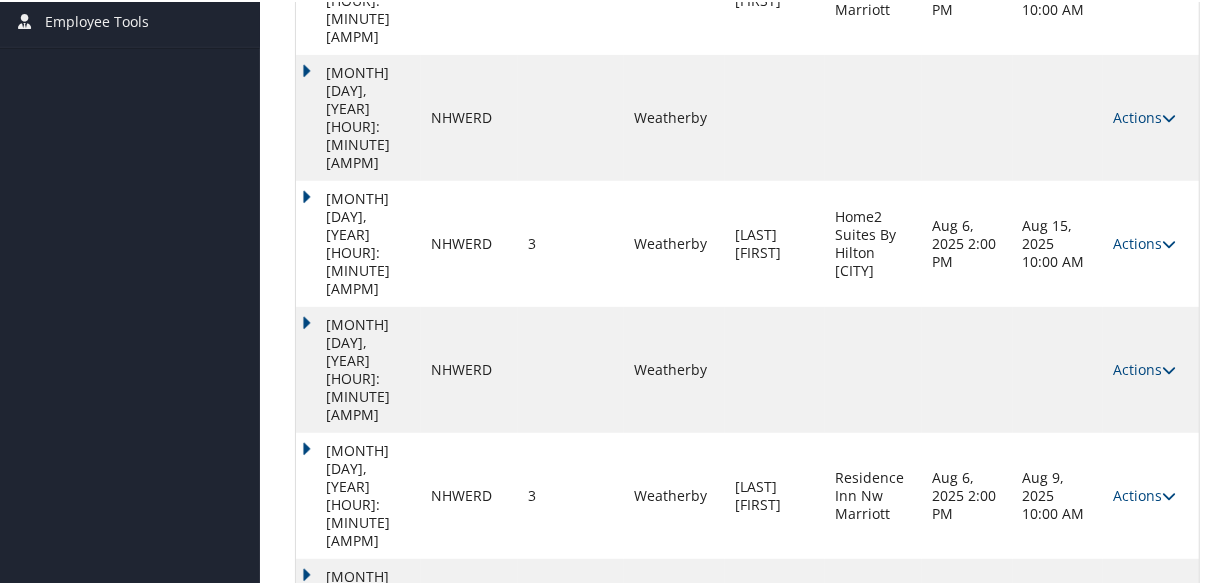 scroll, scrollTop: 602, scrollLeft: 0, axis: vertical 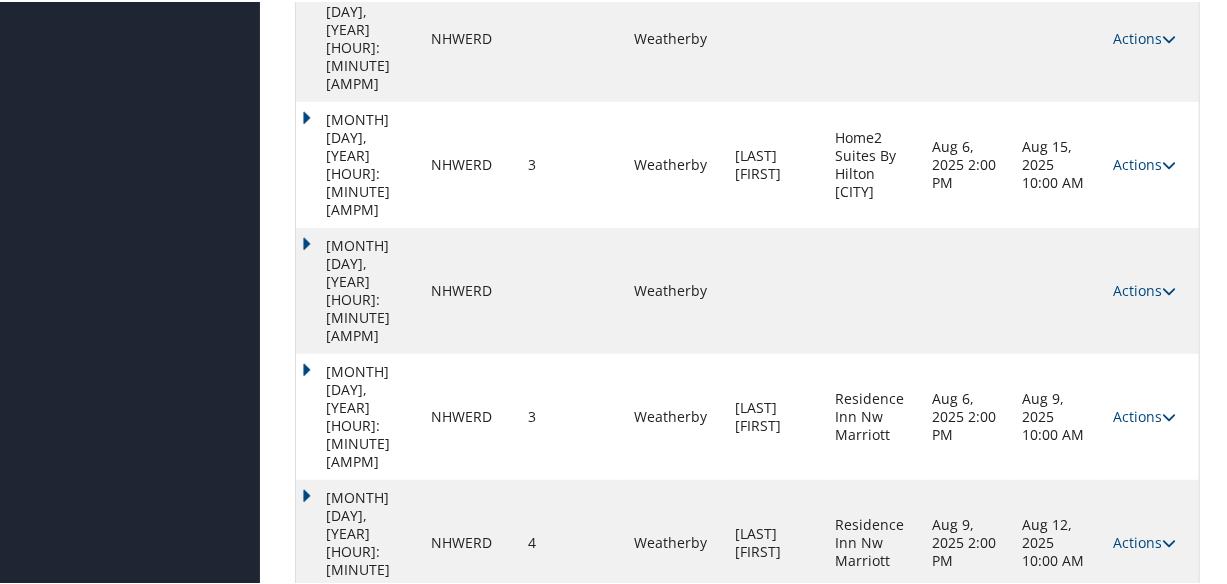 click on "[MONTH] [DAY], [YEAR] [HOUR]:[MINUTE] [AMPM]" at bounding box center (358, 991) 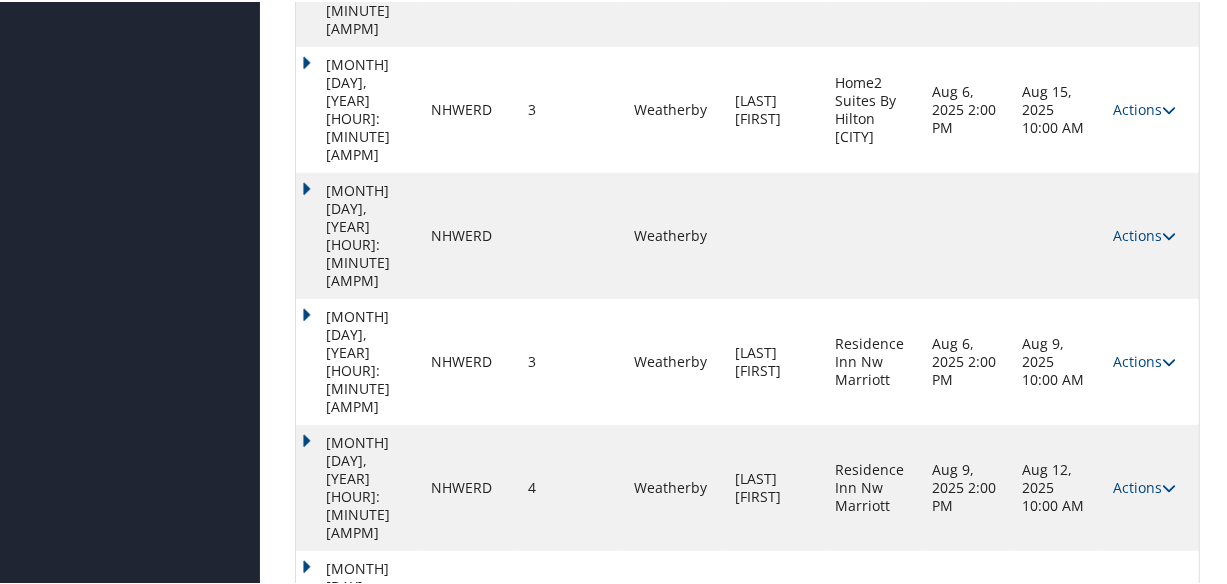 scroll, scrollTop: 687, scrollLeft: 0, axis: vertical 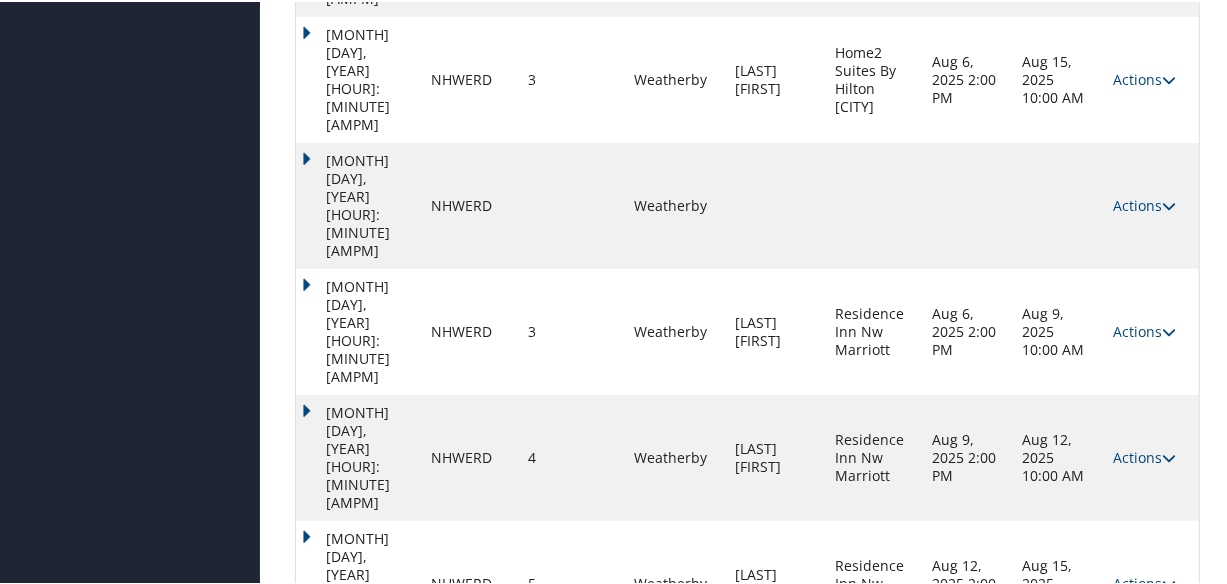 drag, startPoint x: 378, startPoint y: 479, endPoint x: 590, endPoint y: 484, distance: 212.05896 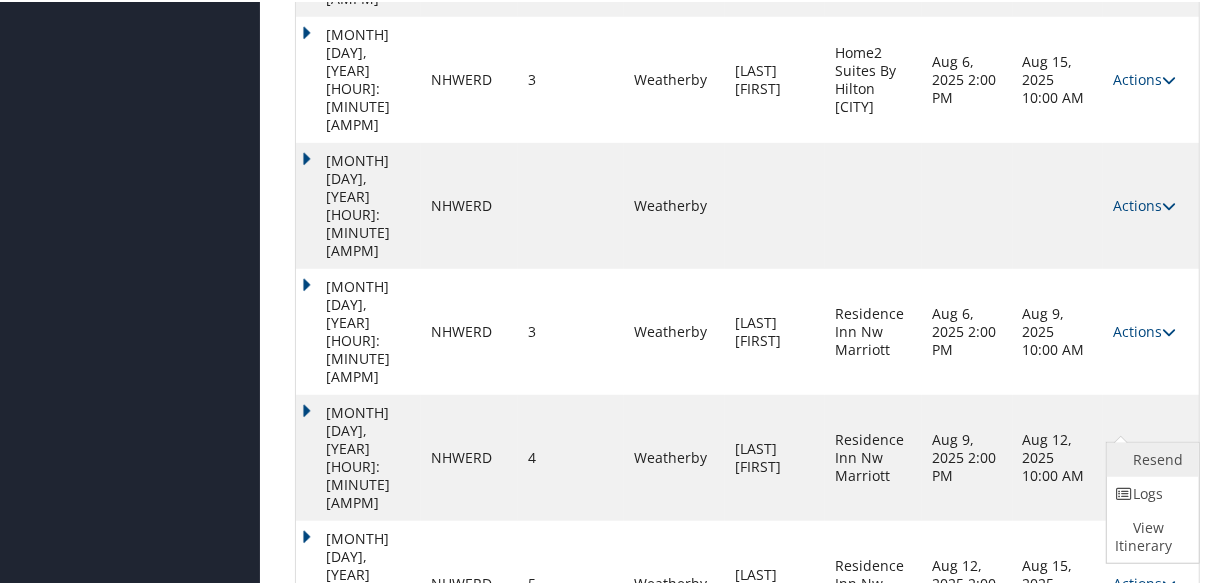 click on "Resend" at bounding box center [1150, 458] 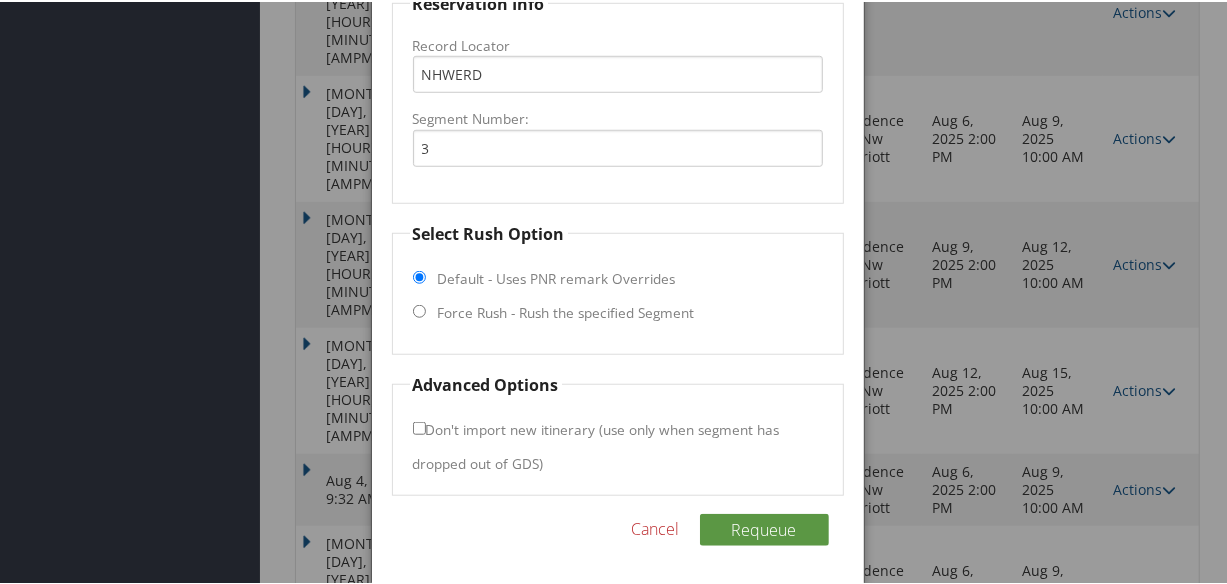 click on "Force Rush - Rush the specified Segment" at bounding box center (566, 311) 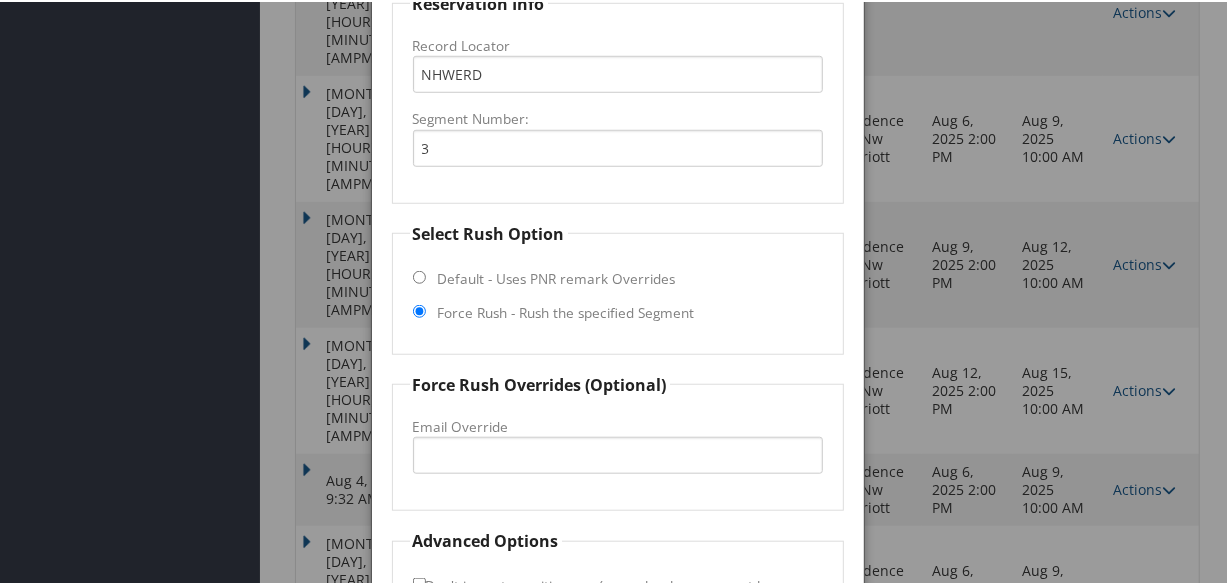 scroll, scrollTop: 1037, scrollLeft: 0, axis: vertical 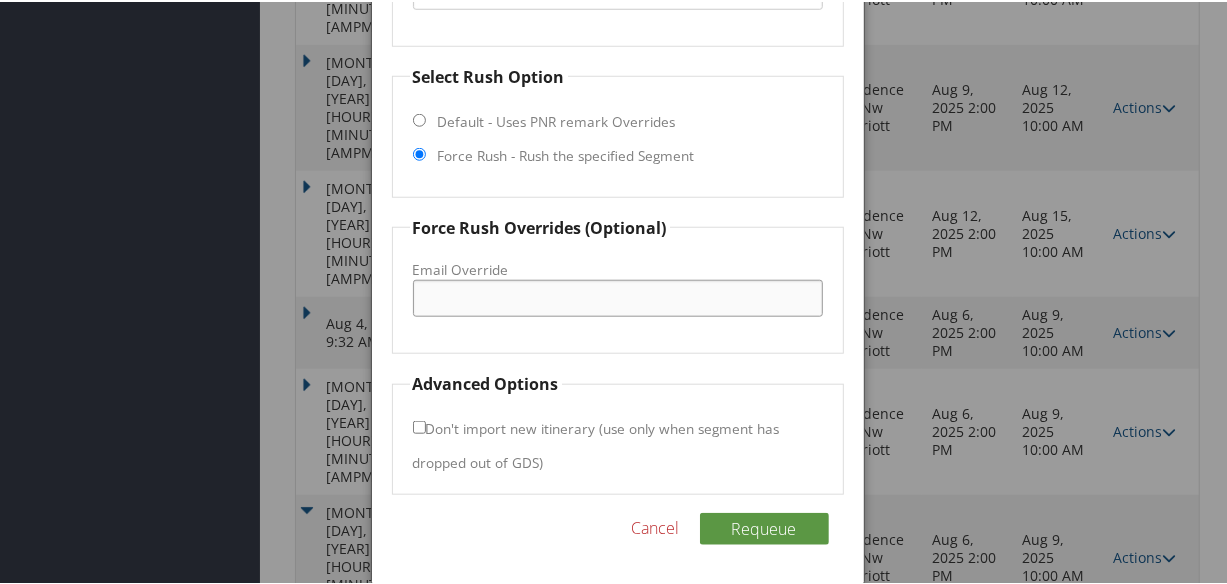 click on "Email Override" at bounding box center (618, 296) 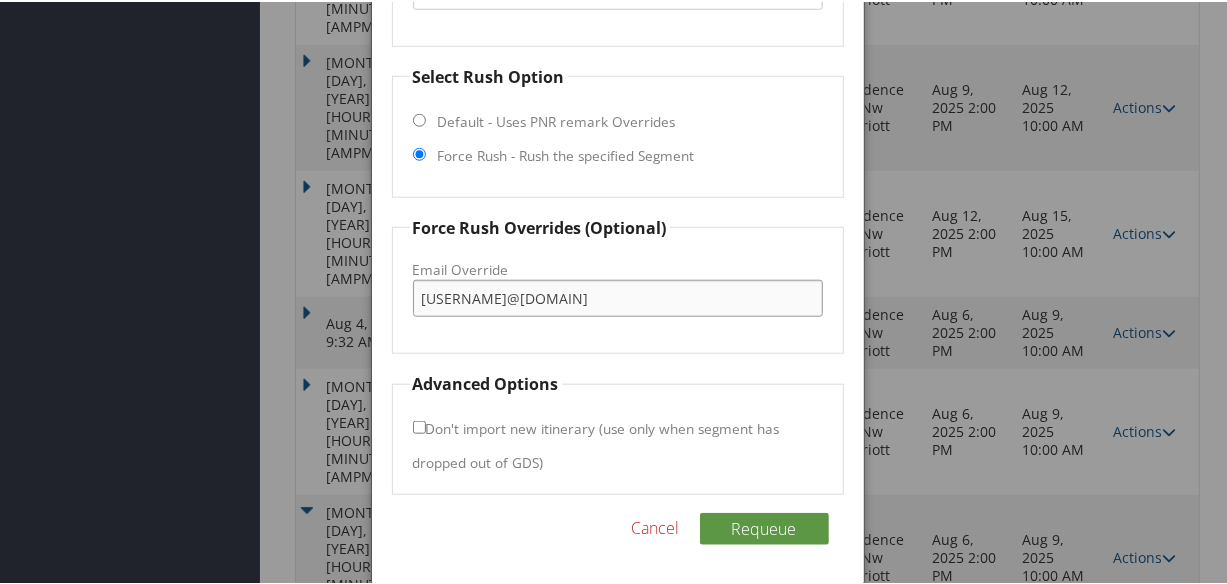 click on "residenceinnokcmw@gmail.com" at bounding box center (618, 296) 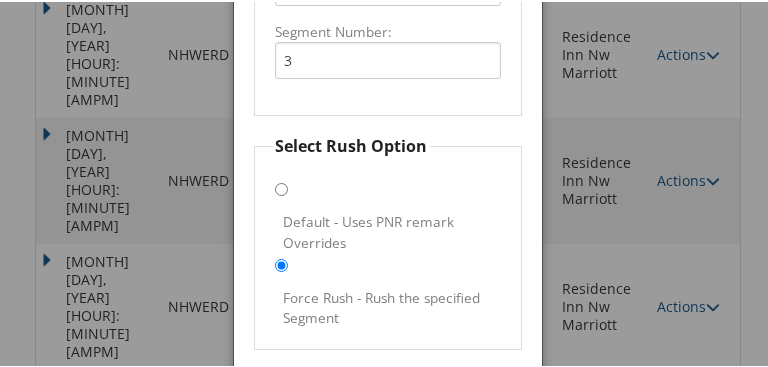 scroll, scrollTop: 1286, scrollLeft: 0, axis: vertical 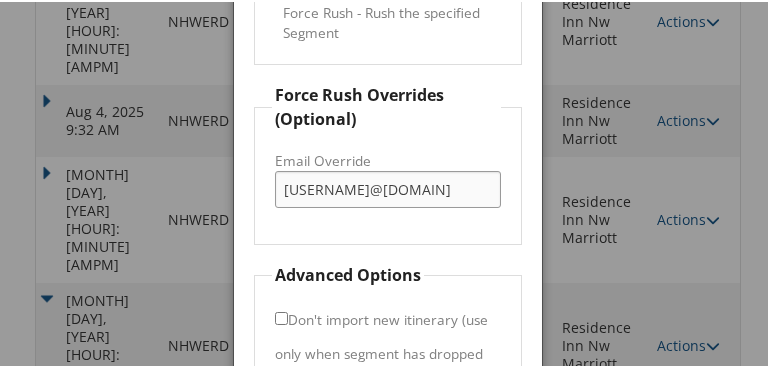 type on "residenceinnokcnw@gmail.com" 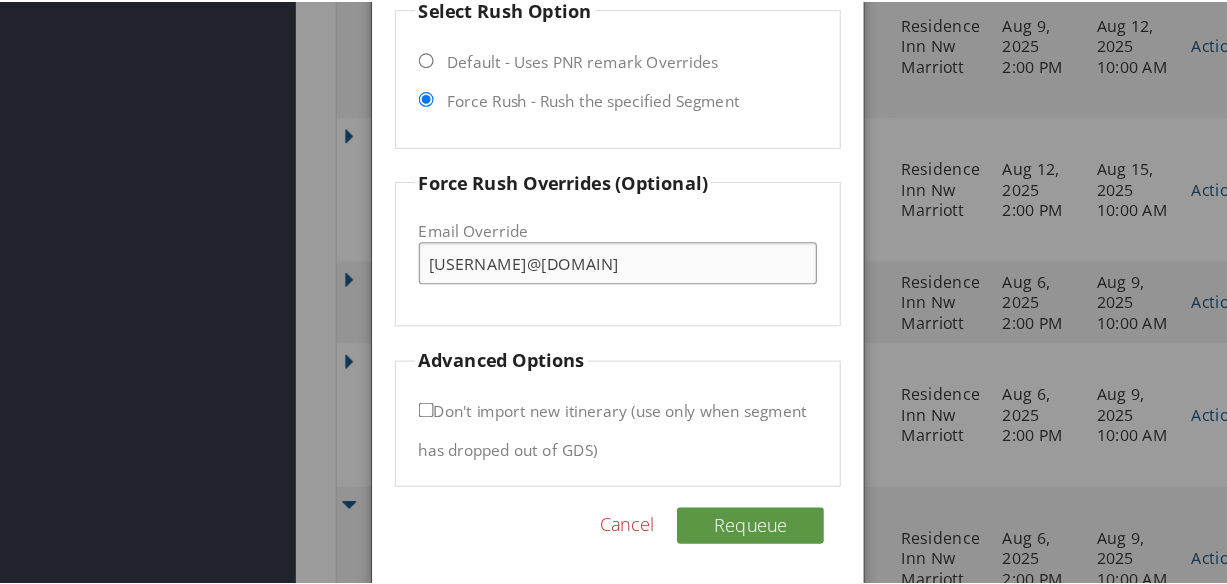 scroll, scrollTop: 1037, scrollLeft: 0, axis: vertical 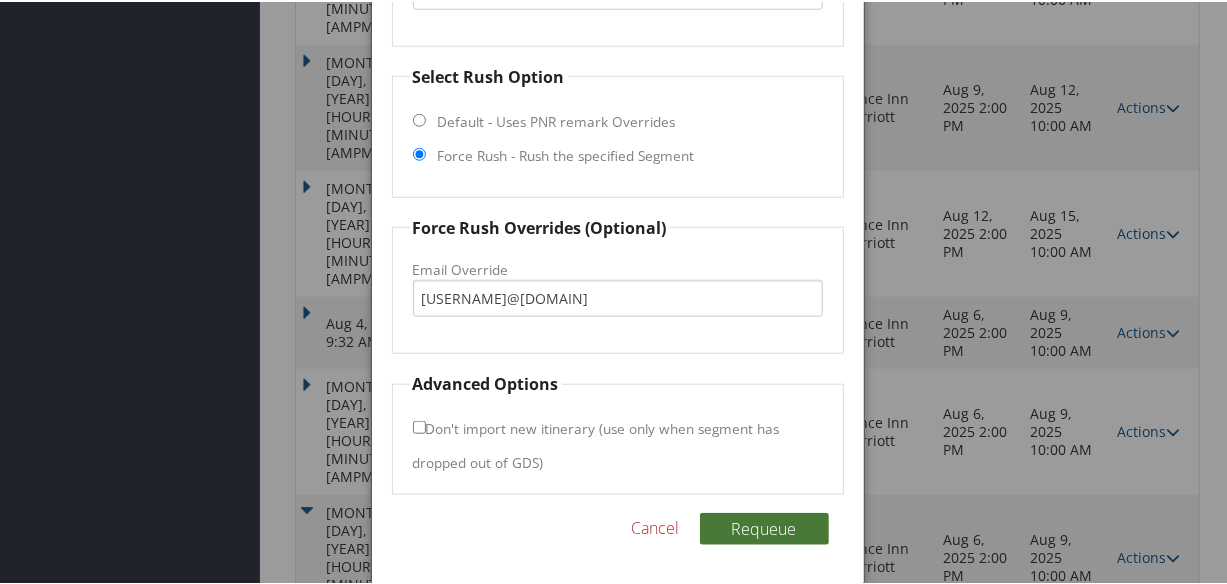 click on "Requeue" at bounding box center [764, 527] 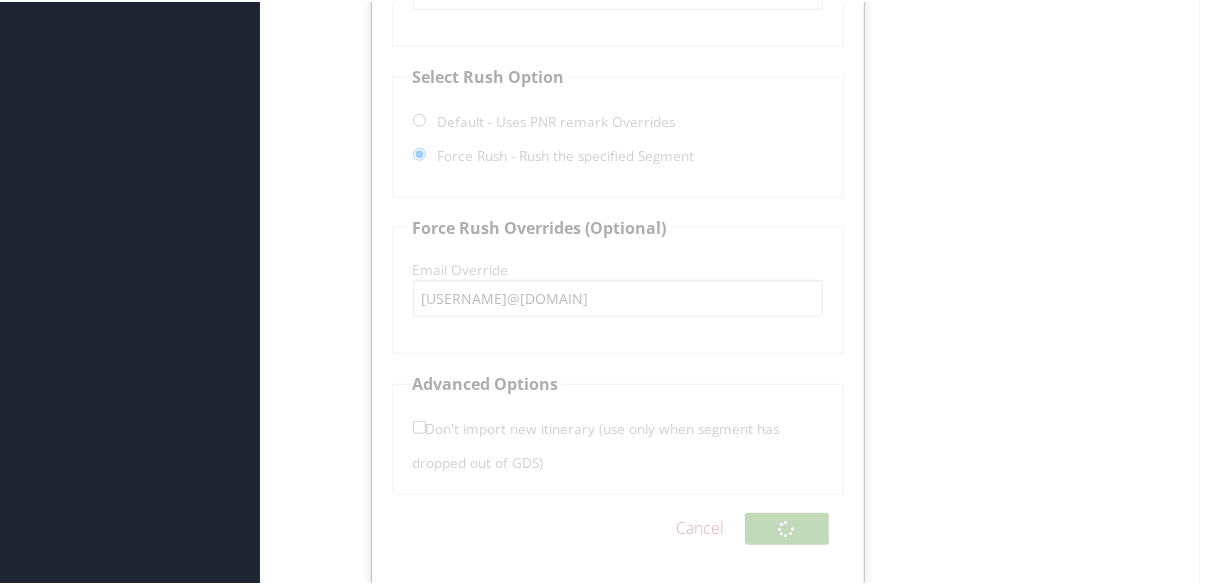 scroll, scrollTop: 664, scrollLeft: 0, axis: vertical 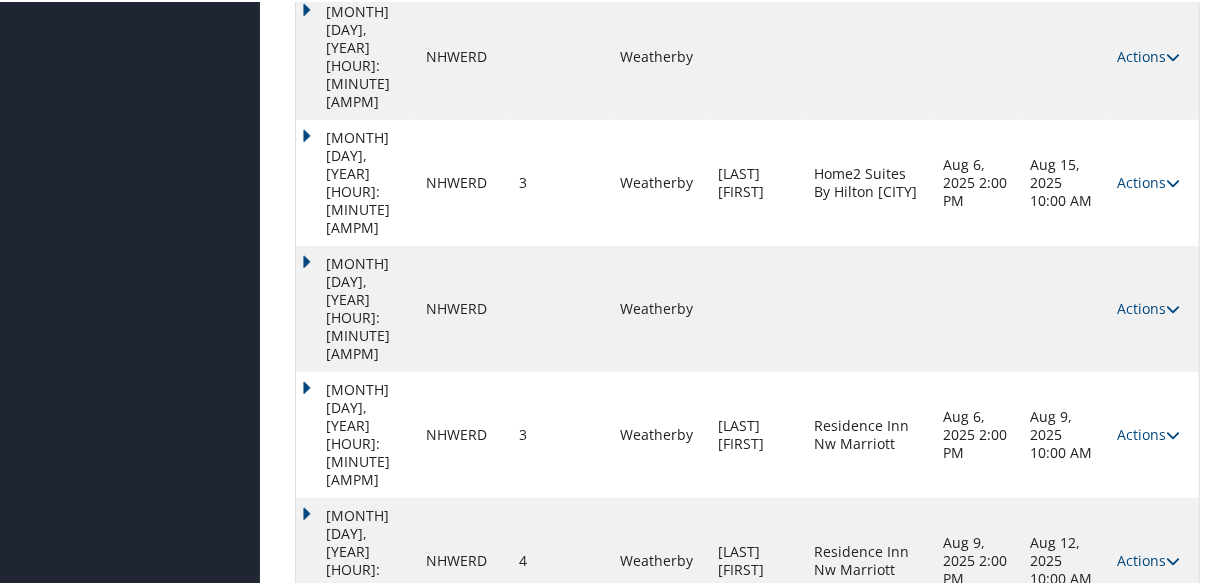 click on "Actions" at bounding box center (1148, 1008) 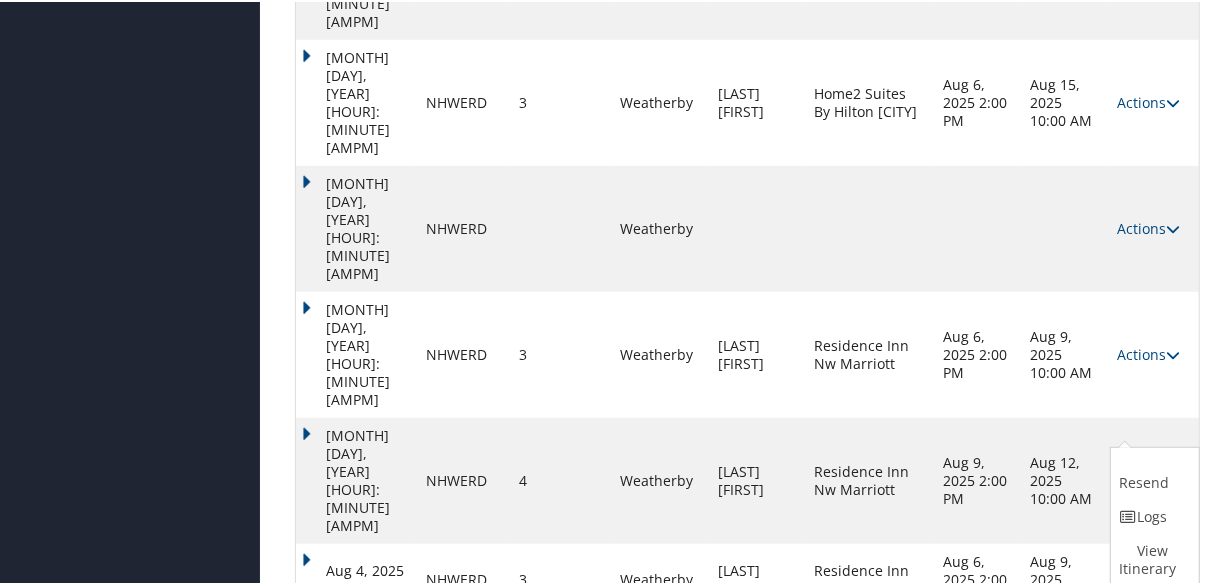 drag, startPoint x: 1145, startPoint y: 512, endPoint x: 1118, endPoint y: 509, distance: 27.166155 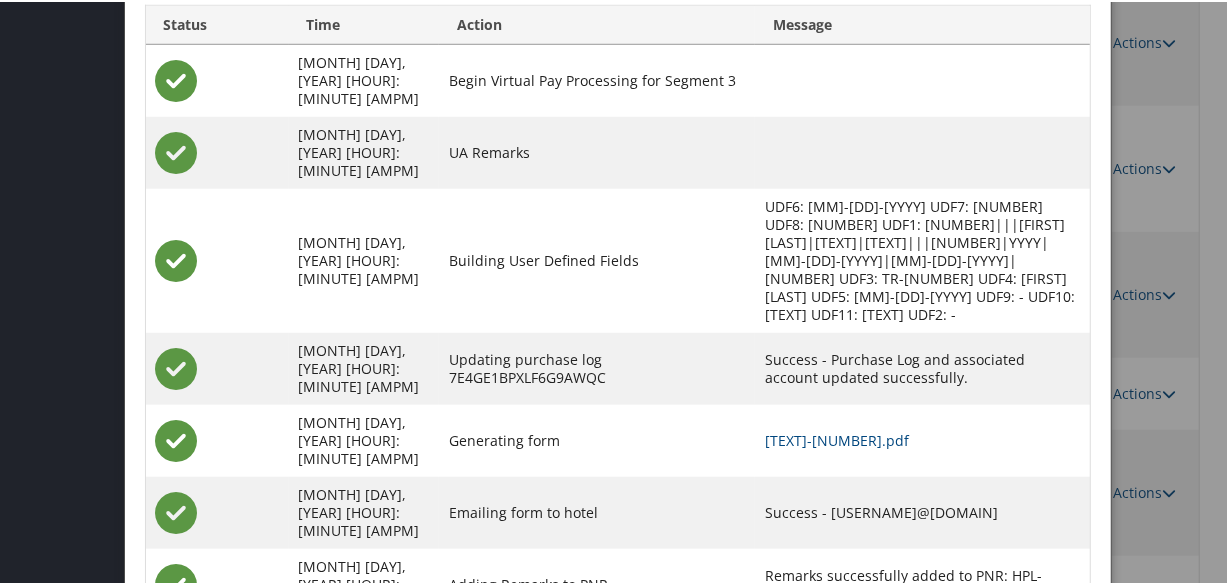 scroll, scrollTop: 930, scrollLeft: 0, axis: vertical 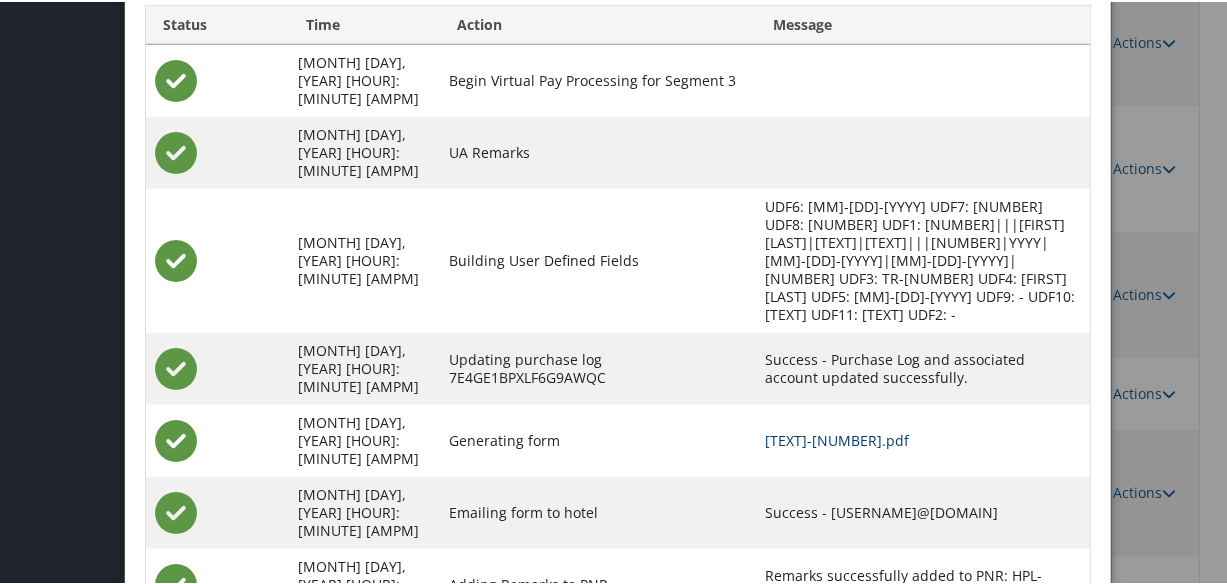 click on "NHWERD-S3_1754403710111.pdf" at bounding box center [837, 438] 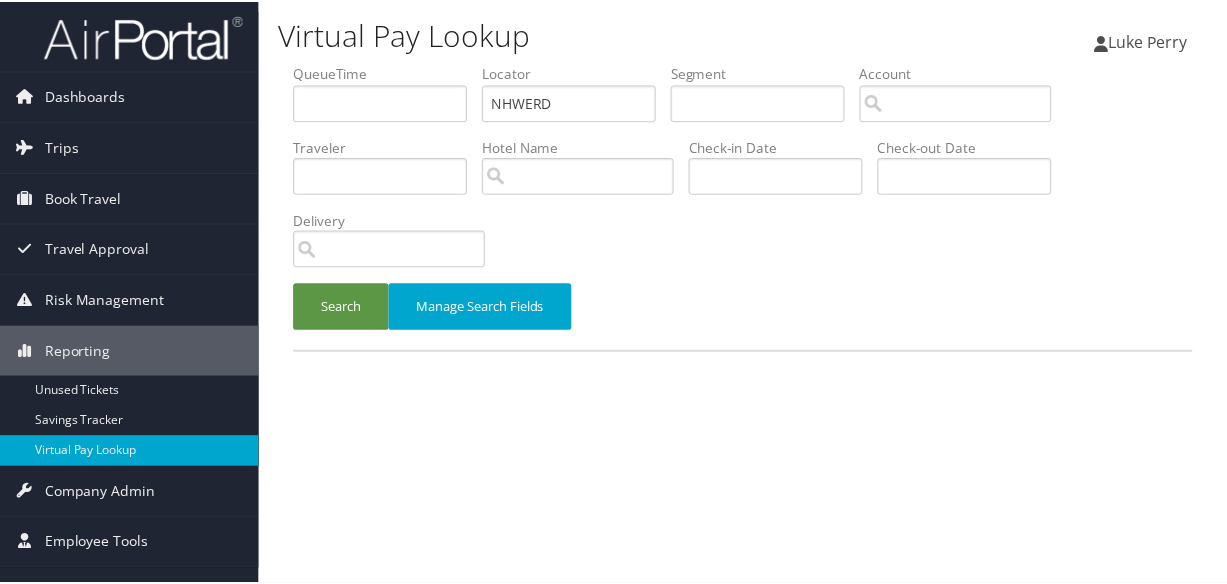 scroll, scrollTop: 0, scrollLeft: 0, axis: both 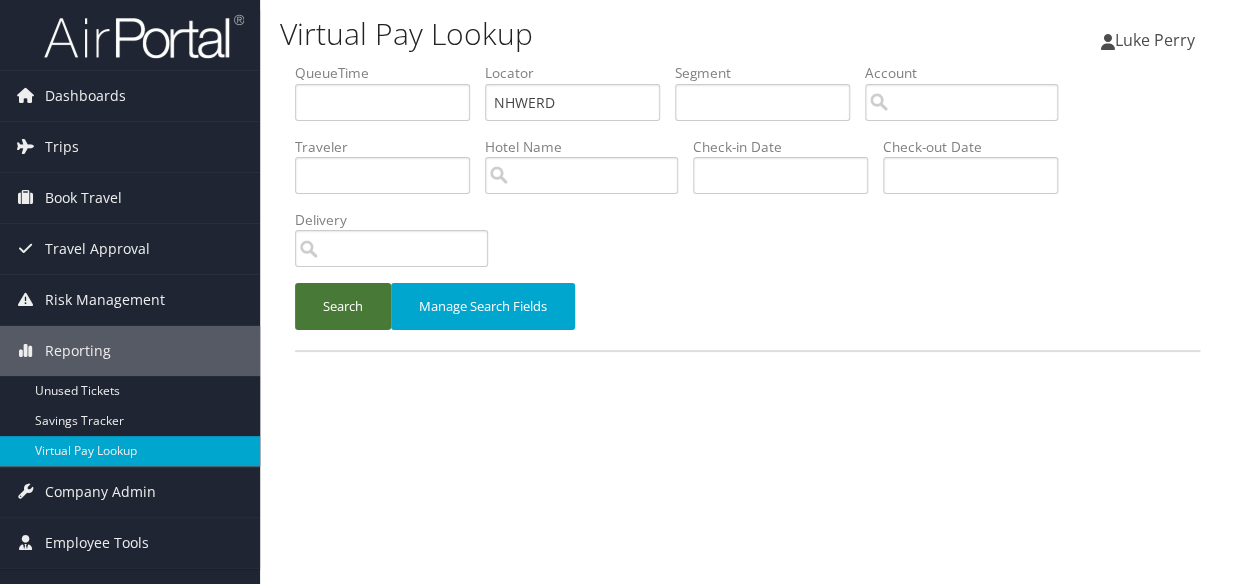 click on "Search" at bounding box center (343, 306) 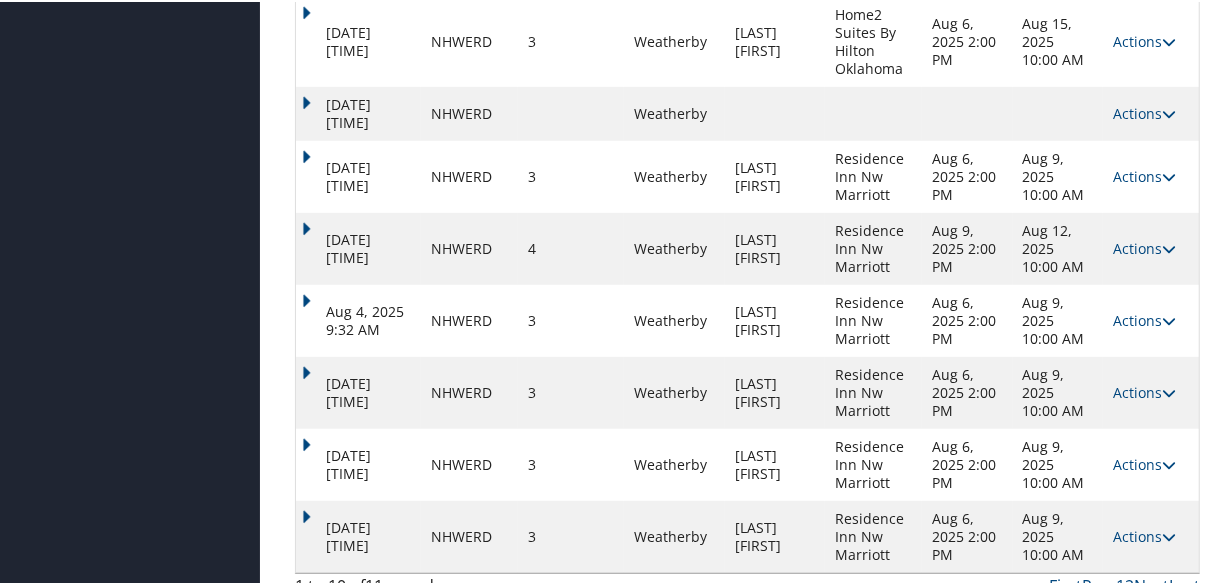 scroll, scrollTop: 602, scrollLeft: 0, axis: vertical 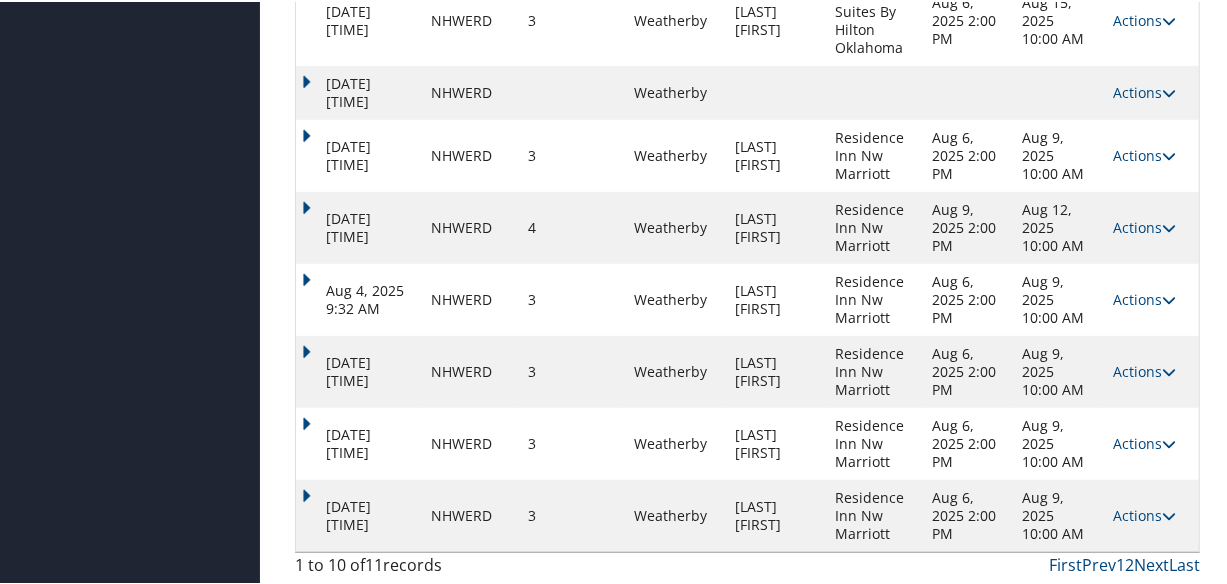 click on "Actions   Resend  Logs  View Itinerary" at bounding box center [1151, 514] 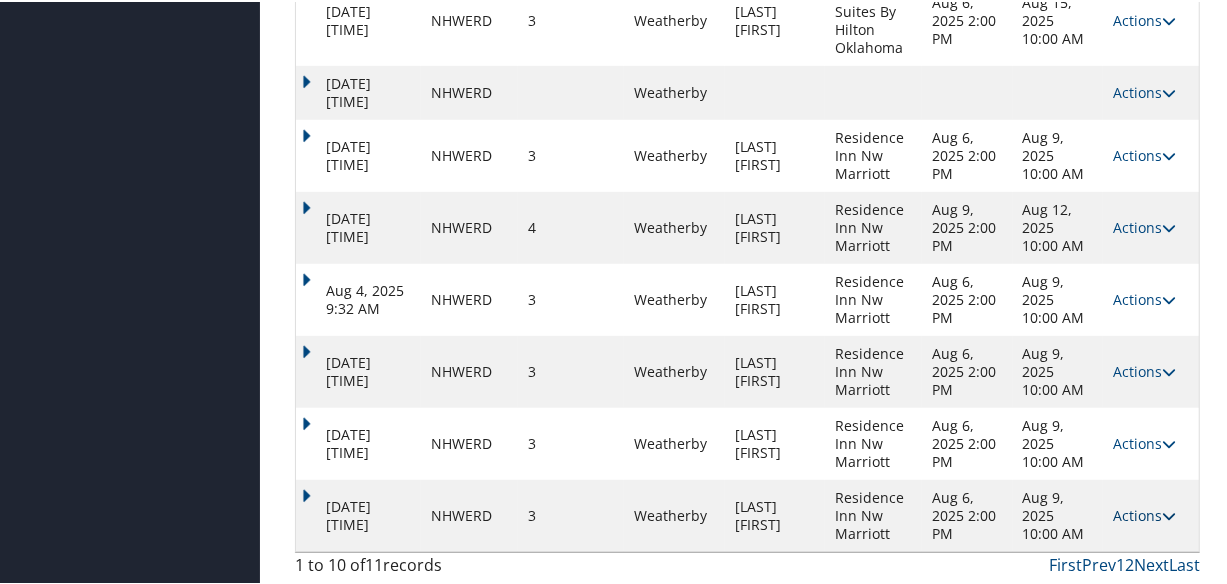 click on "Actions" at bounding box center [1144, 513] 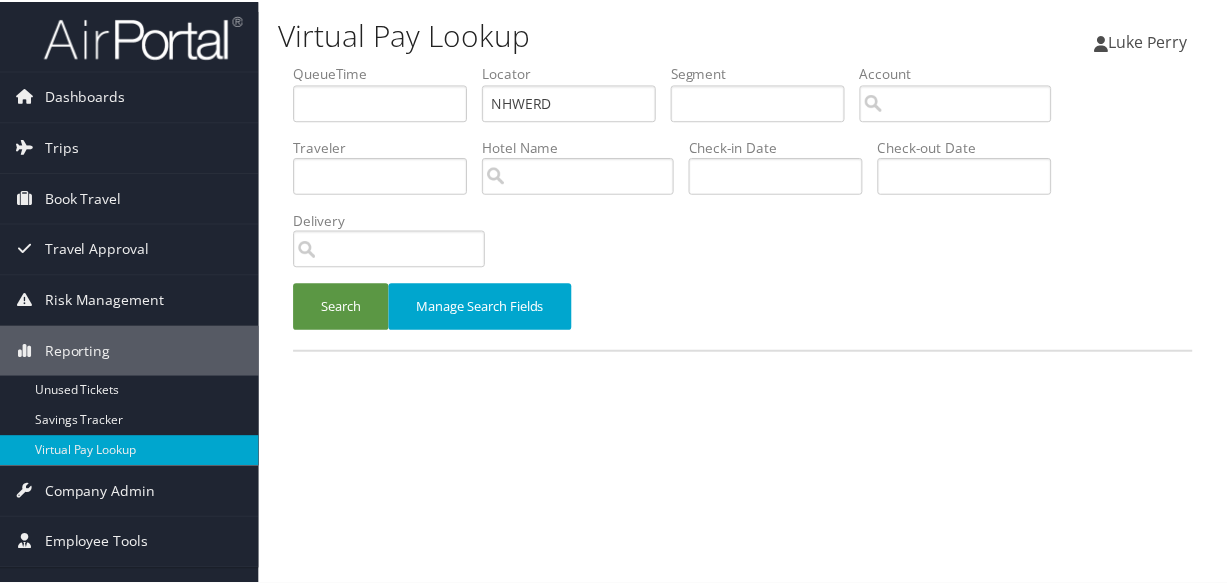 scroll, scrollTop: 0, scrollLeft: 0, axis: both 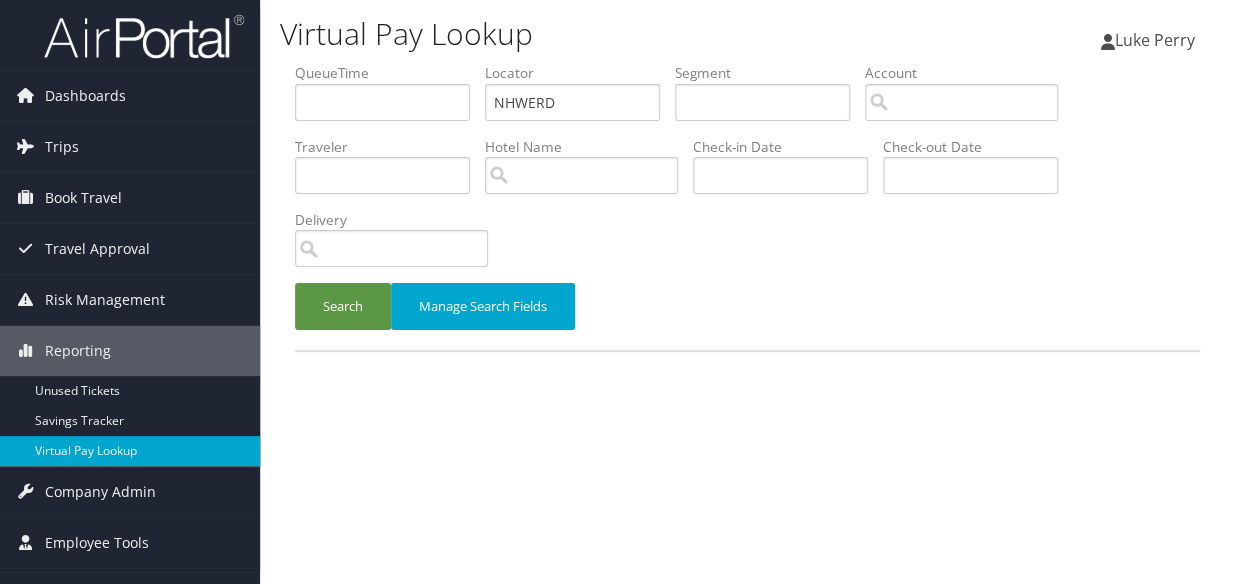 click on "Virtual Pay Lookup
[FIRST] [LAST]
[FIRST] [LAST]
My Settings
Travel Agency Contacts
View Travel Profile
Give Feedback
Sign Out" at bounding box center [747, 292] 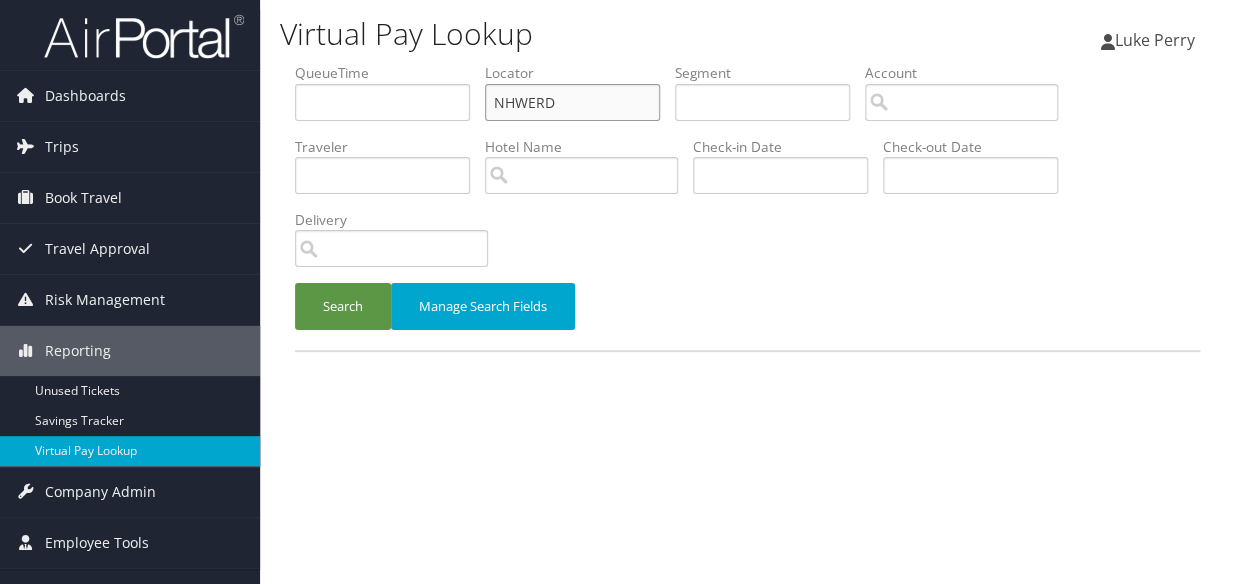 drag, startPoint x: 592, startPoint y: 99, endPoint x: 413, endPoint y: 137, distance: 182.98907 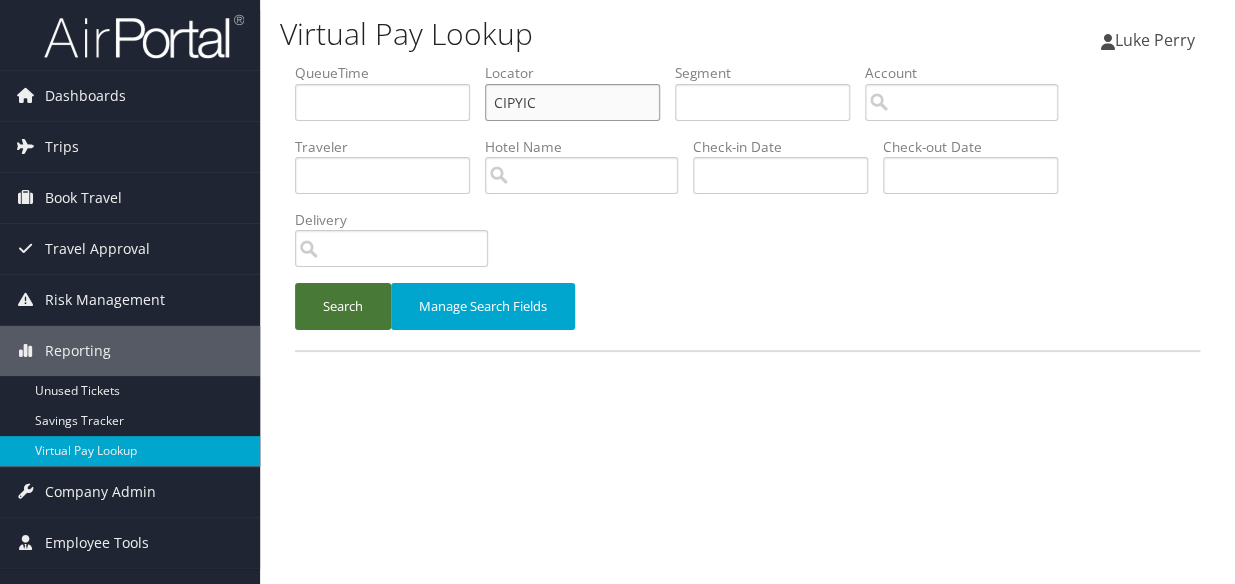 type on "CIPYIC" 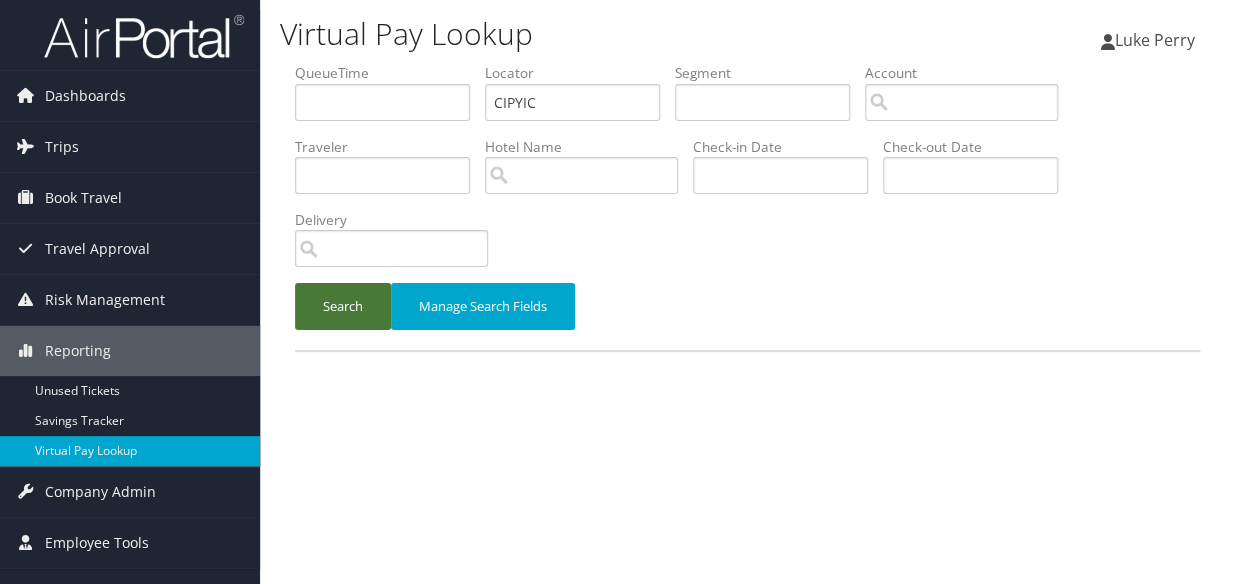 click on "Search" at bounding box center [343, 306] 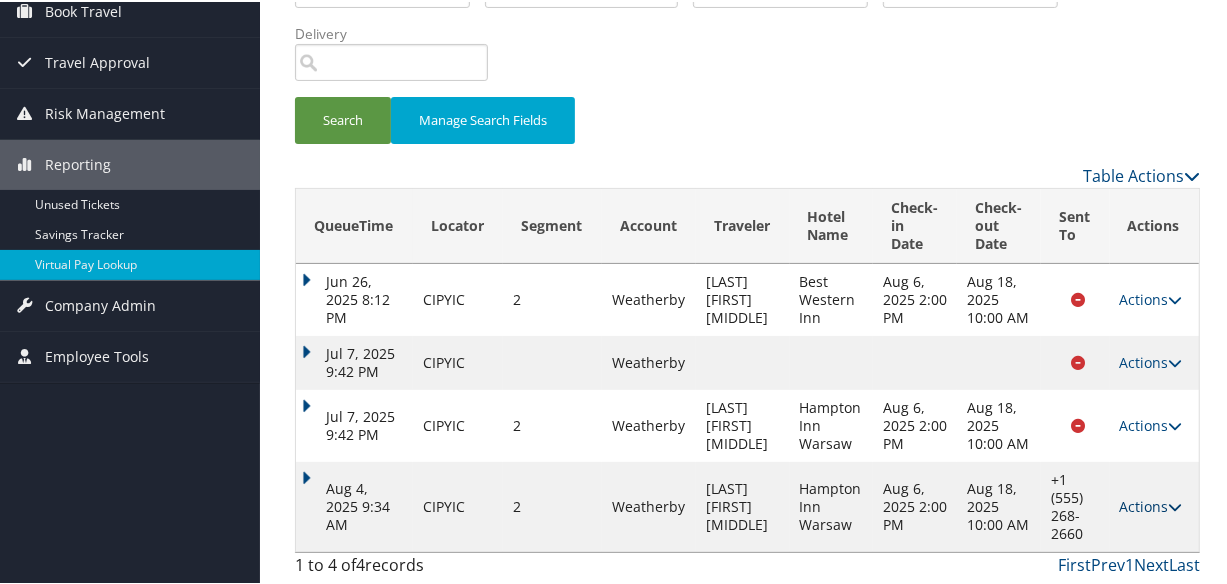 click on "Actions" at bounding box center (1151, 504) 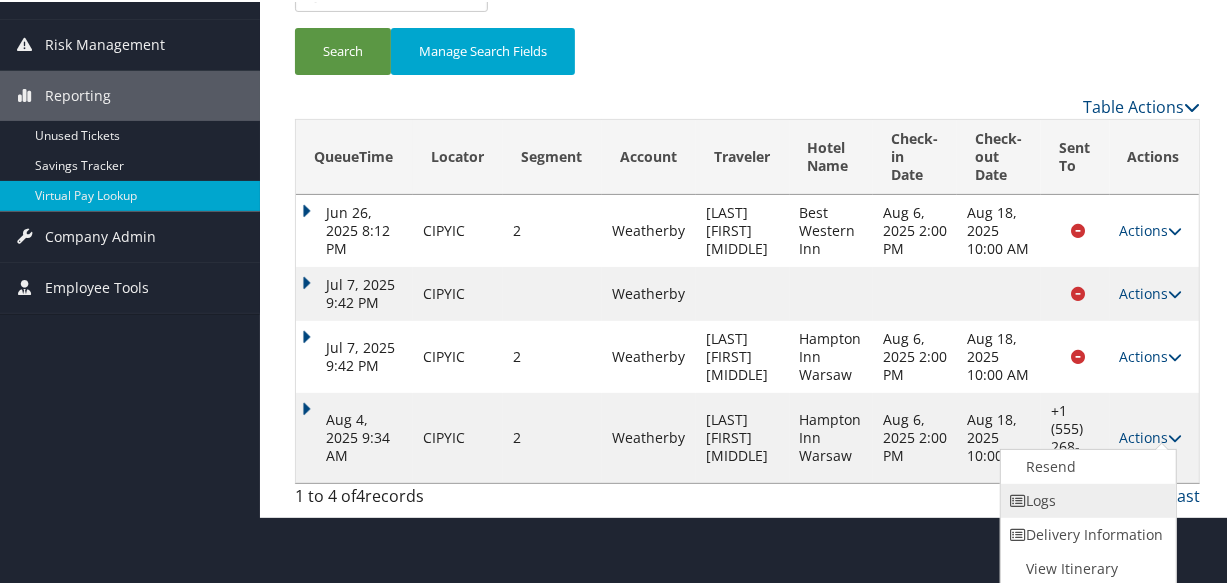 click on "Logs" at bounding box center [1086, 499] 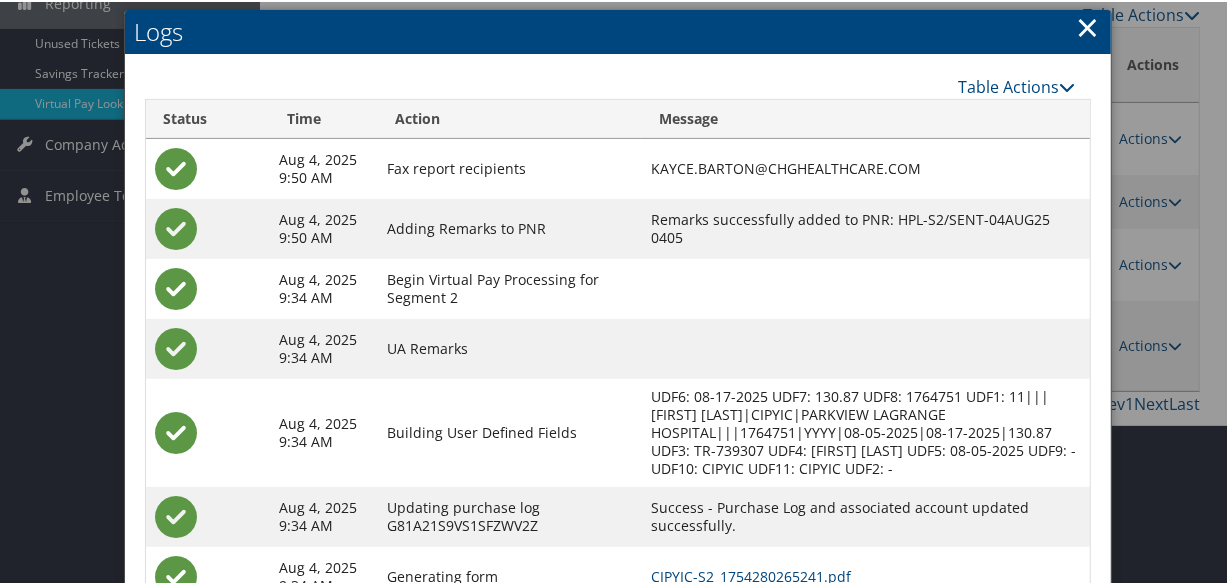 scroll, scrollTop: 485, scrollLeft: 0, axis: vertical 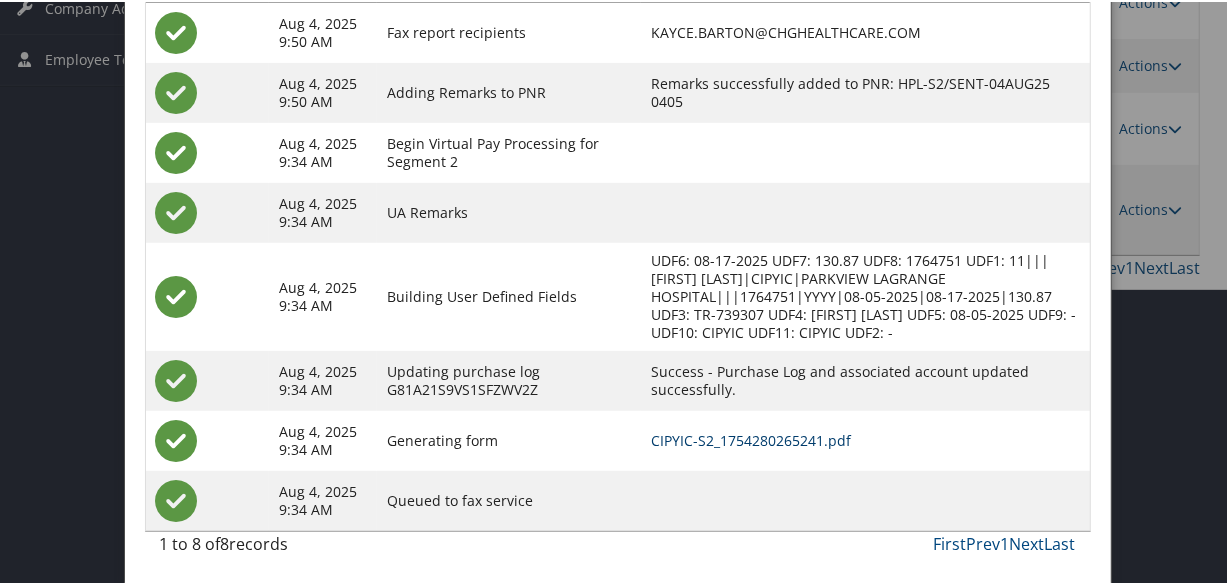 click on "CIPYIC-S2_1754280265241.pdf" at bounding box center [751, 438] 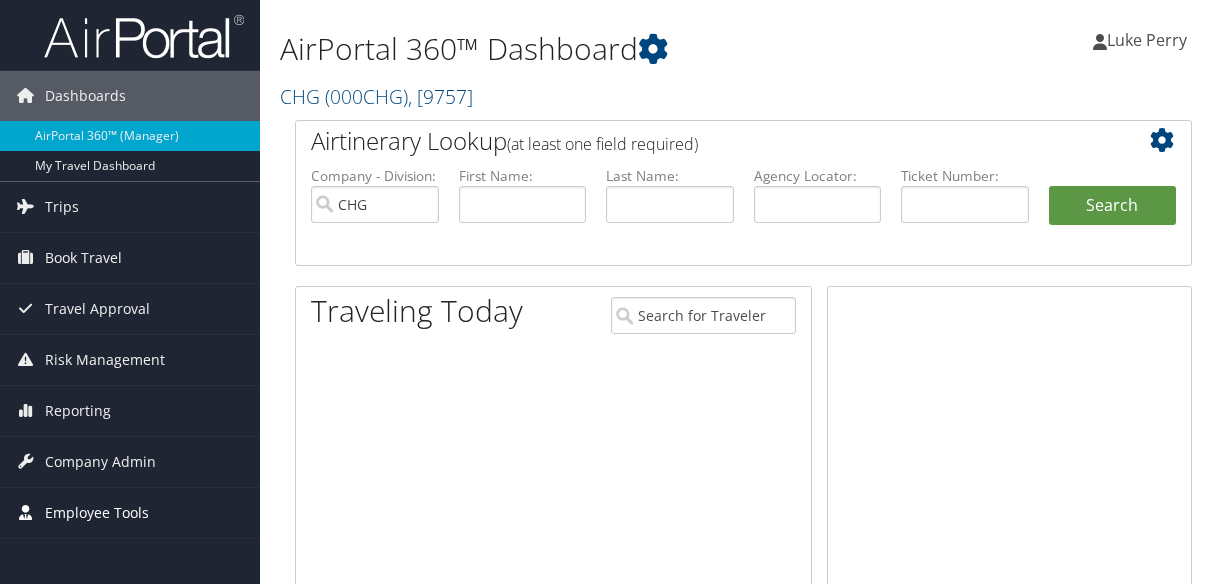 scroll, scrollTop: 0, scrollLeft: 0, axis: both 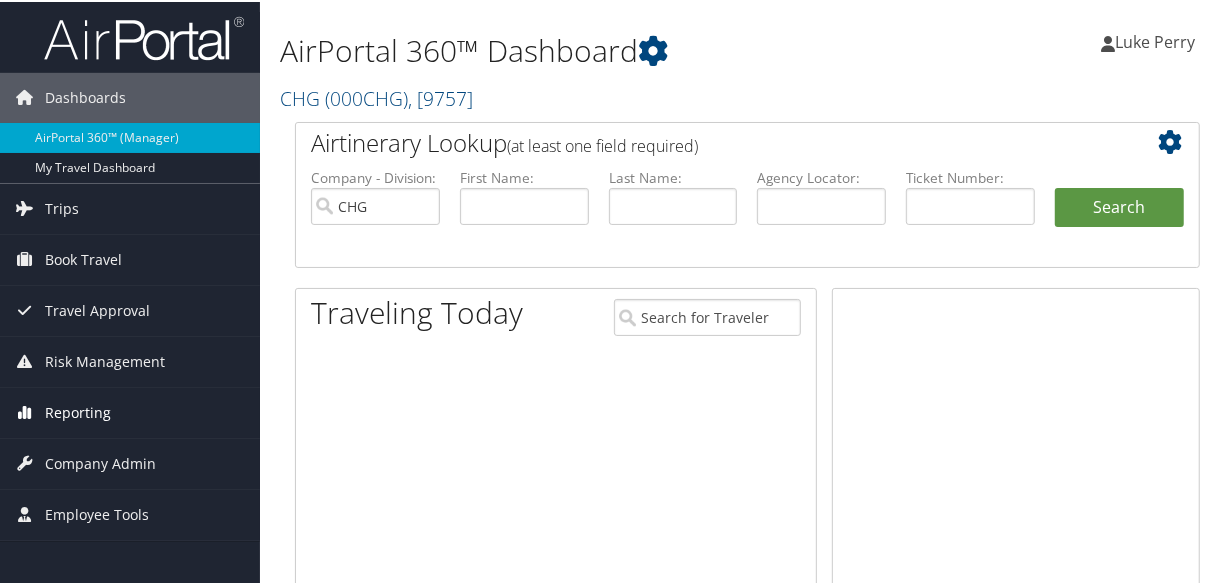 click on "Reporting" at bounding box center (78, 411) 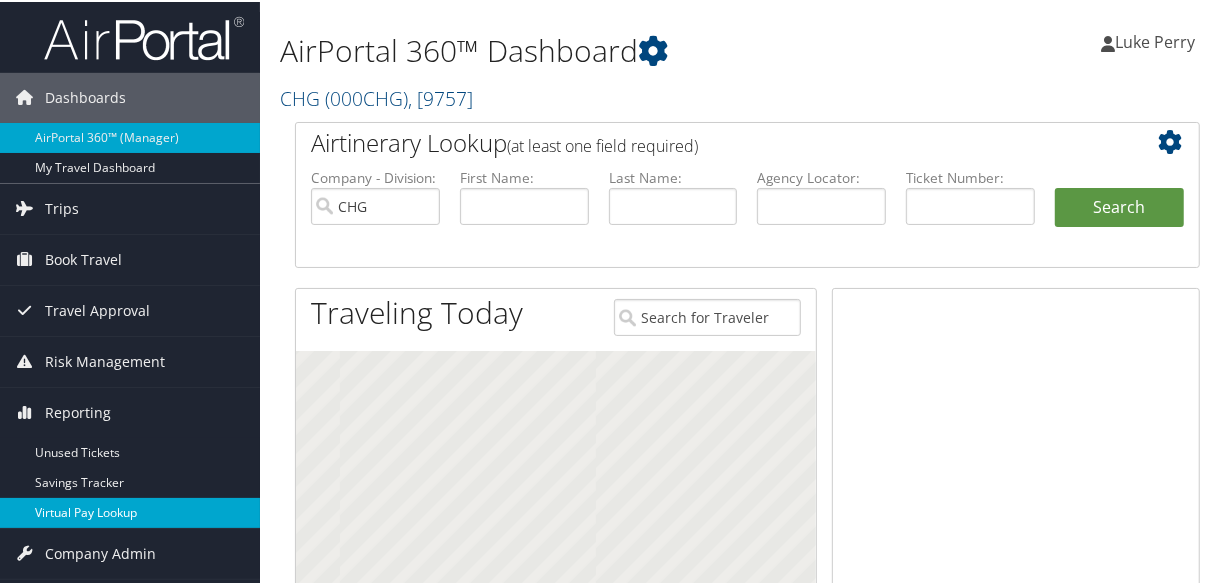 click on "Virtual Pay Lookup" at bounding box center [130, 511] 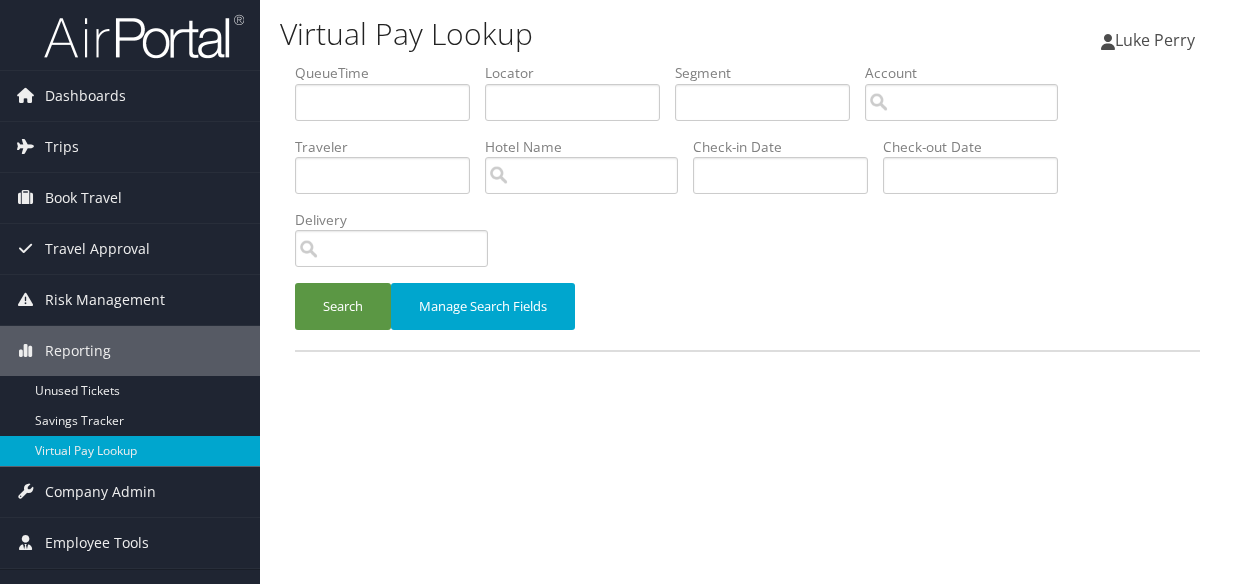 scroll, scrollTop: 0, scrollLeft: 0, axis: both 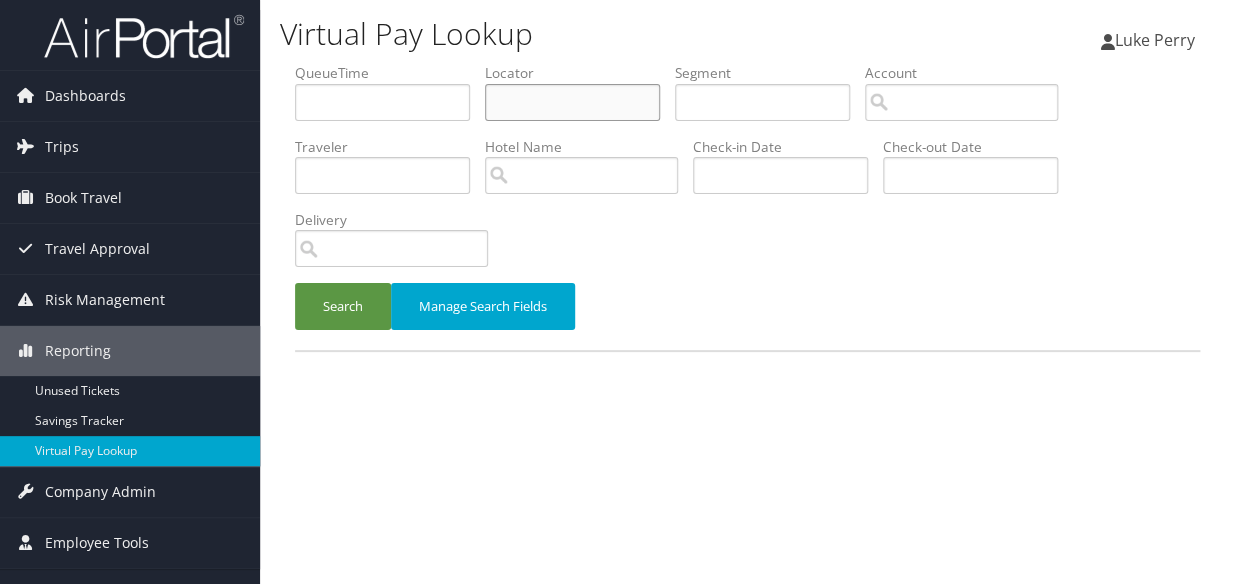 click at bounding box center (572, 102) 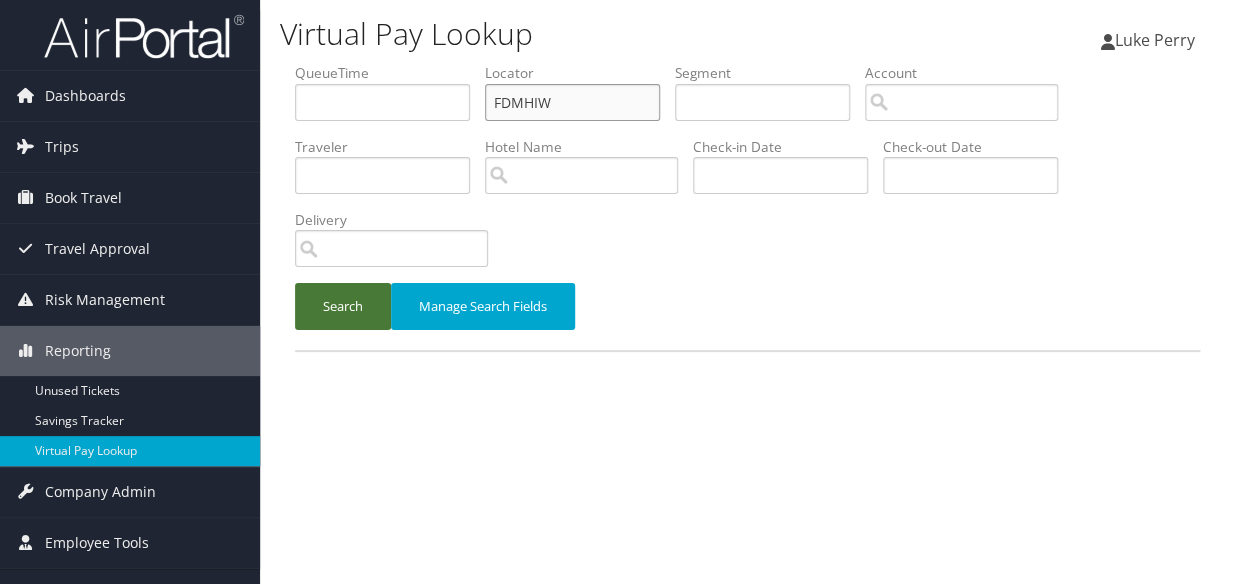 type on "FDMHIW" 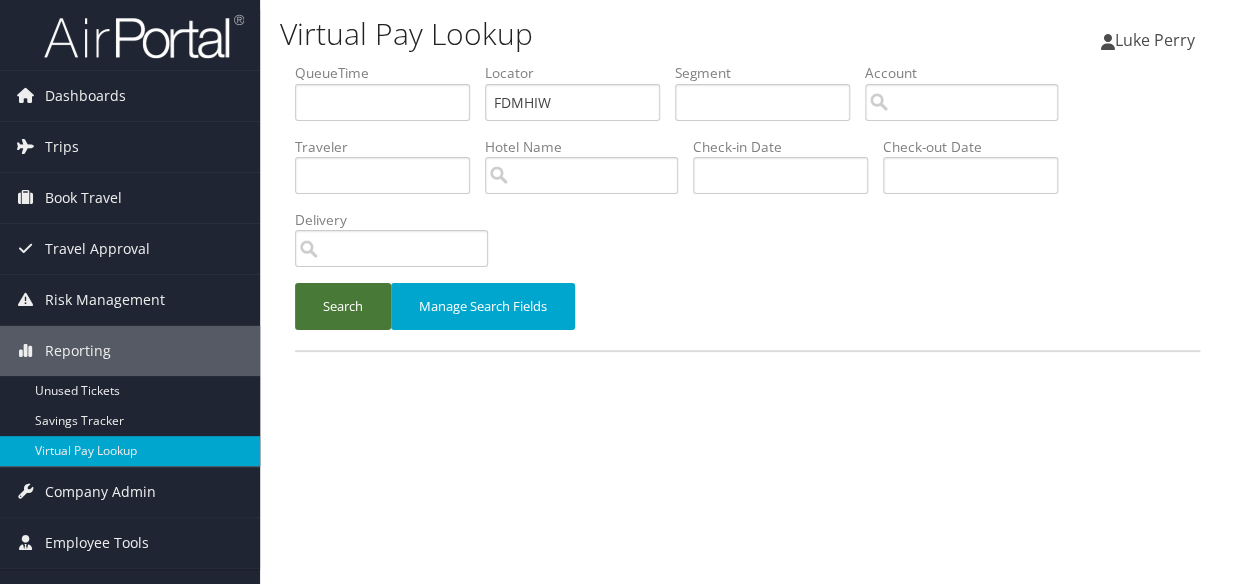 click on "Search" at bounding box center [343, 306] 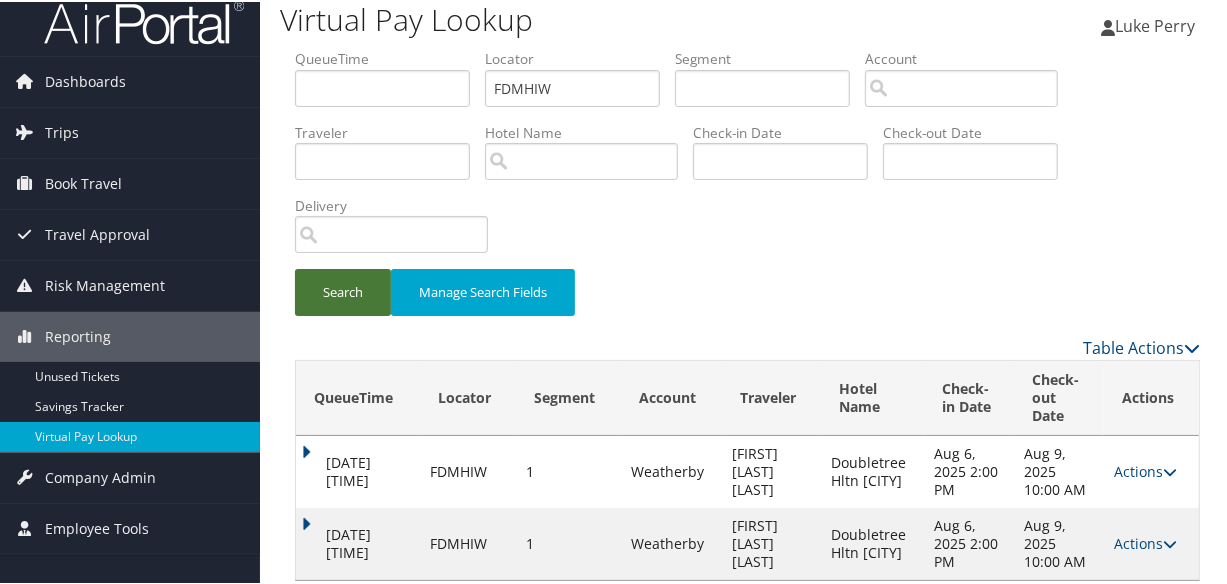 scroll, scrollTop: 44, scrollLeft: 0, axis: vertical 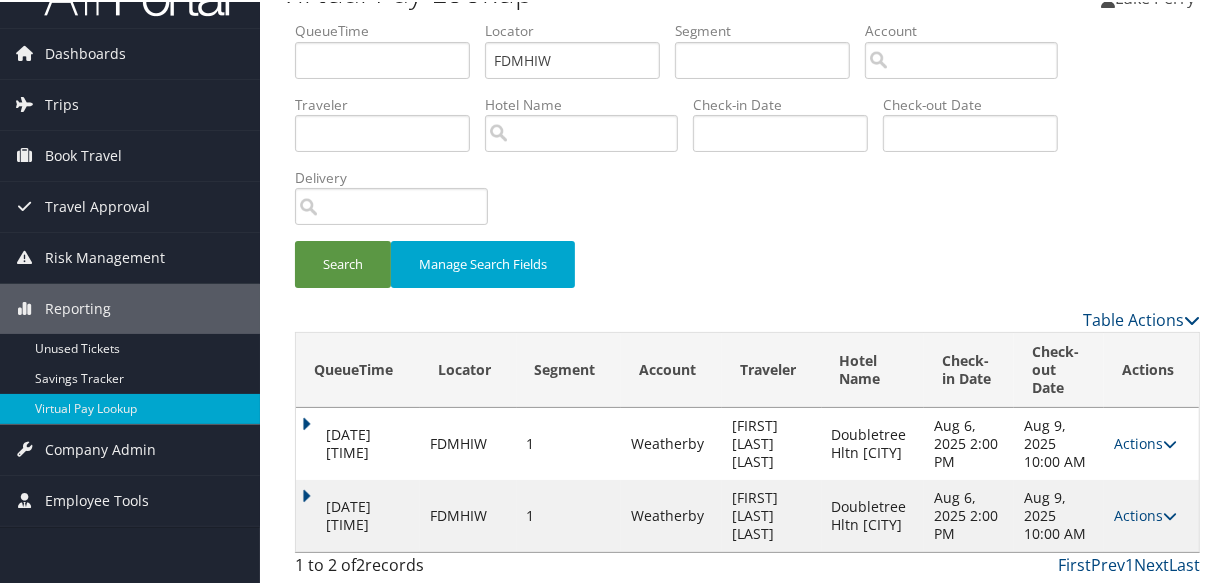 click on "Actions   Resend  Logs  Delivery Information  View Itinerary" at bounding box center [1151, 514] 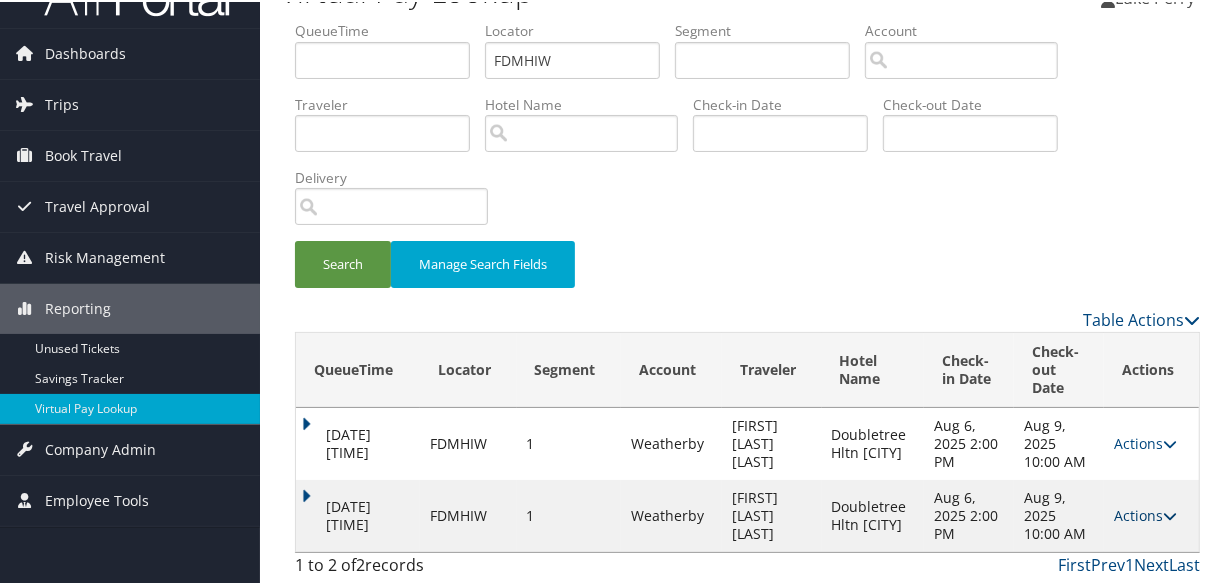 click on "Actions" at bounding box center (1145, 513) 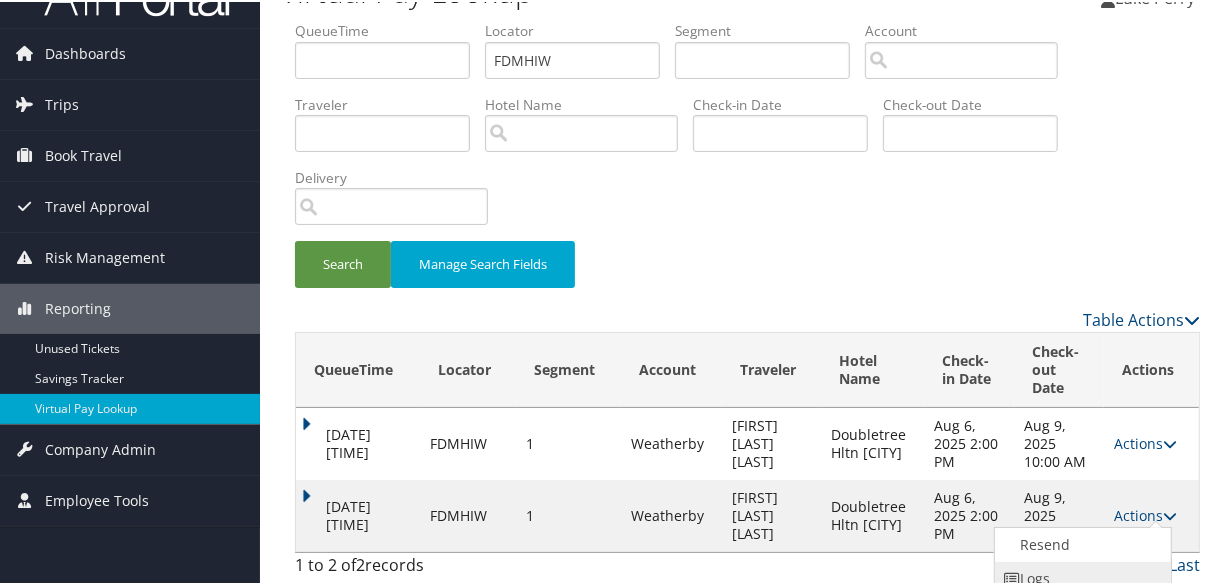 scroll, scrollTop: 122, scrollLeft: 0, axis: vertical 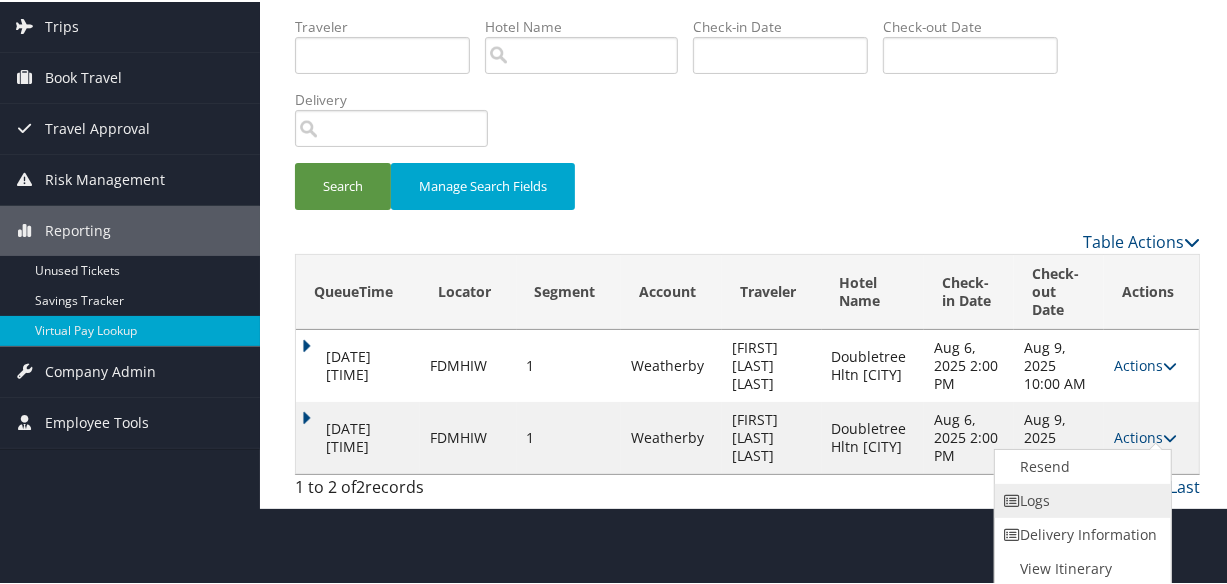 click on "Logs" at bounding box center (1080, 499) 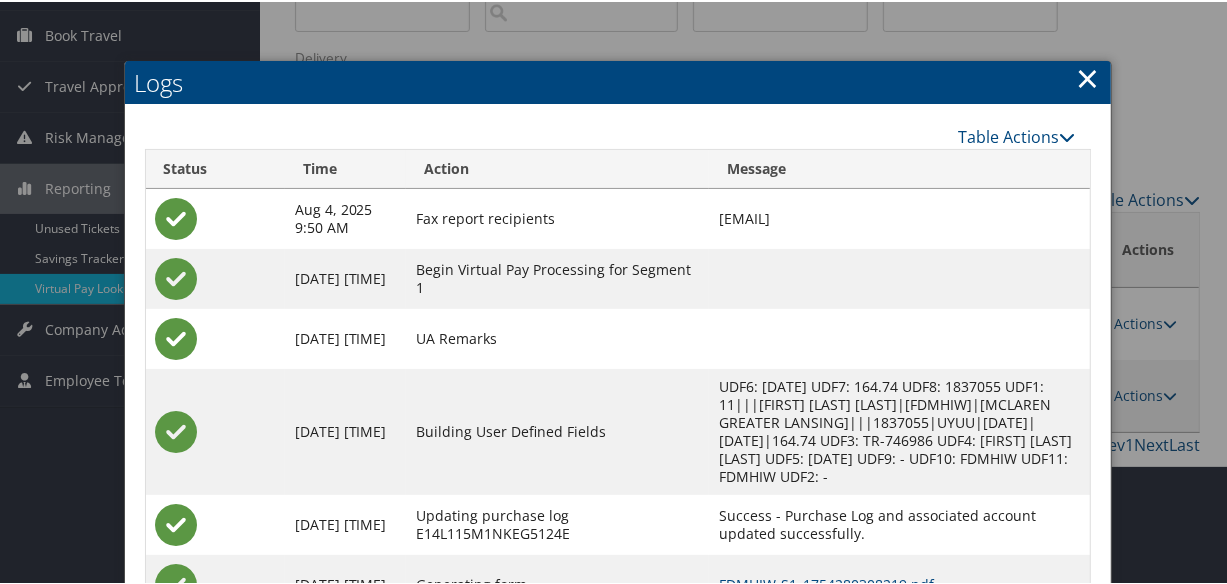 scroll, scrollTop: 290, scrollLeft: 0, axis: vertical 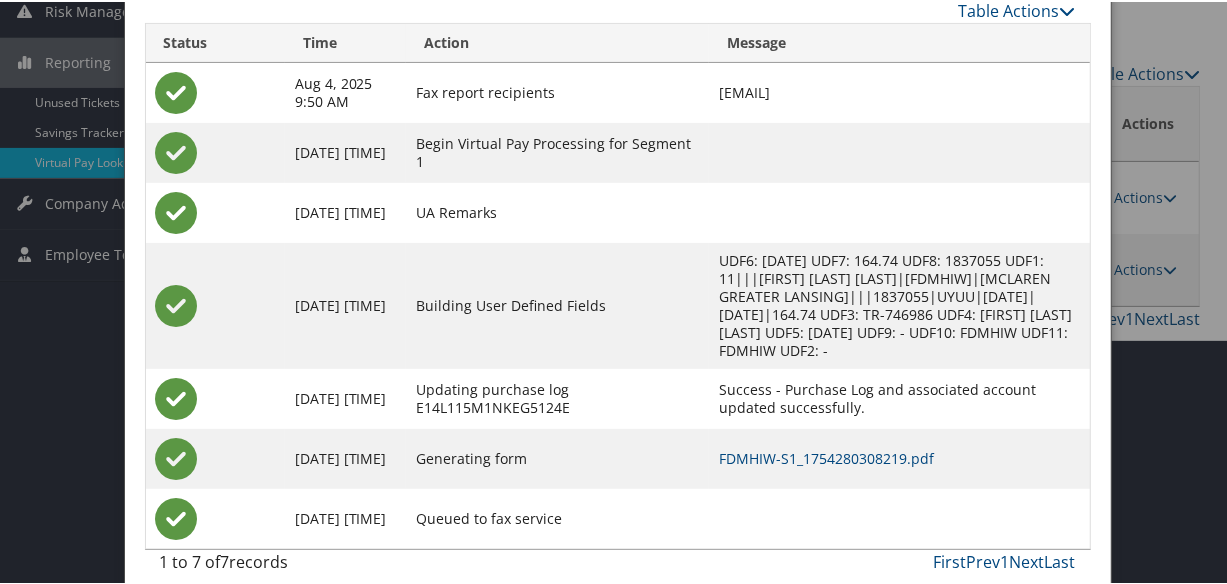 click on "FDMHIW-S1_1754280308219.pdf" at bounding box center [899, 457] 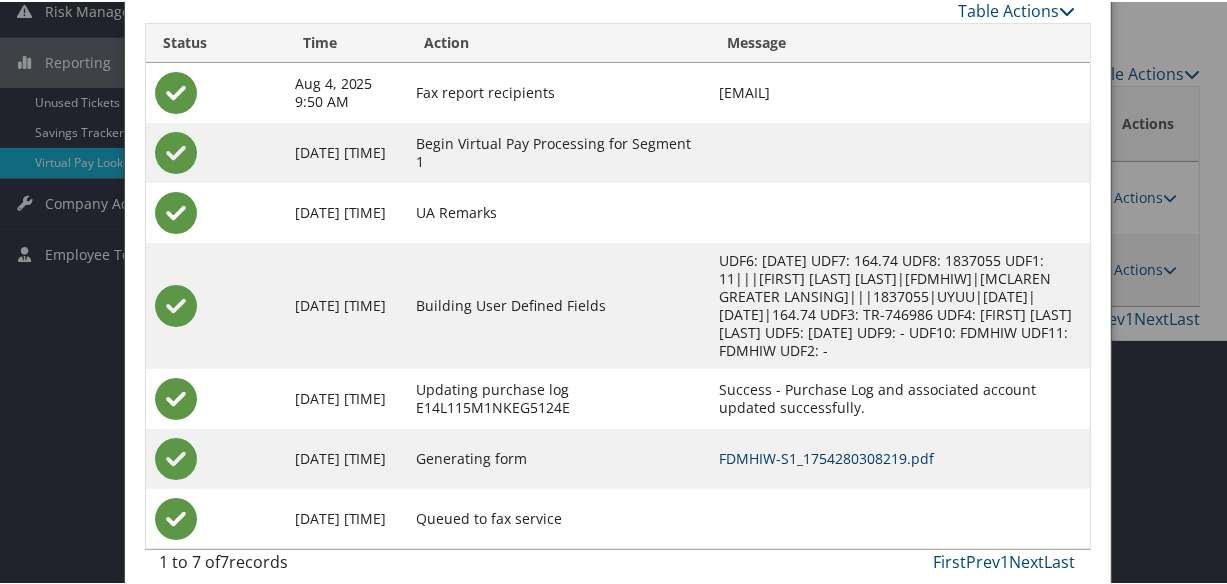 click on "FDMHIW-S1_1754280308219.pdf" at bounding box center [826, 456] 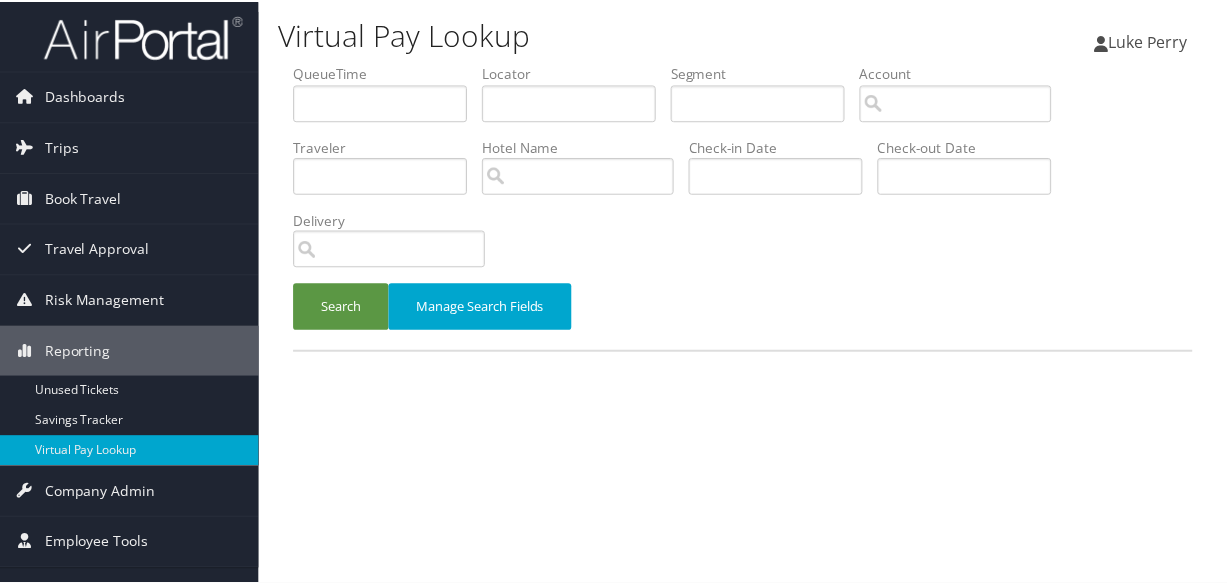 scroll, scrollTop: 0, scrollLeft: 0, axis: both 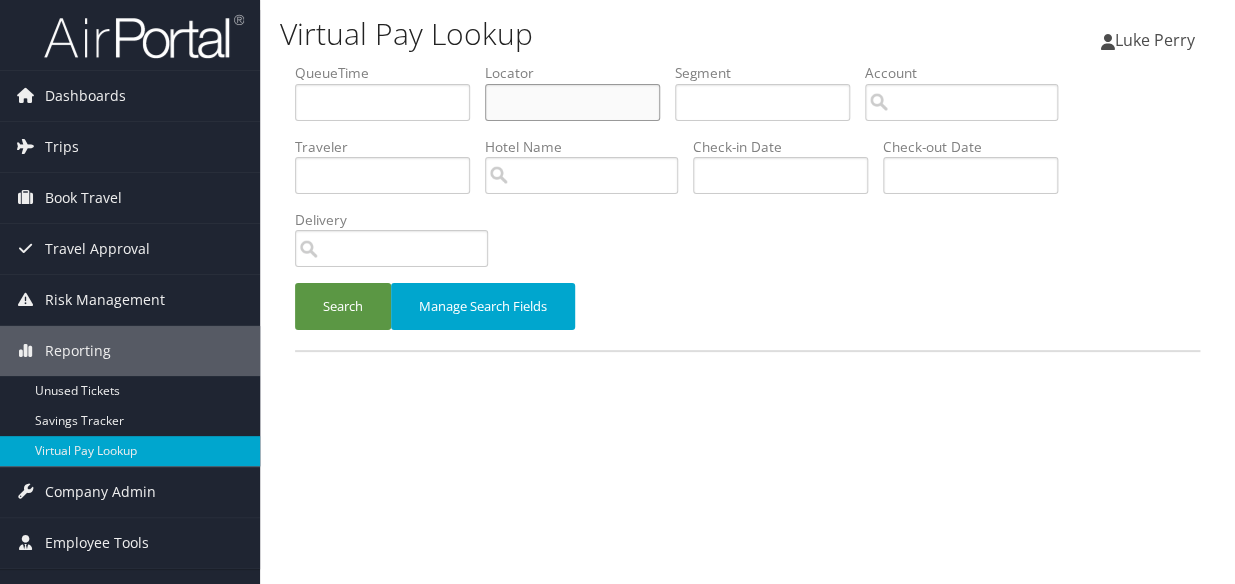 click at bounding box center (572, 102) 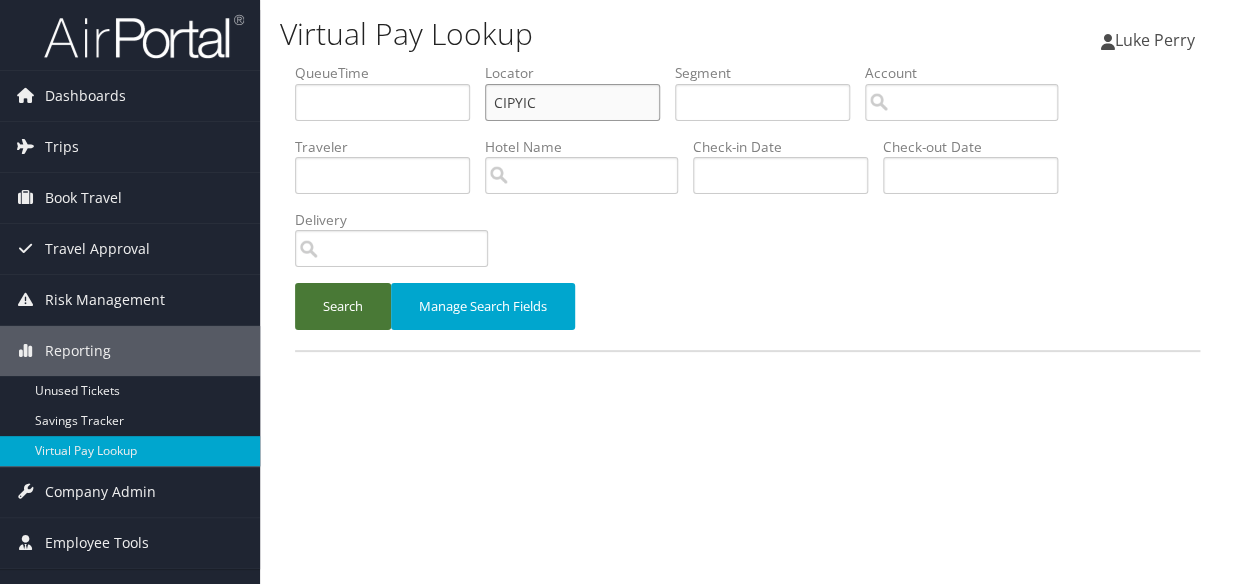 type on "CIPYIC" 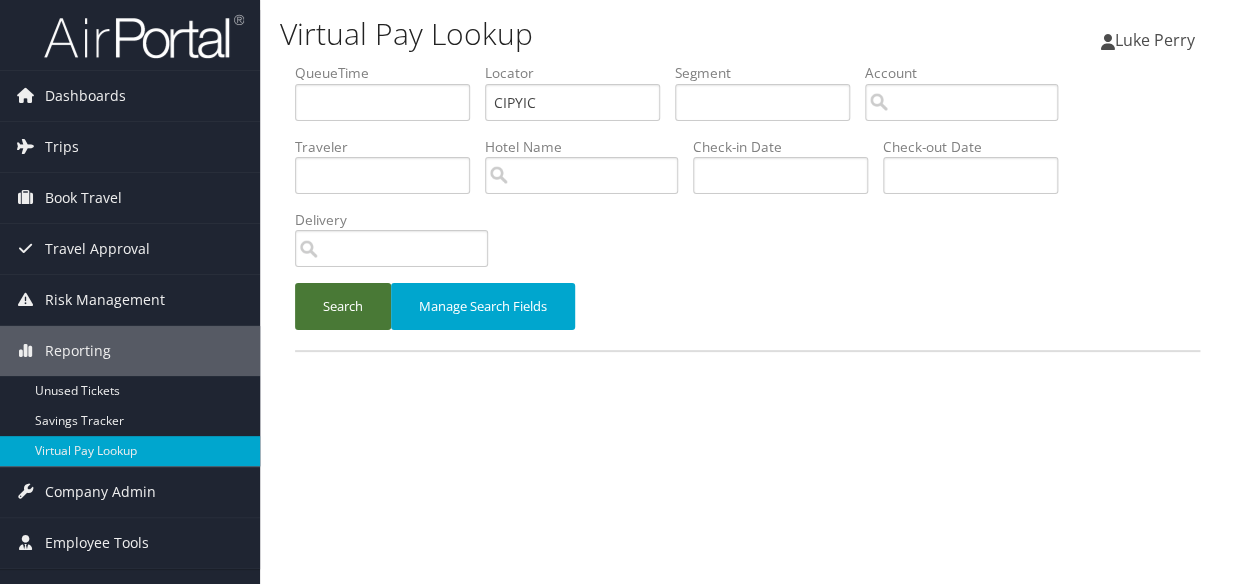 click on "Search" at bounding box center [343, 306] 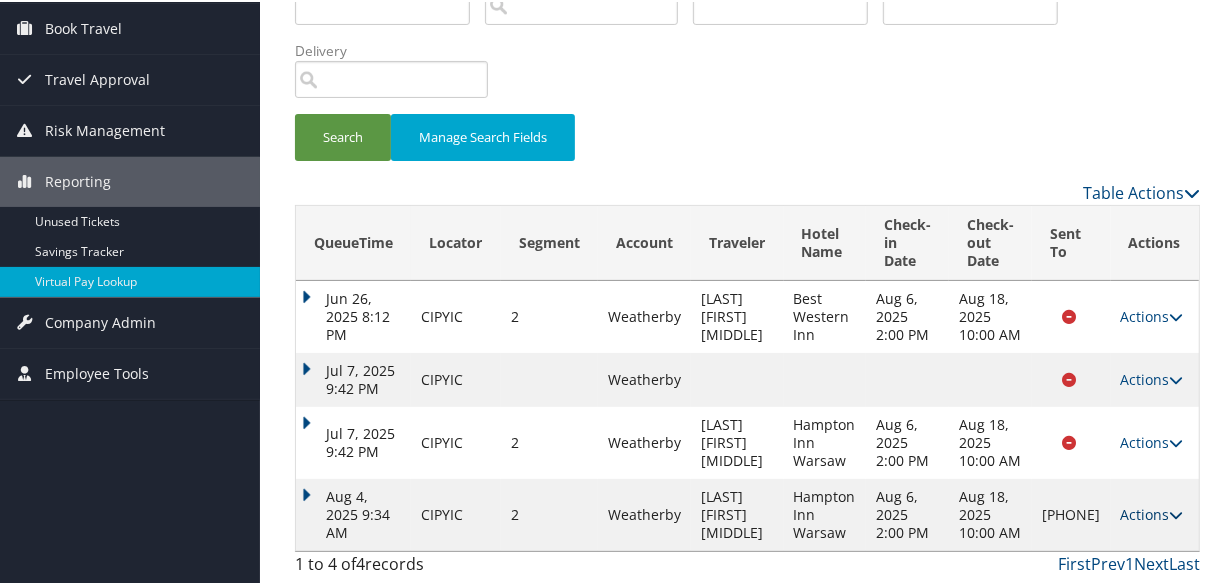 click on "Actions" at bounding box center (1152, 512) 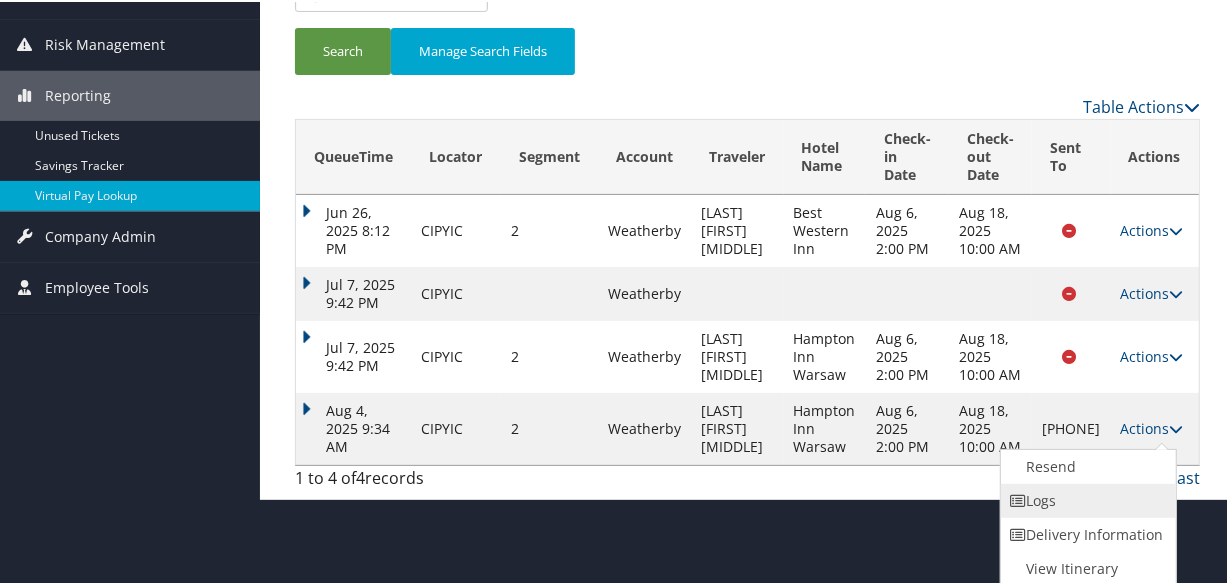 click on "Logs" at bounding box center (1086, 499) 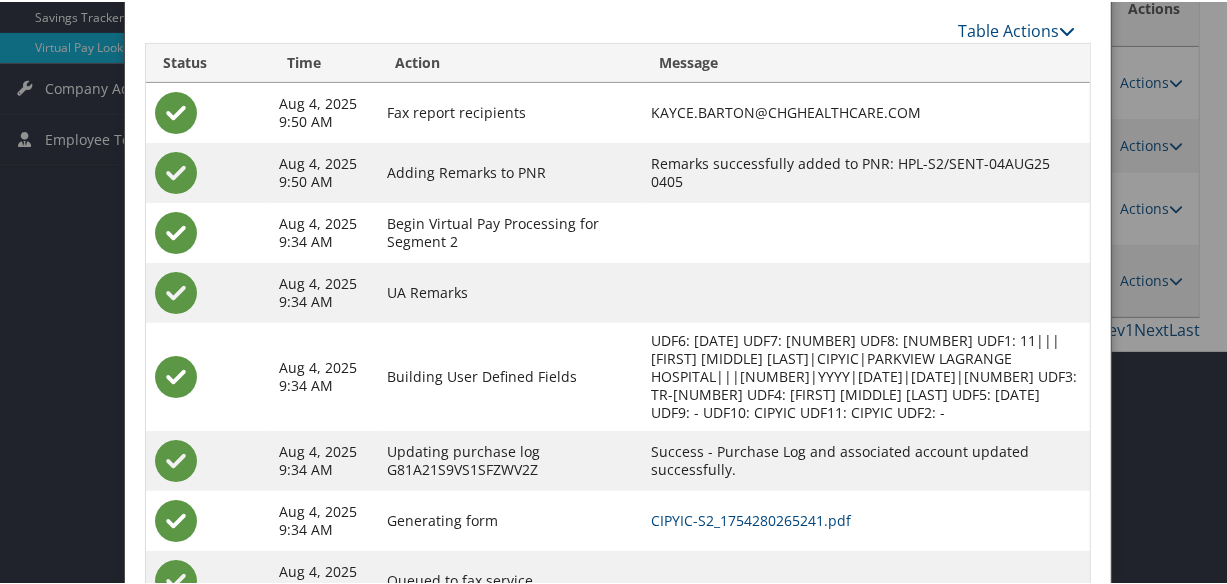scroll, scrollTop: 485, scrollLeft: 0, axis: vertical 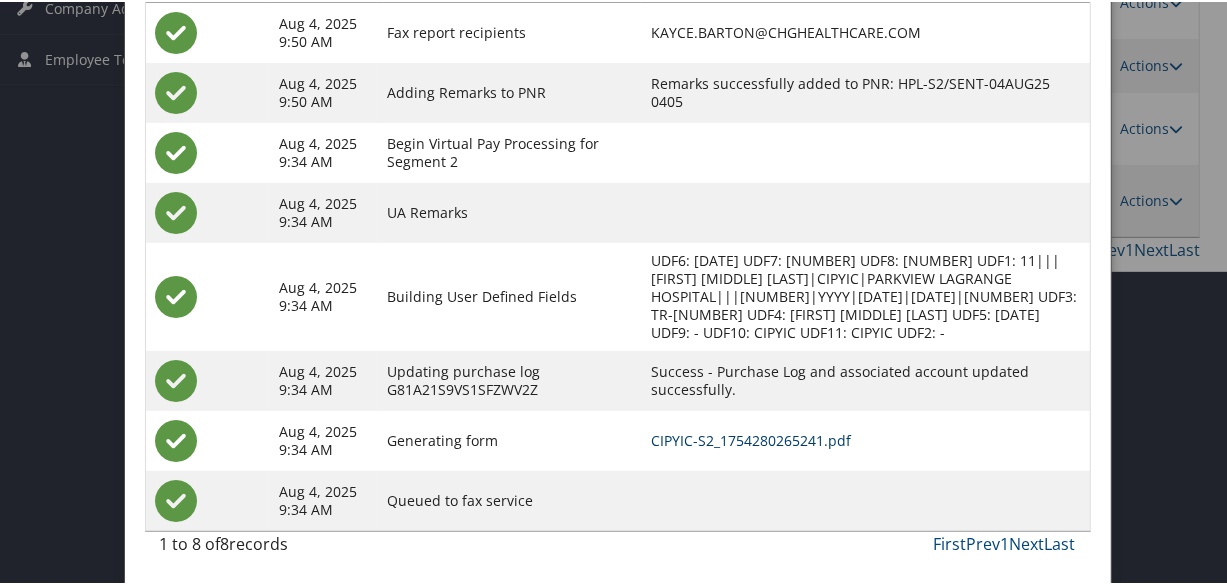 click on "CIPYIC-S2_1754280265241.pdf" at bounding box center (751, 438) 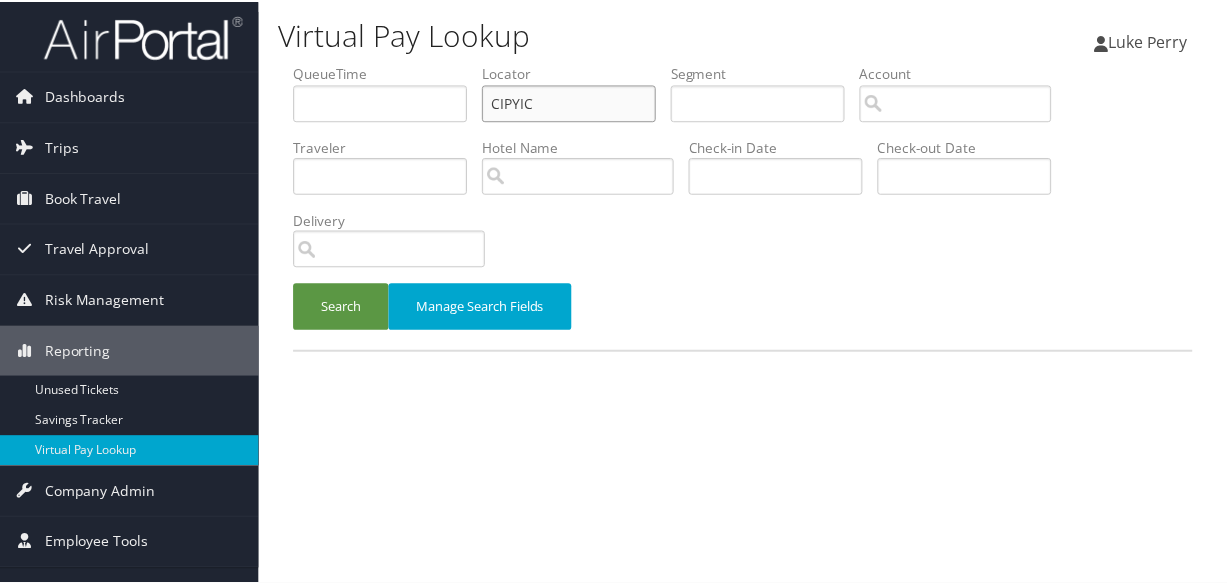 scroll, scrollTop: 0, scrollLeft: 0, axis: both 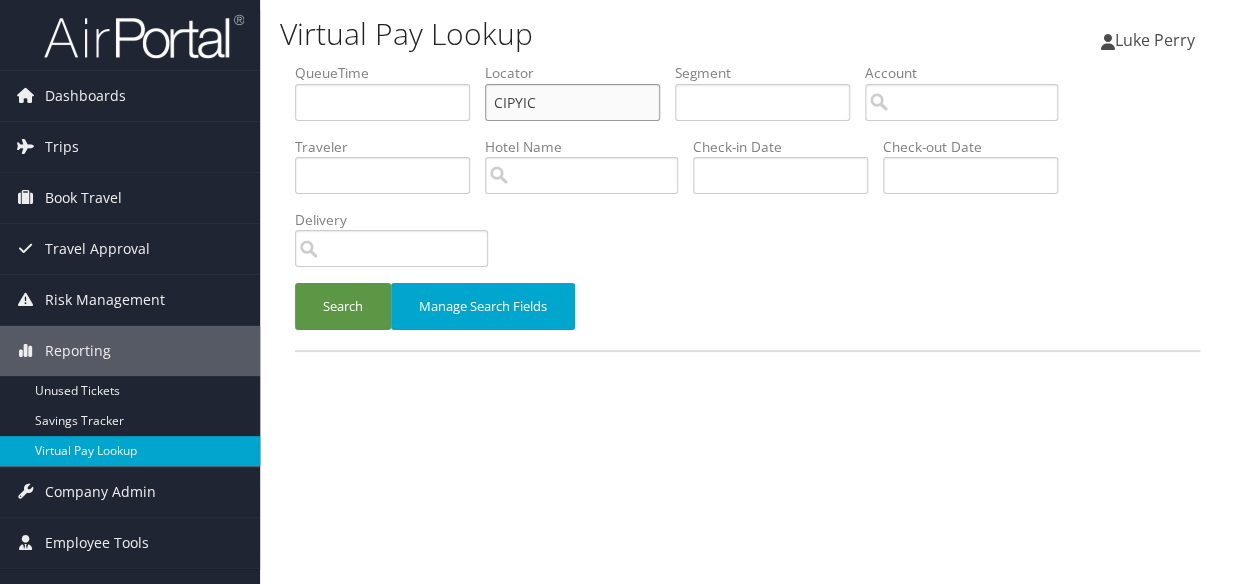 drag, startPoint x: 429, startPoint y: 130, endPoint x: 382, endPoint y: 131, distance: 47.010635 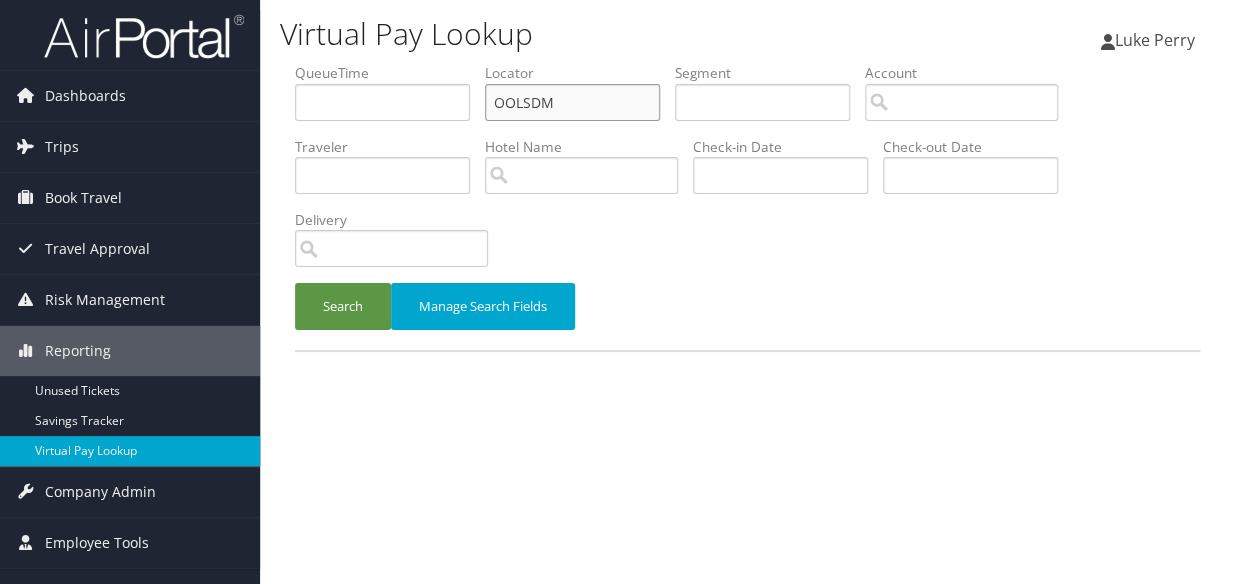 type on "OOLSDM" 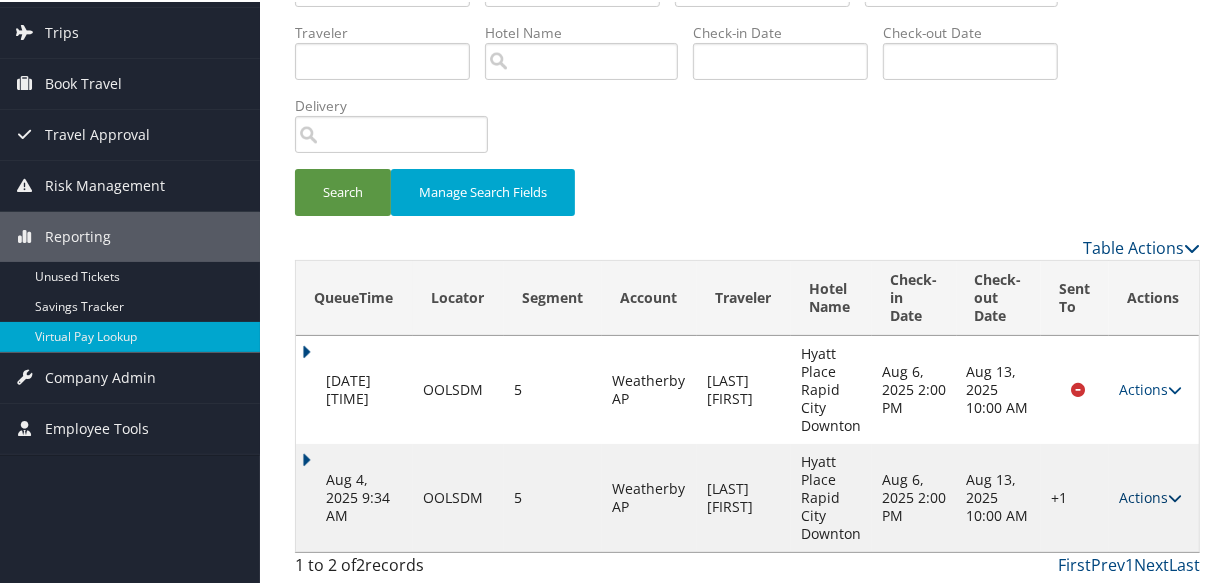 click on "Actions   Resend  Logs  Delivery Information  View Itinerary" at bounding box center [1154, 496] 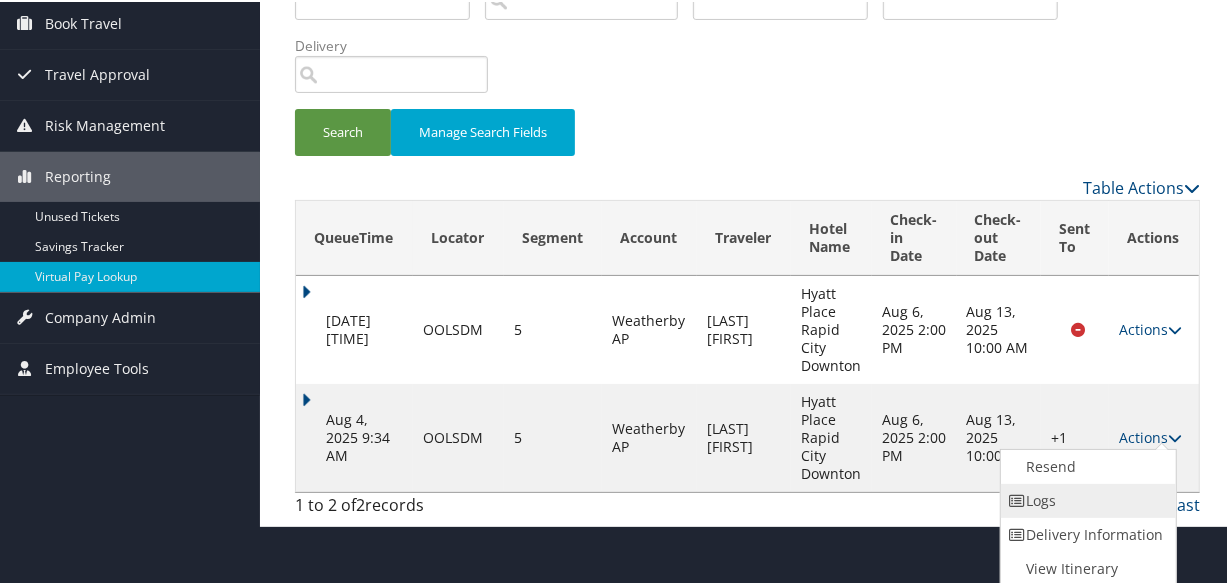 click on "Logs" at bounding box center (1086, 499) 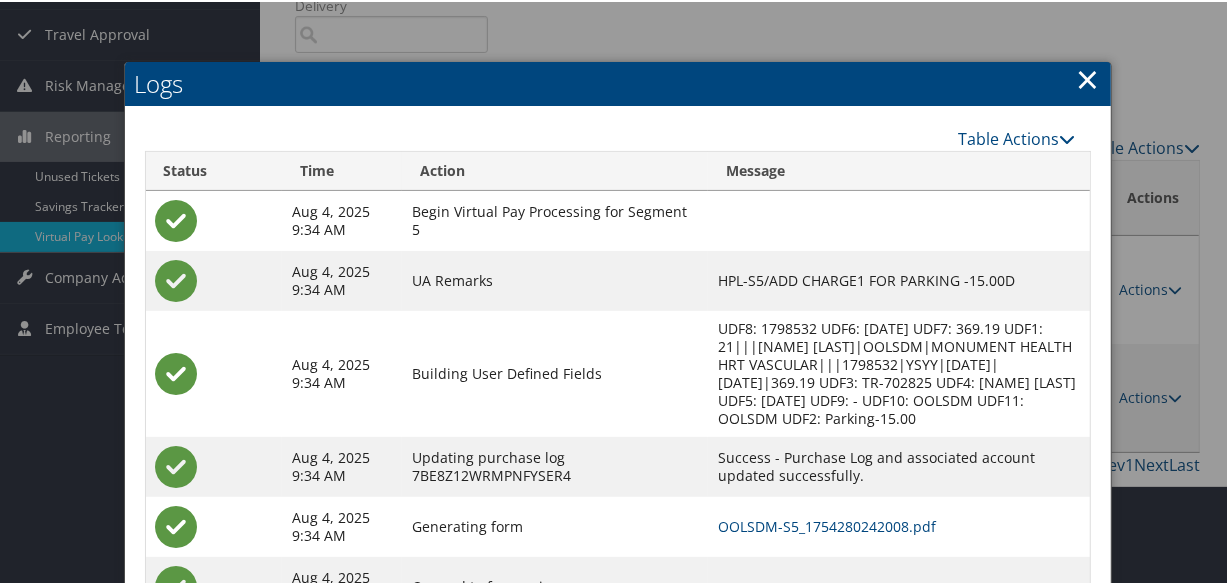 scroll, scrollTop: 302, scrollLeft: 0, axis: vertical 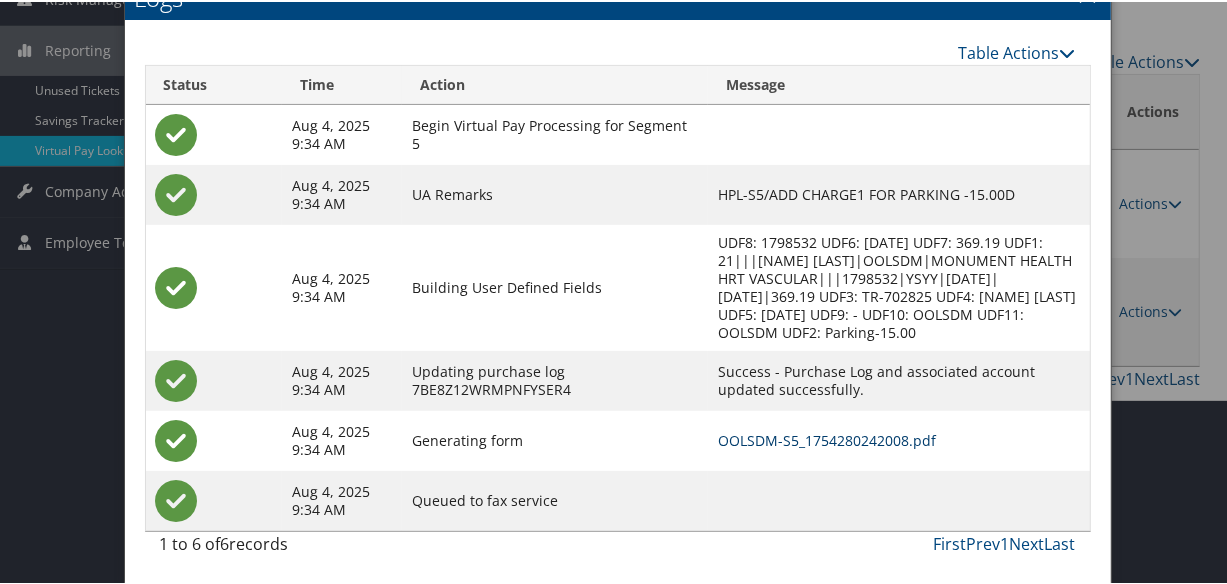click on "OOLSDM-S5_1754280242008.pdf" at bounding box center [827, 438] 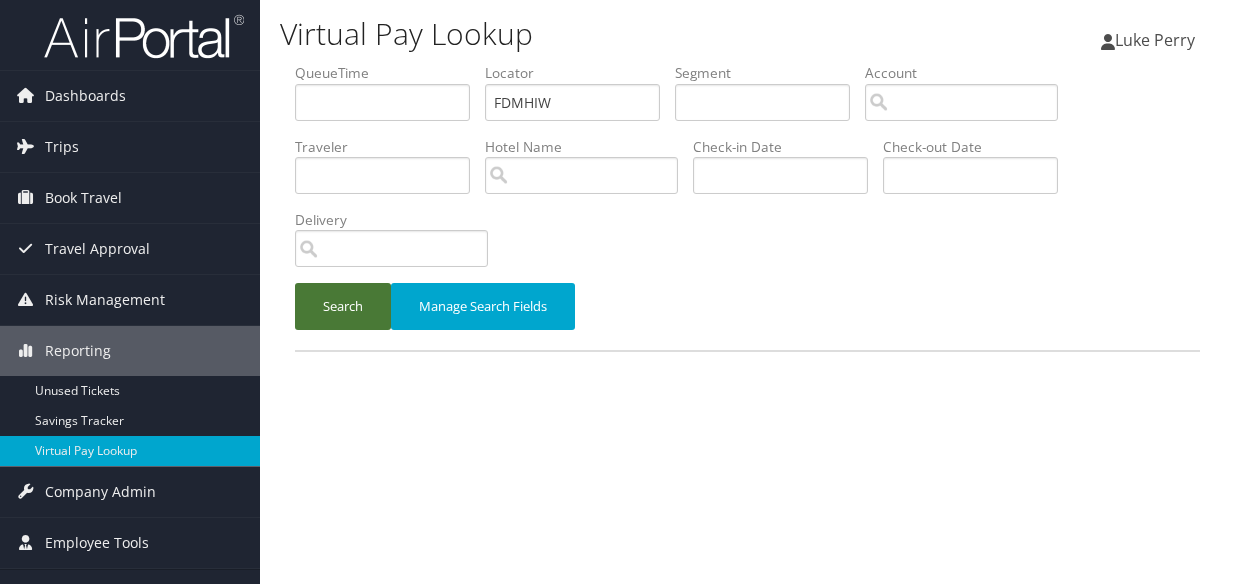scroll, scrollTop: 0, scrollLeft: 0, axis: both 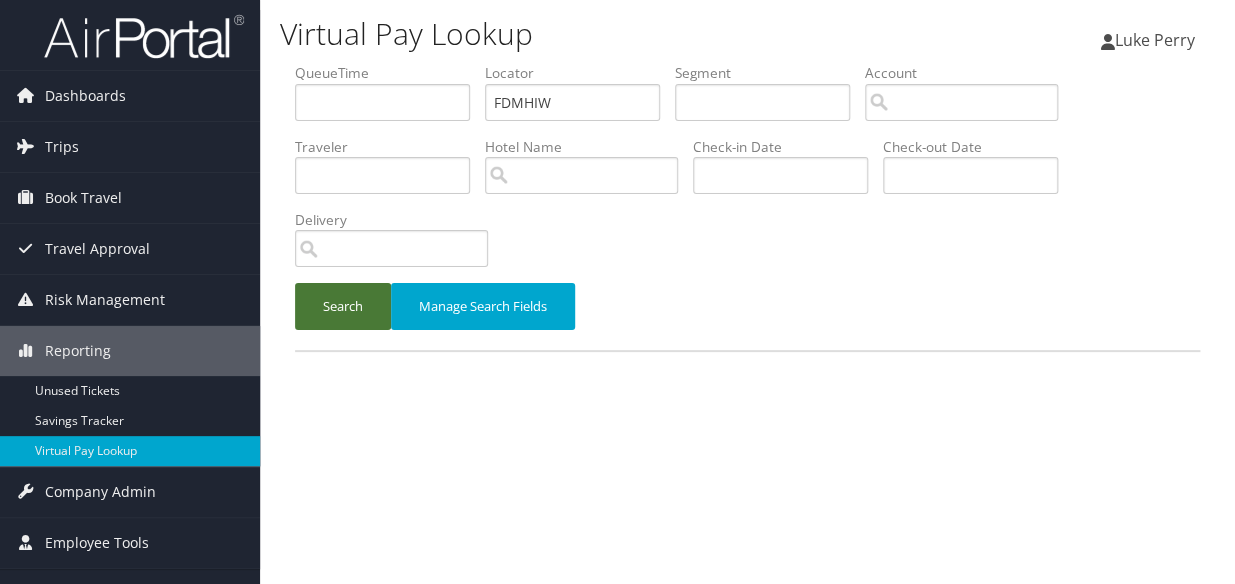 click on "Search" at bounding box center (343, 306) 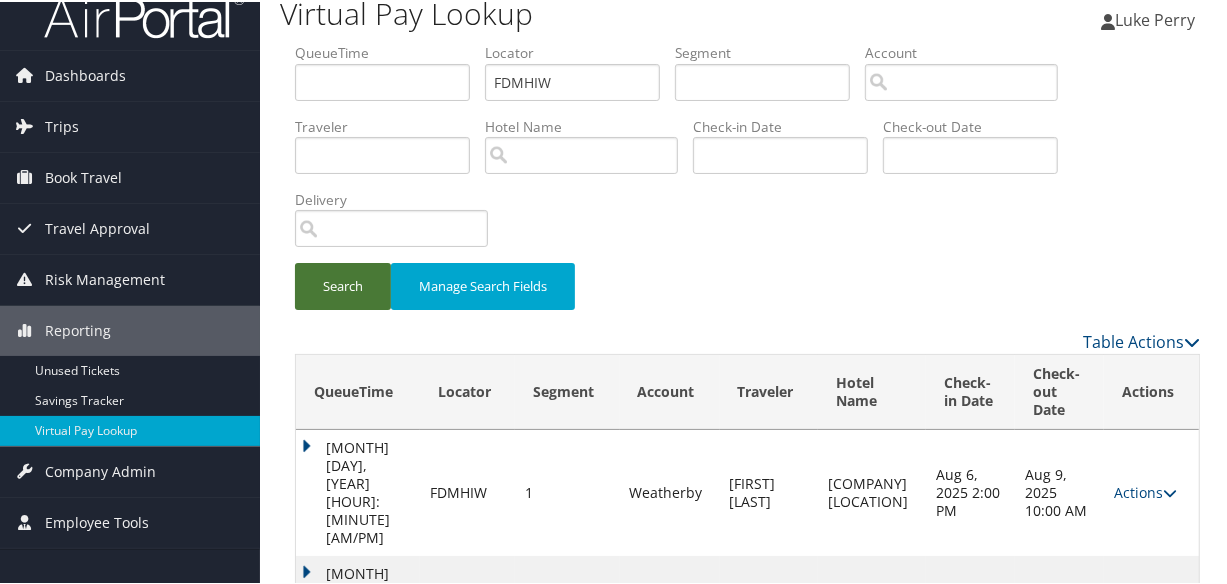 scroll, scrollTop: 44, scrollLeft: 0, axis: vertical 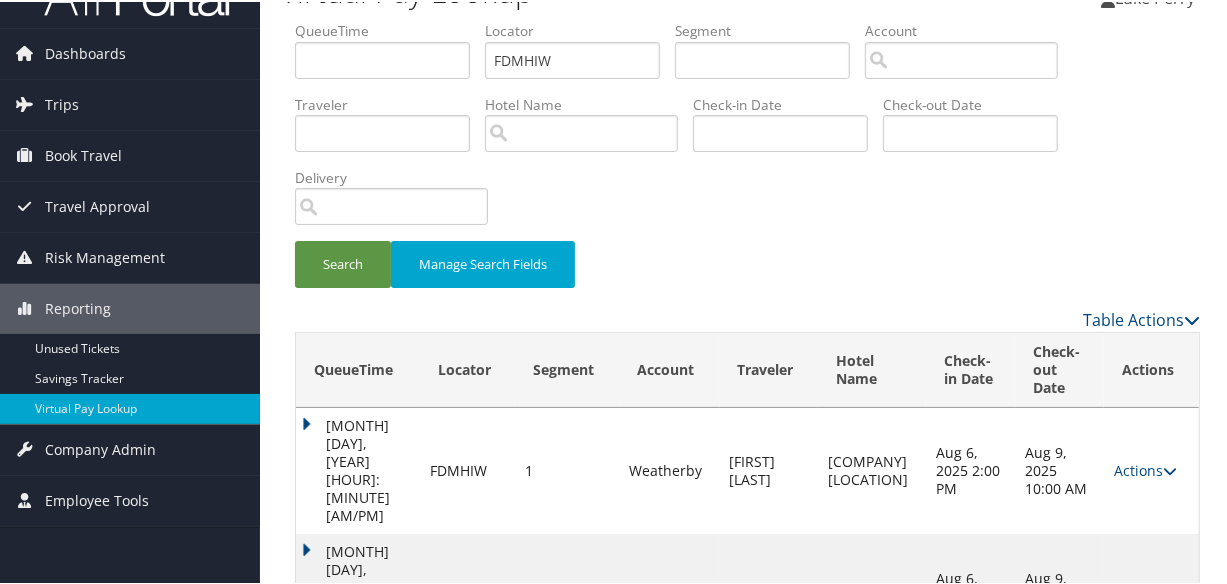 click on "Aug 4, 2025 9:35 AM" at bounding box center (358, 595) 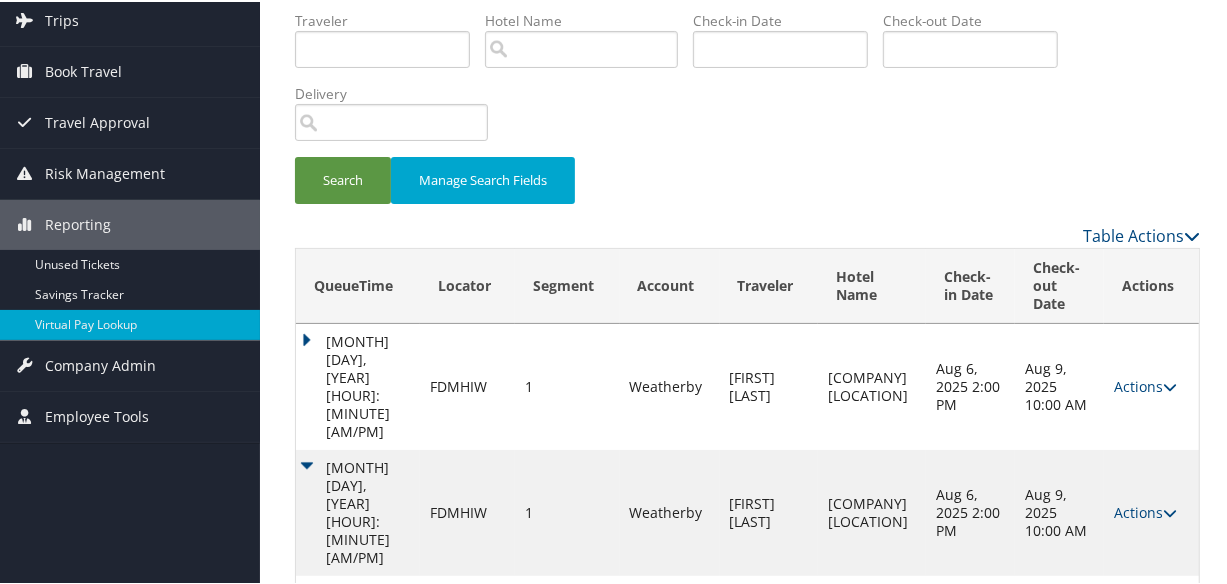 scroll, scrollTop: 129, scrollLeft: 0, axis: vertical 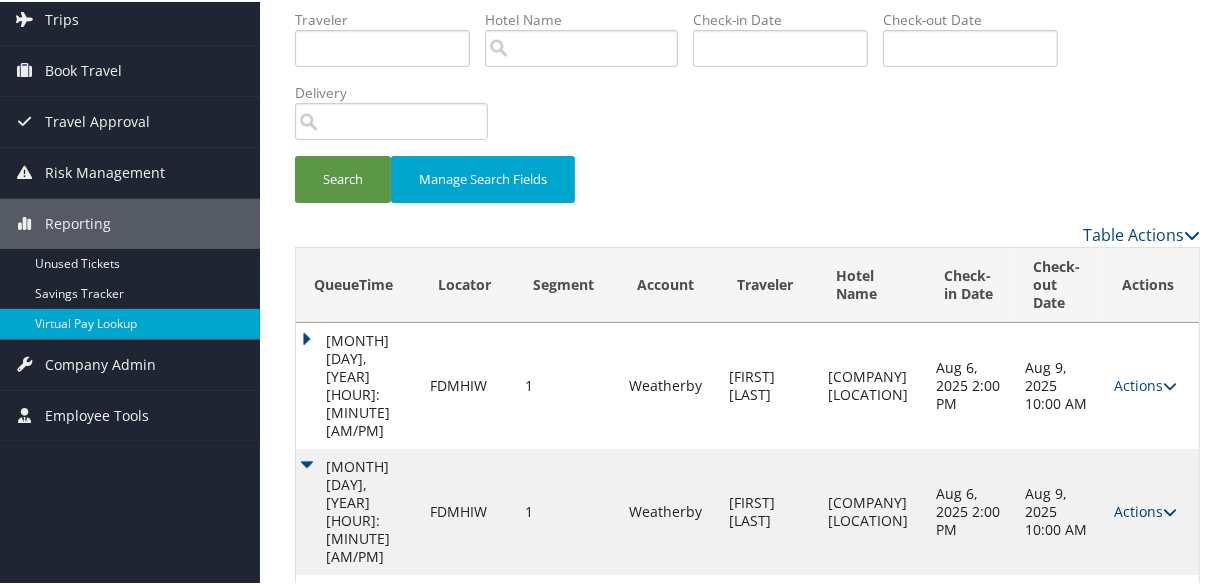 click on "Actions" at bounding box center [1145, 509] 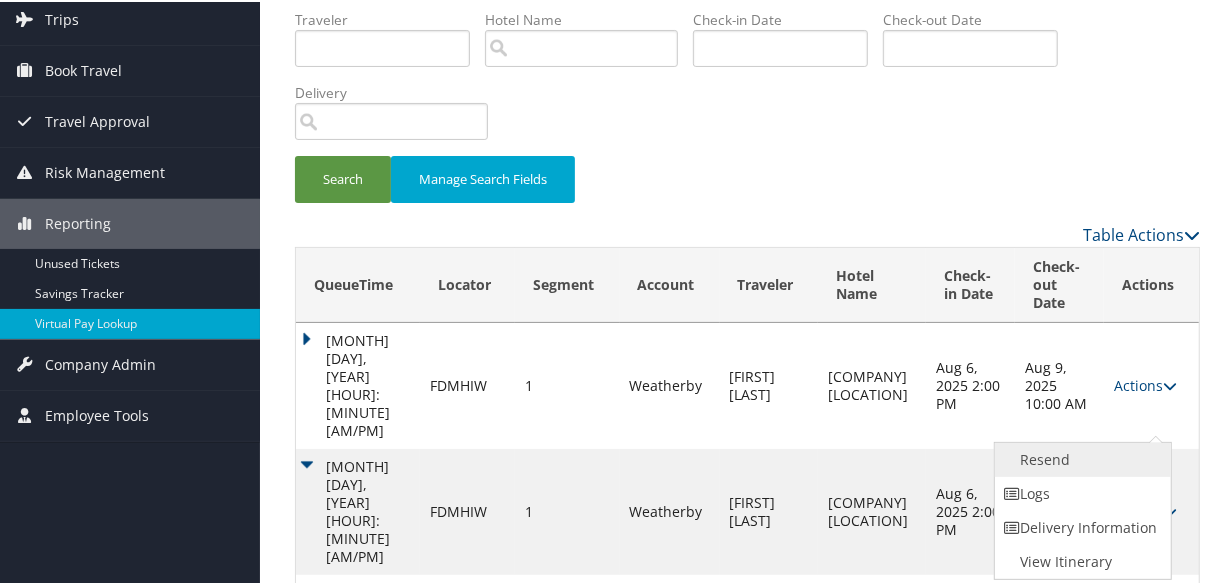 click on "Resend" at bounding box center [1080, 458] 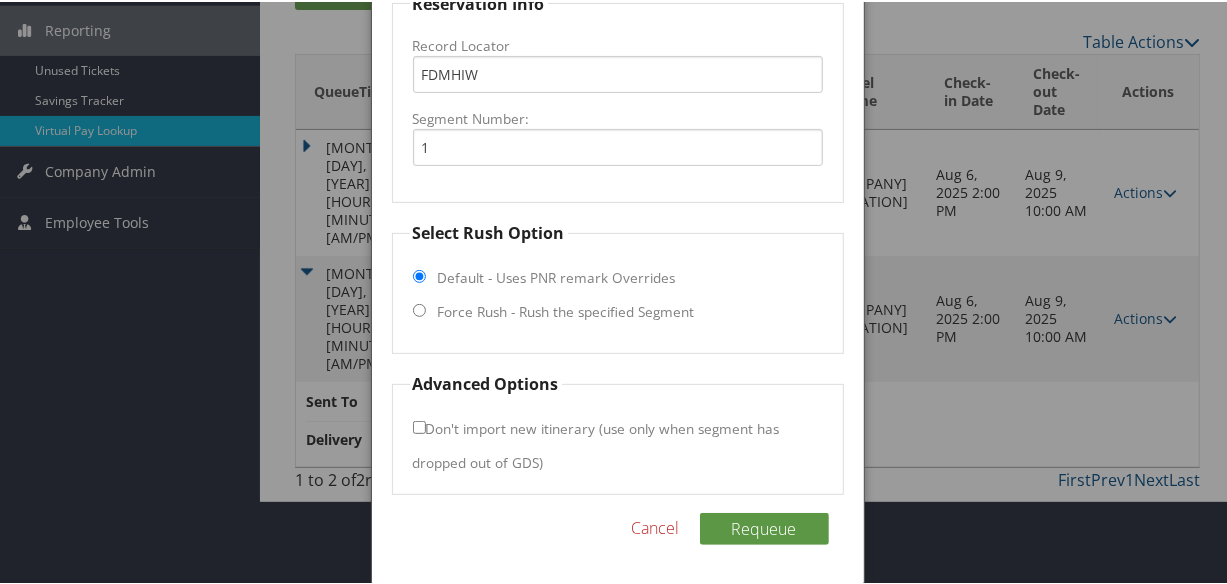 click on "Force Rush - Rush the specified Segment" at bounding box center [566, 310] 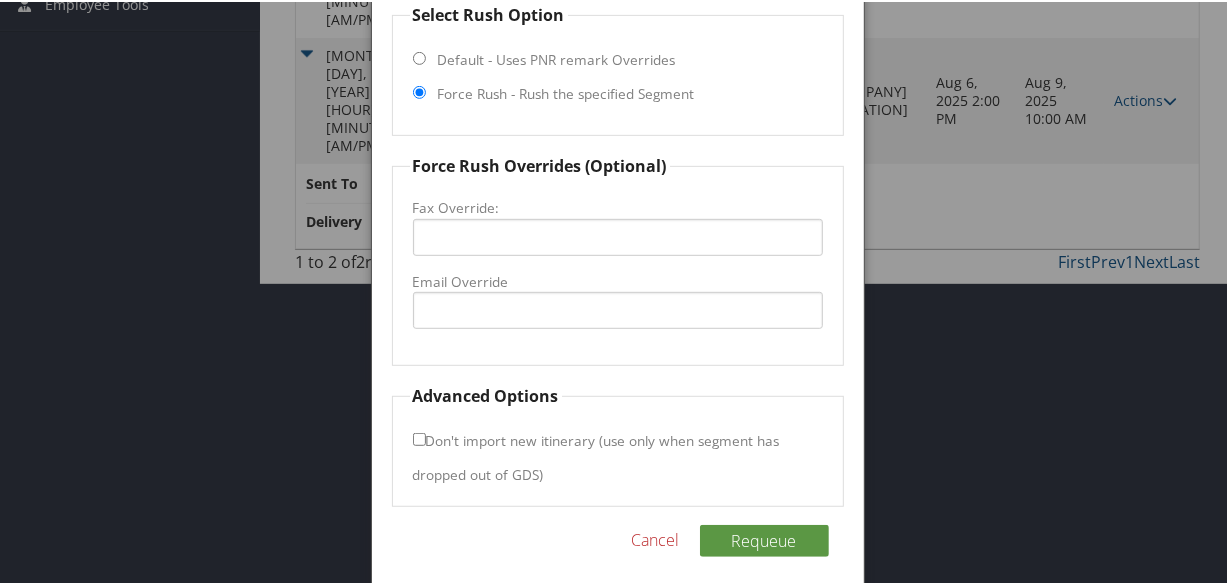 scroll, scrollTop: 552, scrollLeft: 0, axis: vertical 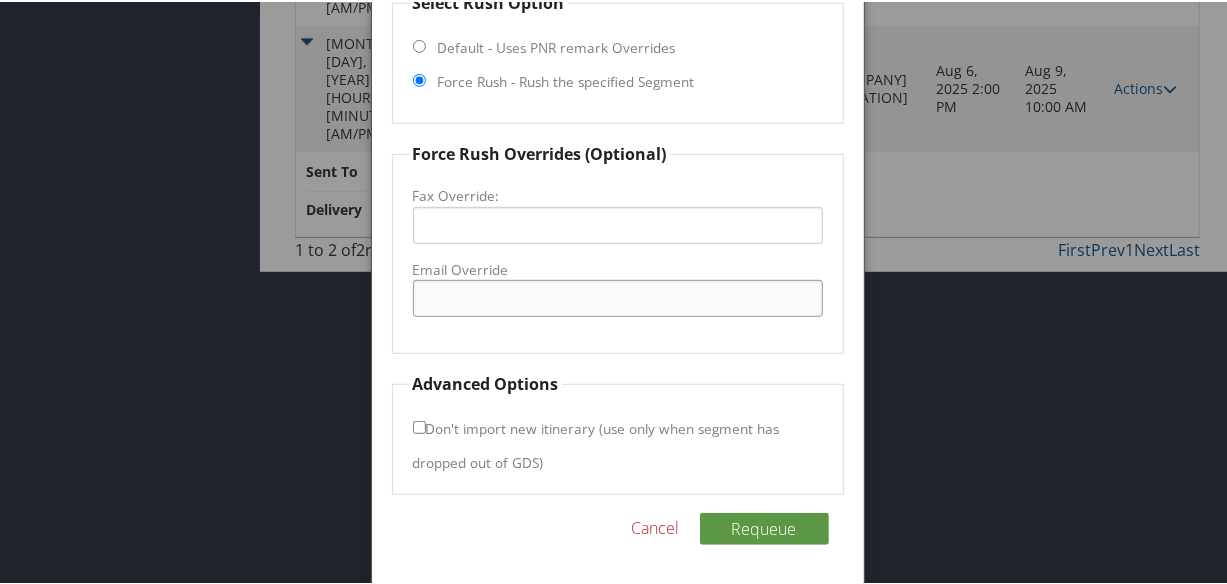 drag, startPoint x: 464, startPoint y: 295, endPoint x: 479, endPoint y: 294, distance: 15.033297 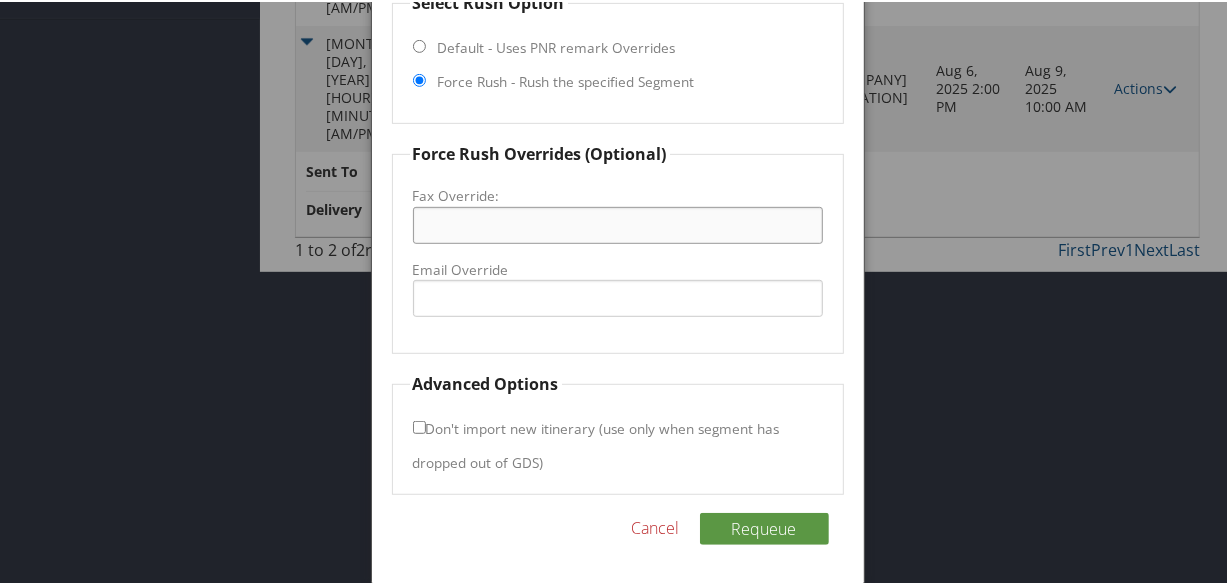 click on "Fax Override:" at bounding box center (618, 223) 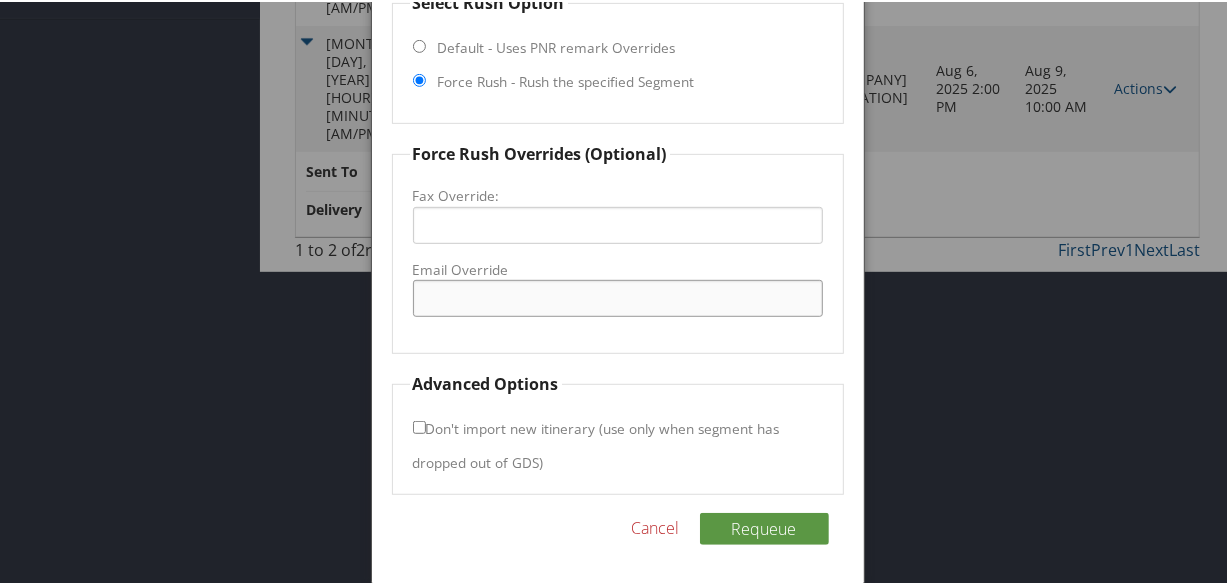 click on "Email Override" at bounding box center (618, 296) 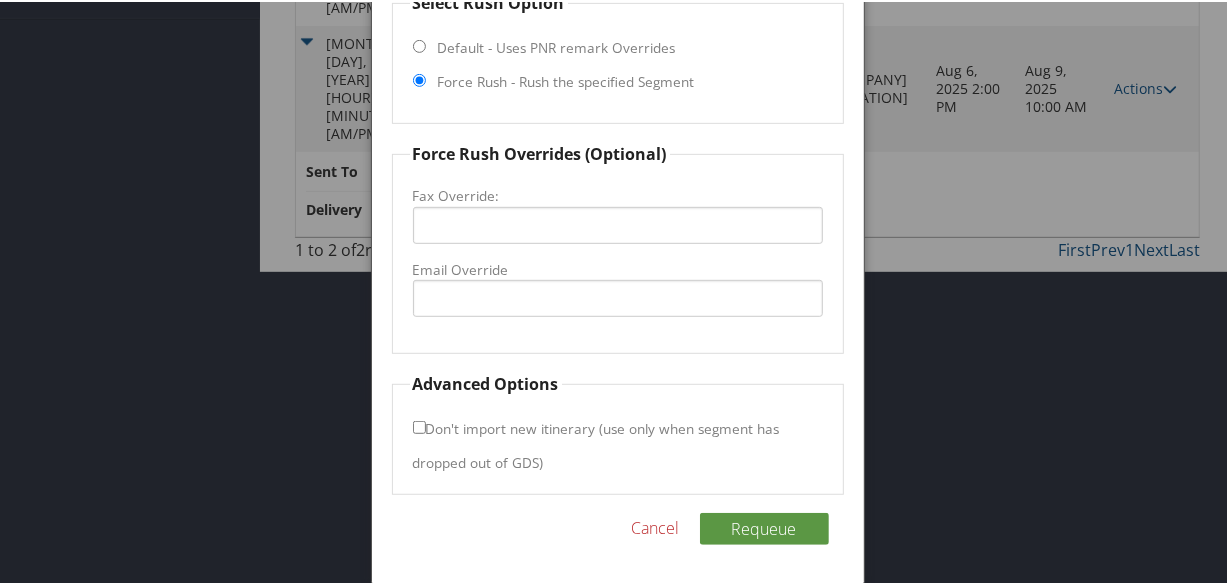click on "Force Rush Overrides (Optional)
Fax Override:
Email Override" at bounding box center [618, 246] 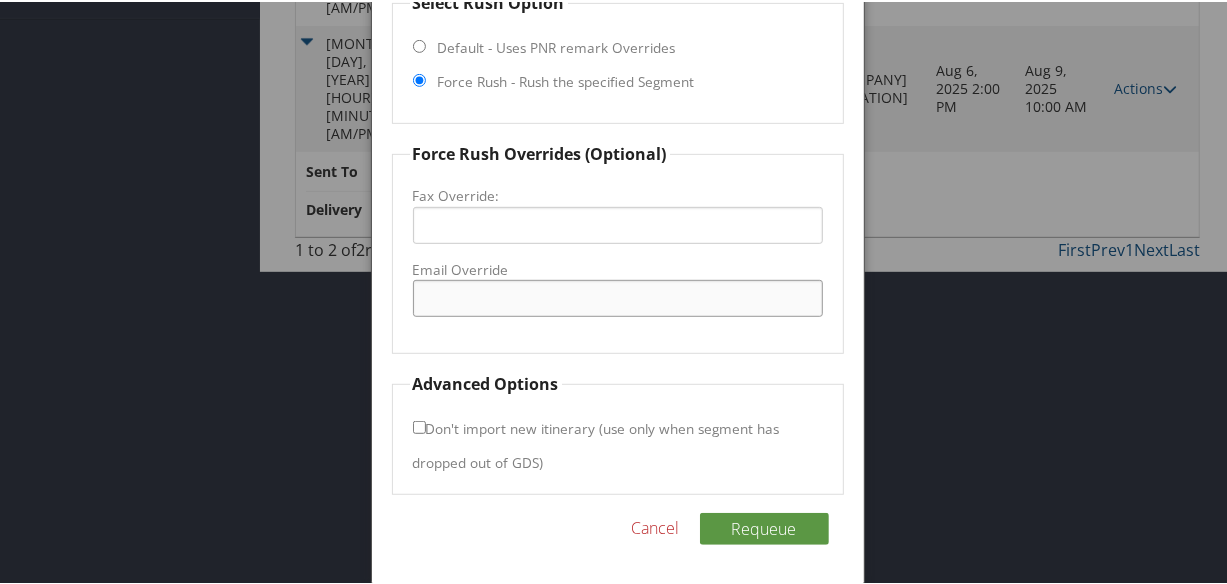 click on "Email Override" at bounding box center [618, 296] 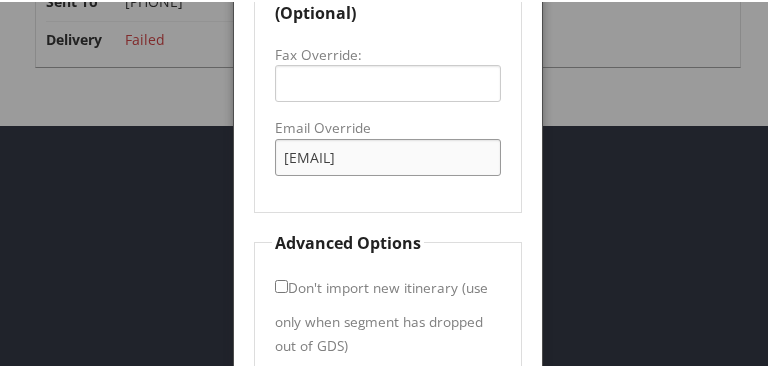scroll, scrollTop: 930, scrollLeft: 0, axis: vertical 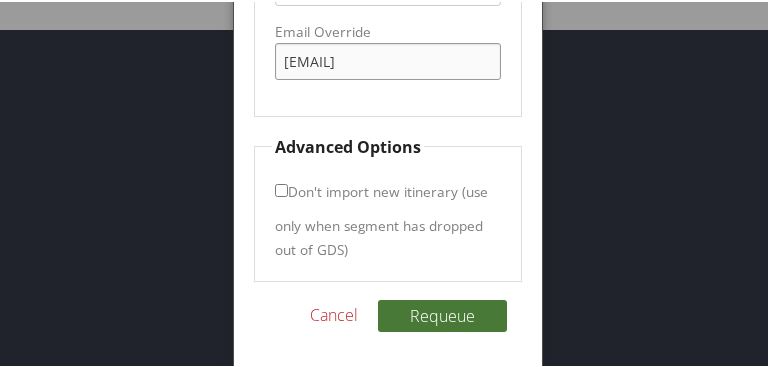 type on "doubletreelan@gmail.com" 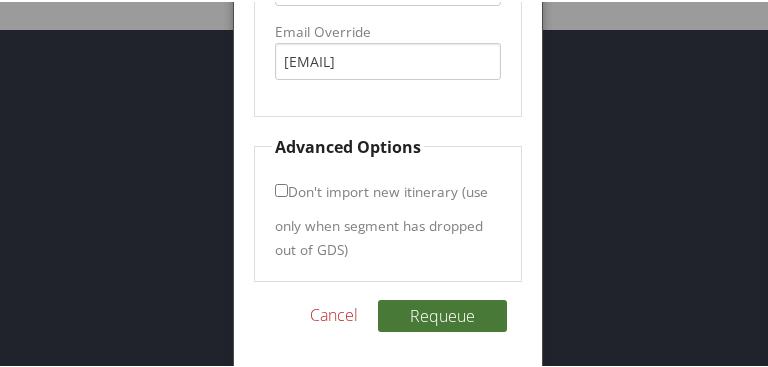 click on "Requeue" at bounding box center [442, 314] 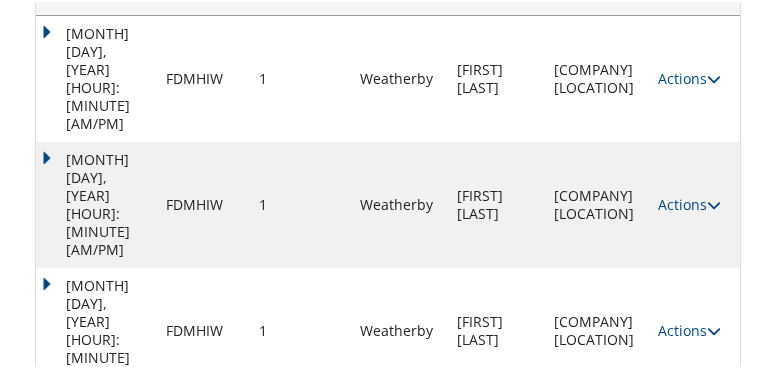 scroll, scrollTop: 393, scrollLeft: 0, axis: vertical 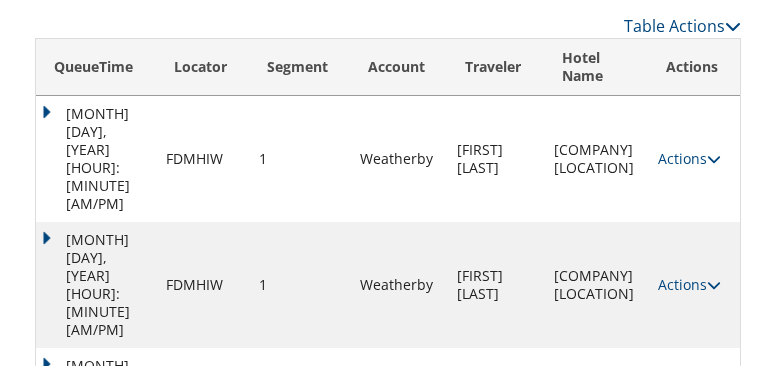 click on "Aug 5, 2025 8:36 PM" at bounding box center (96, 409) 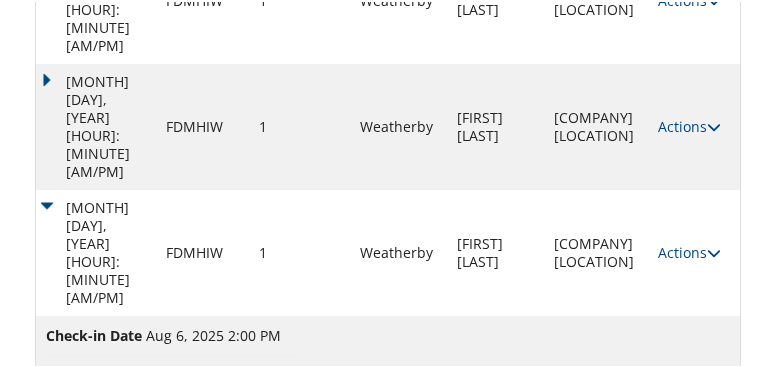 scroll, scrollTop: 552, scrollLeft: 0, axis: vertical 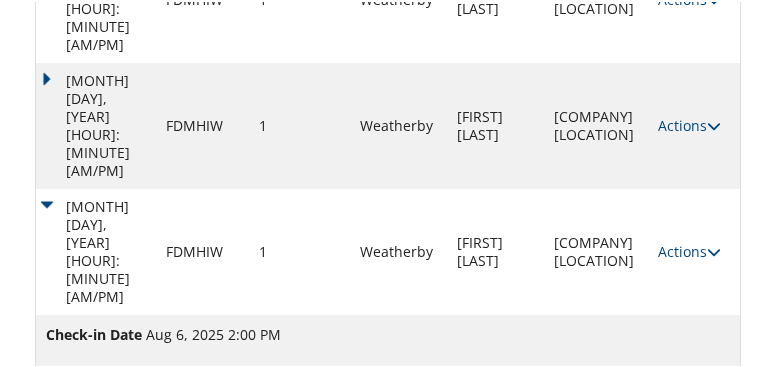 drag, startPoint x: 304, startPoint y: 247, endPoint x: 153, endPoint y: 258, distance: 151.40013 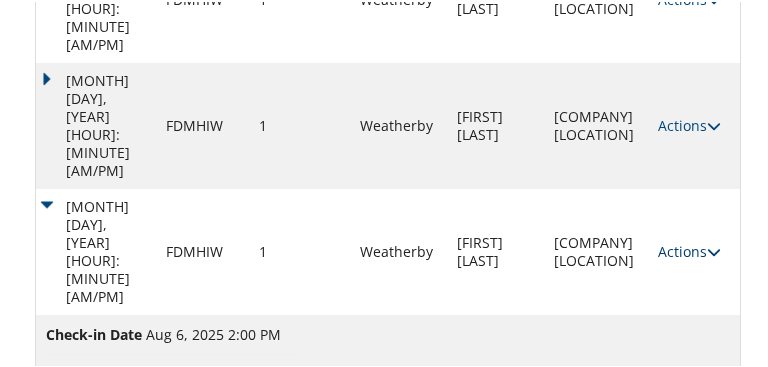 click on "Actions" at bounding box center [689, 249] 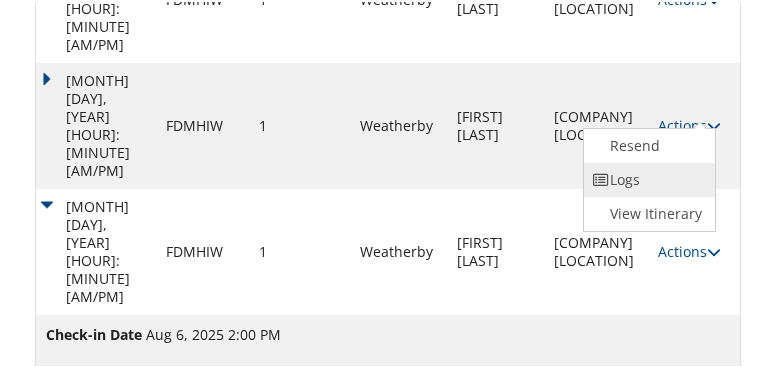 click on "Logs" at bounding box center (647, 178) 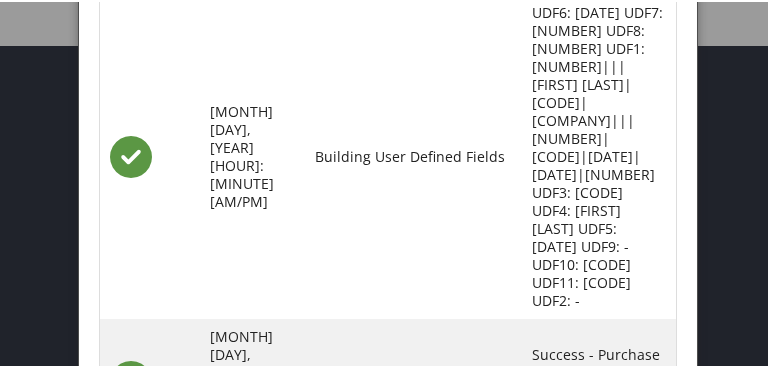 scroll, scrollTop: 1139, scrollLeft: 0, axis: vertical 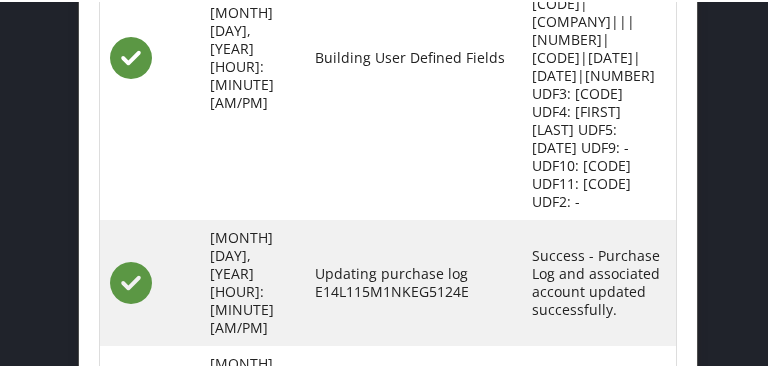 click on "FDMHIW-S1_1754406385560.pdf" at bounding box center (570, 406) 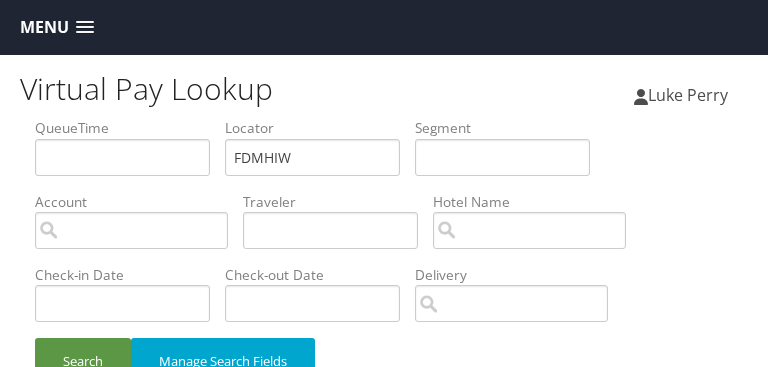 scroll, scrollTop: 59, scrollLeft: 0, axis: vertical 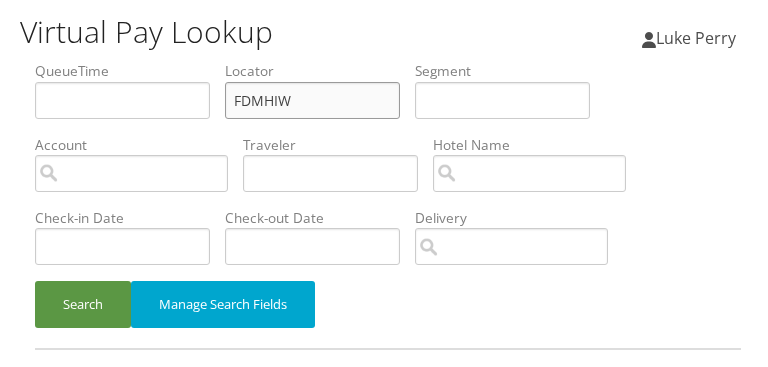 drag, startPoint x: 304, startPoint y: 97, endPoint x: 217, endPoint y: 111, distance: 88.11924 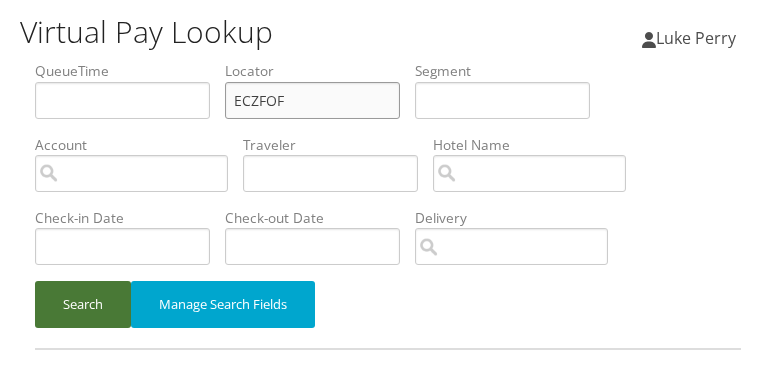 type on "ECZFOF" 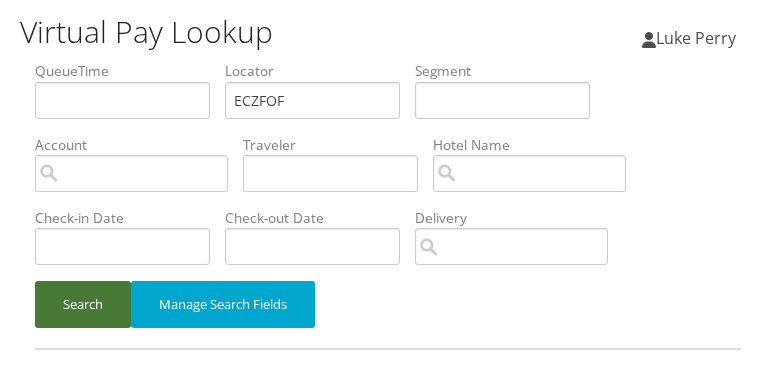 click on "Search" at bounding box center (83, 302) 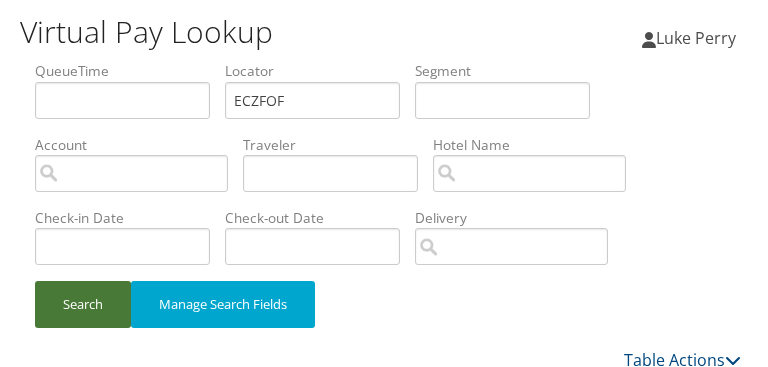type 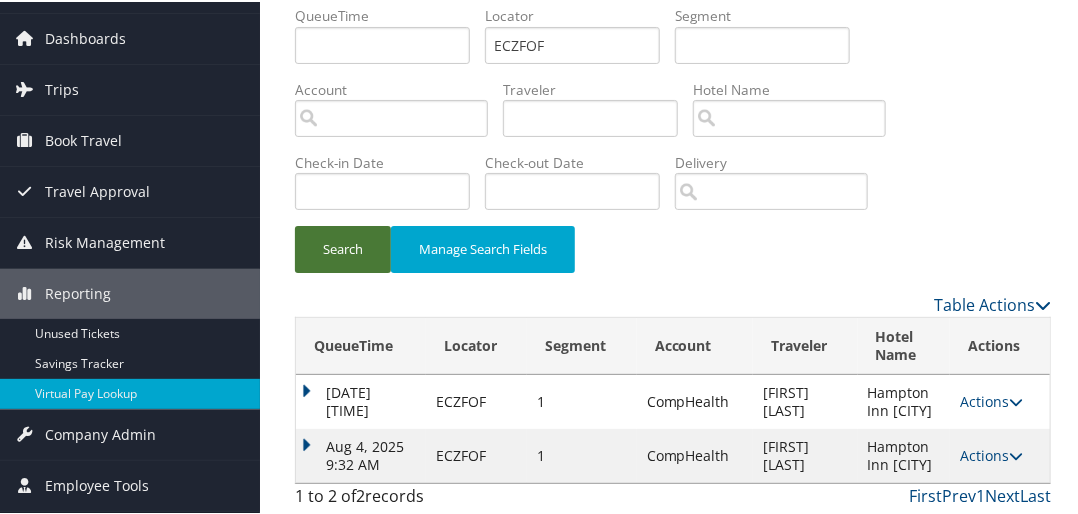 scroll, scrollTop: 60, scrollLeft: 0, axis: vertical 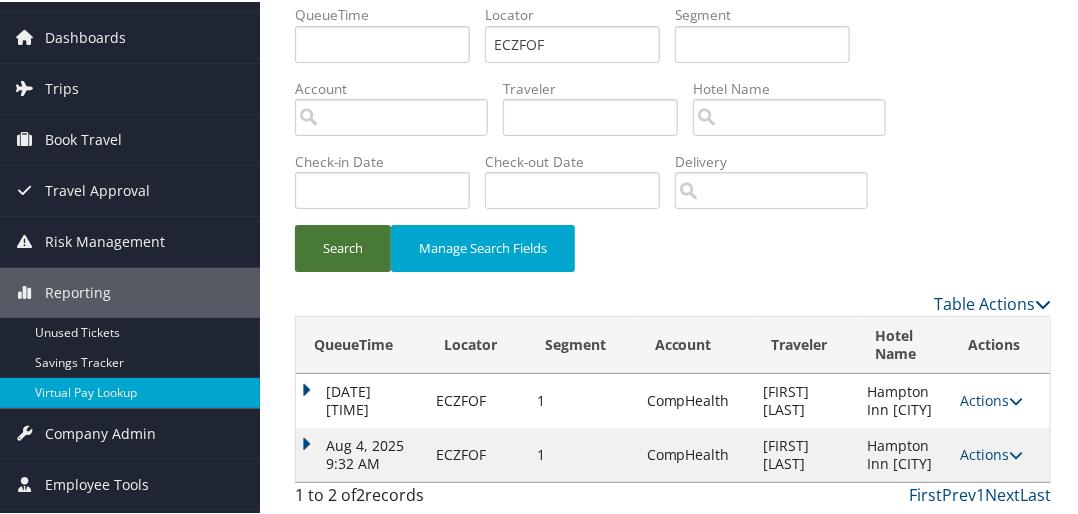 click on "Search" at bounding box center (343, 246) 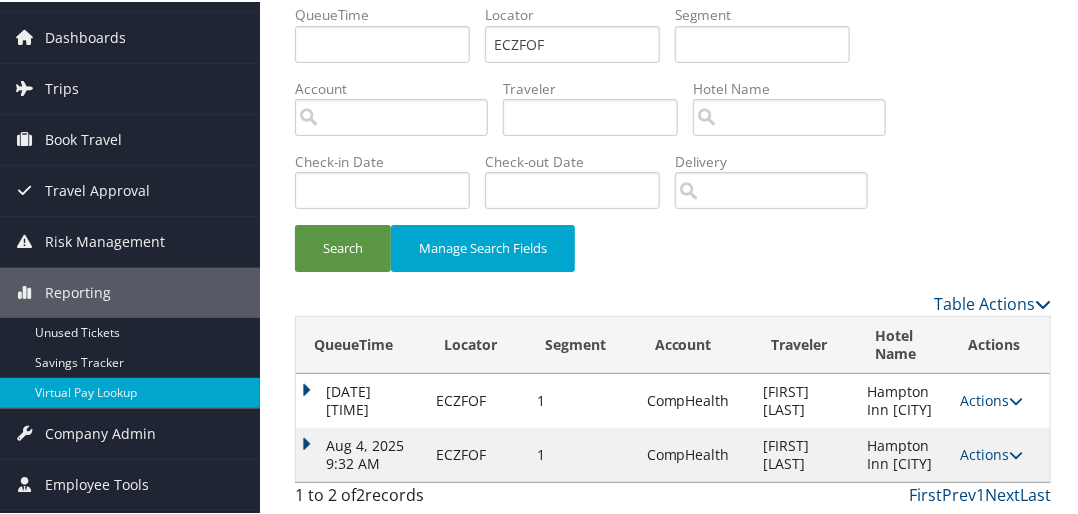 click on "Aug 4, 2025 9:32 AM" at bounding box center [361, 453] 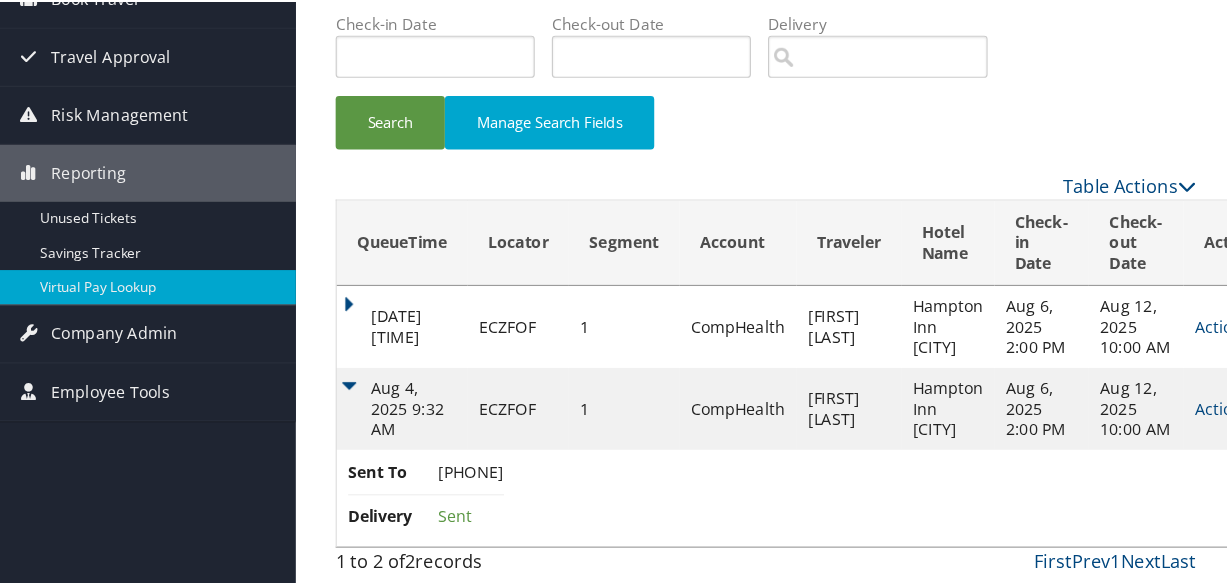 scroll, scrollTop: 129, scrollLeft: 0, axis: vertical 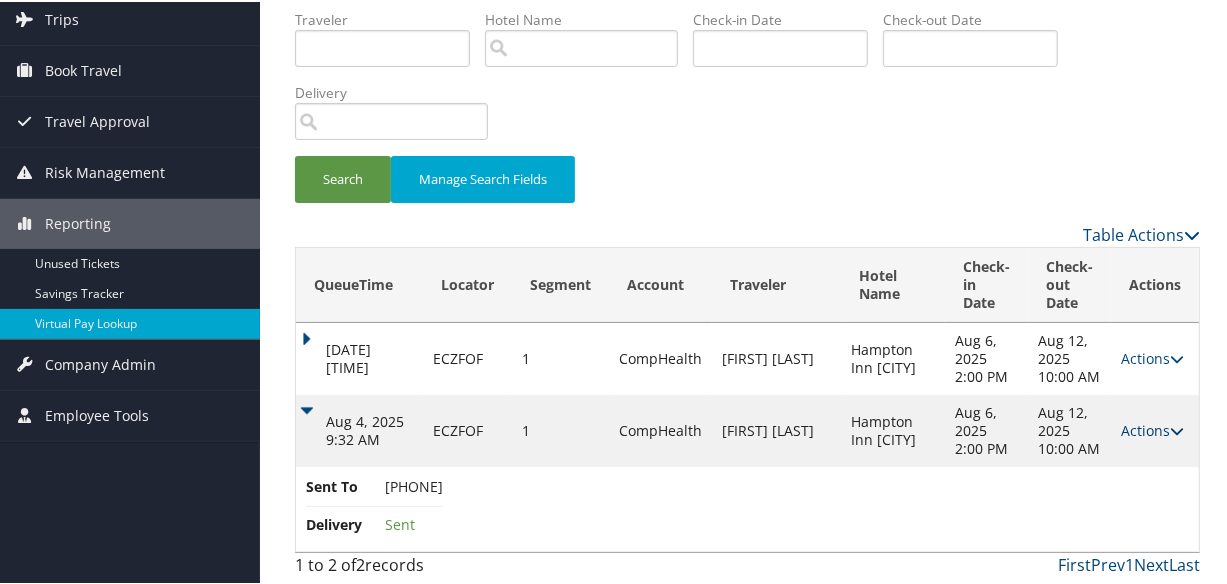click on "Actions" at bounding box center (1152, 428) 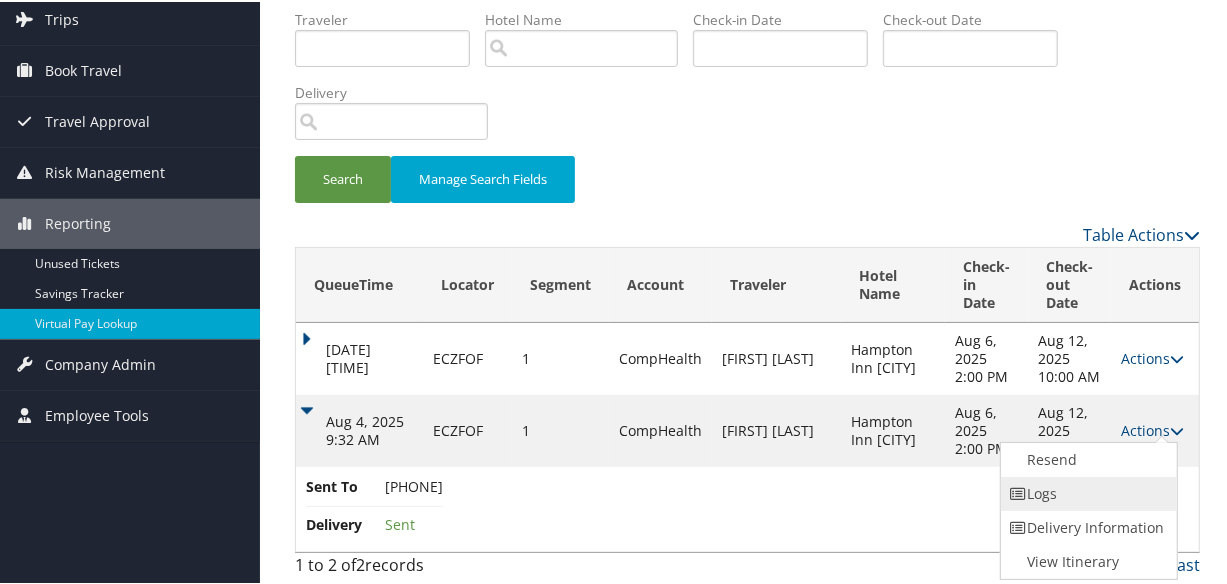 click on "Logs" at bounding box center (1086, 492) 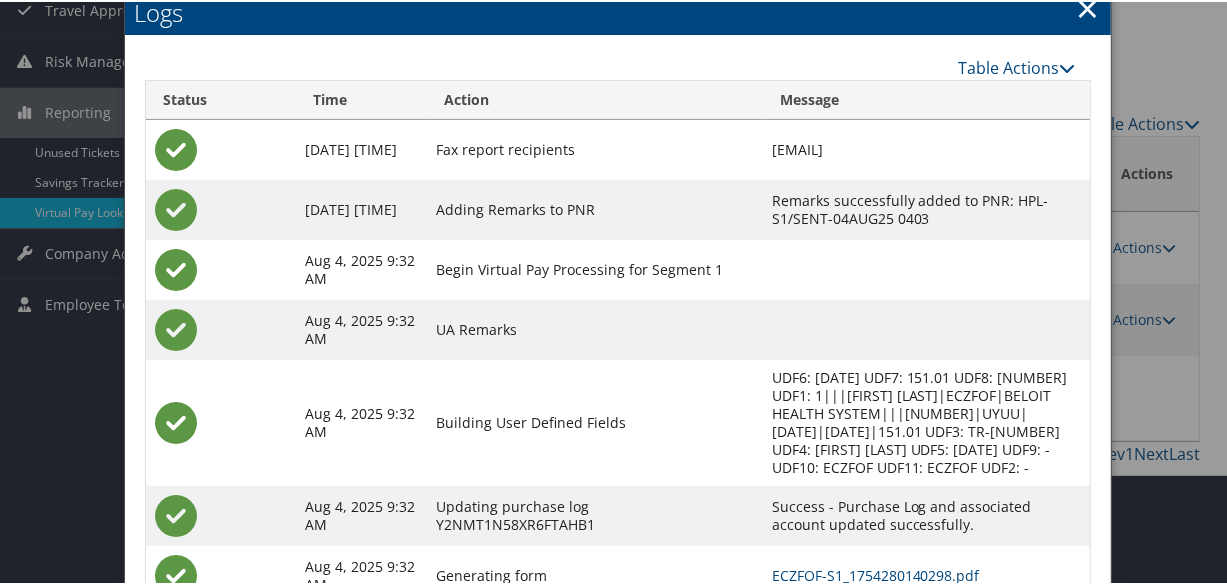 scroll, scrollTop: 357, scrollLeft: 0, axis: vertical 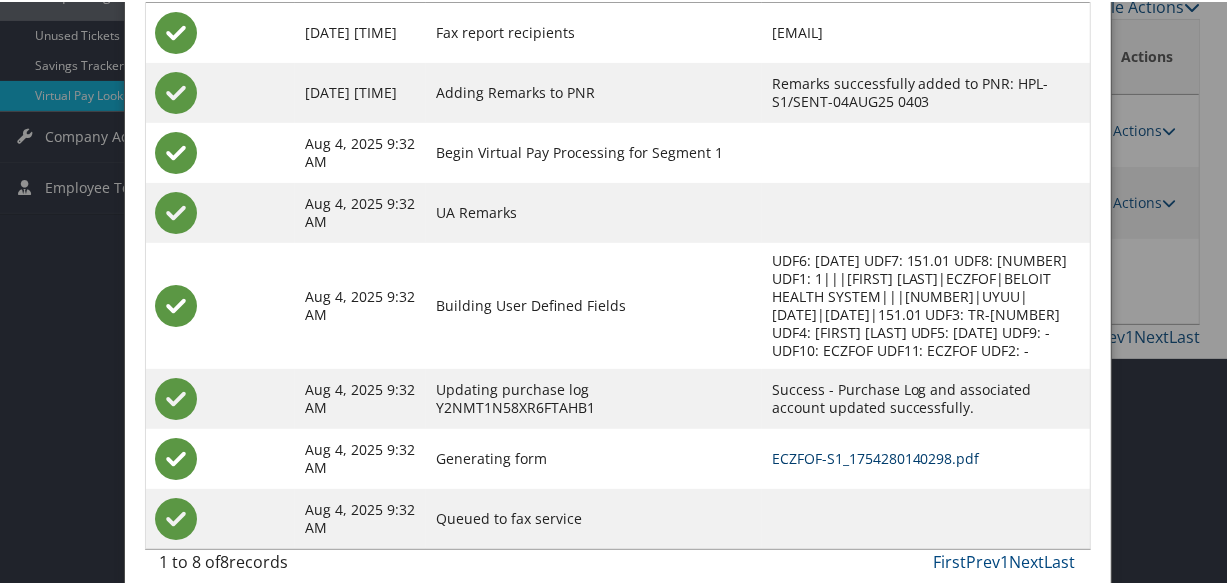 click on "ECZFOF-S1_1754280140298.pdf" at bounding box center [876, 456] 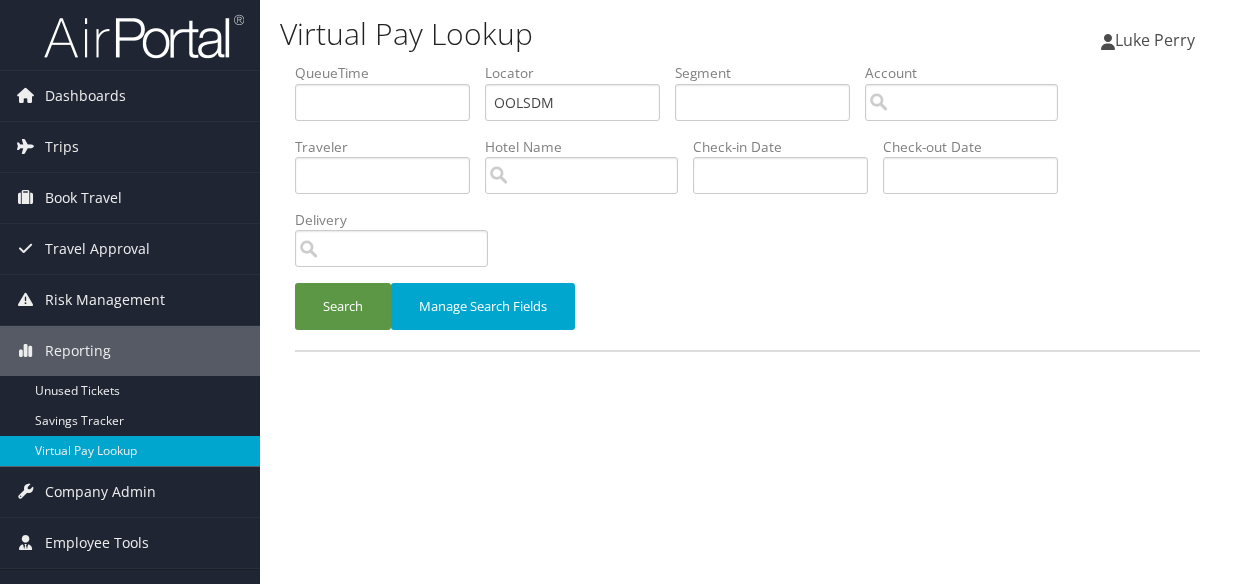 scroll, scrollTop: 0, scrollLeft: 0, axis: both 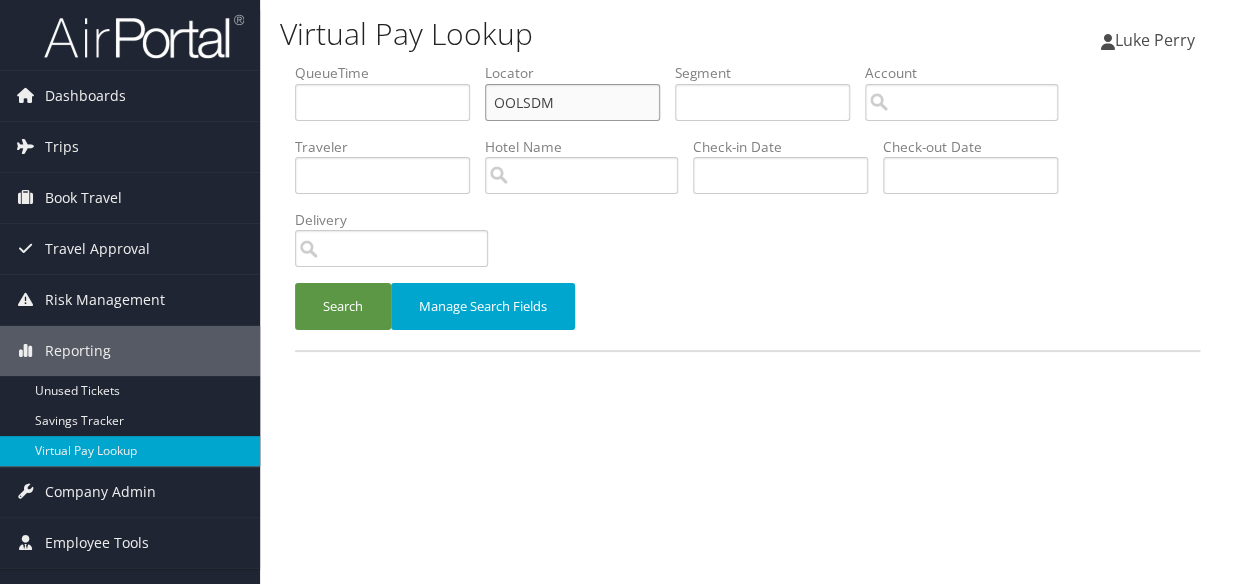 drag, startPoint x: 360, startPoint y: 113, endPoint x: 318, endPoint y: 120, distance: 42.579338 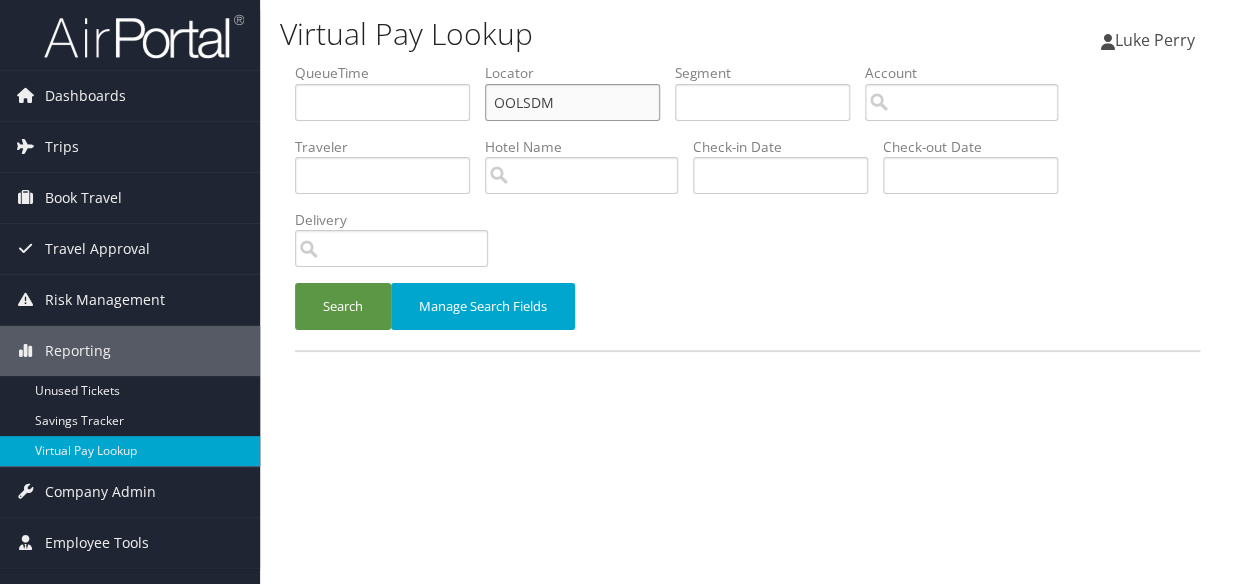 click on "QueueTime Locator OOLSDM Segment Account Traveler Hotel Name Check-in Date Check-out Date Delivery" at bounding box center [747, 63] 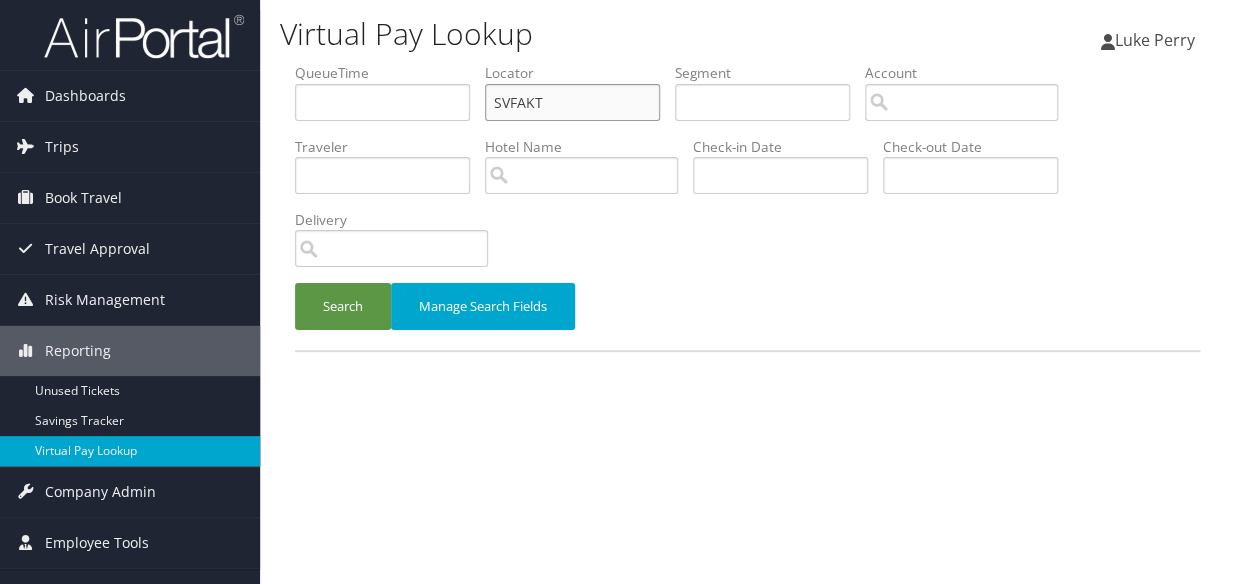 type on "SVFAKT" 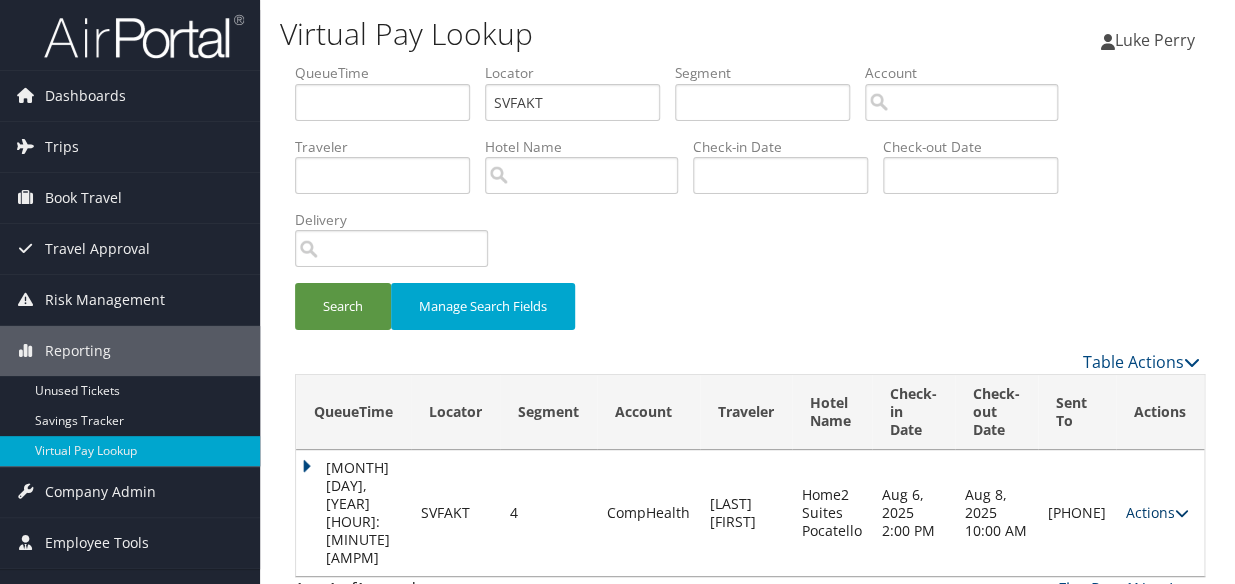 click on "Actions" at bounding box center [1157, 512] 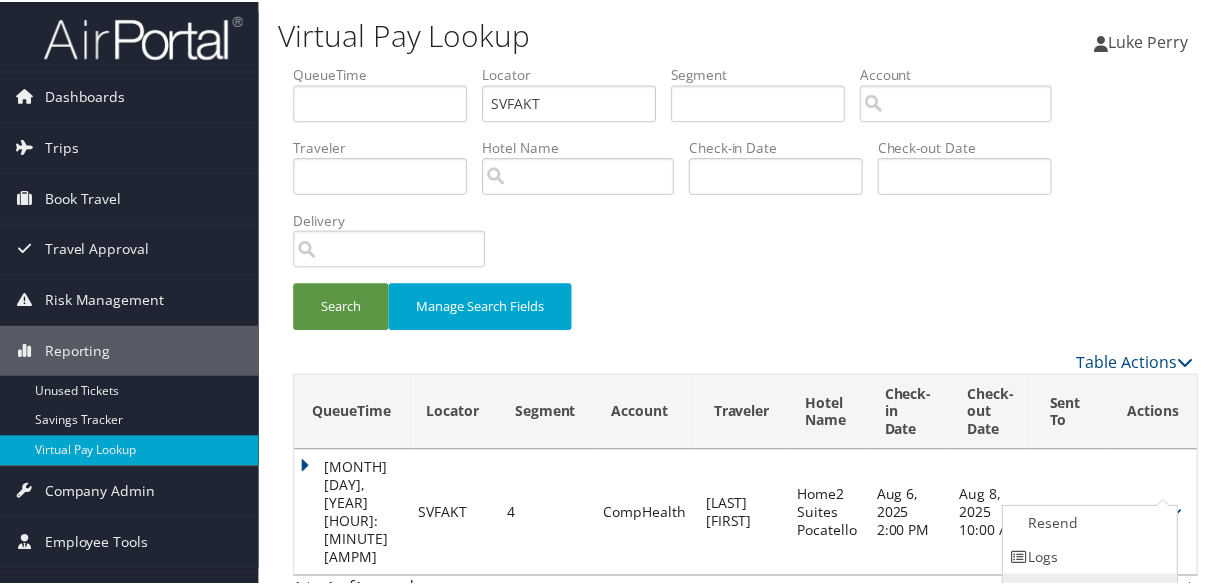scroll, scrollTop: 60, scrollLeft: 0, axis: vertical 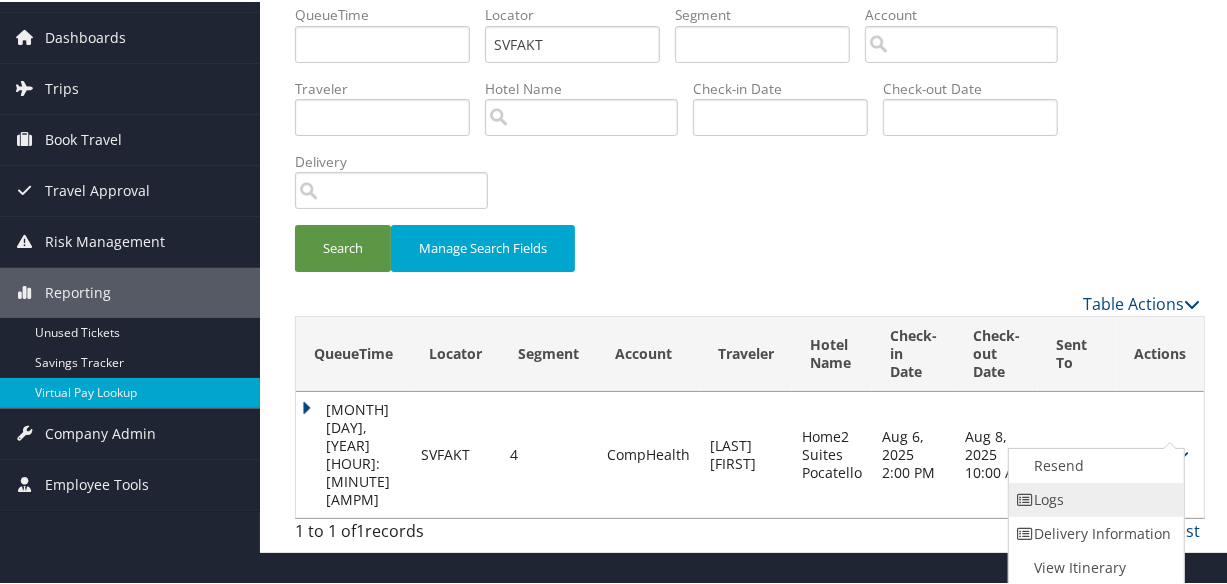 click on "Logs" at bounding box center (1094, 498) 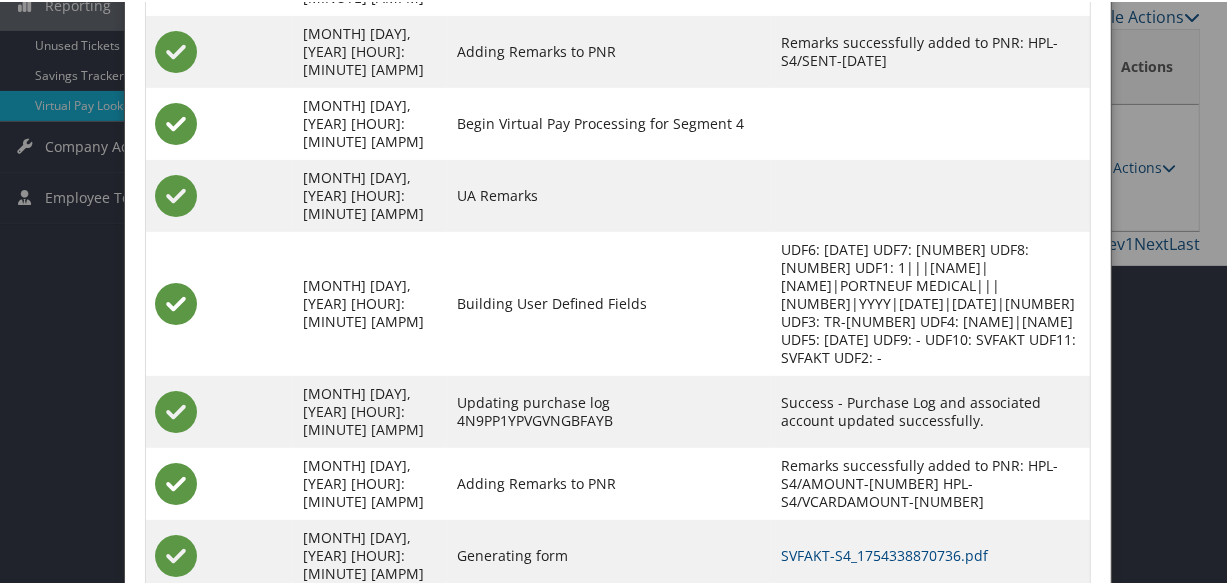 scroll, scrollTop: 348, scrollLeft: 0, axis: vertical 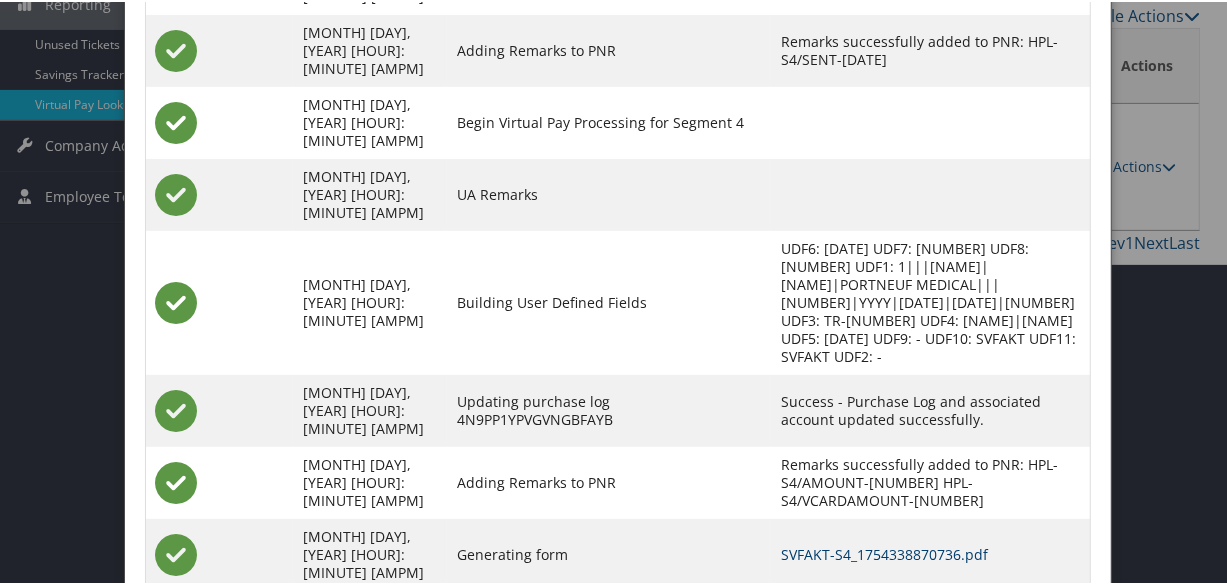 click on "SVFAKT-S4_1754338870736.pdf" at bounding box center [884, 552] 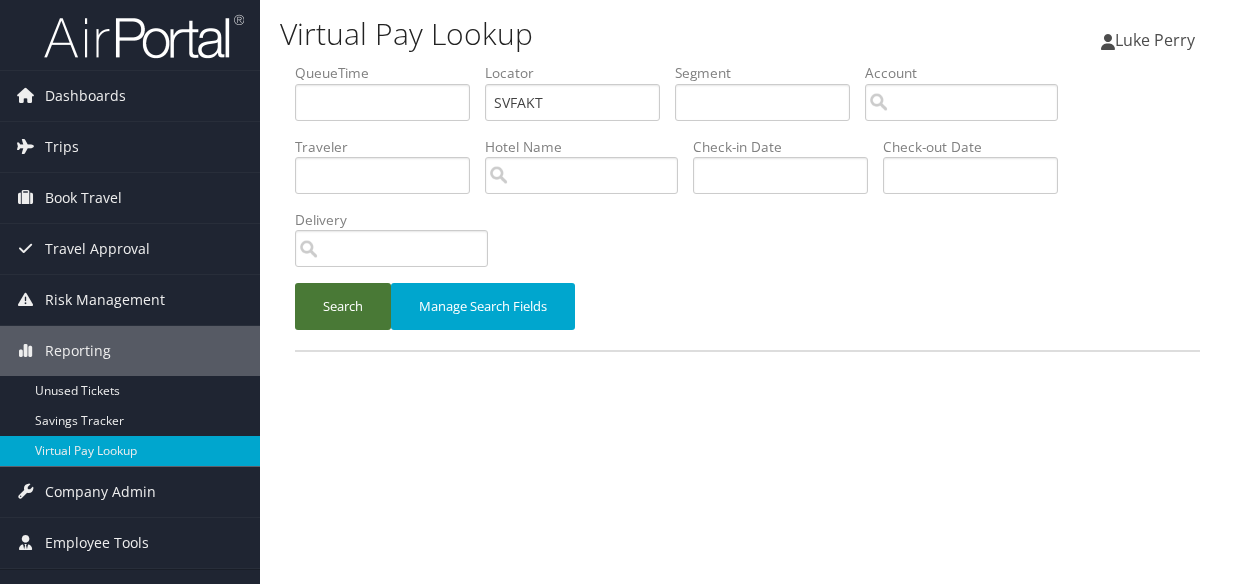 click on "Search" at bounding box center (343, 306) 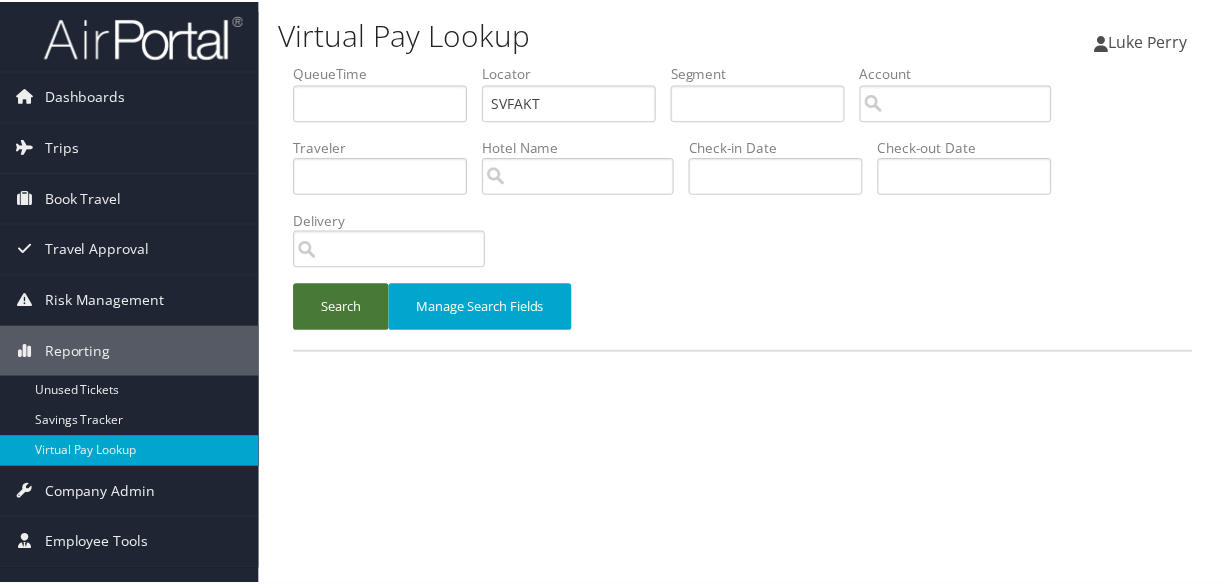 scroll, scrollTop: 0, scrollLeft: 0, axis: both 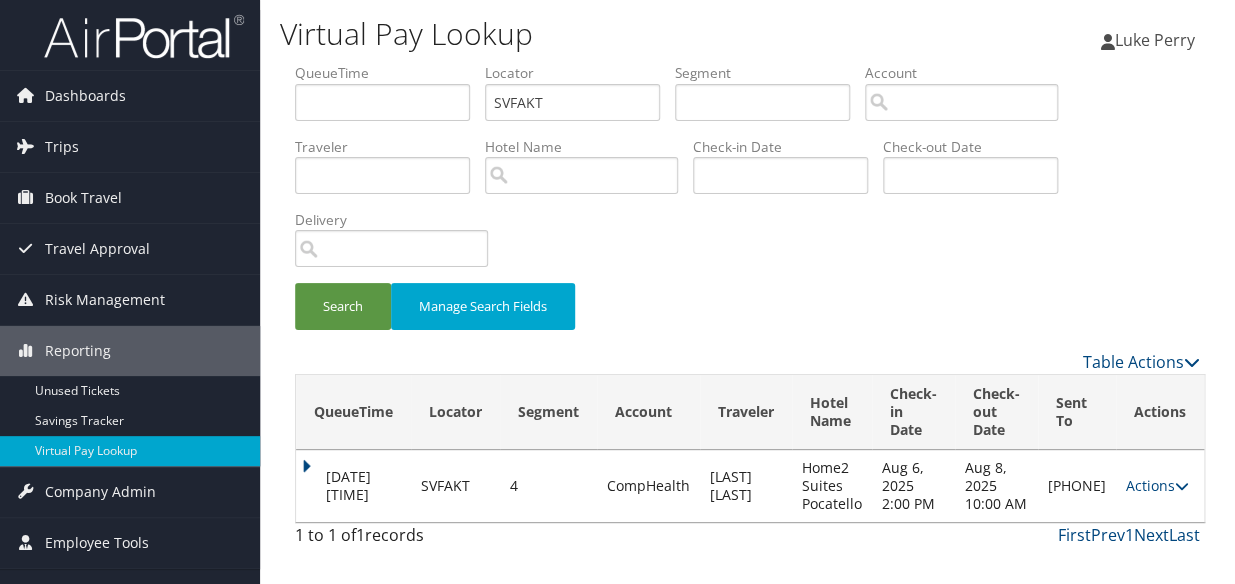 click on "[DATE] [TIME]" at bounding box center [353, 486] 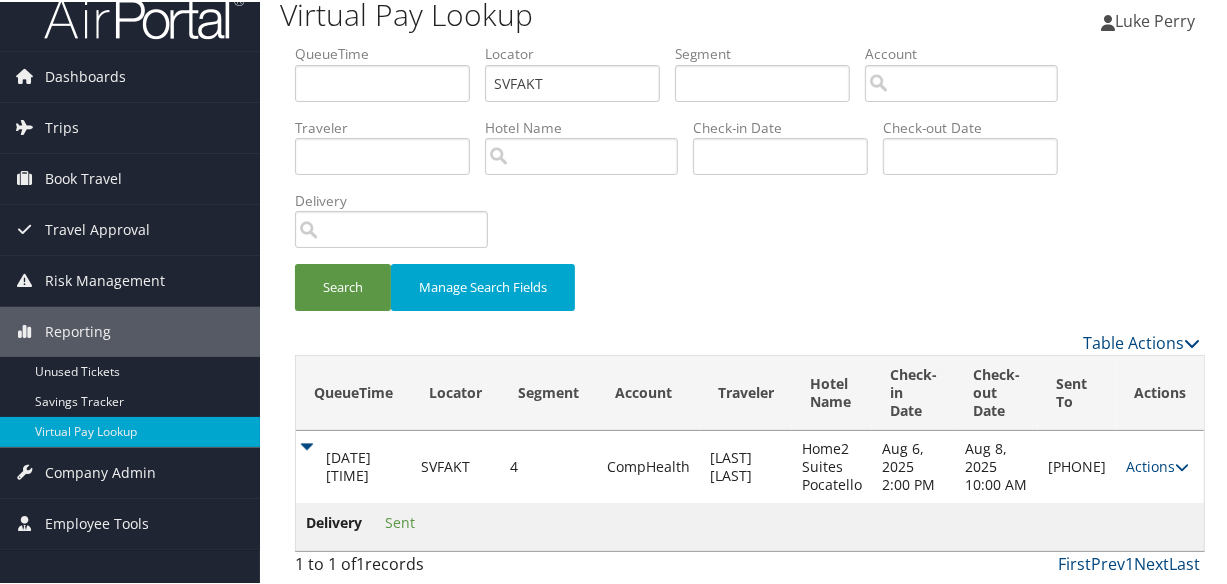 scroll, scrollTop: 38, scrollLeft: 0, axis: vertical 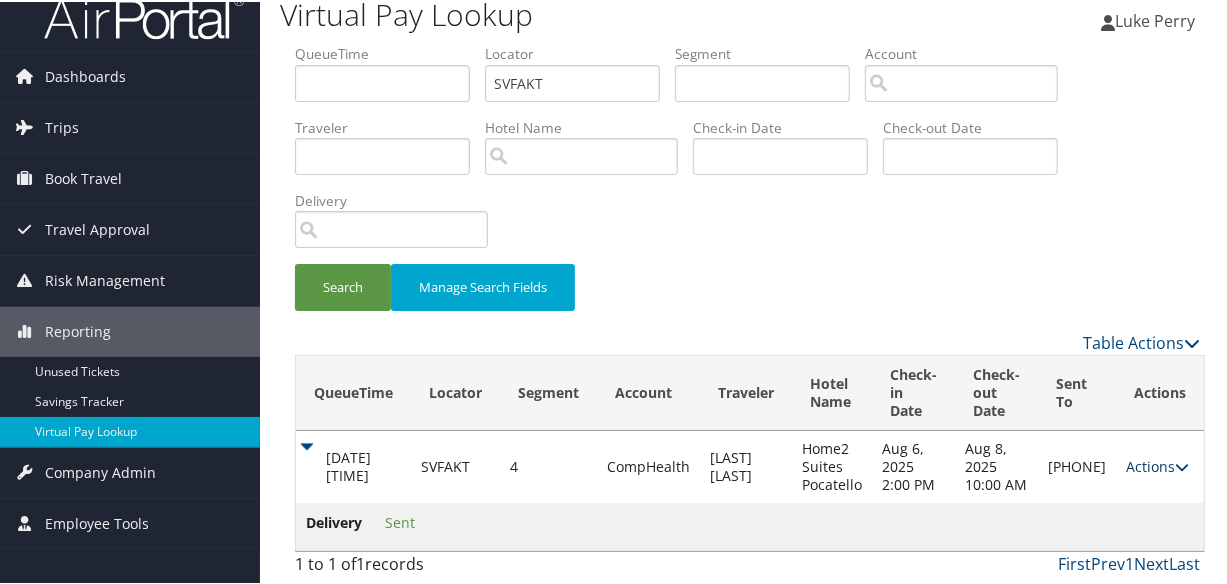 click on "Actions" at bounding box center (1157, 464) 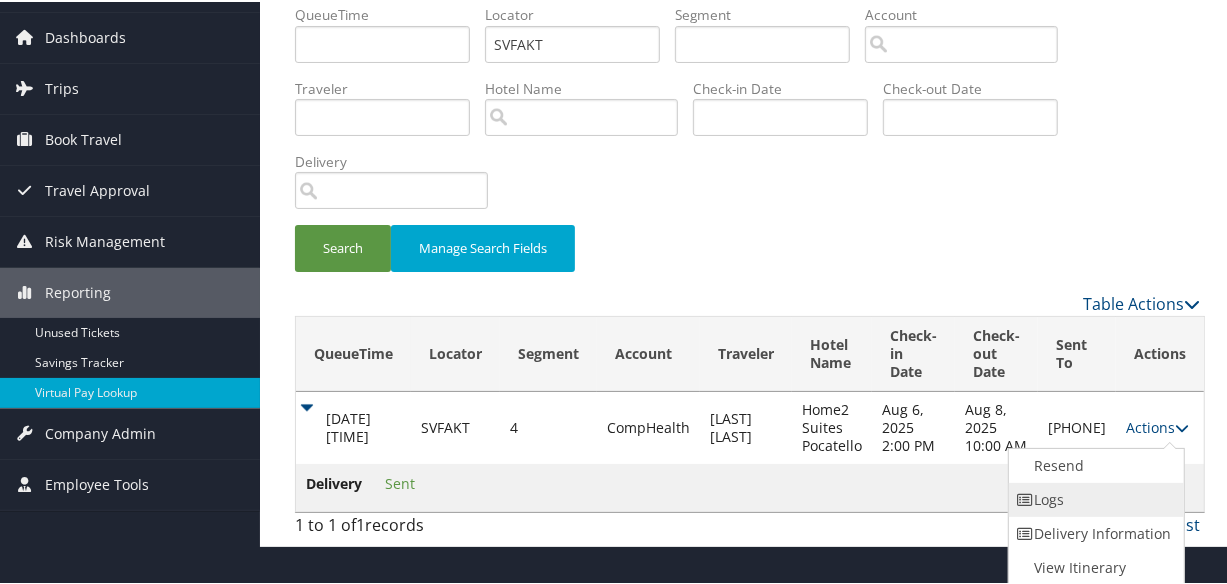 click on "Logs" at bounding box center (1094, 498) 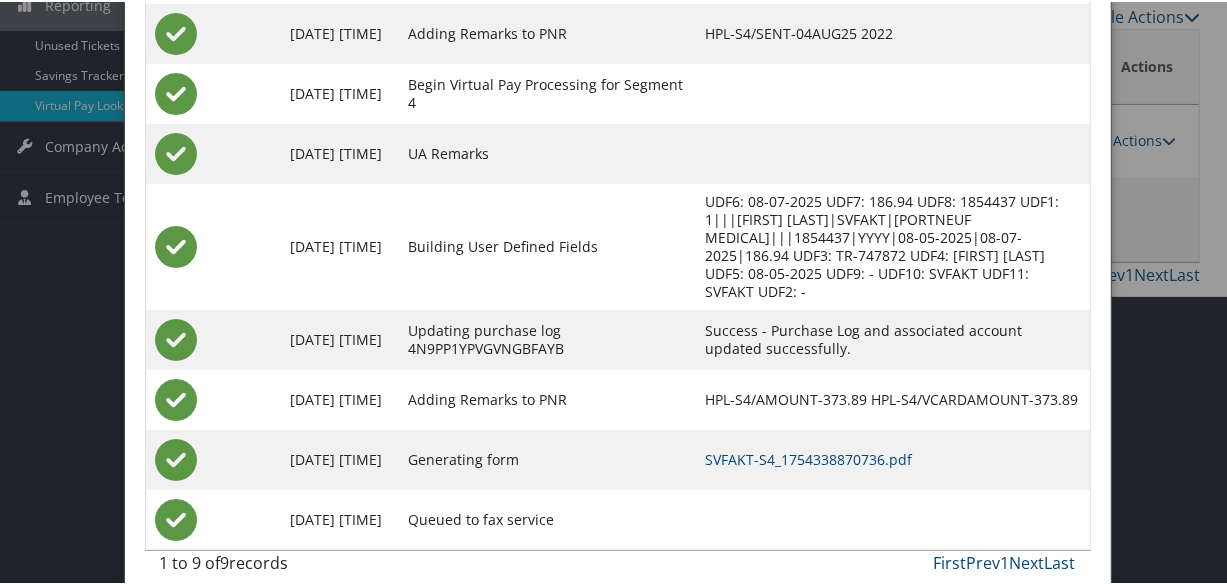 scroll, scrollTop: 348, scrollLeft: 0, axis: vertical 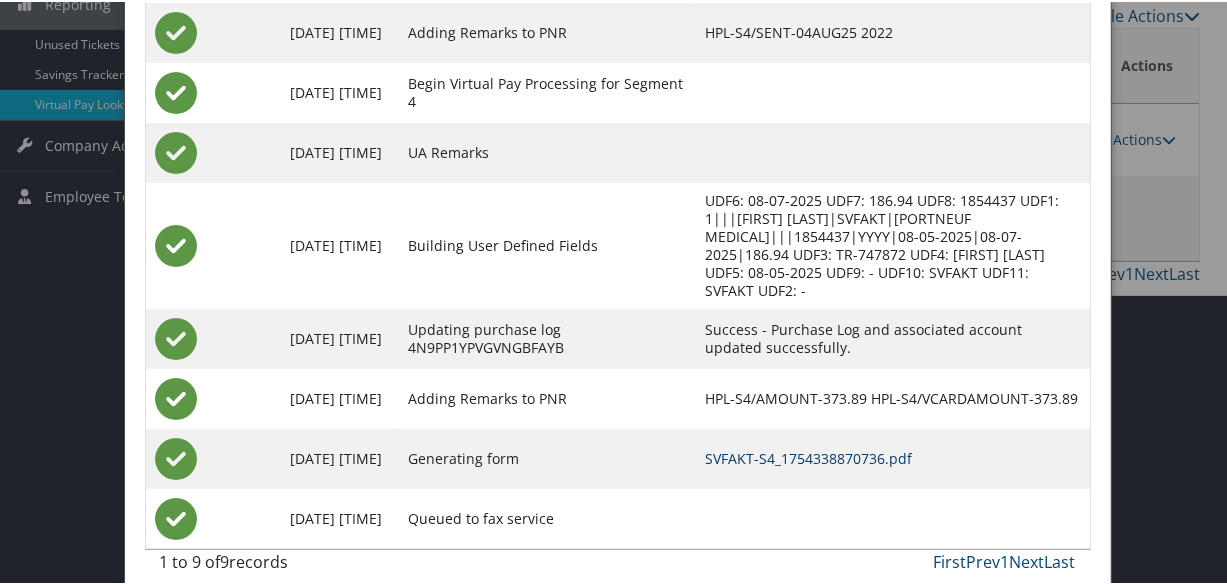 click on "SVFAKT-S4_1754338870736.pdf" at bounding box center (808, 456) 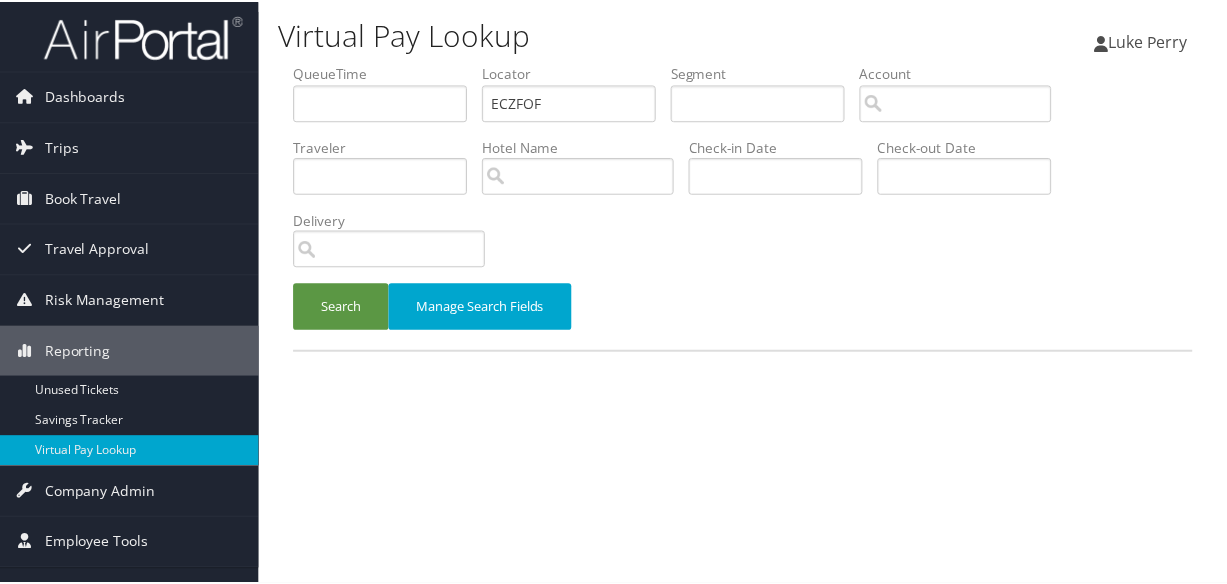 scroll, scrollTop: 0, scrollLeft: 0, axis: both 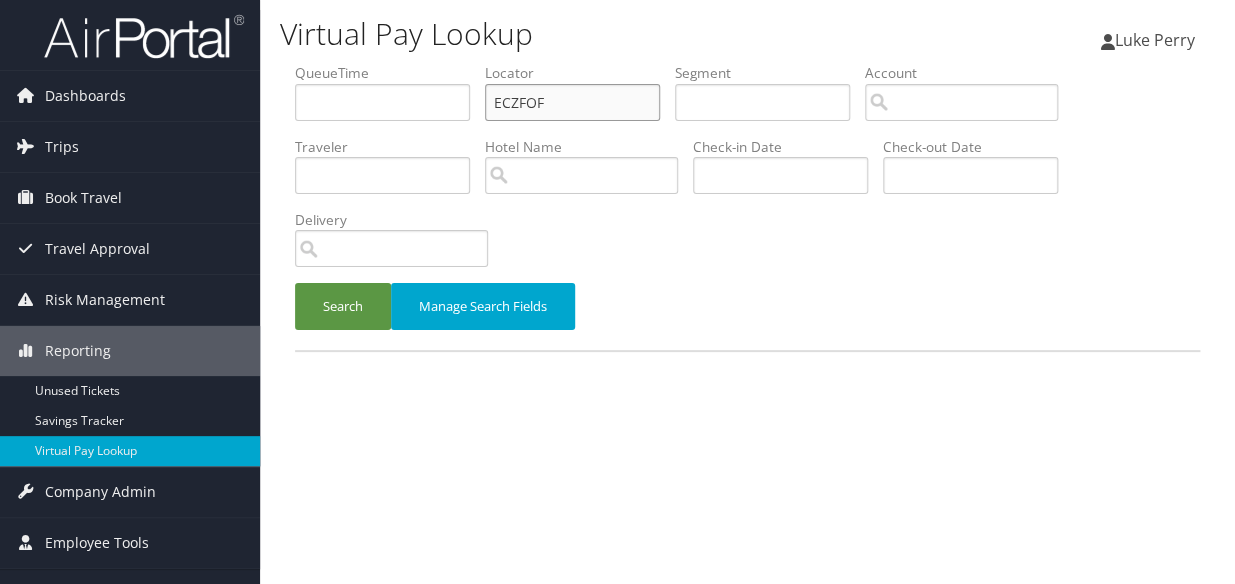 paste on "WTDAQJ" 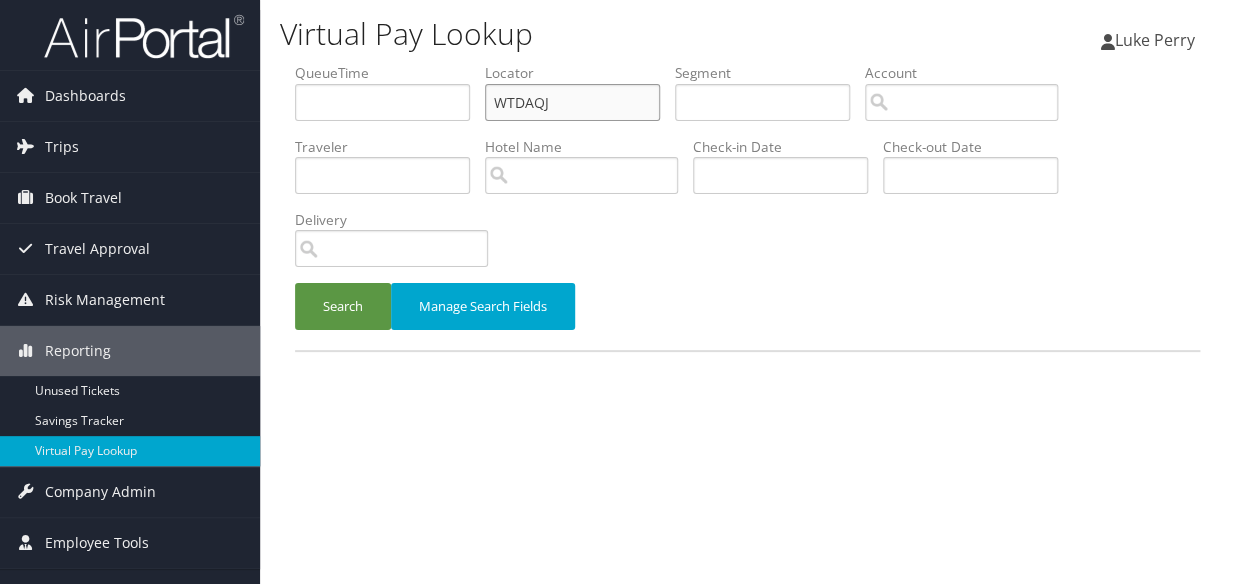 drag, startPoint x: 580, startPoint y: 109, endPoint x: 445, endPoint y: 146, distance: 139.97858 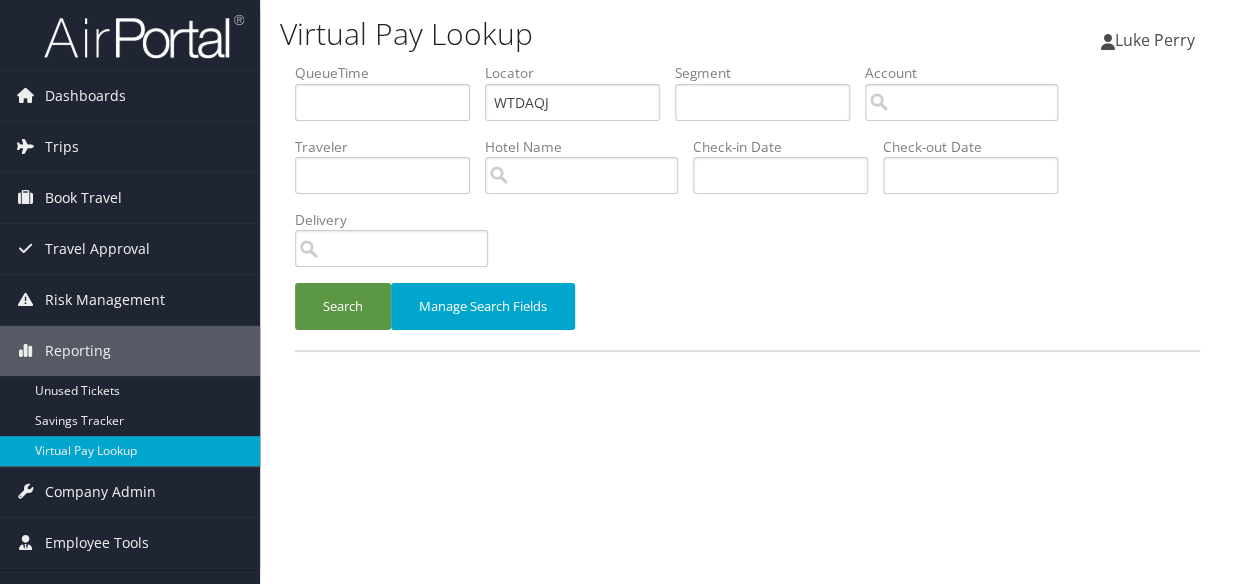 click on "Search Manage Search Fields" at bounding box center (747, 316) 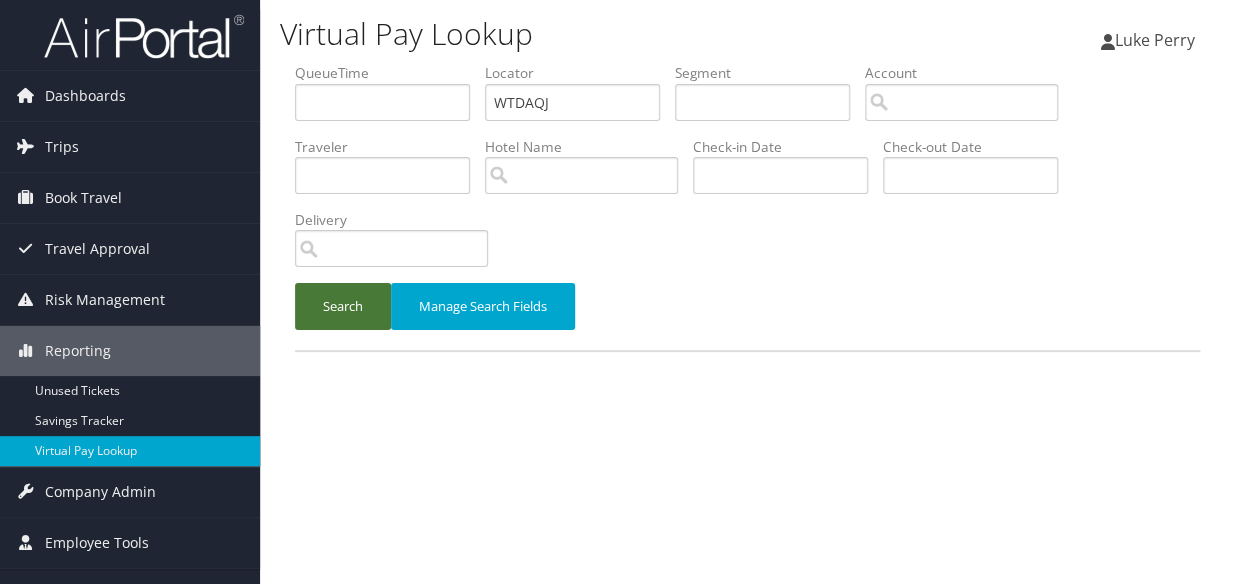click on "Search" at bounding box center (343, 306) 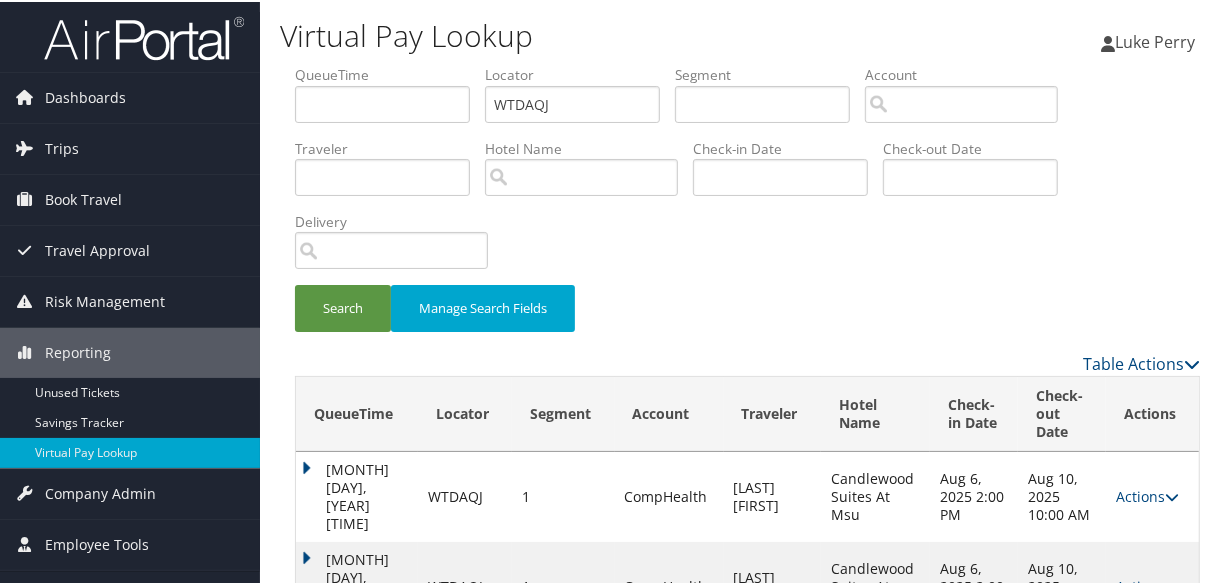 drag, startPoint x: 314, startPoint y: 319, endPoint x: 369, endPoint y: 361, distance: 69.2026 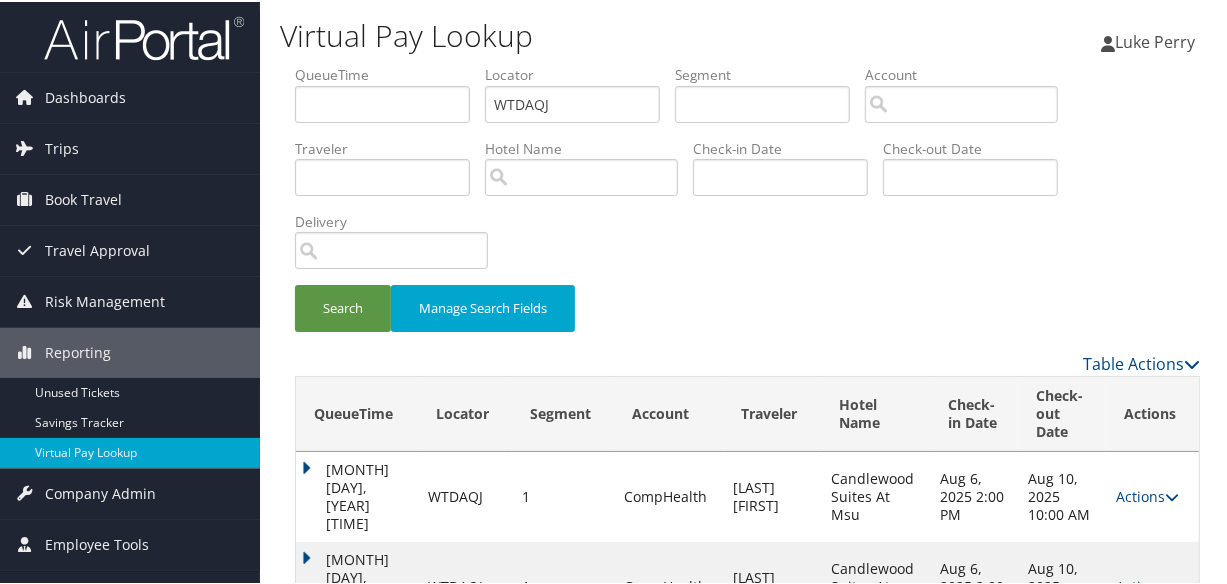 click on "Table Actions" at bounding box center [747, 362] 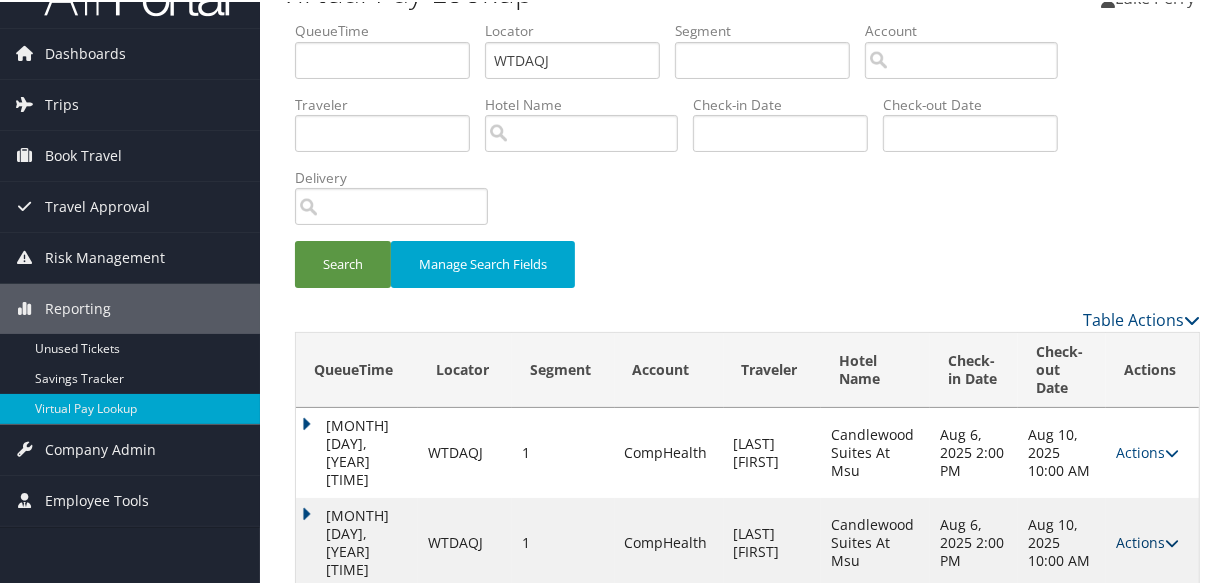 click on "Actions" at bounding box center [1147, 540] 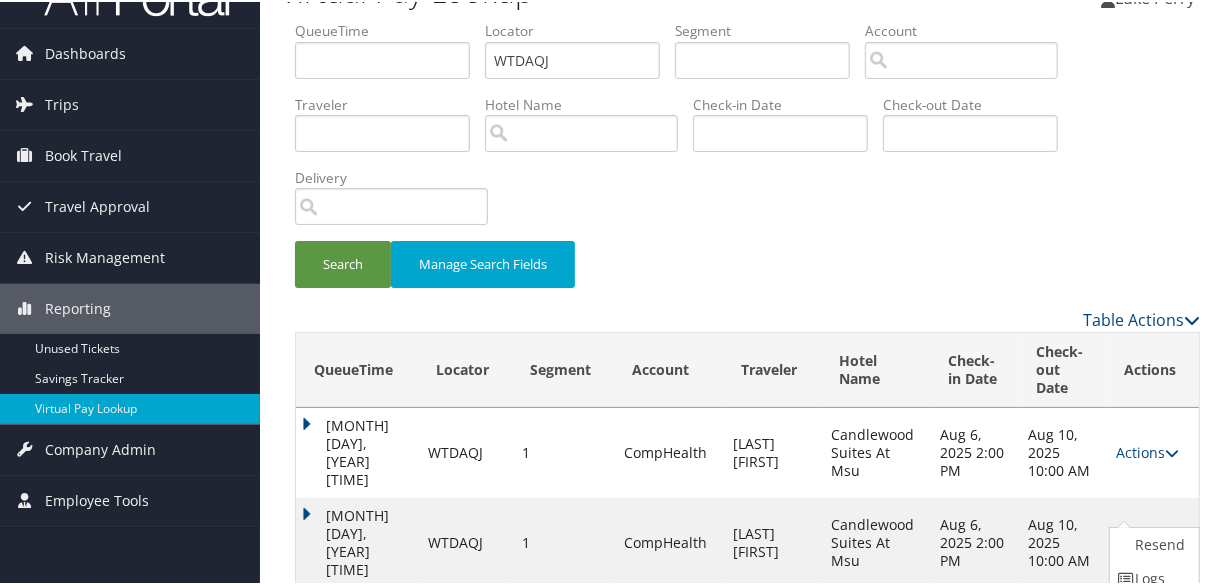 scroll, scrollTop: 124, scrollLeft: 0, axis: vertical 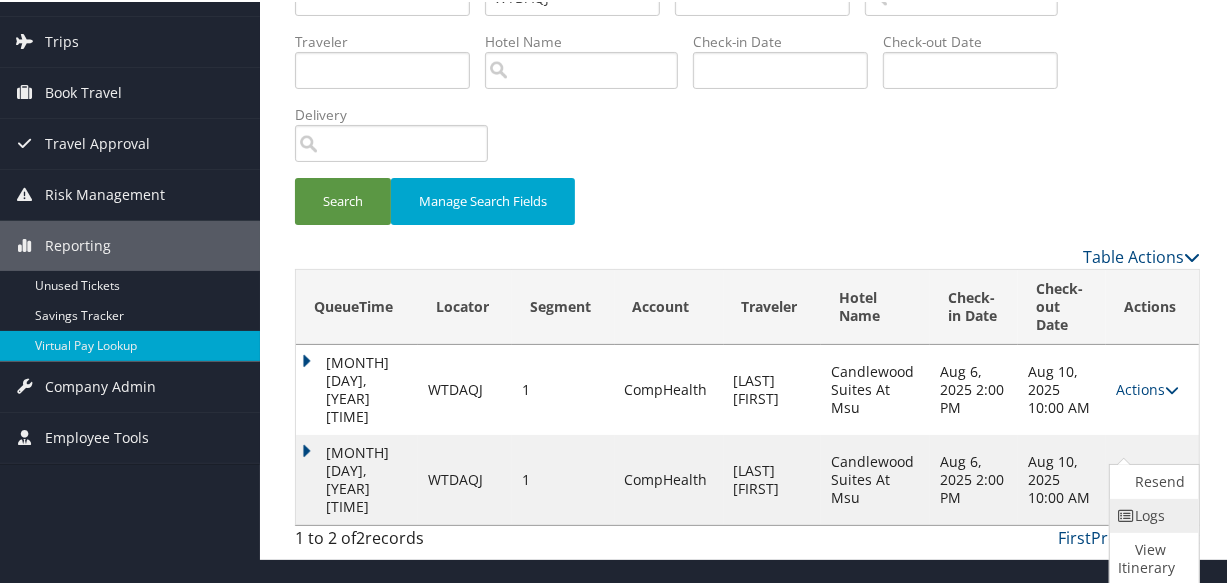 drag, startPoint x: 1222, startPoint y: 519, endPoint x: 1184, endPoint y: 520, distance: 38.013157 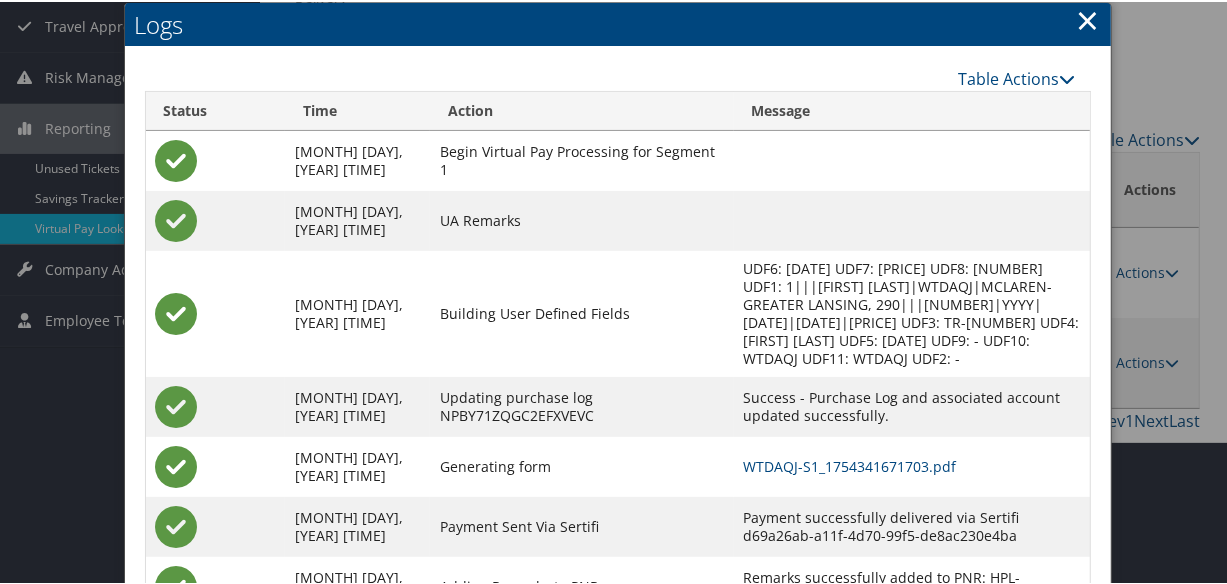 scroll, scrollTop: 310, scrollLeft: 0, axis: vertical 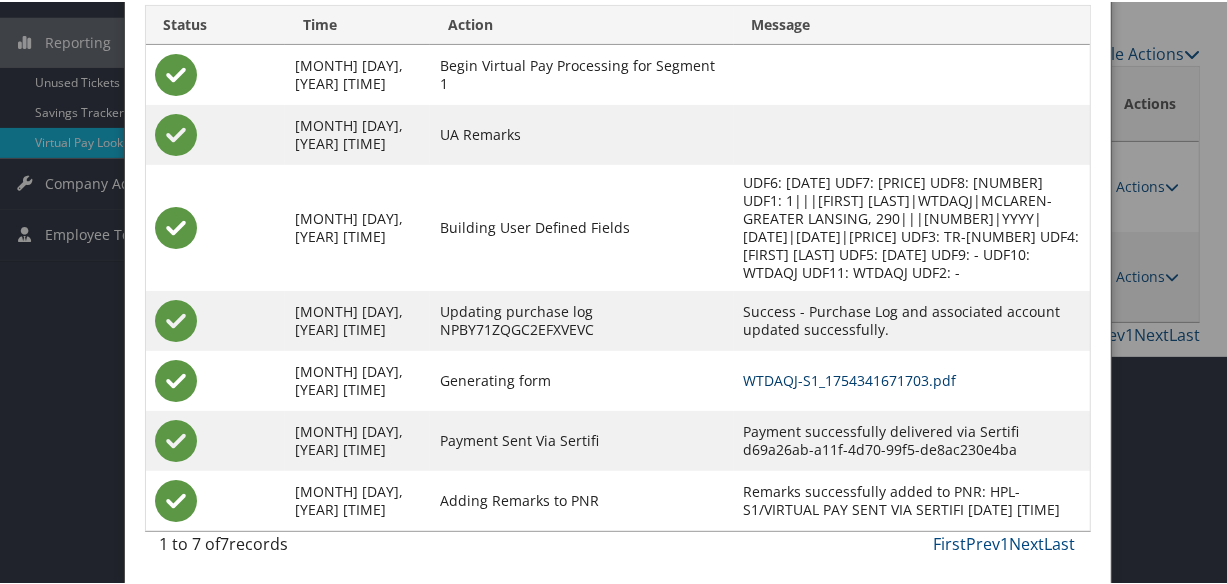 click on "WTDAQJ-S1_1754341671703.pdf" at bounding box center (850, 378) 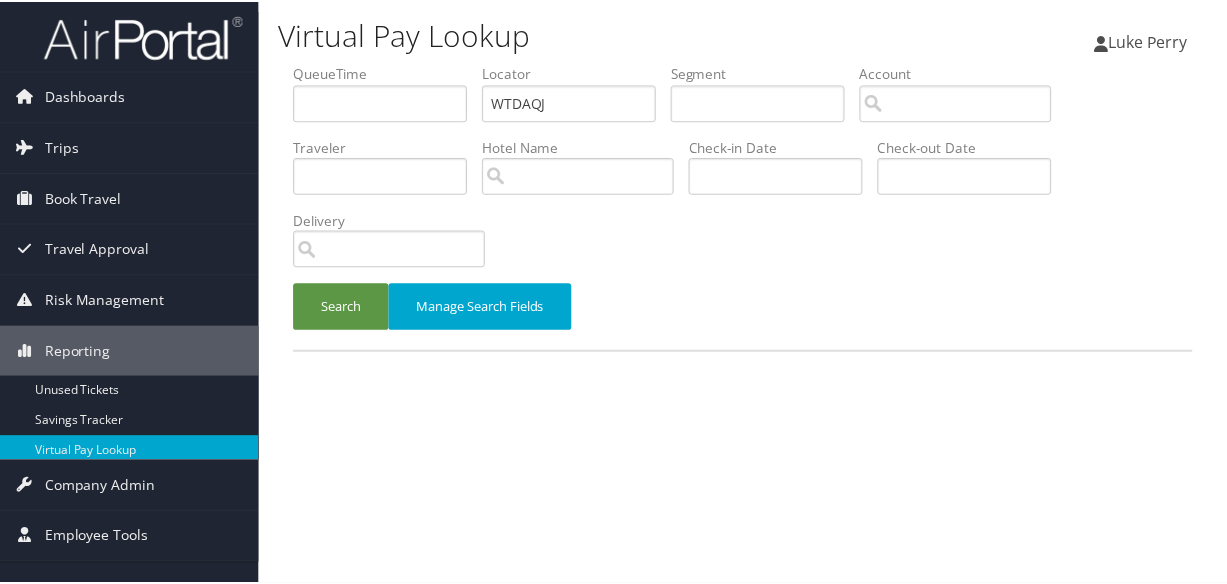 scroll, scrollTop: 0, scrollLeft: 0, axis: both 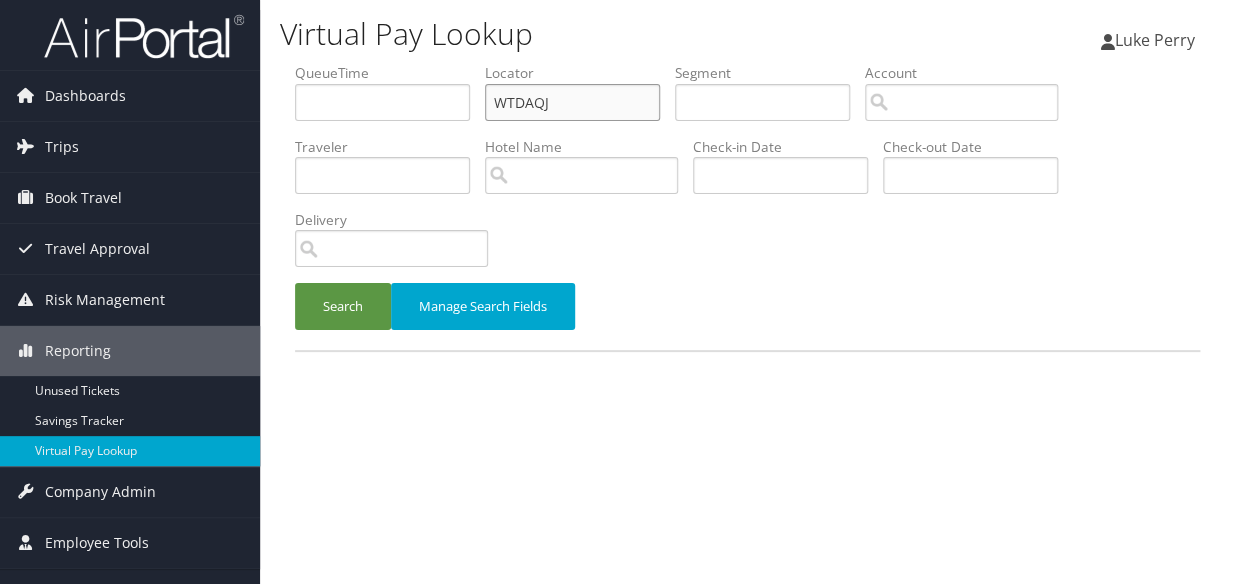 drag, startPoint x: 580, startPoint y: 109, endPoint x: 371, endPoint y: 125, distance: 209.61154 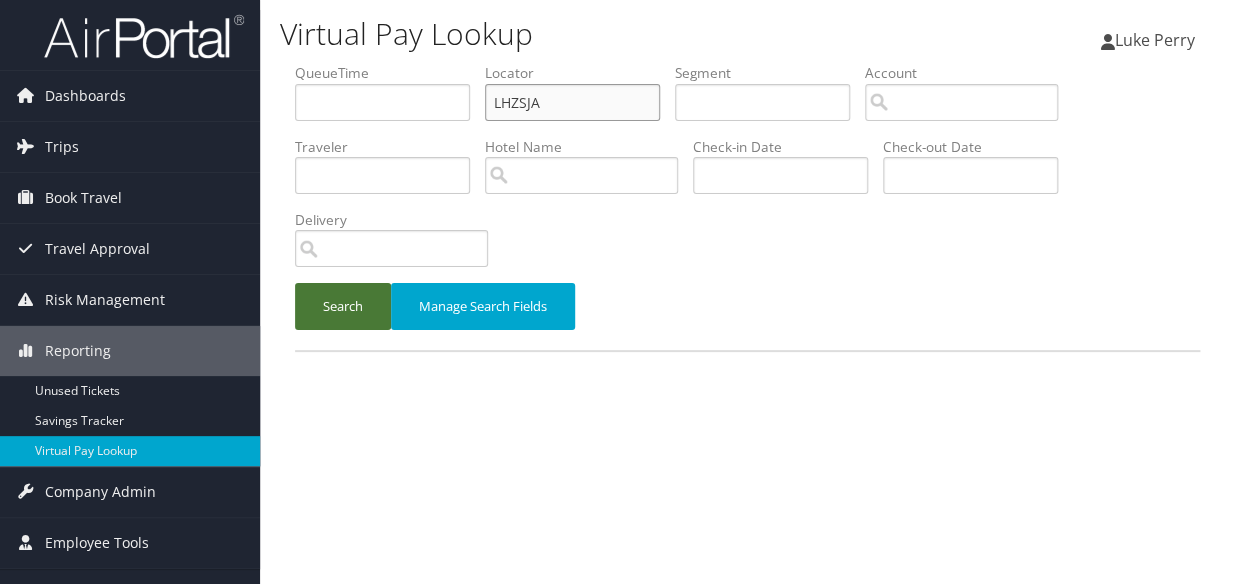 type on "LHZSJA" 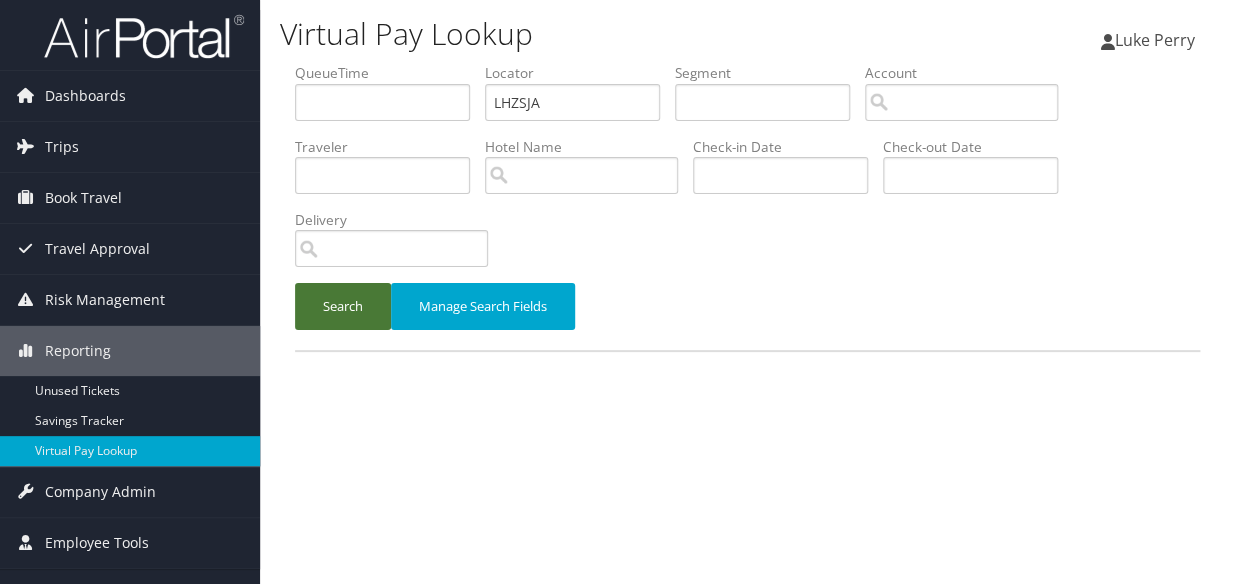 click on "Search" at bounding box center (343, 306) 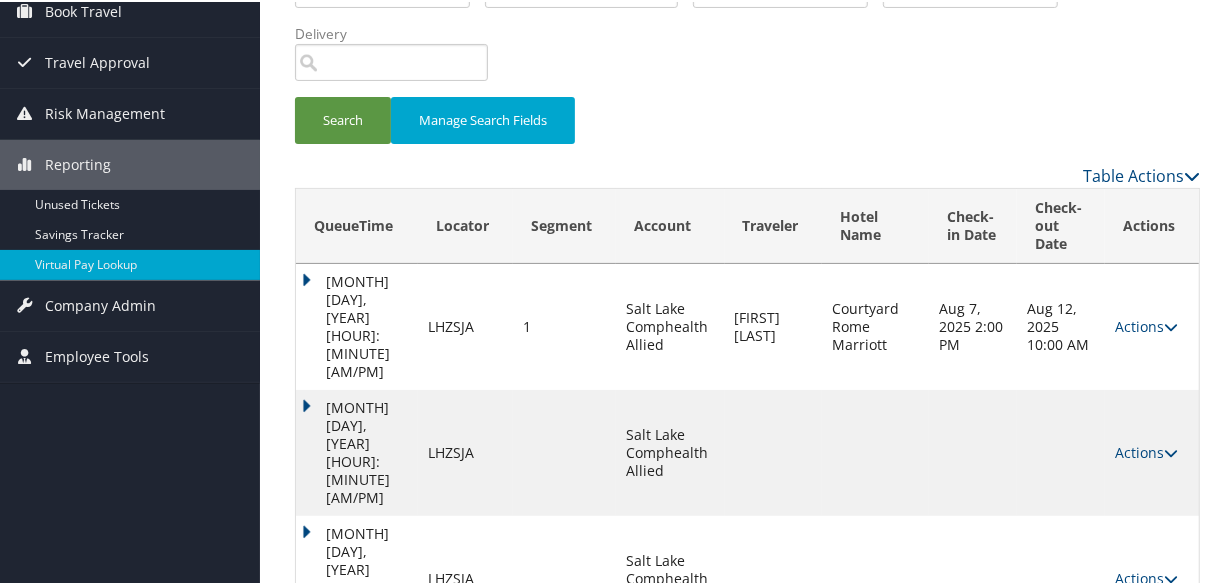 click on "Actions" at bounding box center (1146, 702) 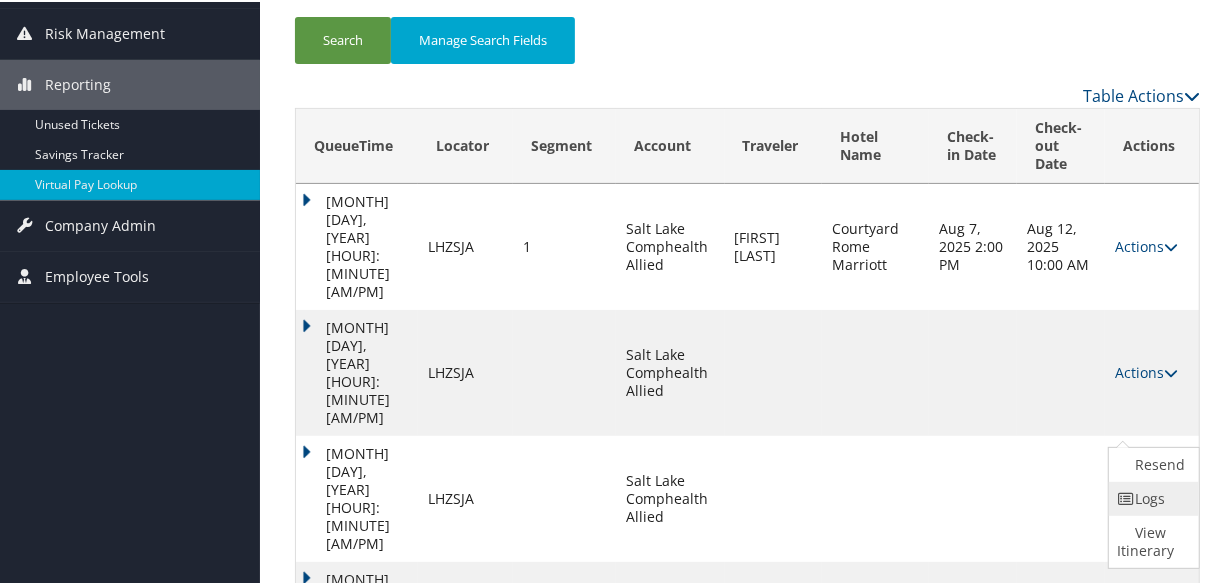 click on "Logs" at bounding box center (1151, 497) 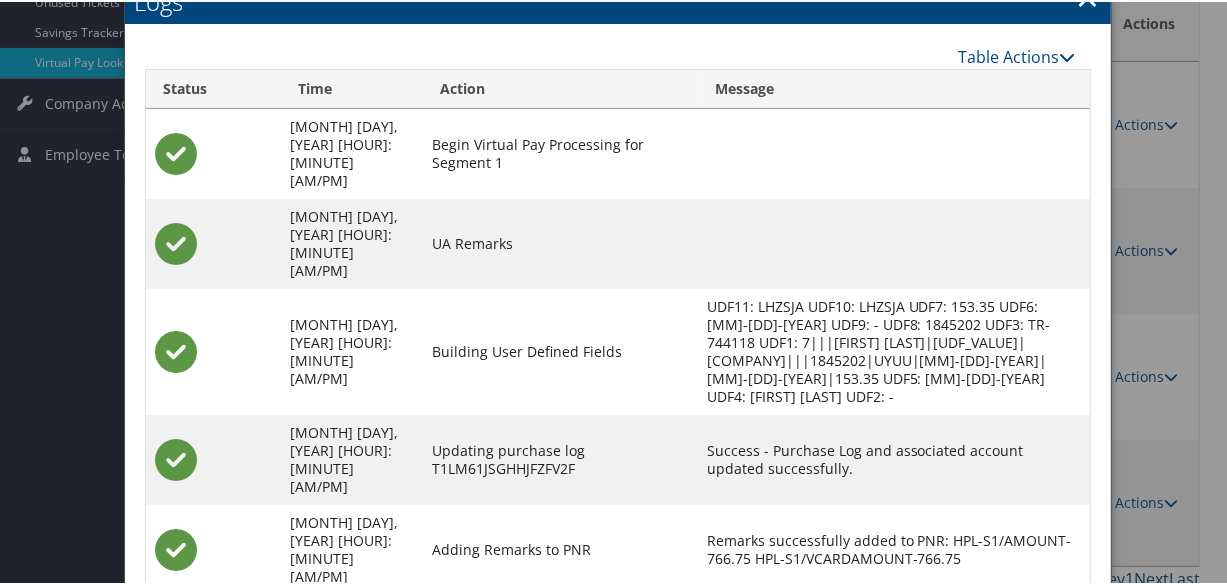 scroll, scrollTop: 514, scrollLeft: 0, axis: vertical 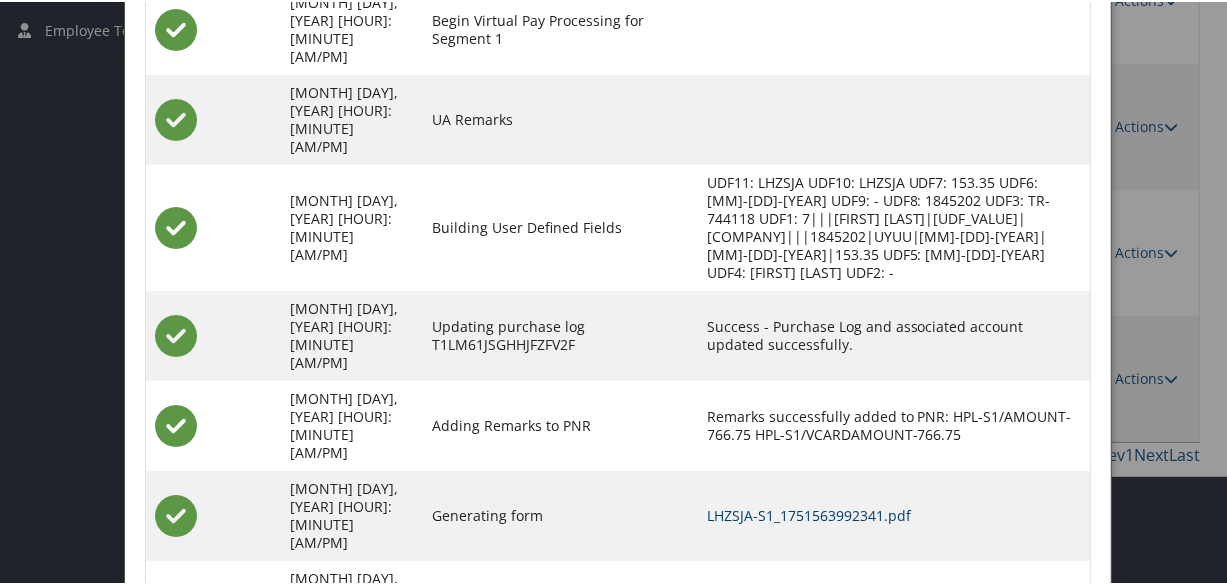 click on "LHZSJA-S1_1751563992341.pdf" at bounding box center (809, 513) 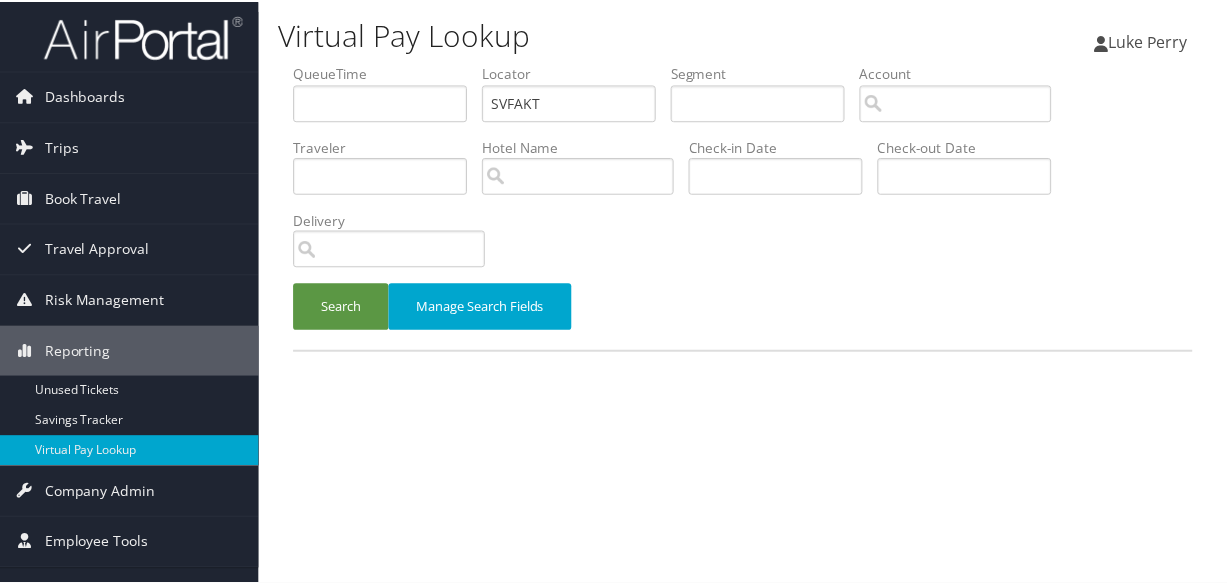 scroll, scrollTop: 0, scrollLeft: 0, axis: both 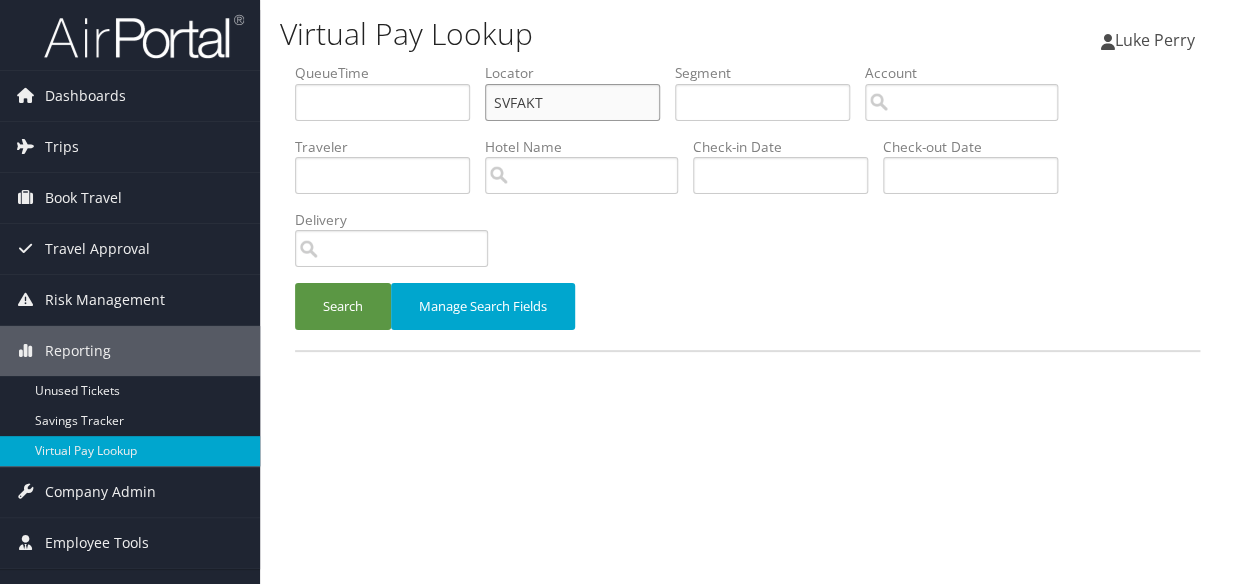 drag, startPoint x: 583, startPoint y: 100, endPoint x: 357, endPoint y: 140, distance: 229.51253 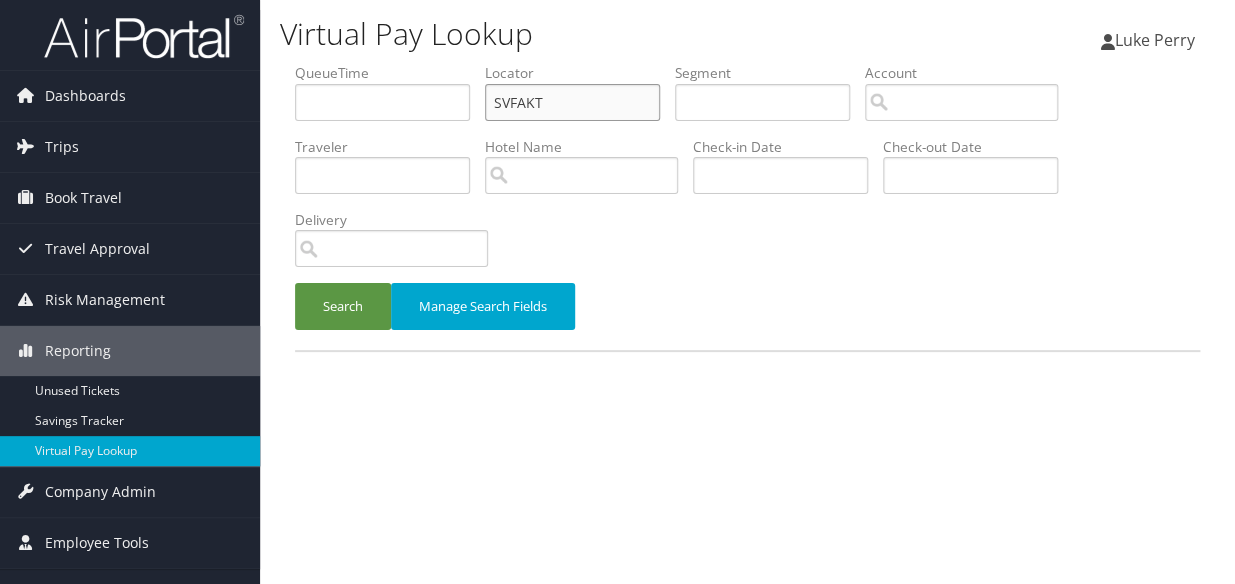 click on "QueueTime Locator SVFAKT Segment Account Traveler Hotel Name Check-in Date Check-out Date Delivery" at bounding box center [747, 63] 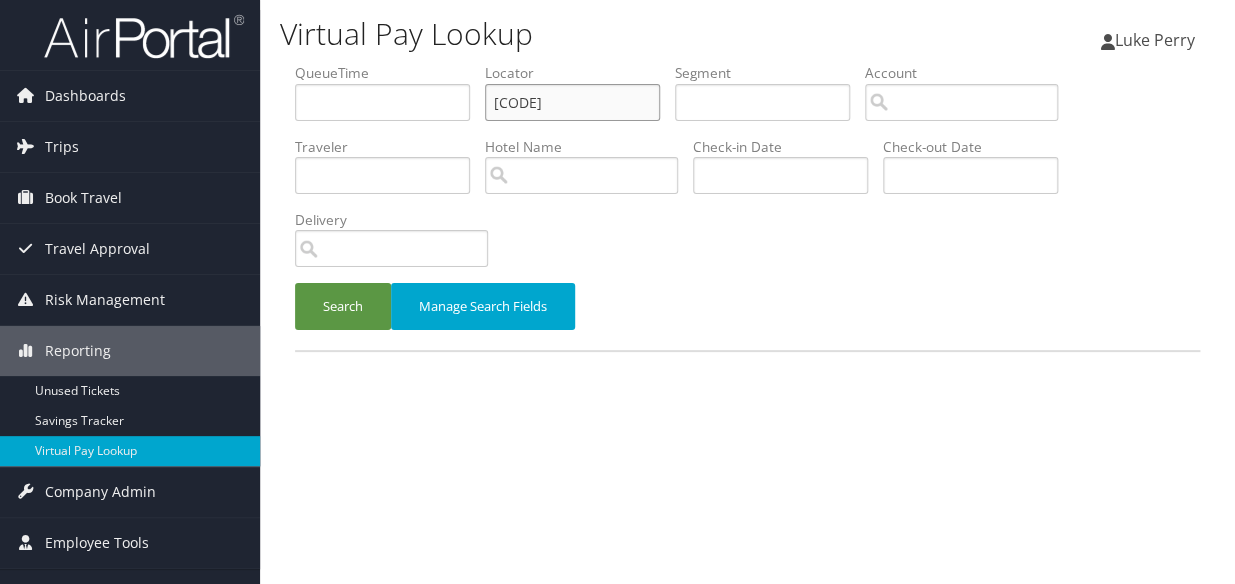 type on "NGBGKG" 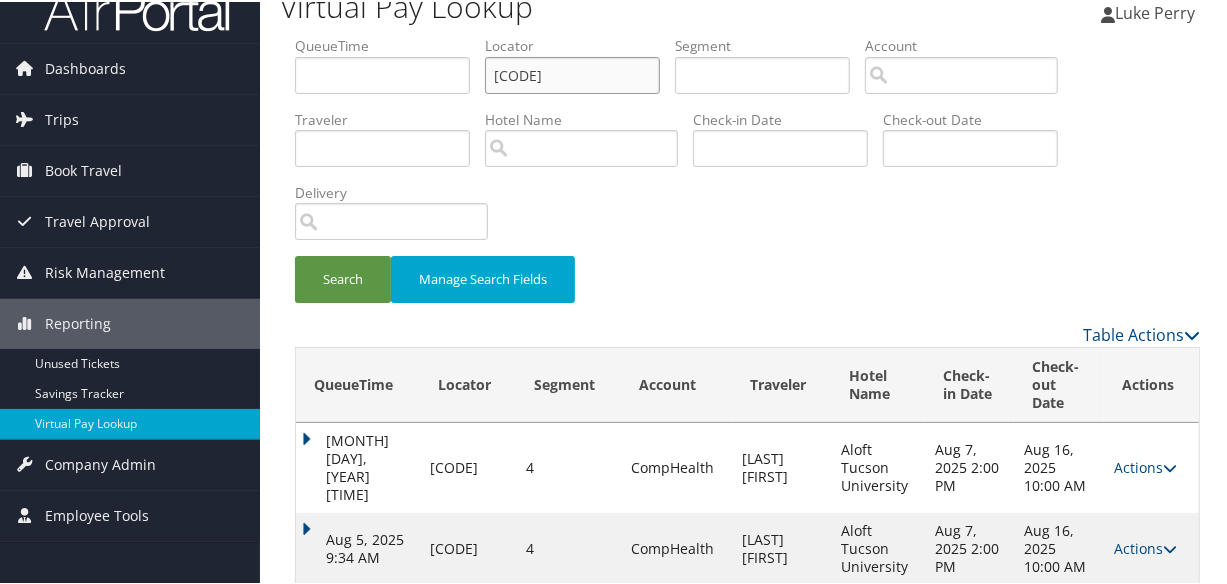 scroll, scrollTop: 44, scrollLeft: 0, axis: vertical 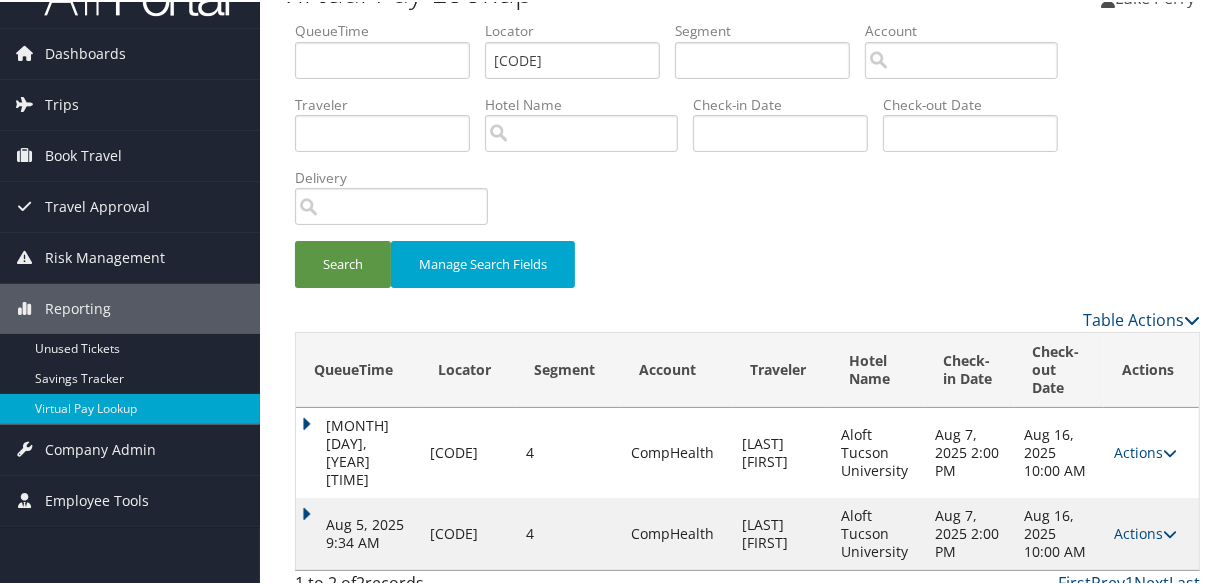 click on "Aug 5, 2025 9:34 AM" at bounding box center [358, 532] 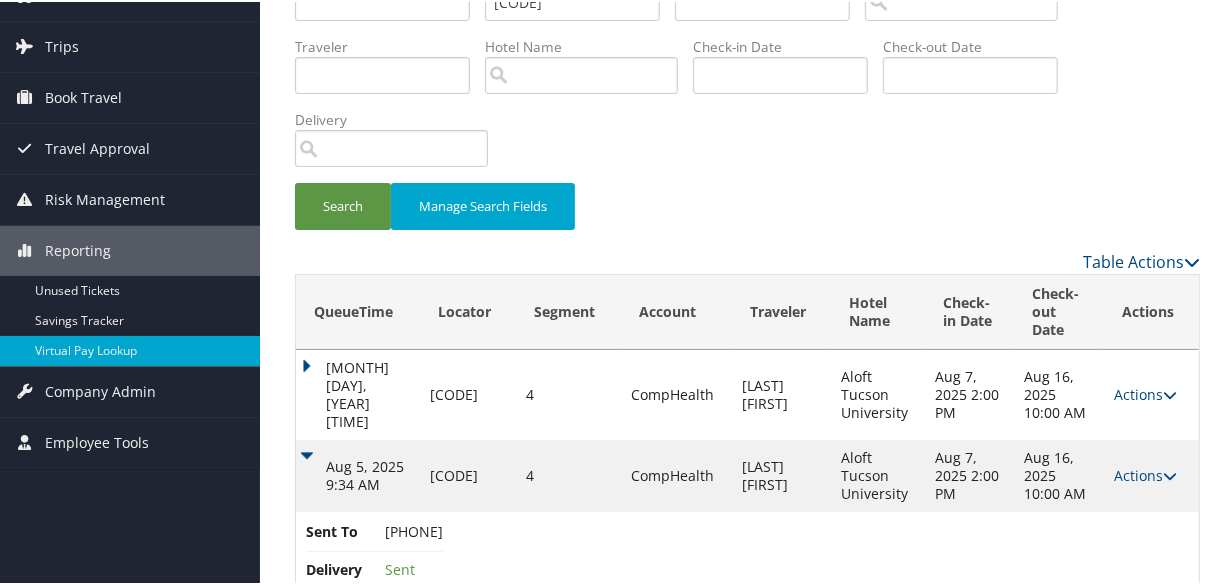 scroll, scrollTop: 129, scrollLeft: 0, axis: vertical 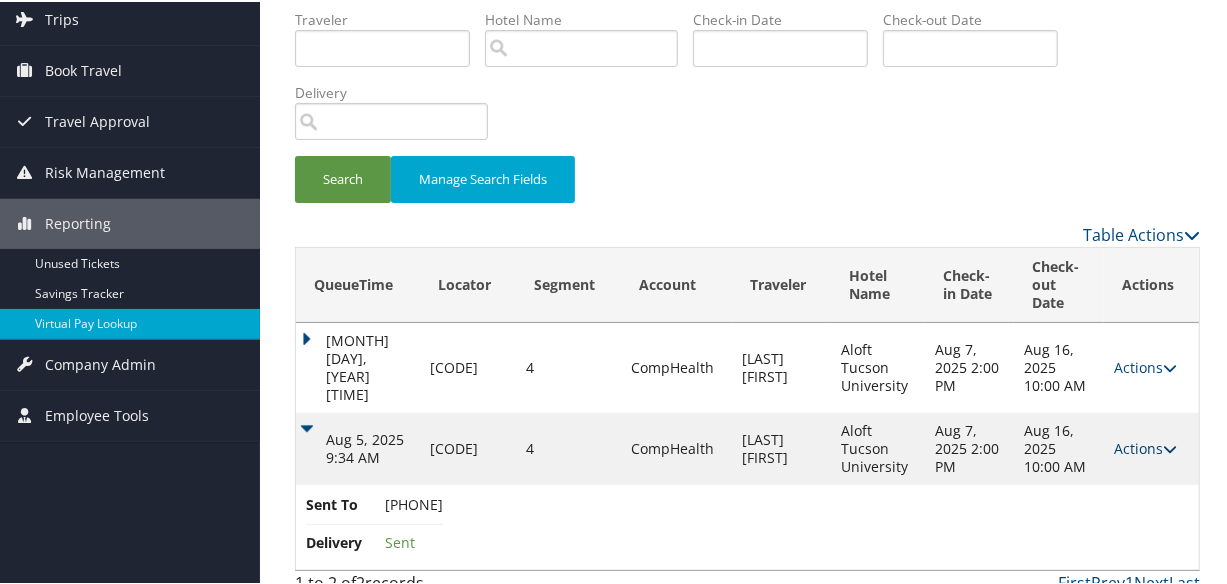 click on "Actions" at bounding box center (1145, 446) 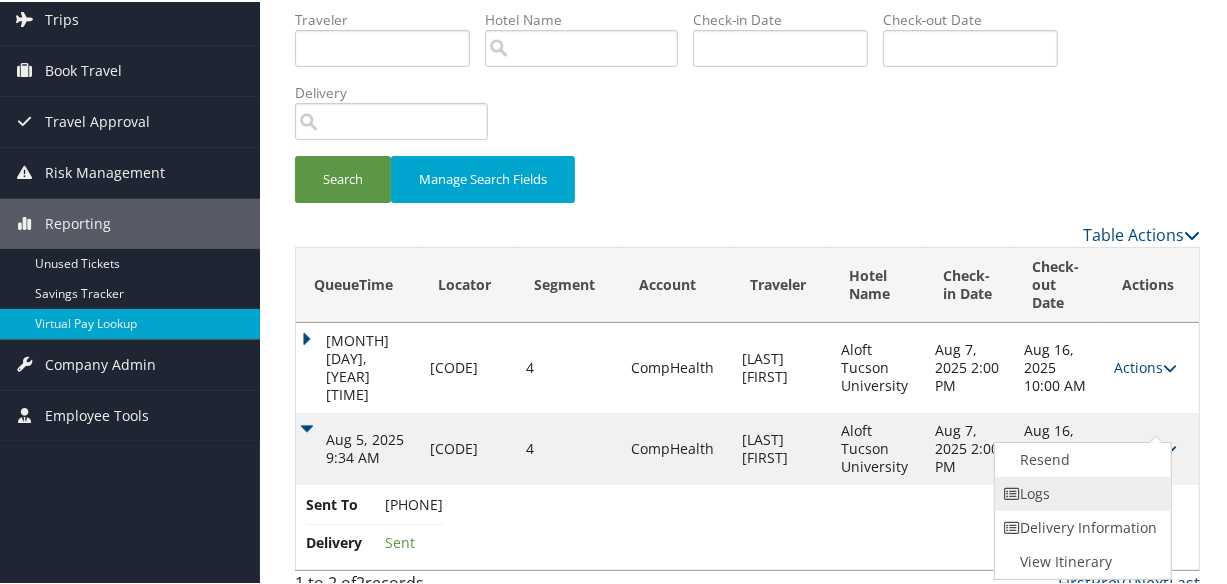 click on "Logs" at bounding box center (1080, 492) 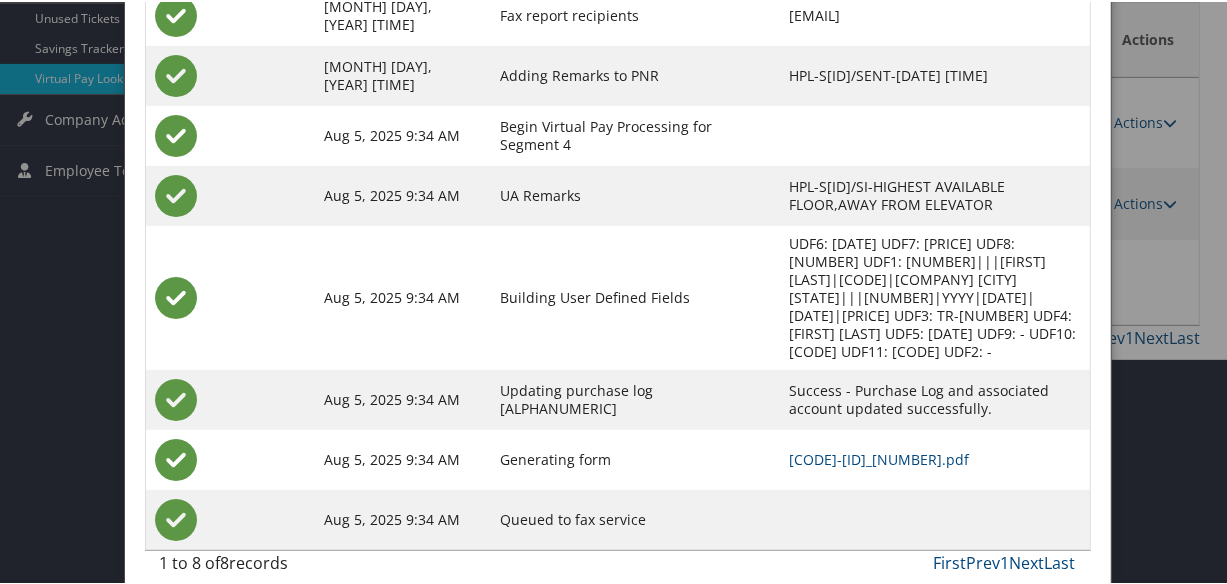 scroll, scrollTop: 375, scrollLeft: 0, axis: vertical 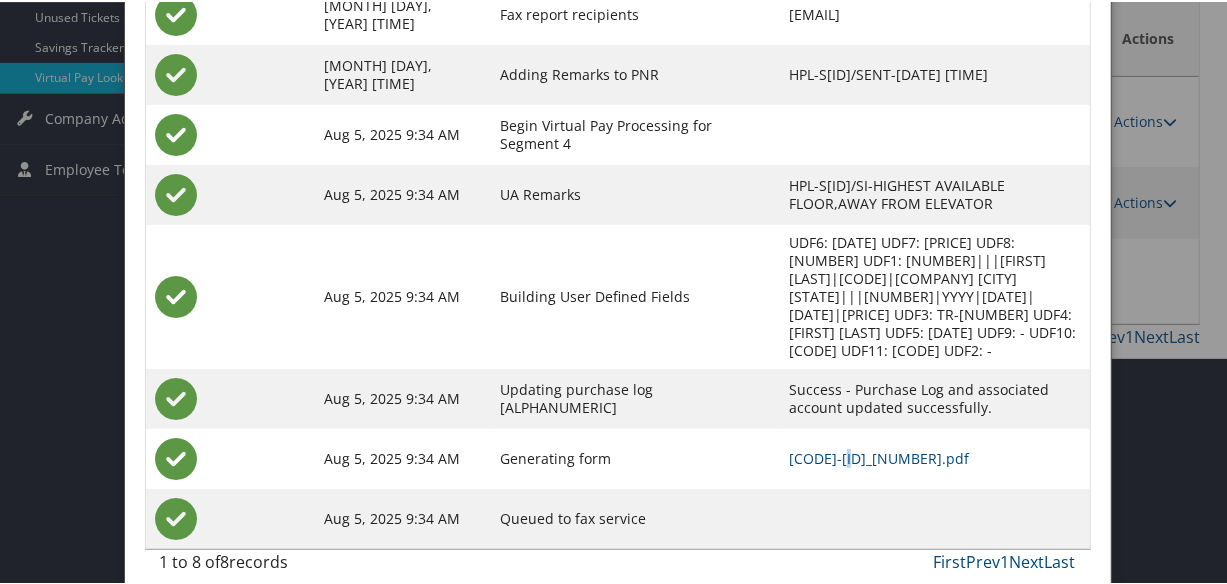 click on "NGBGKG-S4_1754366654023.pdf" at bounding box center (934, 457) 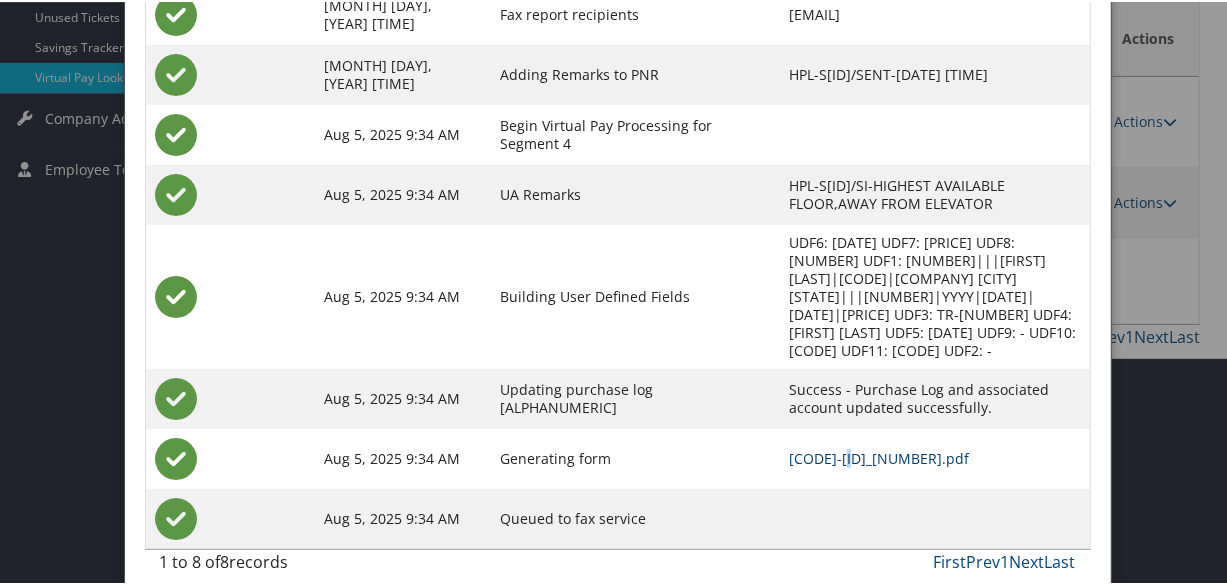 drag, startPoint x: 770, startPoint y: 425, endPoint x: 782, endPoint y: 440, distance: 19.209373 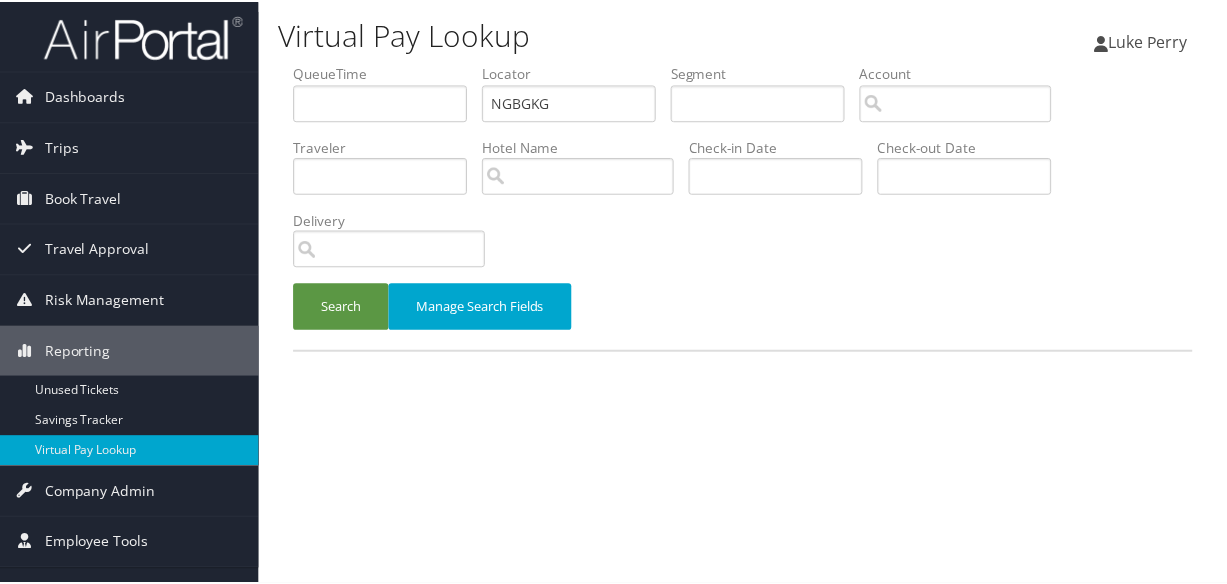 scroll, scrollTop: 0, scrollLeft: 0, axis: both 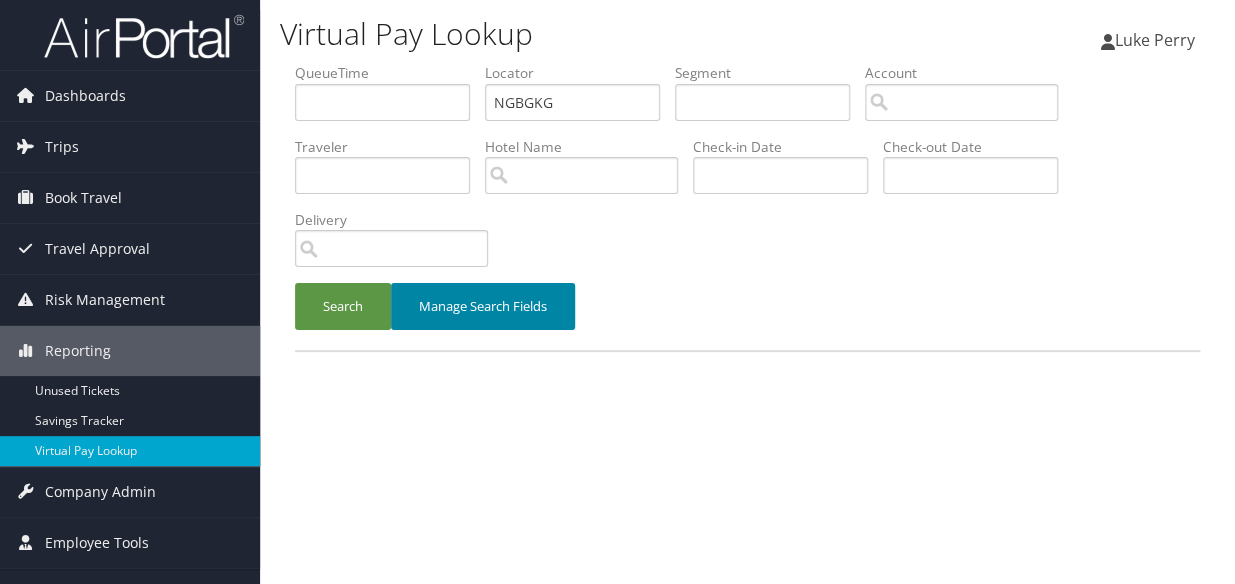 click on "Manage Search Fields" at bounding box center (483, 306) 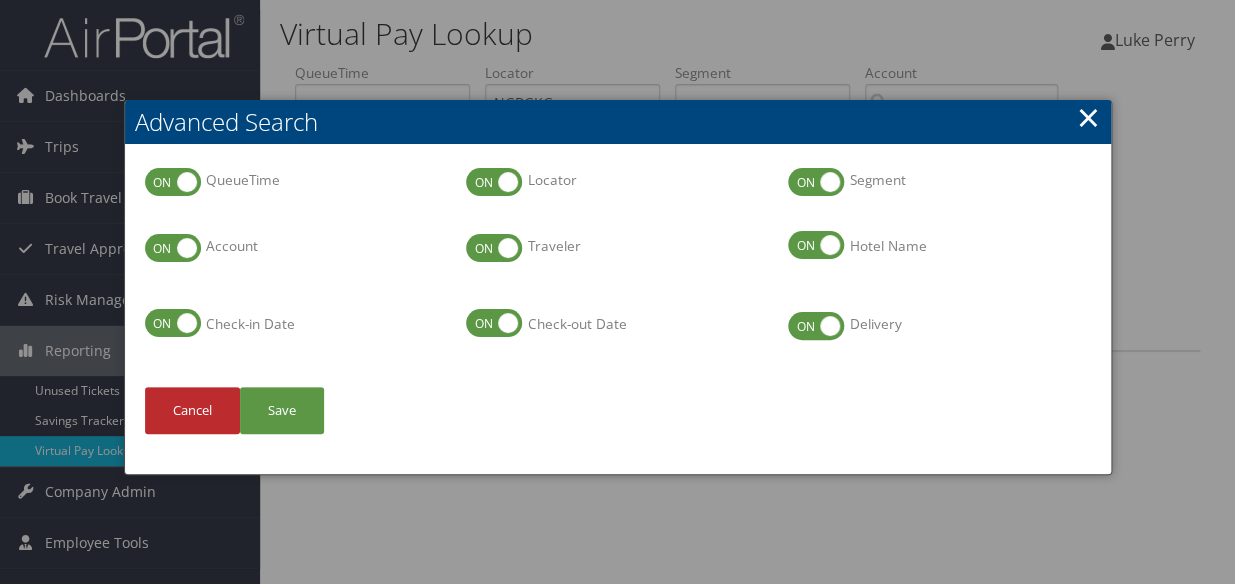 click on "×" at bounding box center [1088, 117] 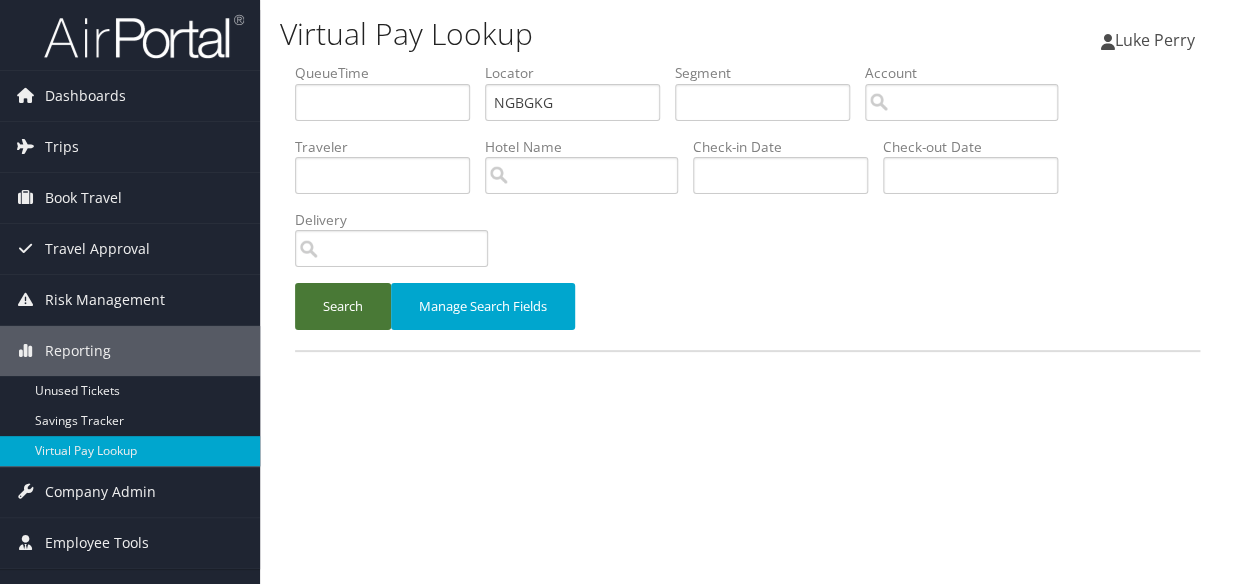 click on "Search" at bounding box center [343, 306] 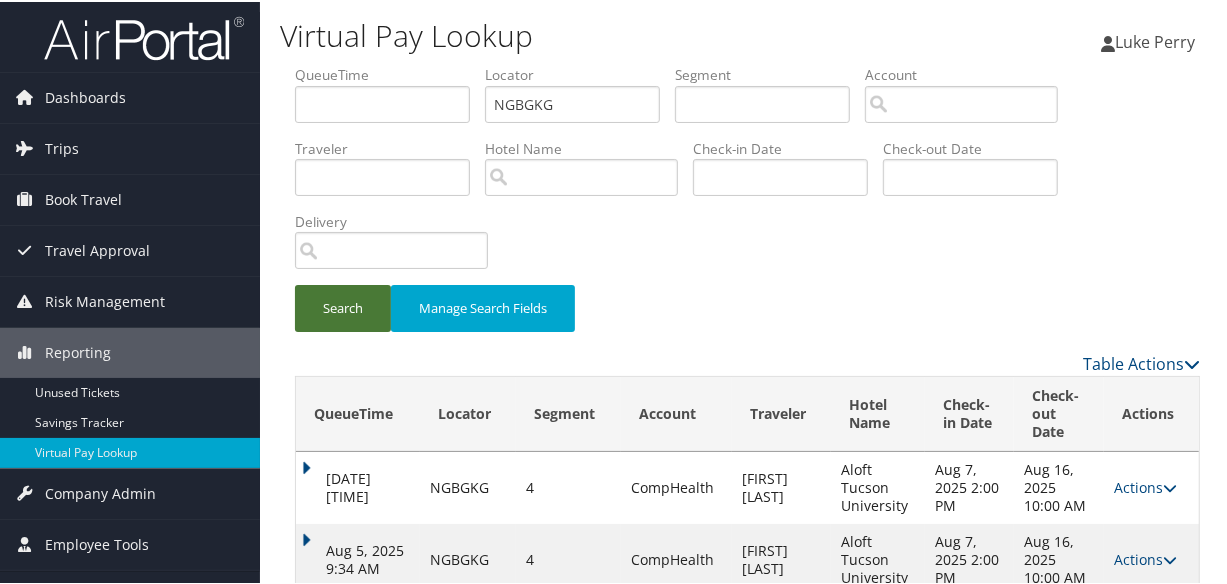 scroll, scrollTop: 44, scrollLeft: 0, axis: vertical 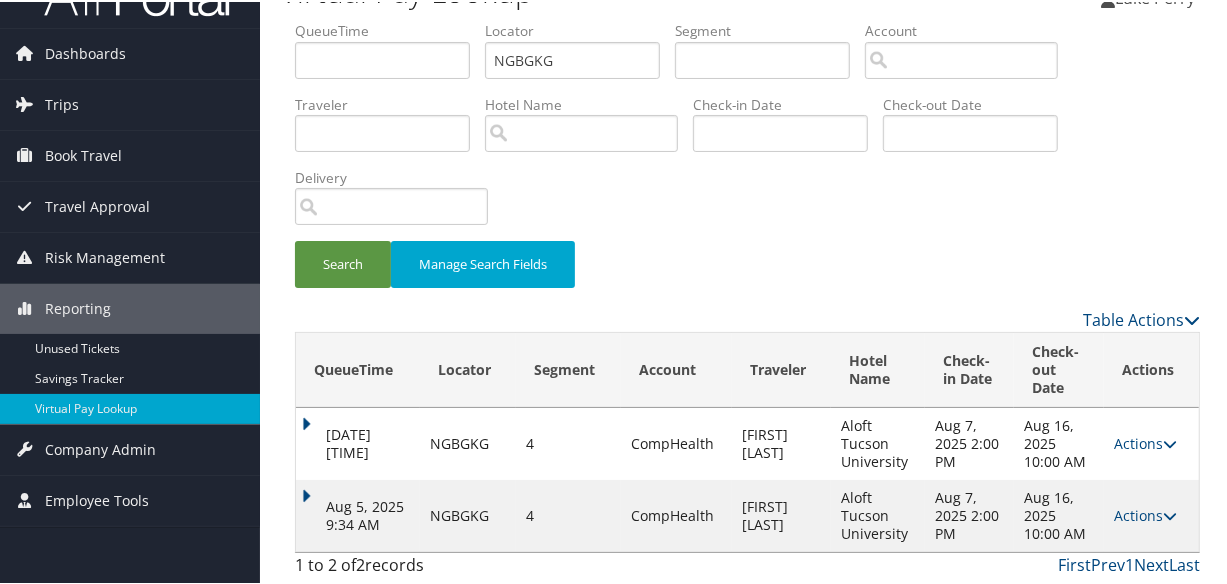 click on "Aug 5, 2025 9:34 AM" at bounding box center (358, 514) 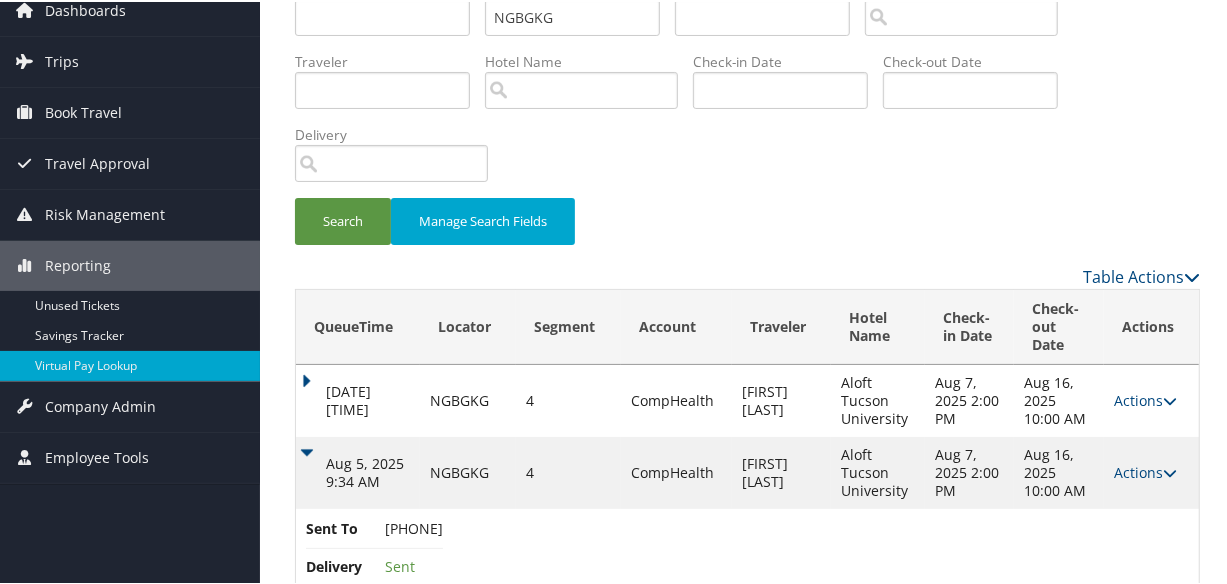 scroll, scrollTop: 129, scrollLeft: 0, axis: vertical 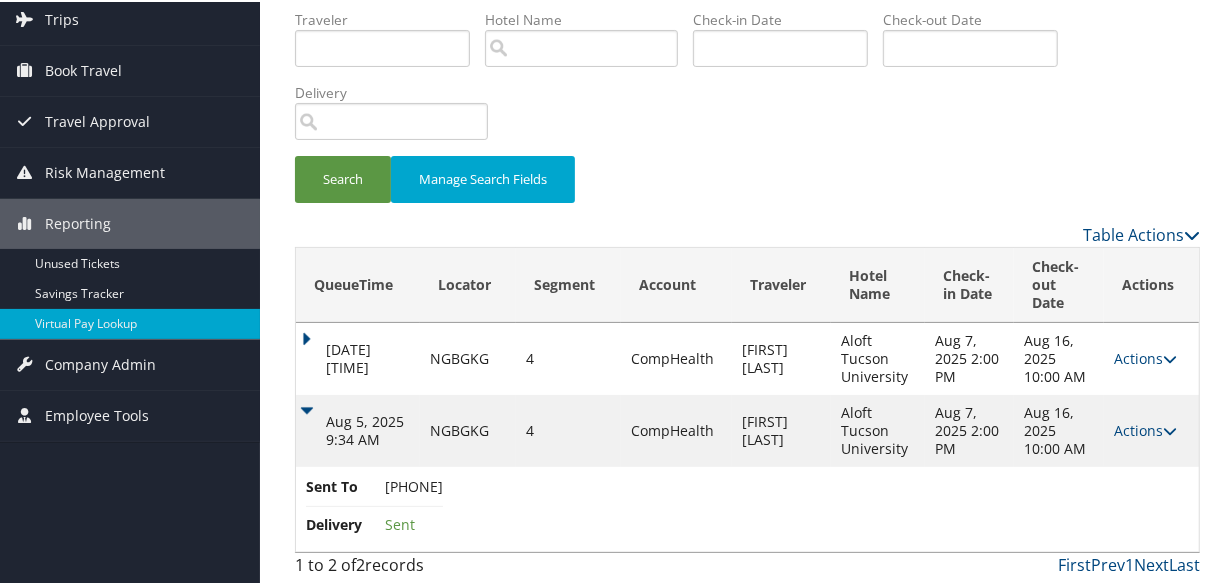click on "Actions   Resend  Logs  Delivery Information  View Itinerary" at bounding box center [1151, 429] 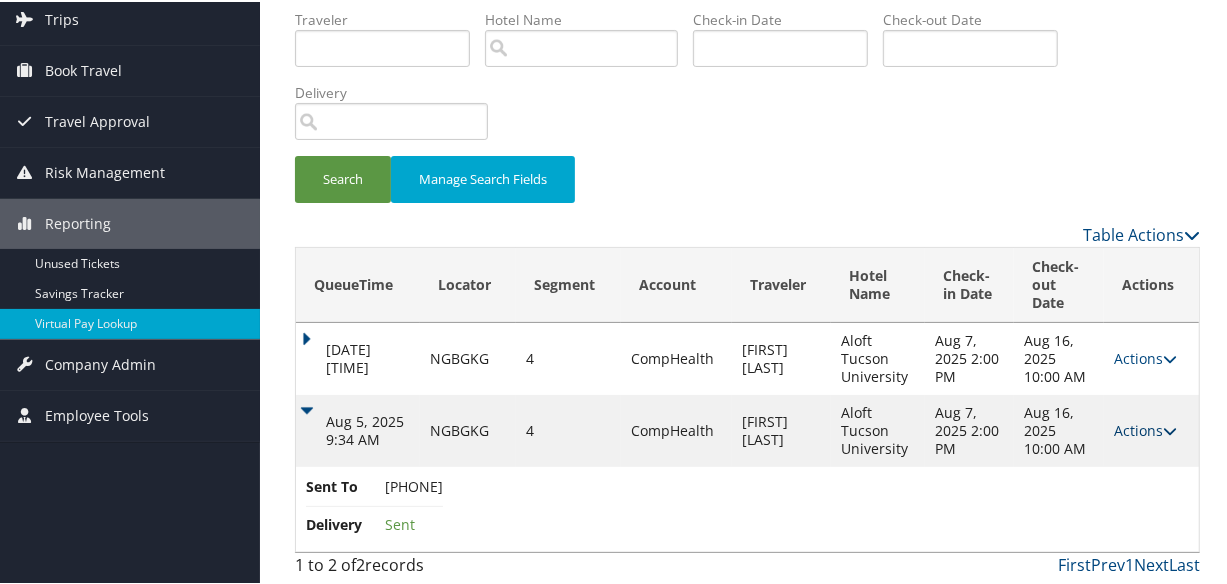 click on "Actions" at bounding box center [1145, 428] 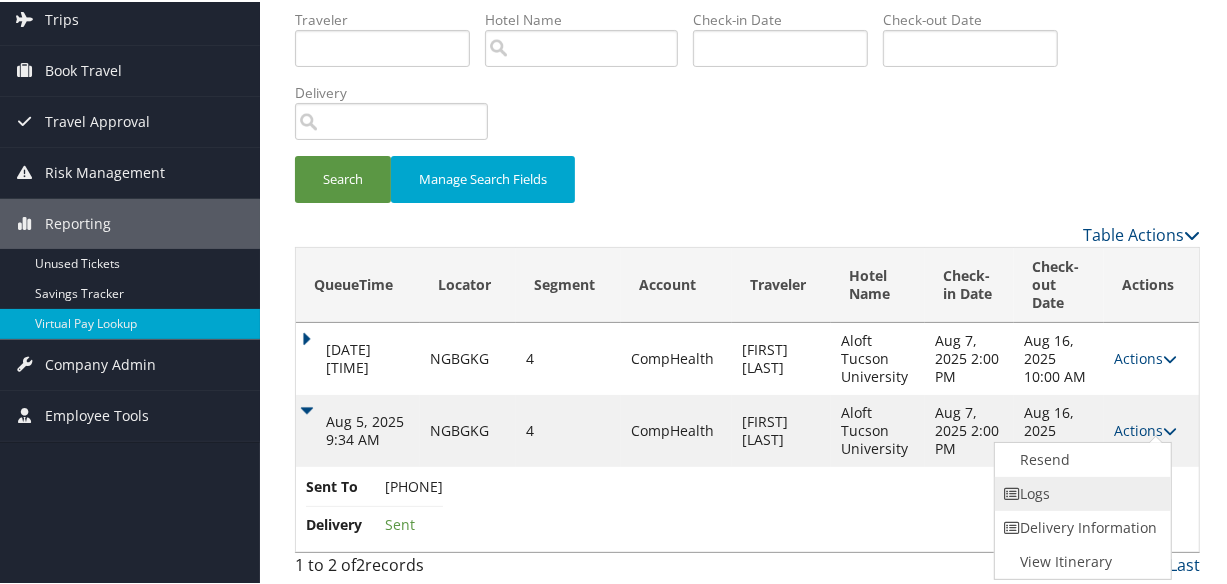 click on "Logs" at bounding box center [1080, 492] 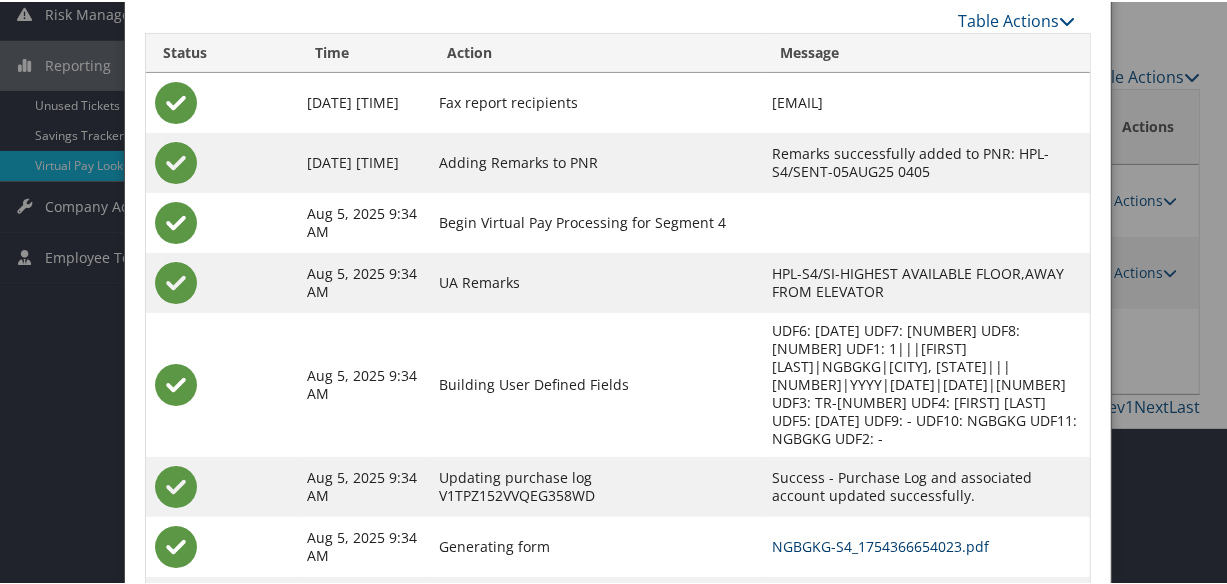 scroll, scrollTop: 375, scrollLeft: 0, axis: vertical 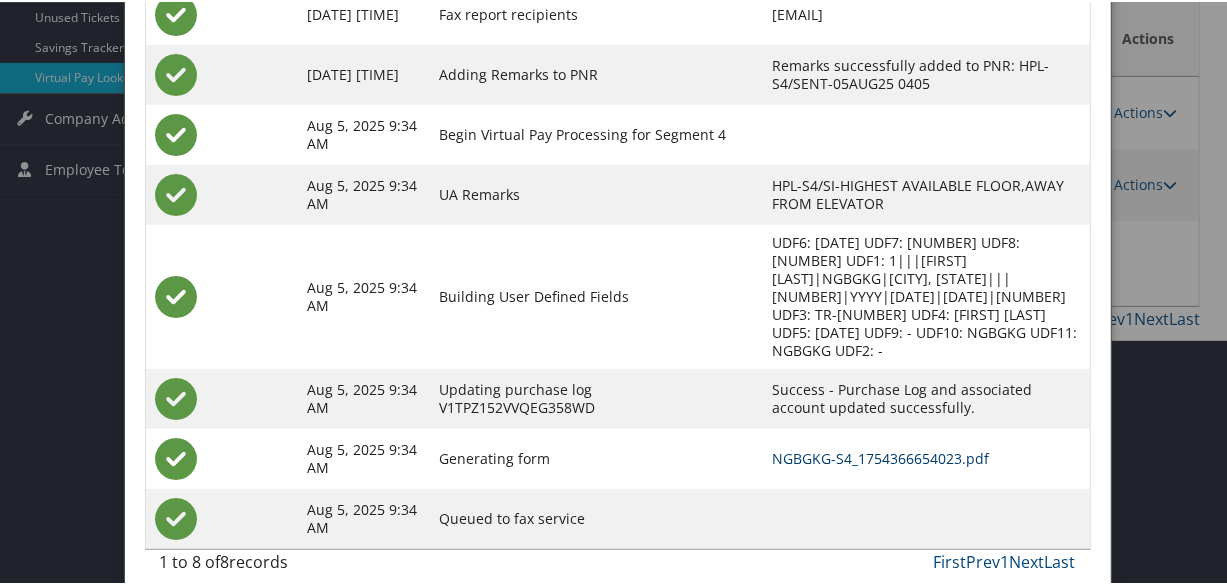 click on "NGBGKG-S4_1754366654023.pdf" at bounding box center [880, 456] 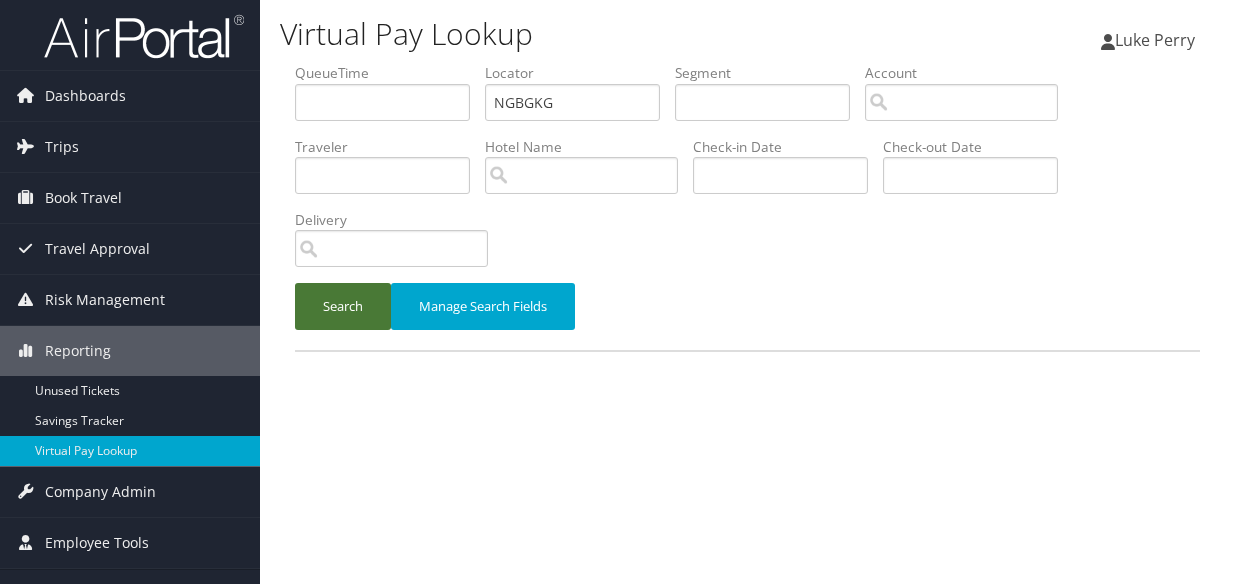 scroll, scrollTop: 0, scrollLeft: 0, axis: both 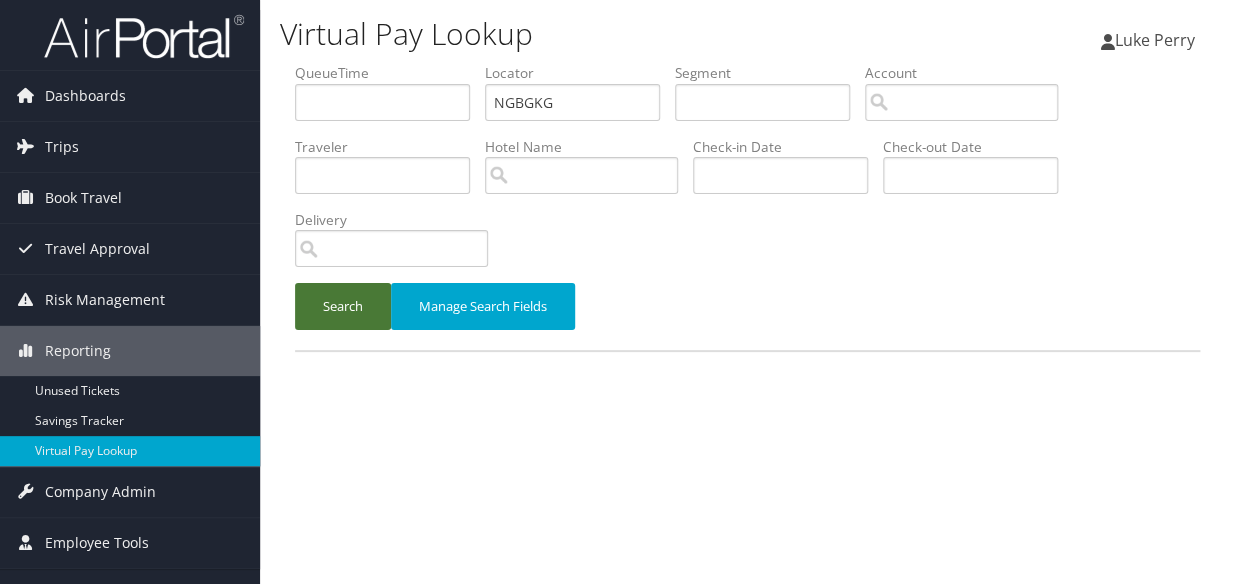 click on "Search" at bounding box center (343, 306) 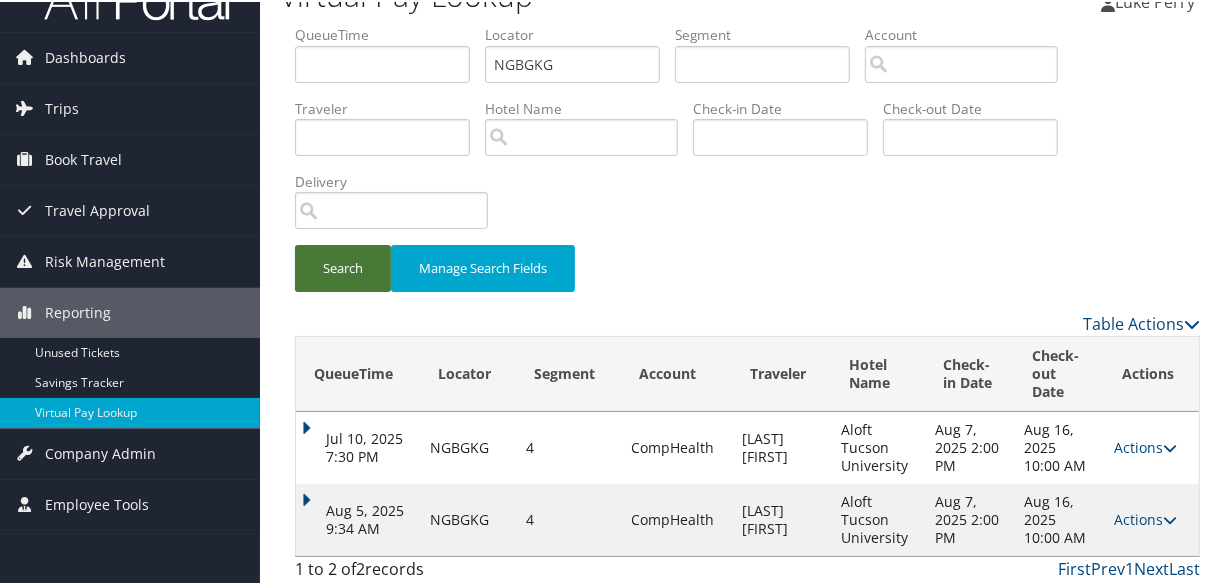 scroll, scrollTop: 44, scrollLeft: 0, axis: vertical 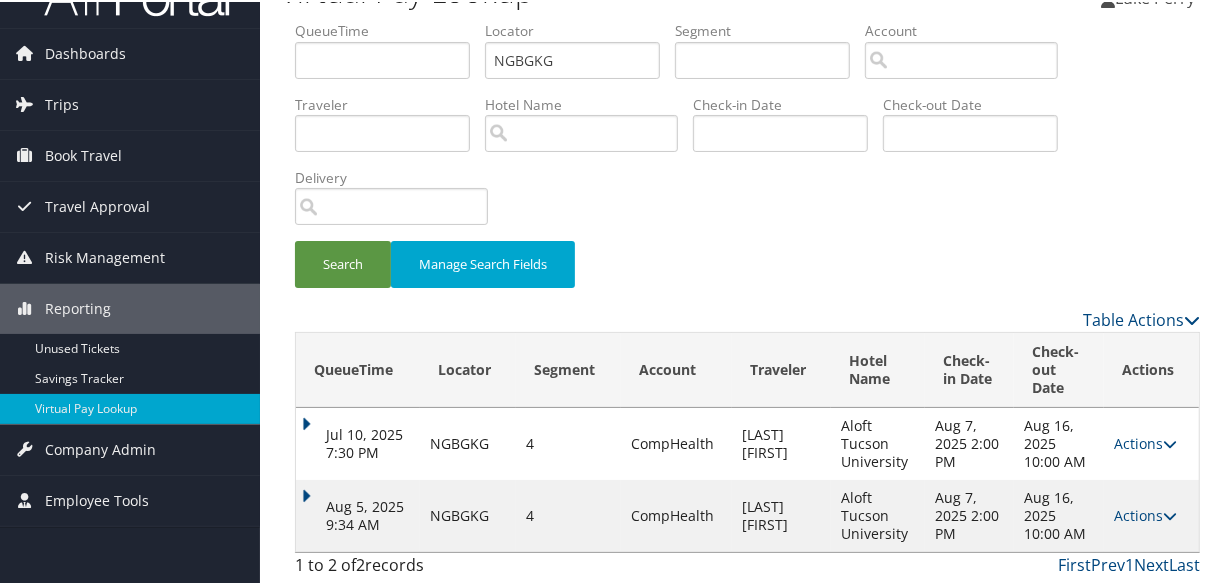 click on "Aug 5, 2025 9:34 AM" at bounding box center (358, 514) 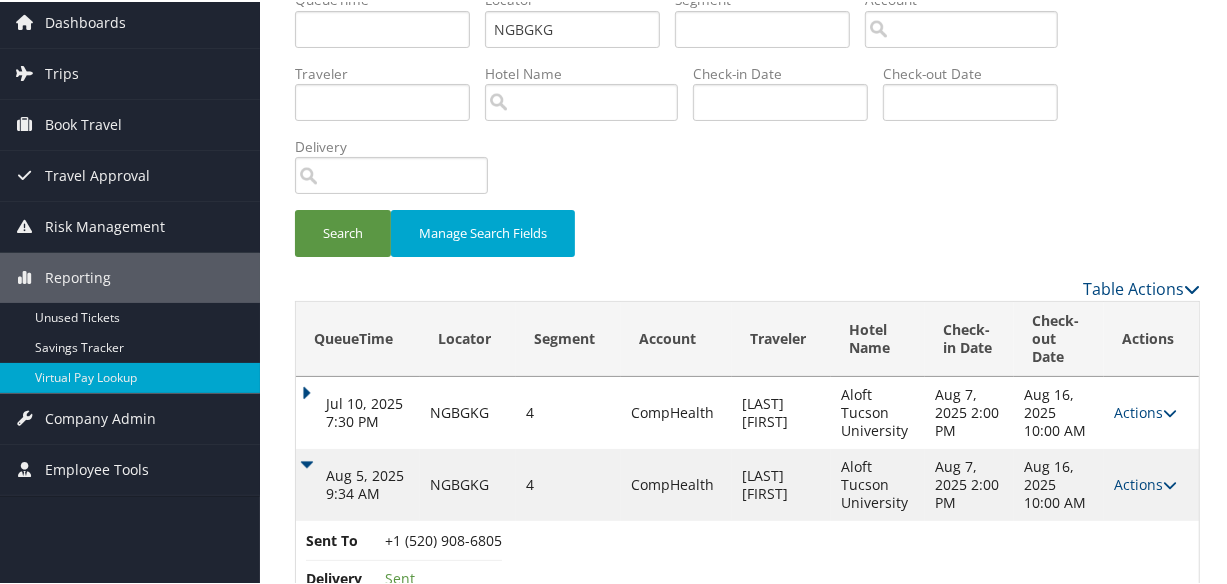scroll, scrollTop: 129, scrollLeft: 0, axis: vertical 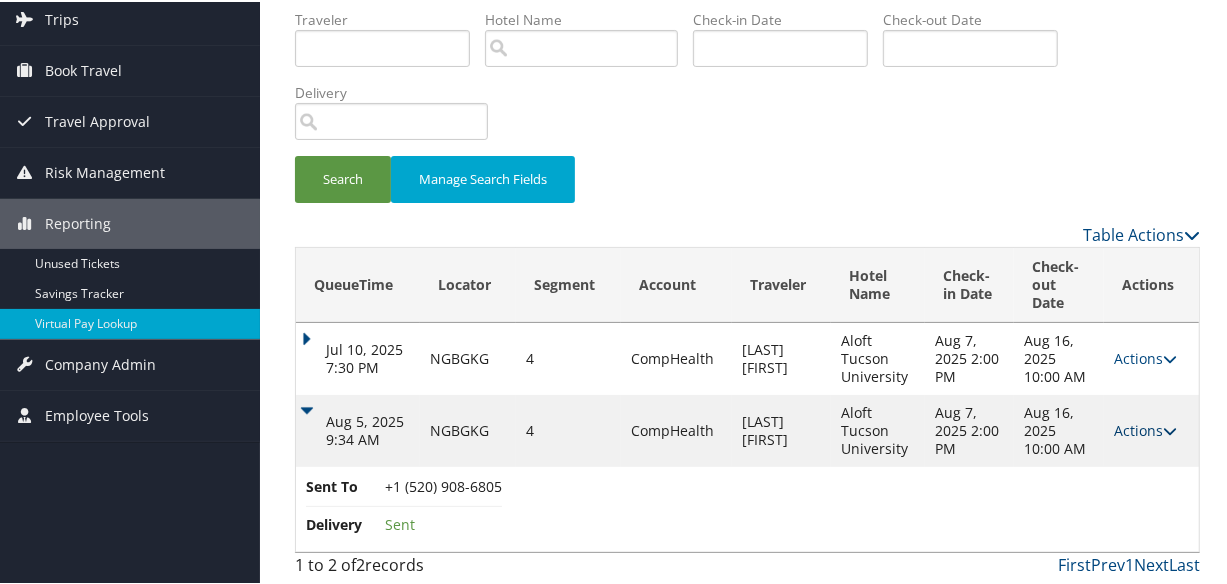 click on "Actions" at bounding box center [1145, 428] 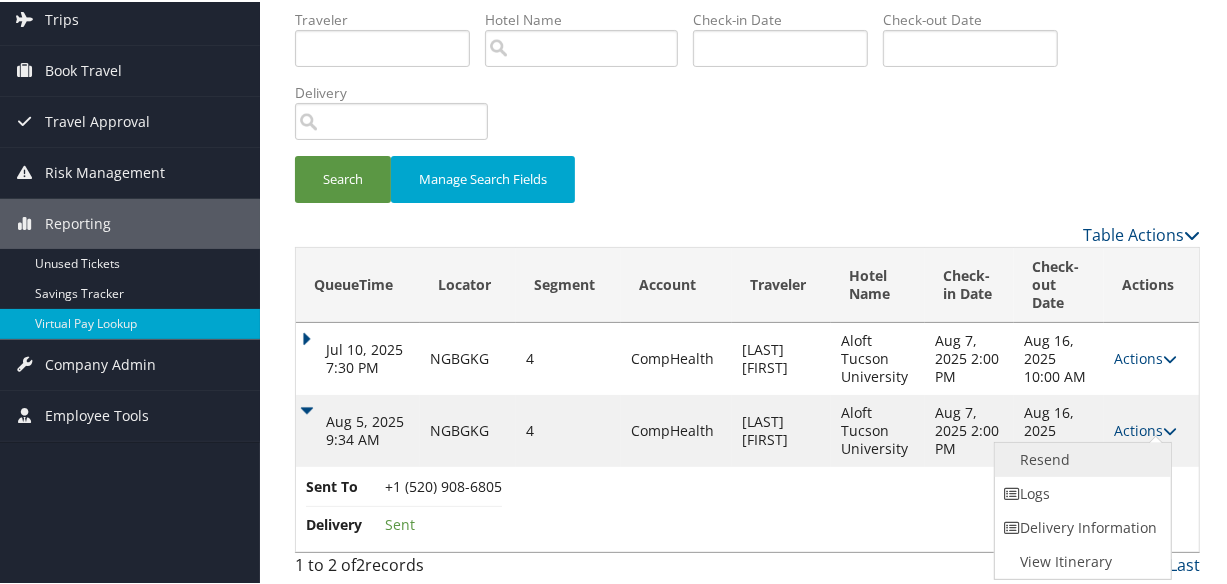 click on "Resend" at bounding box center (1080, 458) 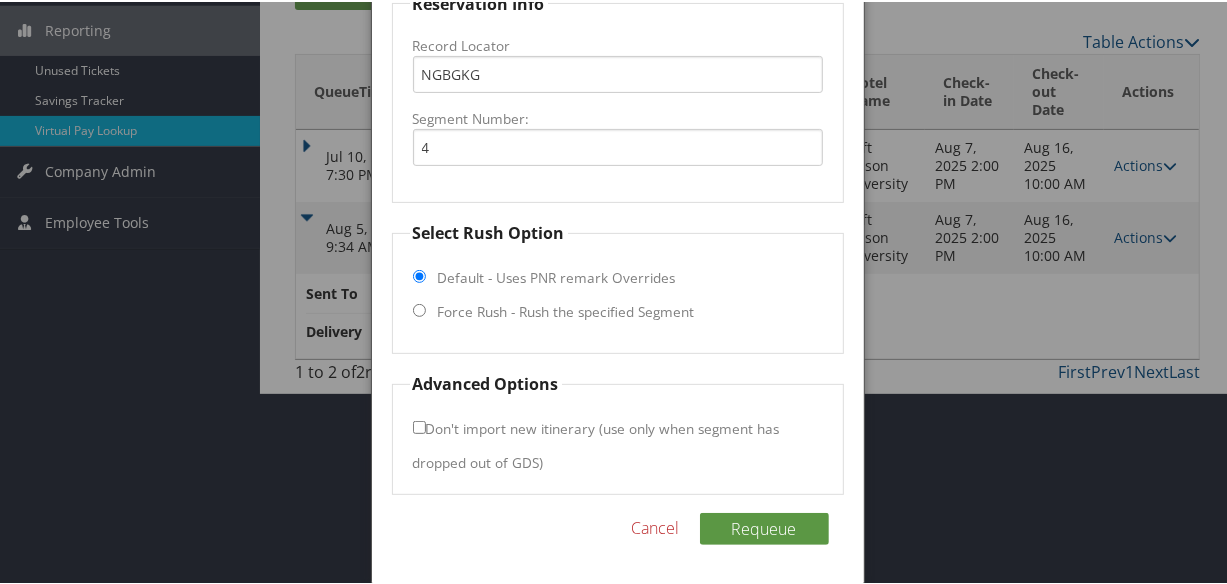 click on "Select Rush Option
Default - Uses PNR remark Overrides
Force Rush - Rush the specified Segment" at bounding box center (618, 285) 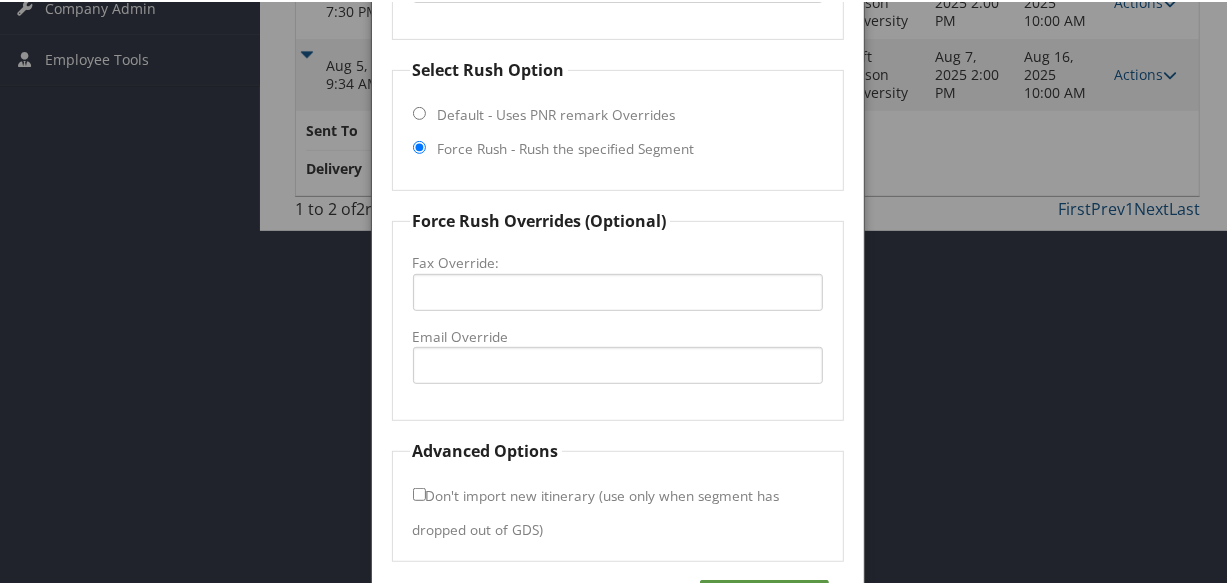 scroll, scrollTop: 552, scrollLeft: 0, axis: vertical 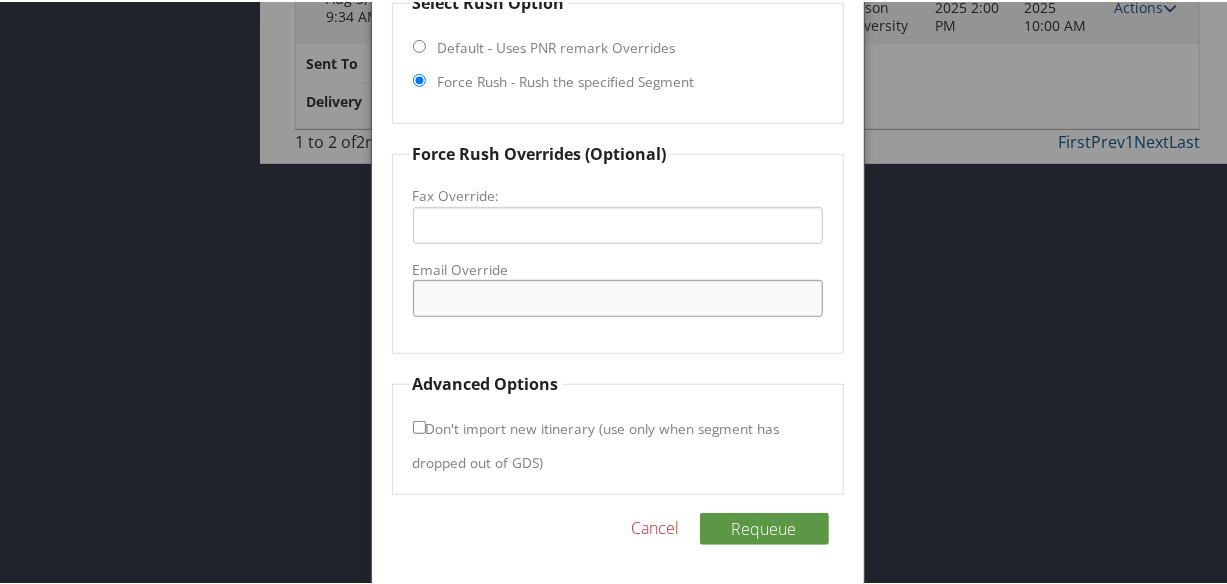 click on "Email Override" at bounding box center [618, 296] 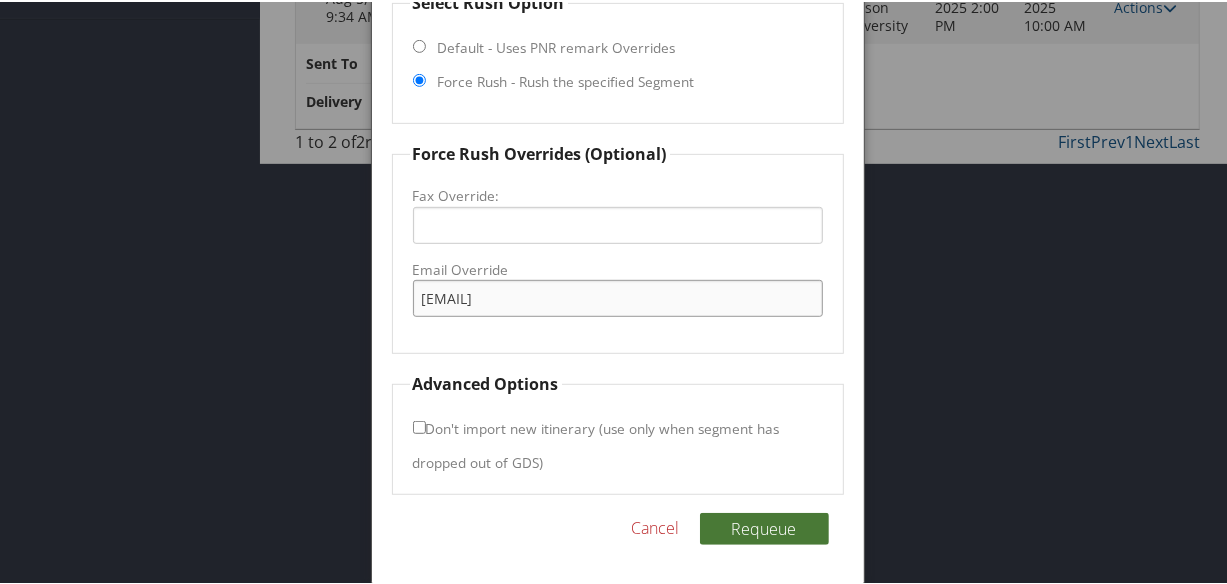 type on "sdorsey@ih-corp.com" 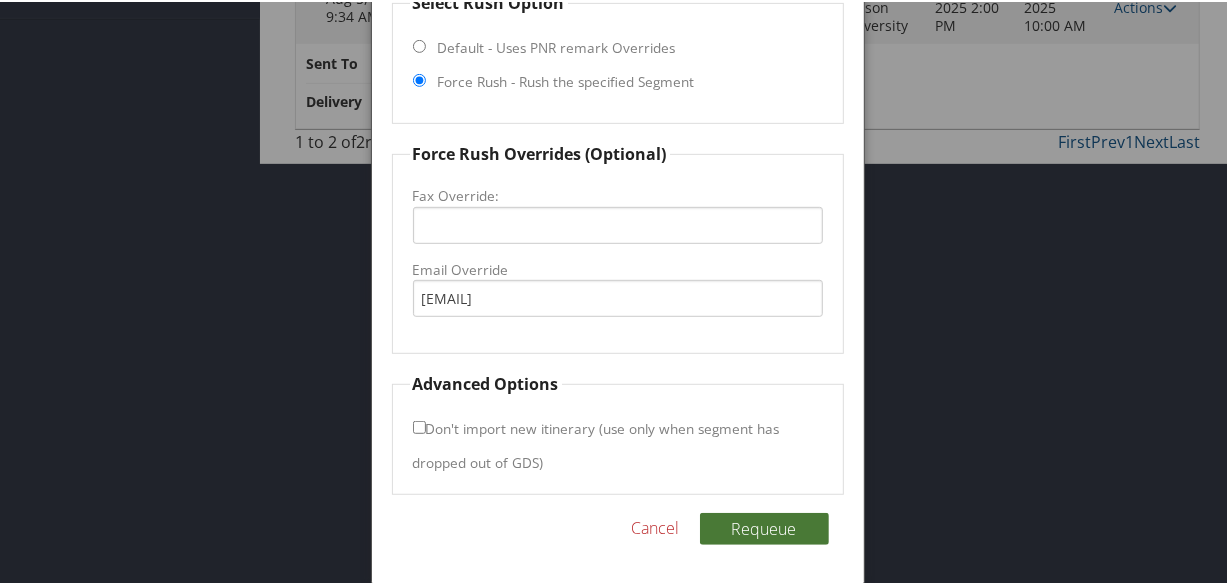 click on "Requeue" at bounding box center (764, 527) 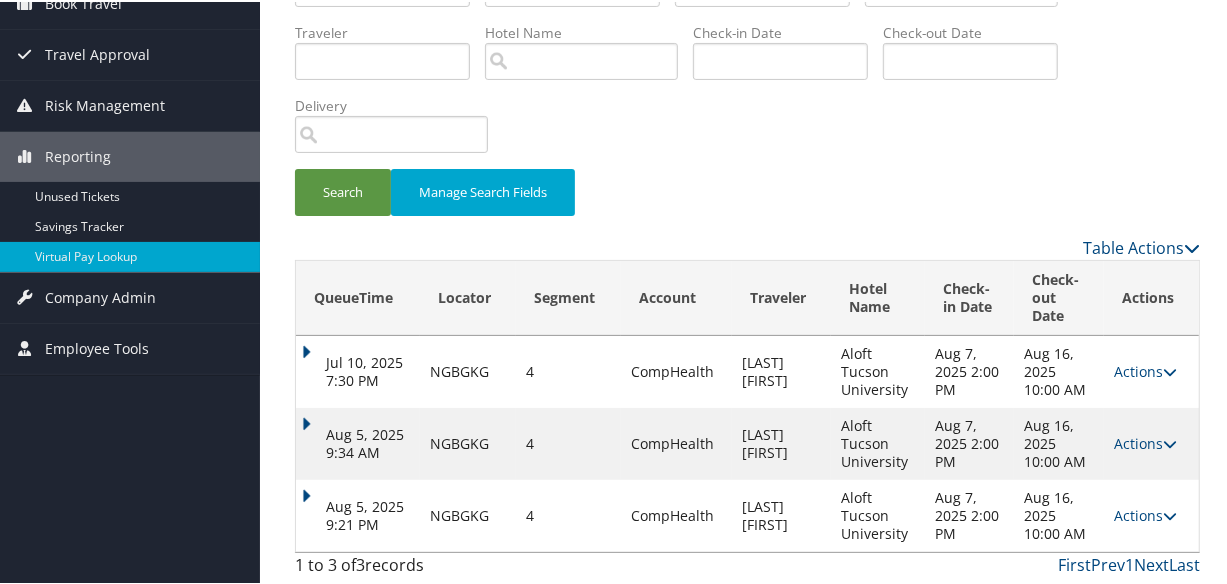 scroll, scrollTop: 116, scrollLeft: 0, axis: vertical 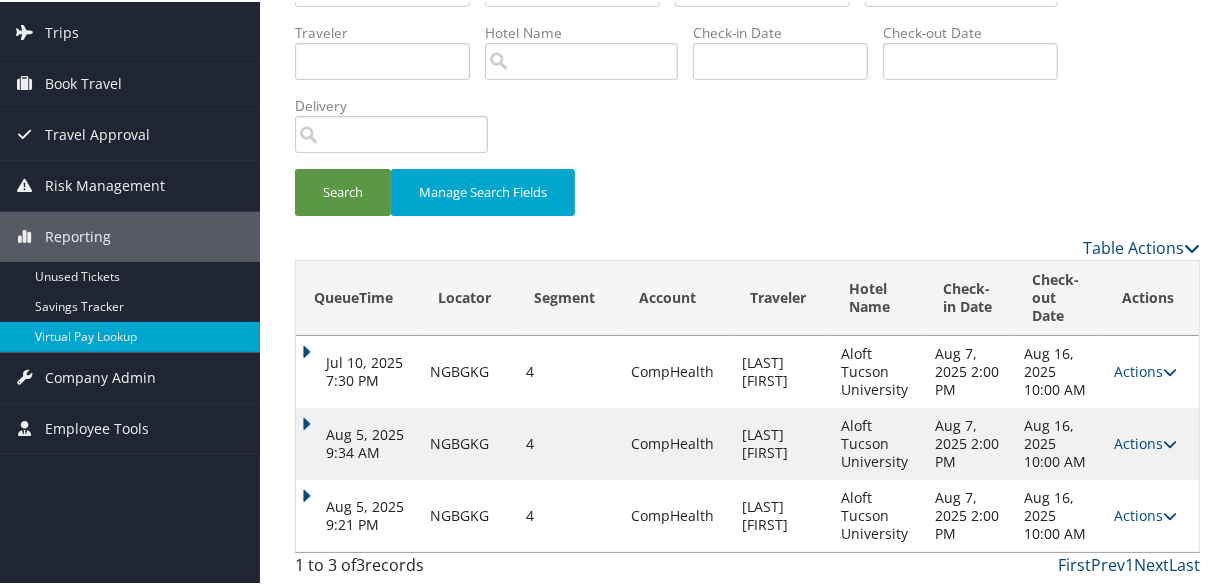drag, startPoint x: 305, startPoint y: 489, endPoint x: 326, endPoint y: 469, distance: 29 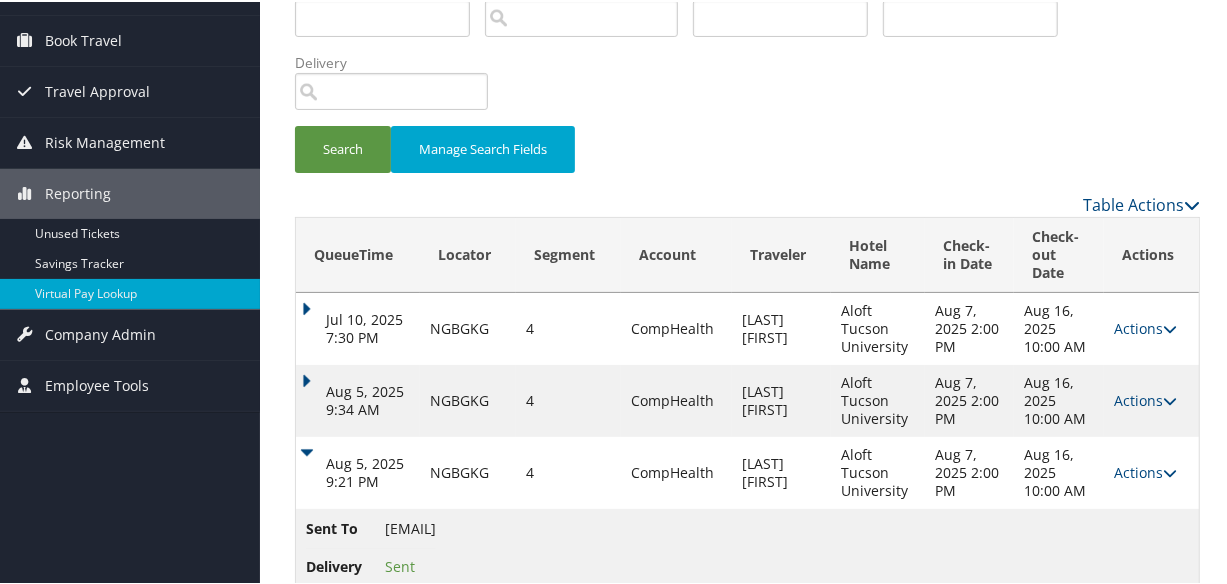 scroll, scrollTop: 200, scrollLeft: 0, axis: vertical 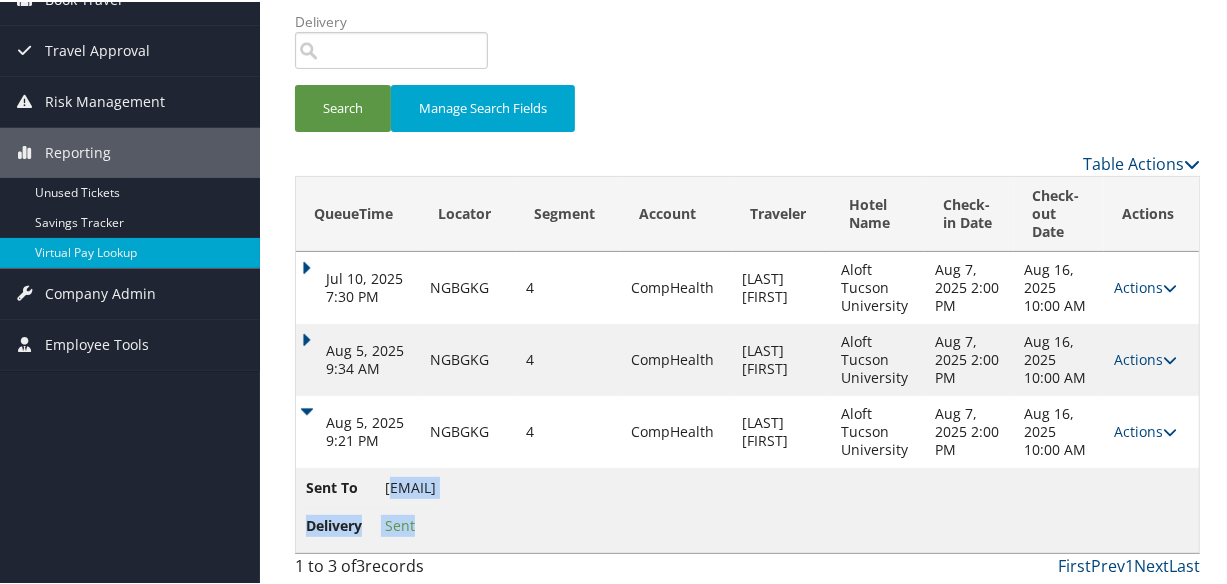 drag, startPoint x: 528, startPoint y: 482, endPoint x: 386, endPoint y: 498, distance: 142.89856 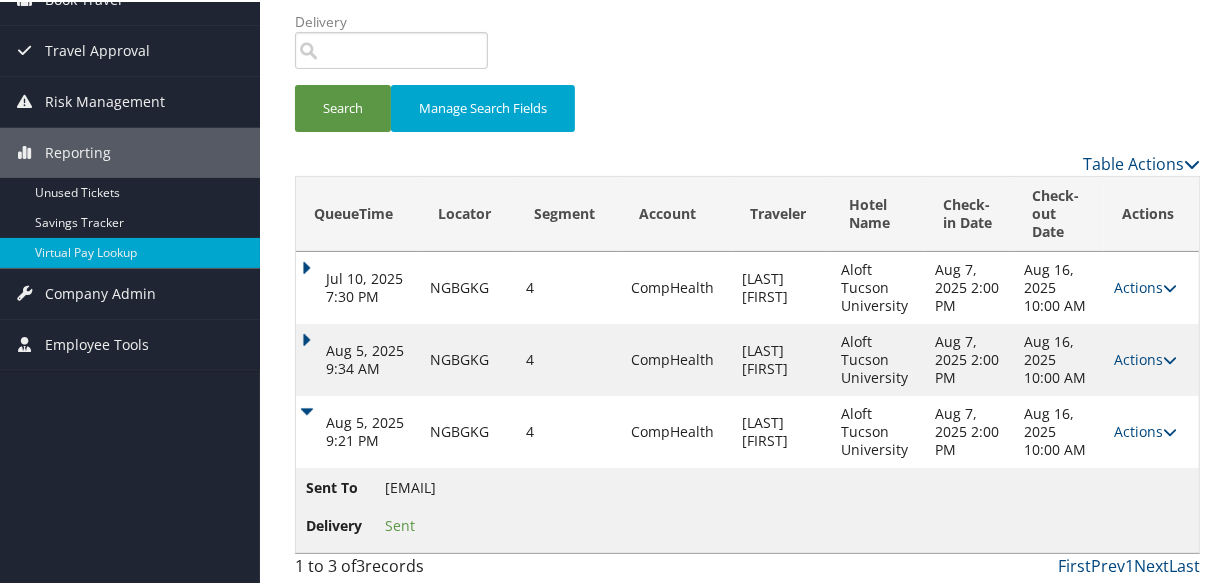click on "Sent To   sdorsey@ih-corp.com" at bounding box center [371, 490] 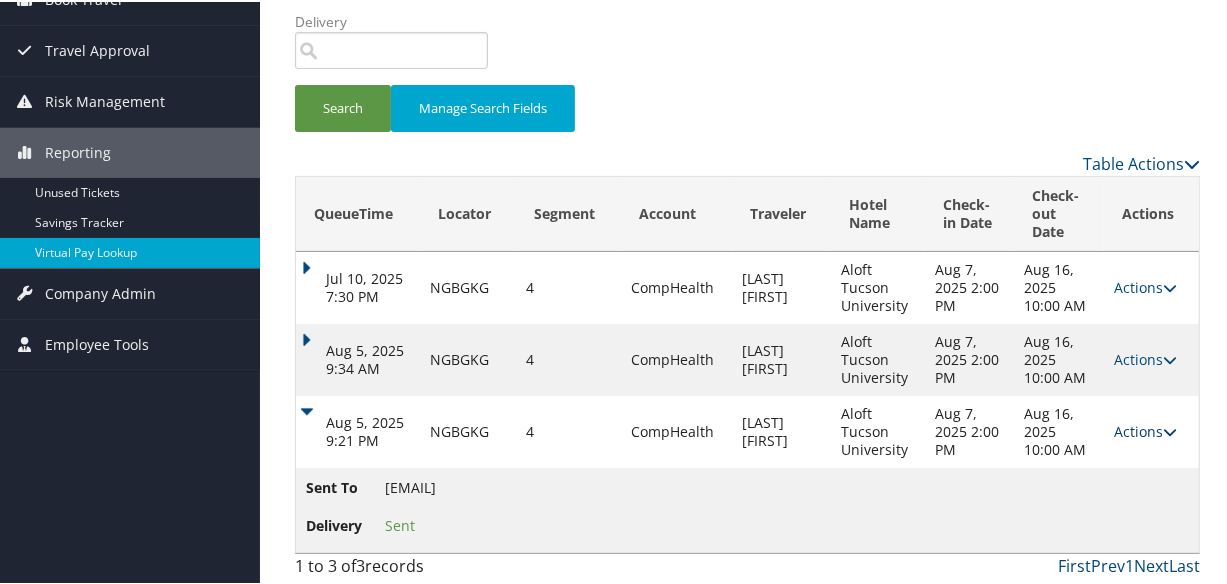 click on "Actions" at bounding box center (1145, 429) 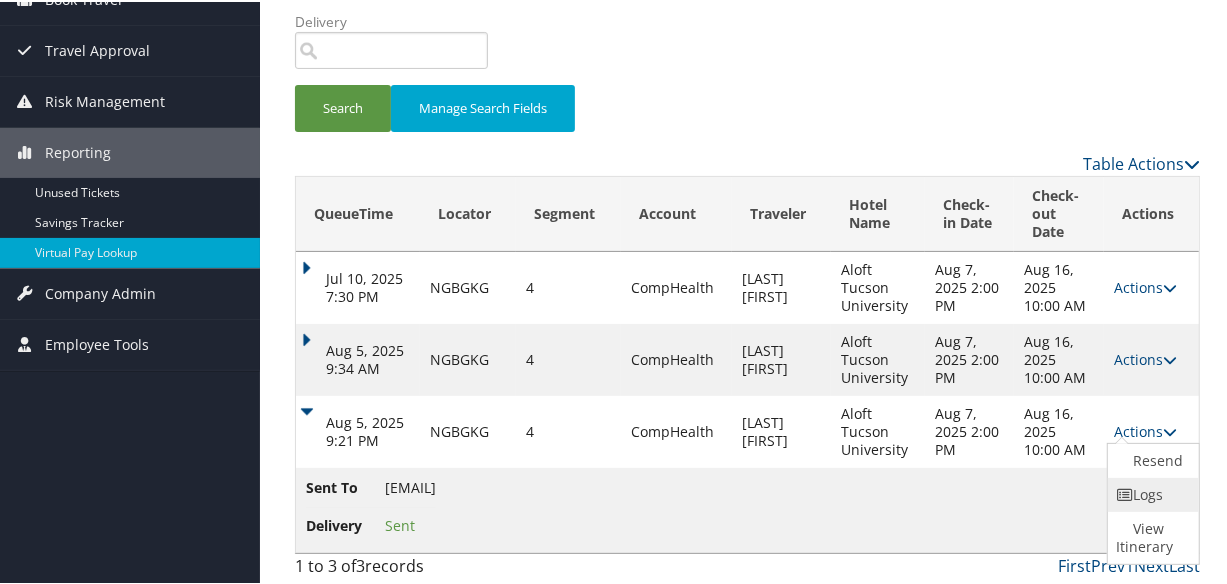 click at bounding box center (1125, 493) 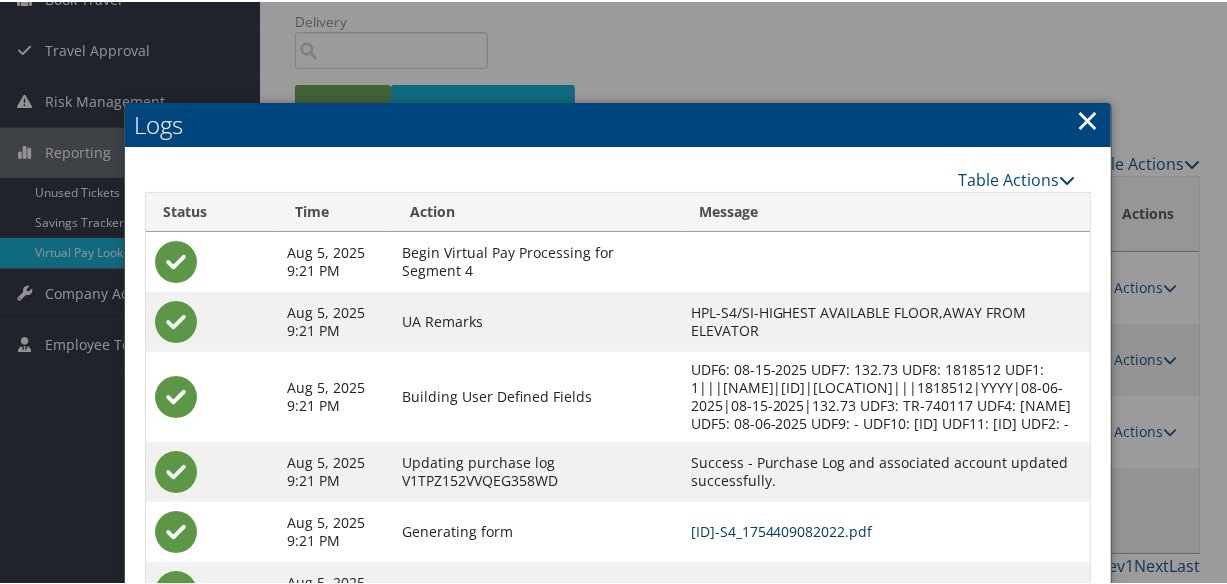 click on "NGBGKG-S4_1754409082022.pdf" at bounding box center (782, 529) 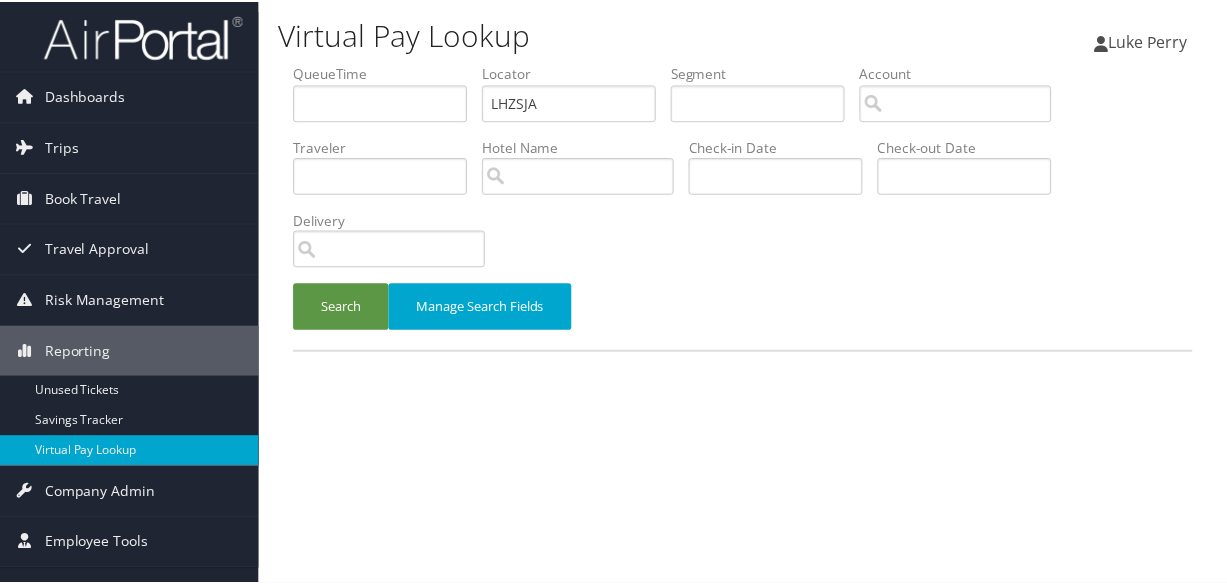 scroll, scrollTop: 0, scrollLeft: 0, axis: both 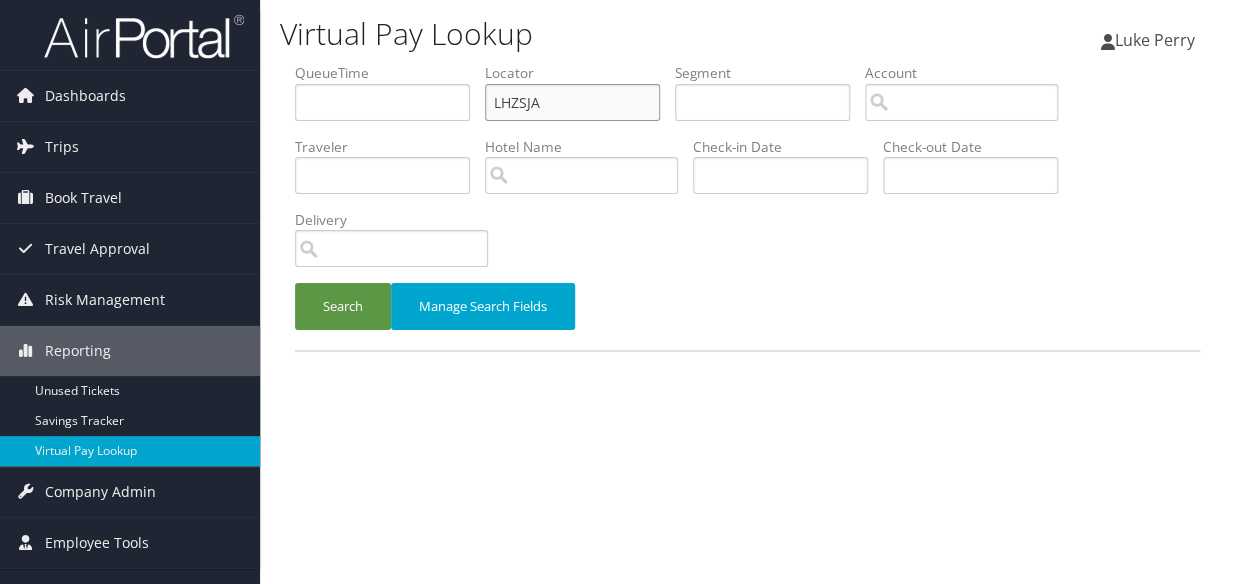 drag, startPoint x: 547, startPoint y: 98, endPoint x: 412, endPoint y: 123, distance: 137.2953 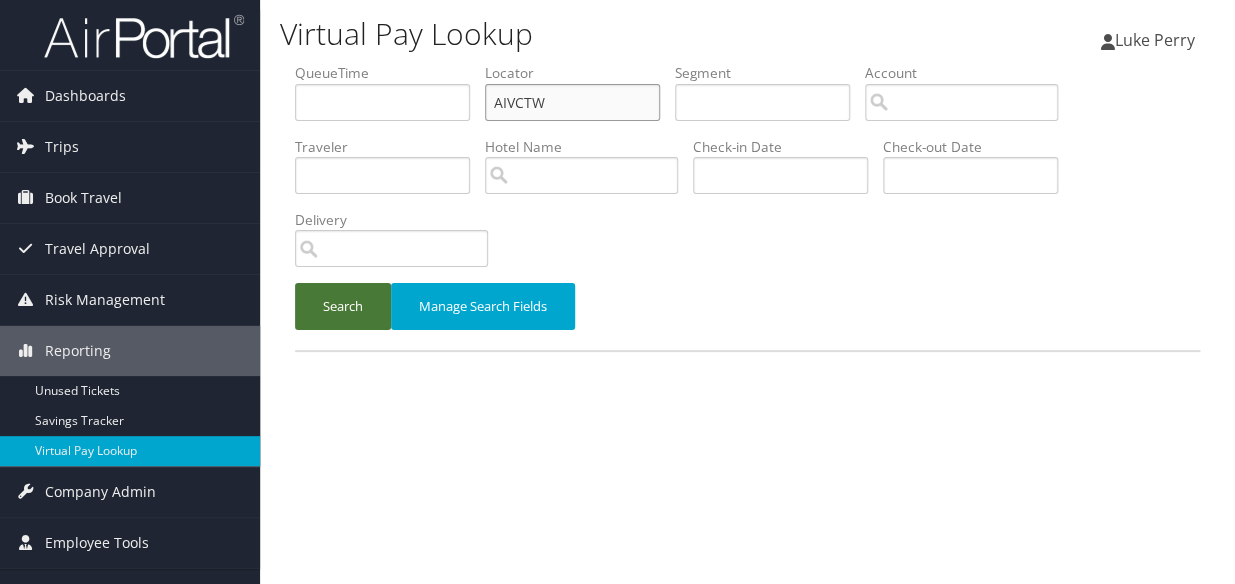 type on "AIVCTW" 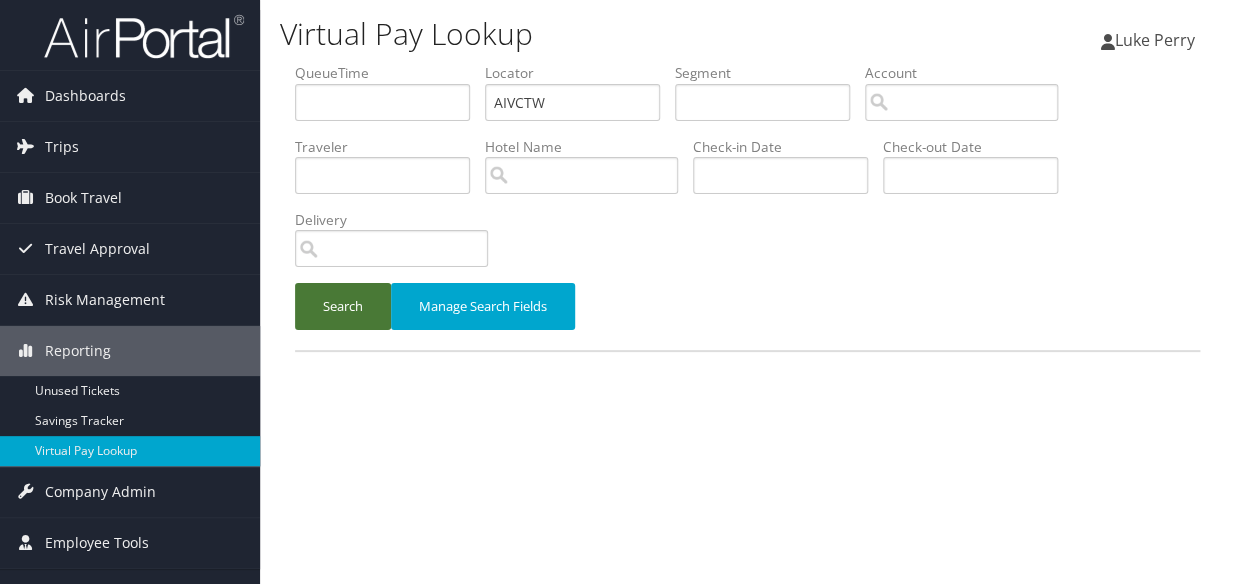 click on "Search" at bounding box center [343, 306] 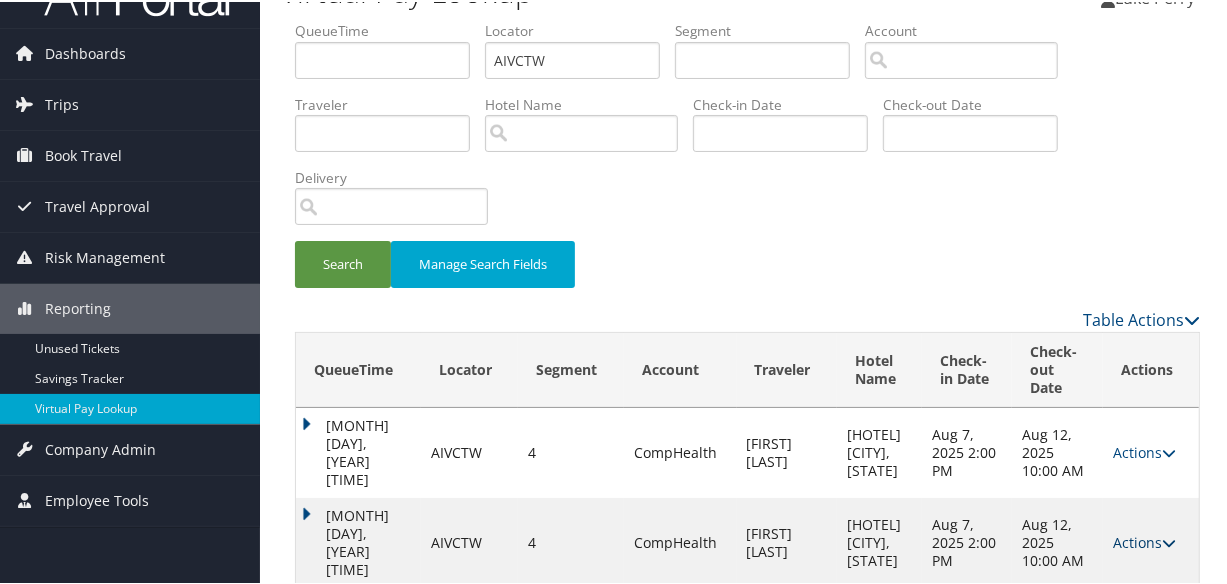click on "Actions" at bounding box center (1144, 540) 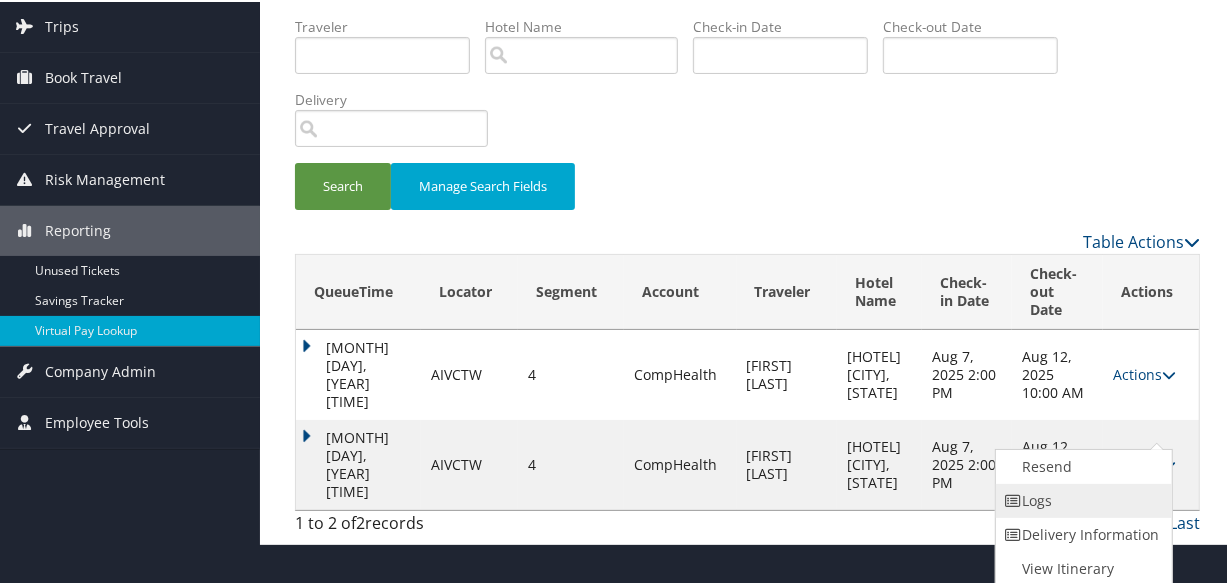 click on "Logs" at bounding box center [1081, 499] 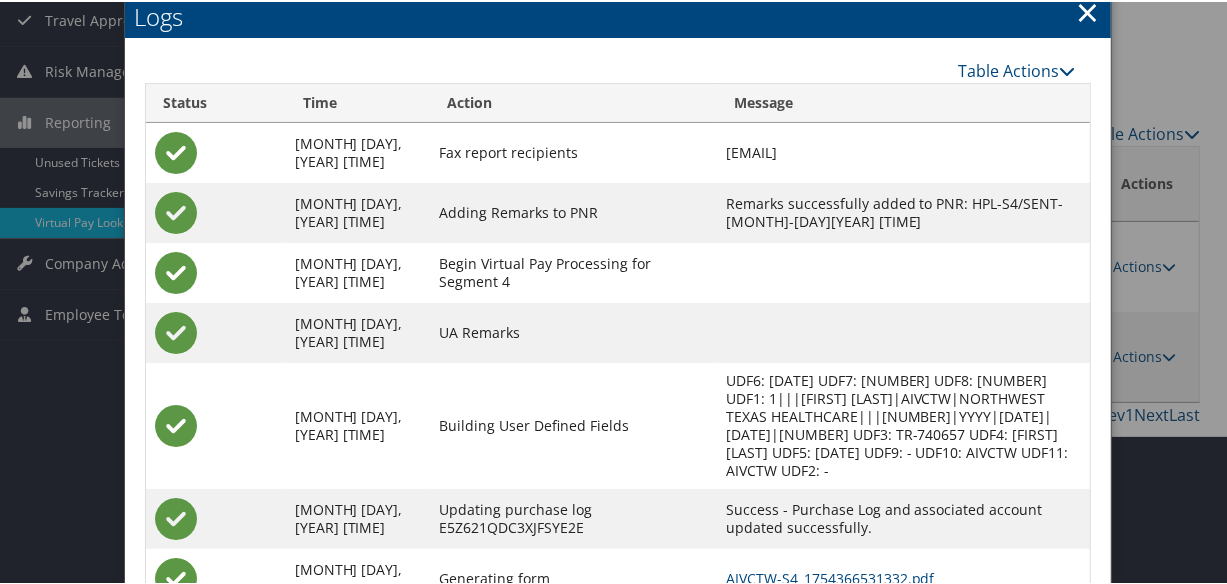 scroll, scrollTop: 350, scrollLeft: 0, axis: vertical 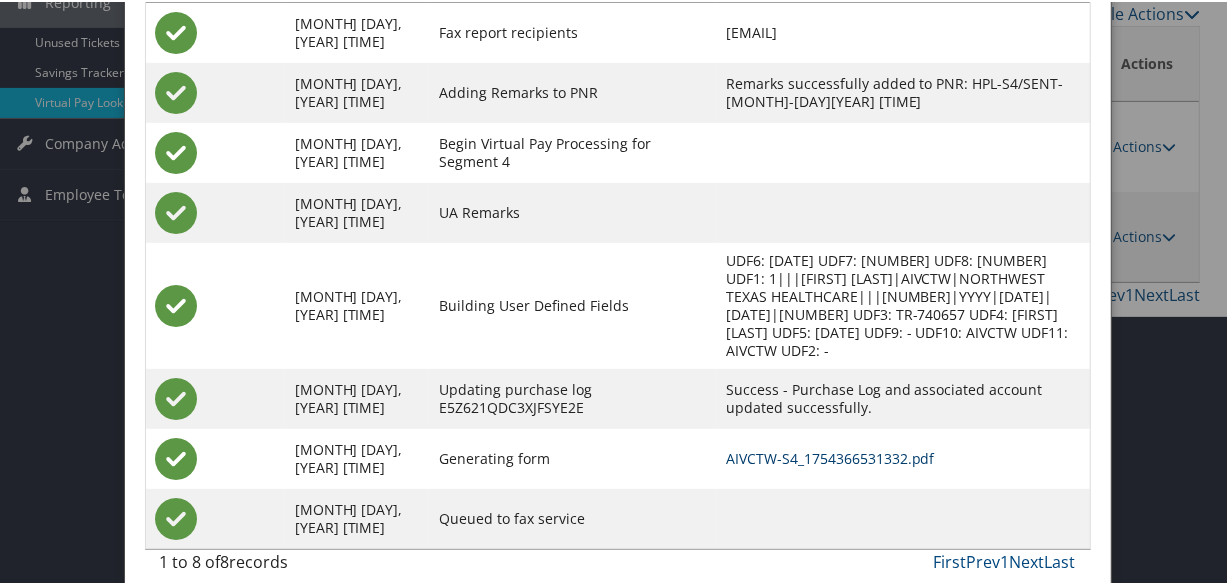 click on "AIVCTW-S4_1754366531332.pdf" at bounding box center (830, 456) 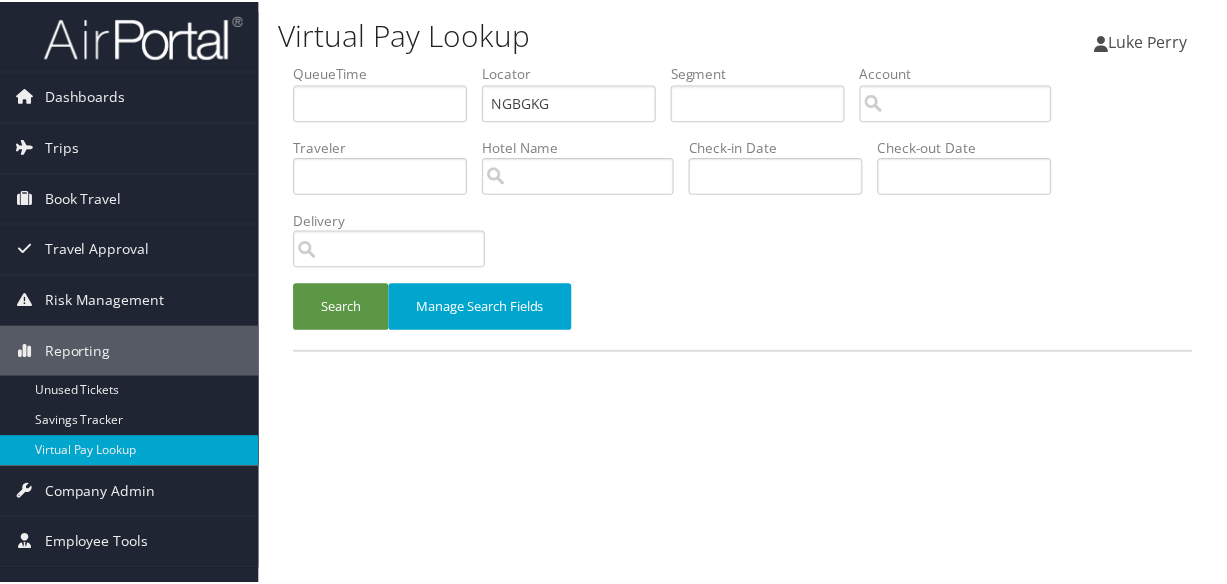 scroll, scrollTop: 0, scrollLeft: 0, axis: both 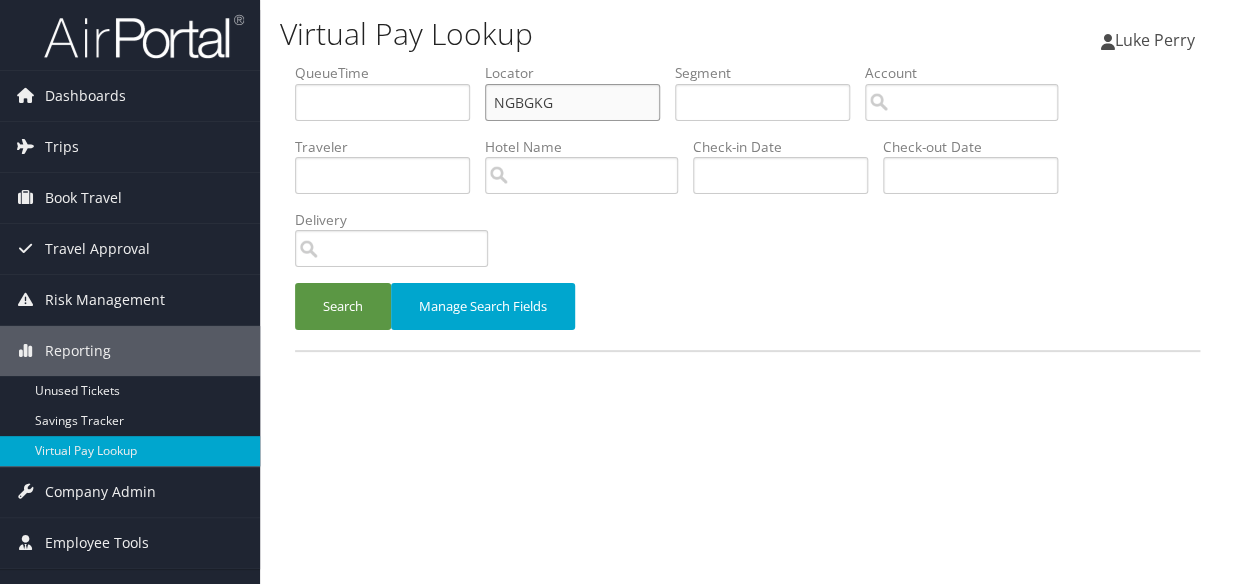 drag, startPoint x: 567, startPoint y: 96, endPoint x: 473, endPoint y: 200, distance: 140.1856 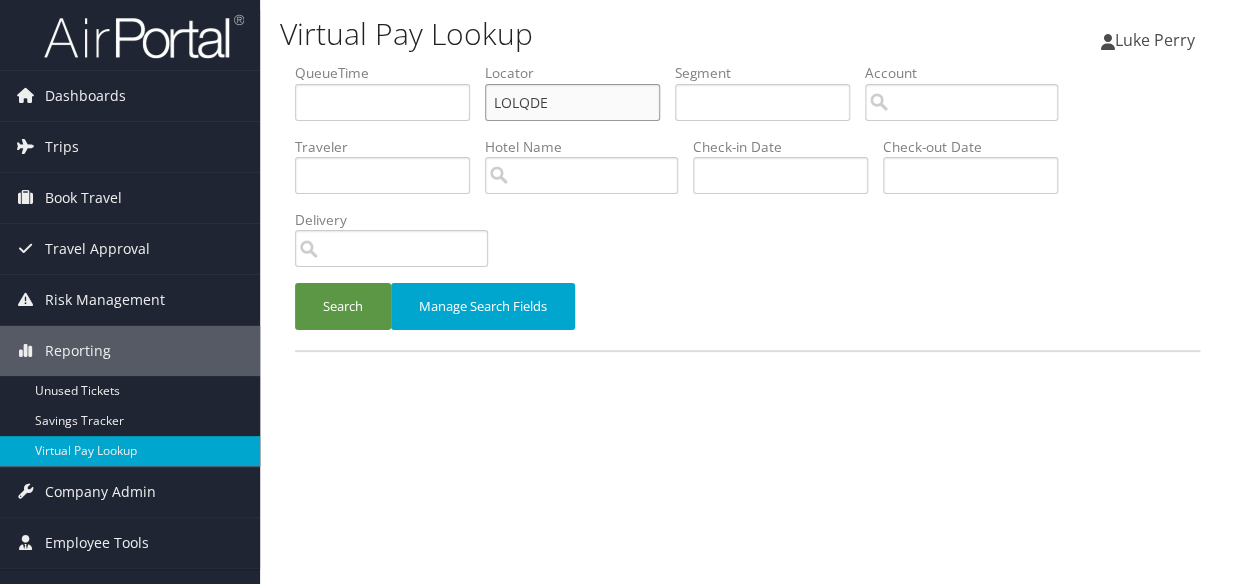type on "LOLQDE" 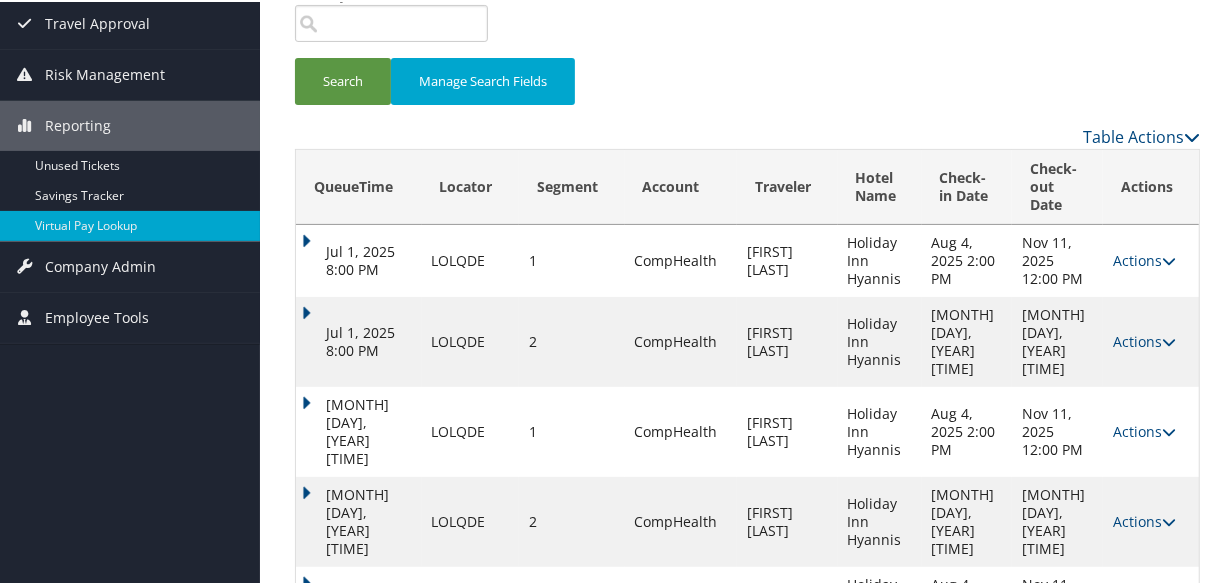 scroll, scrollTop: 548, scrollLeft: 0, axis: vertical 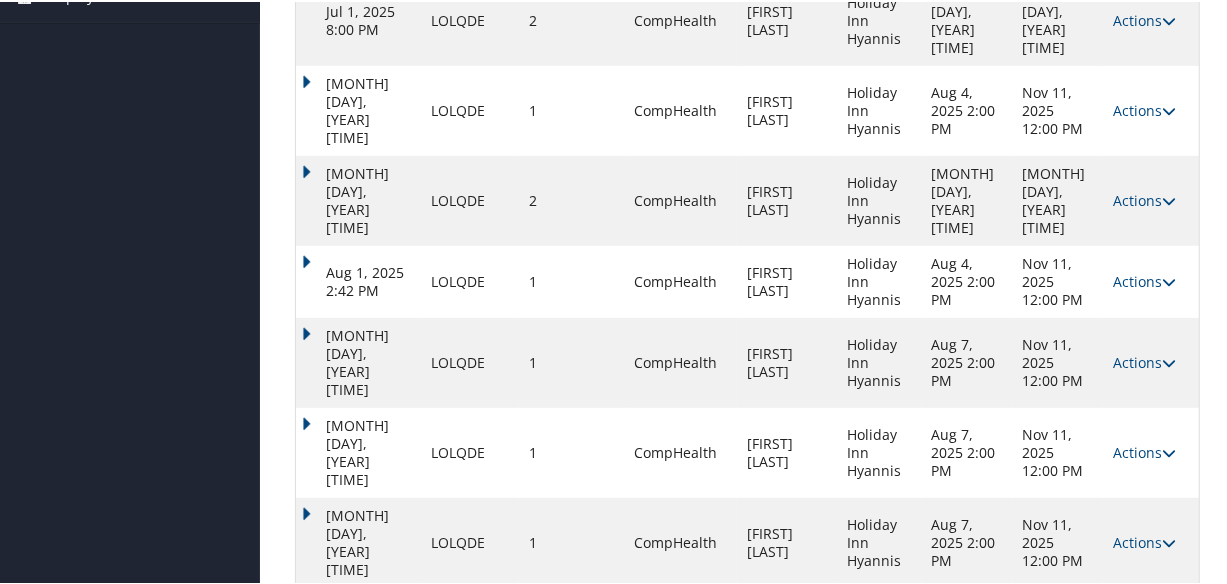 click on "Actions" at bounding box center (1144, 630) 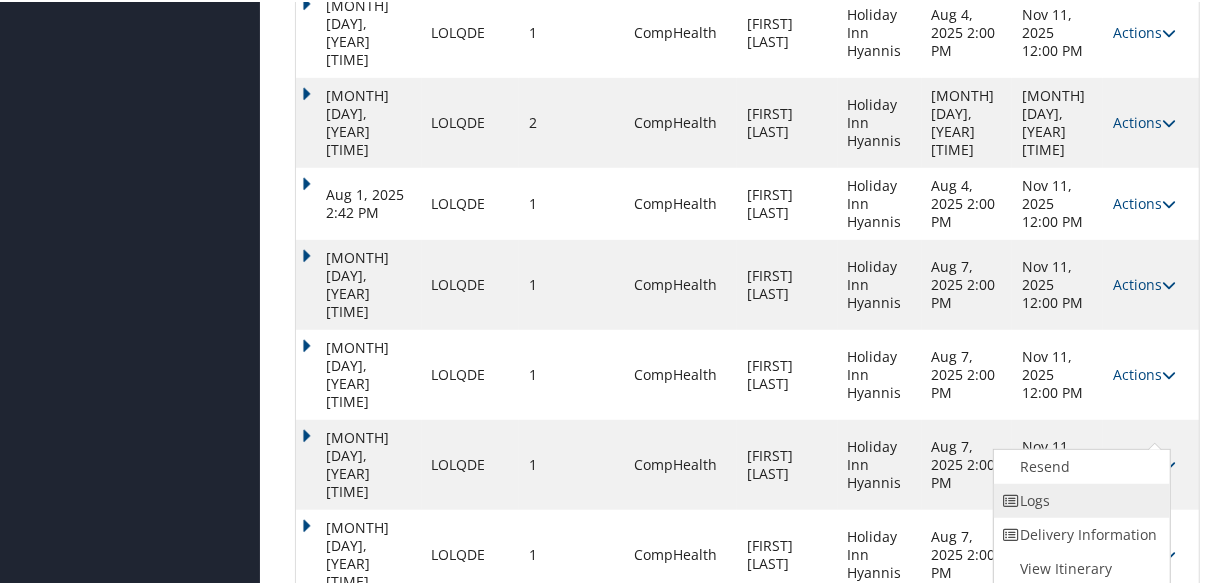 click on "Logs" at bounding box center (1079, 499) 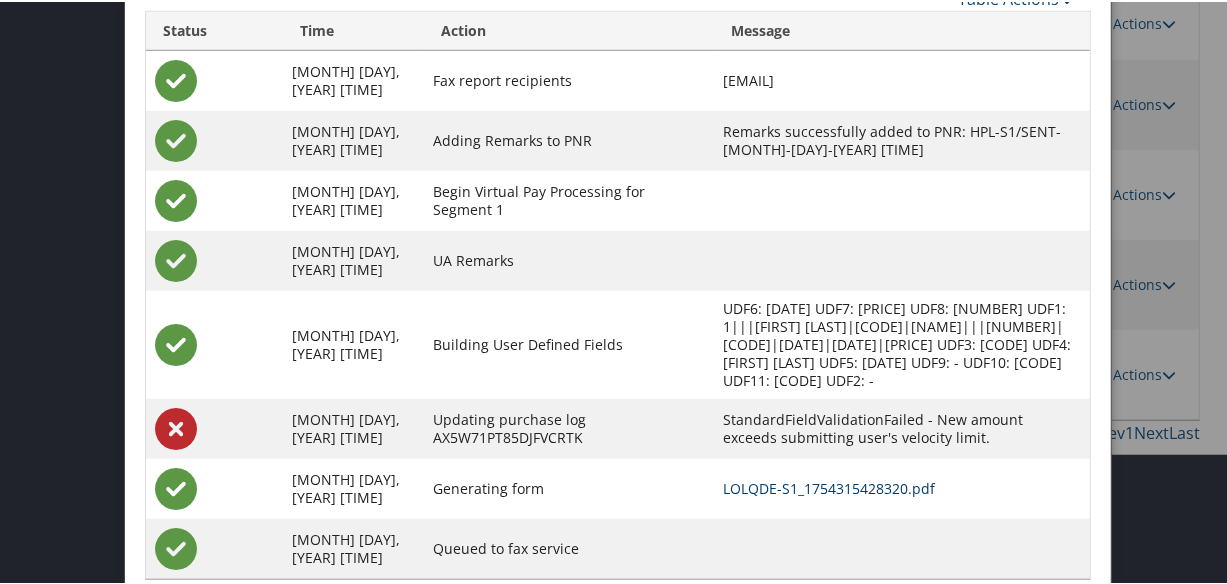 scroll, scrollTop: 872, scrollLeft: 0, axis: vertical 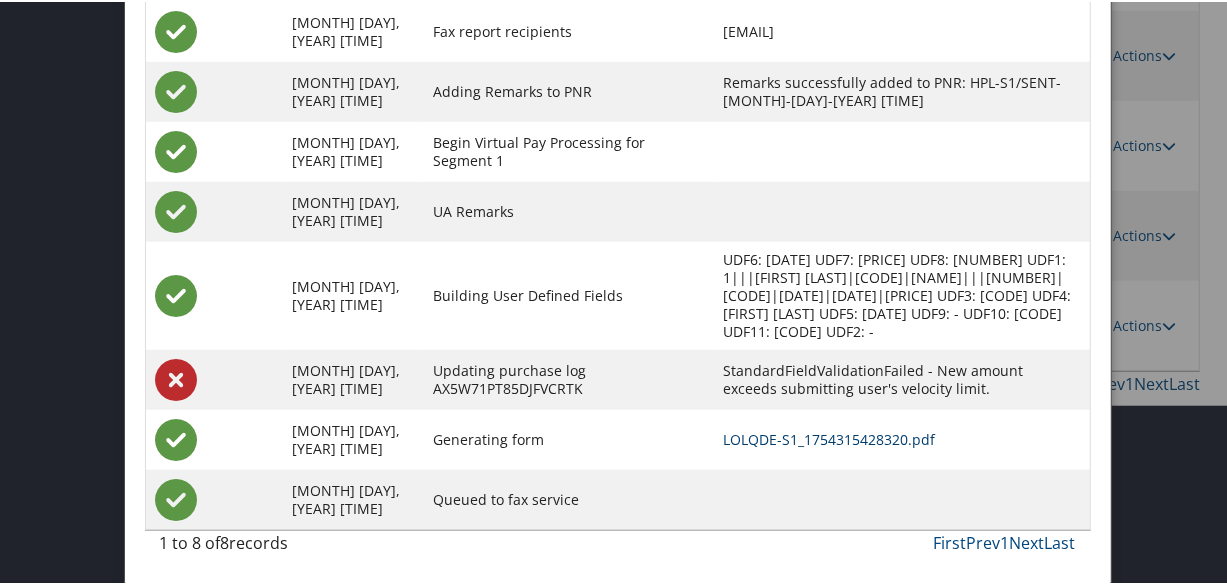 click on "LOLQDE-S1_1754315428320.pdf" at bounding box center (829, 437) 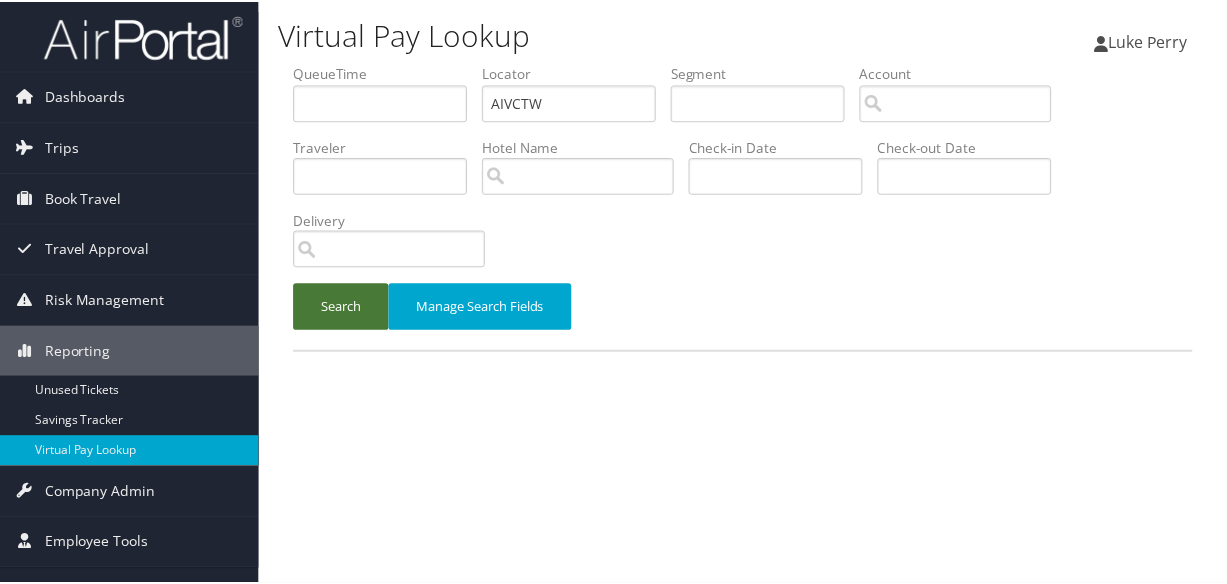 scroll, scrollTop: 0, scrollLeft: 0, axis: both 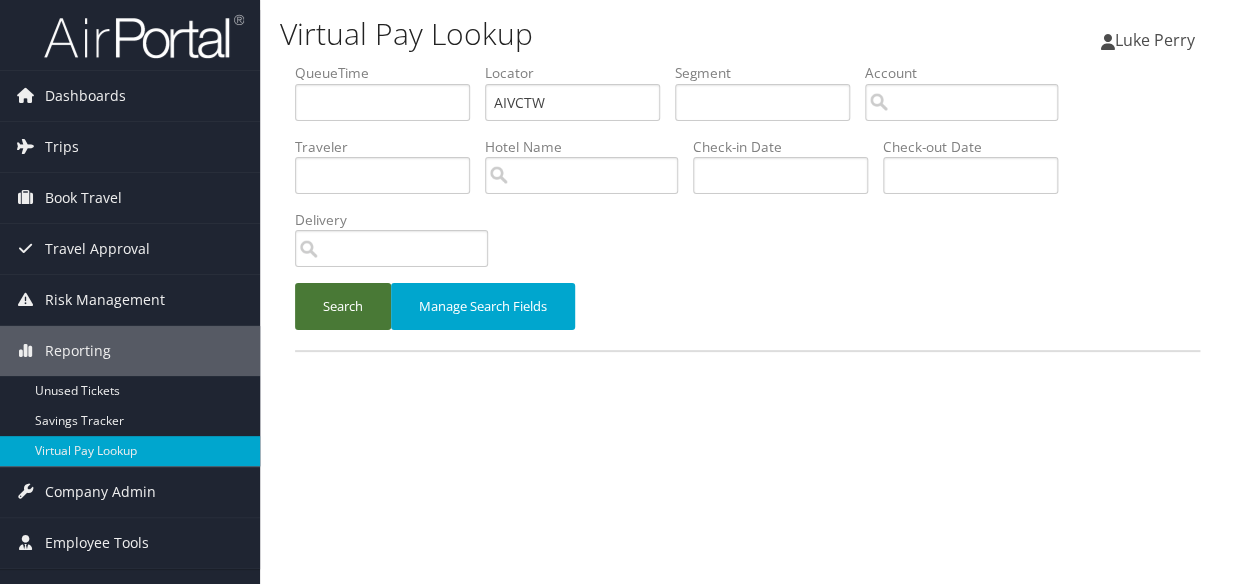click on "Search" at bounding box center (343, 306) 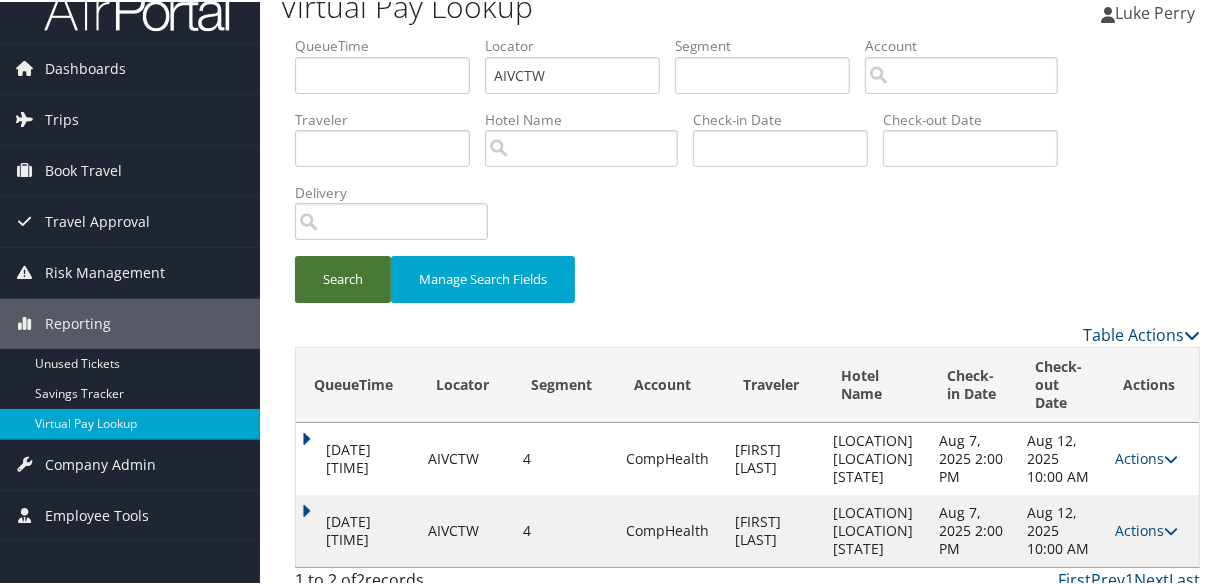 scroll, scrollTop: 44, scrollLeft: 0, axis: vertical 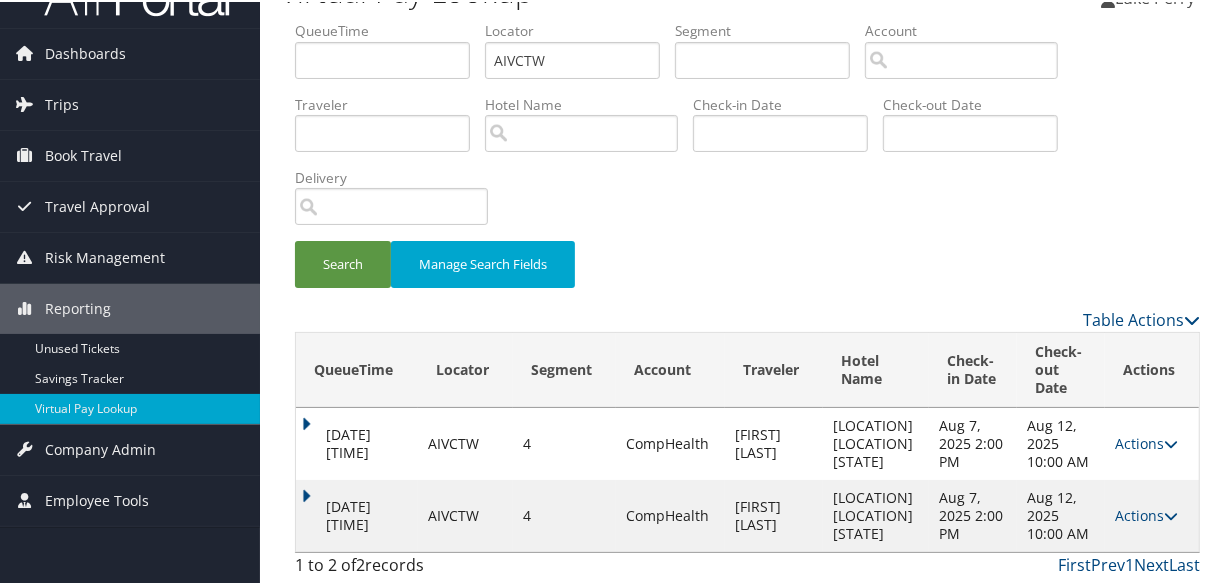 drag, startPoint x: 313, startPoint y: 490, endPoint x: 330, endPoint y: 484, distance: 18.027756 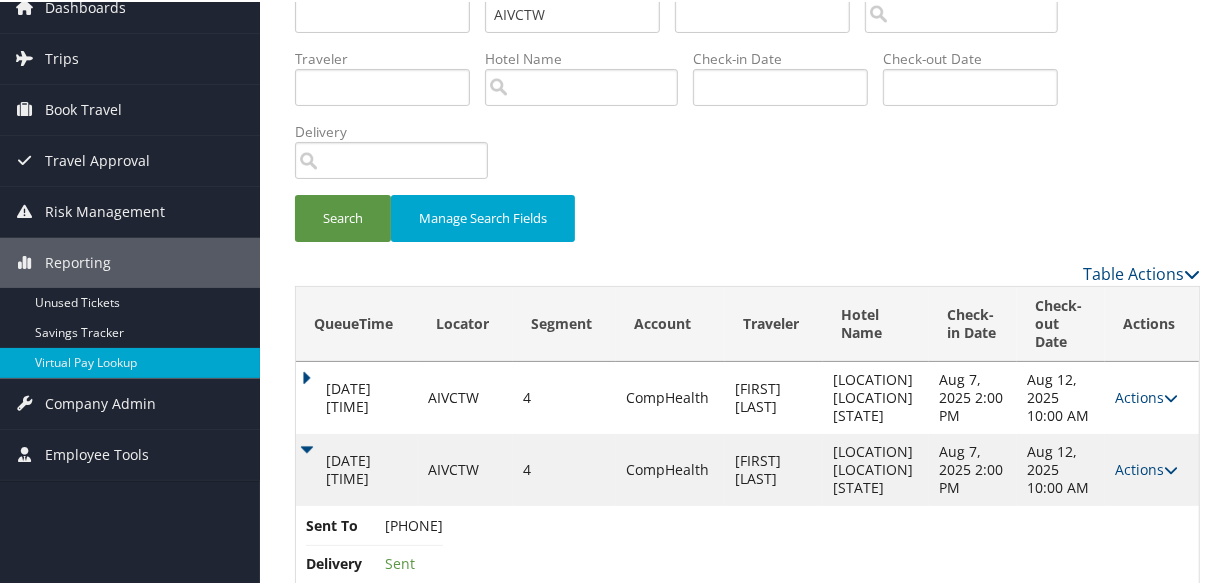 scroll, scrollTop: 129, scrollLeft: 0, axis: vertical 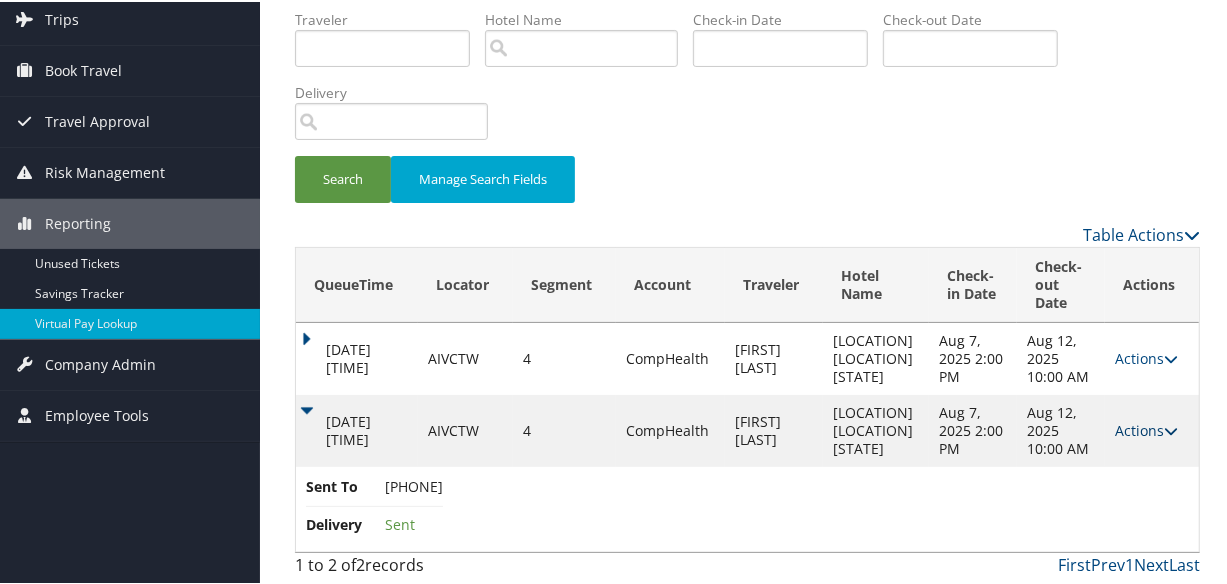 click on "Actions" at bounding box center [1146, 428] 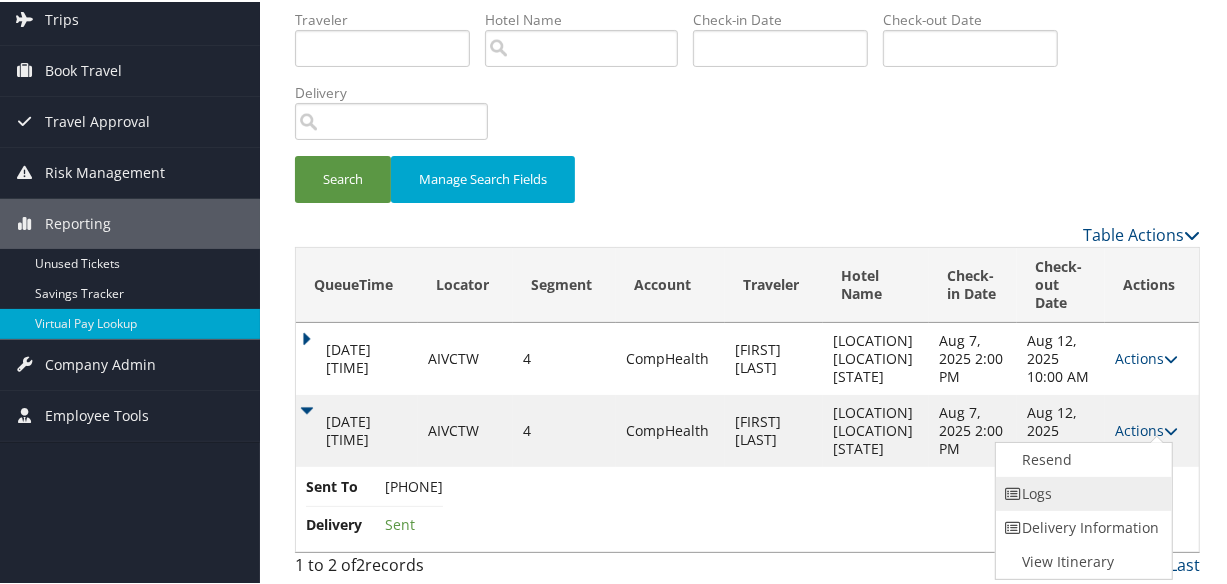 click on "Logs" at bounding box center (1081, 492) 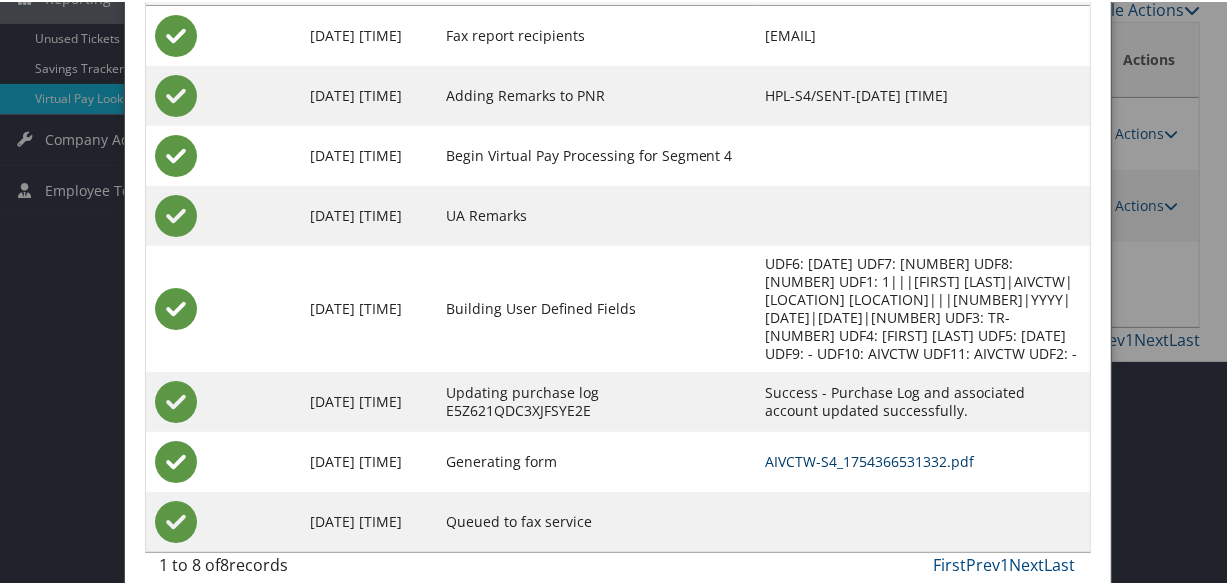 scroll, scrollTop: 357, scrollLeft: 0, axis: vertical 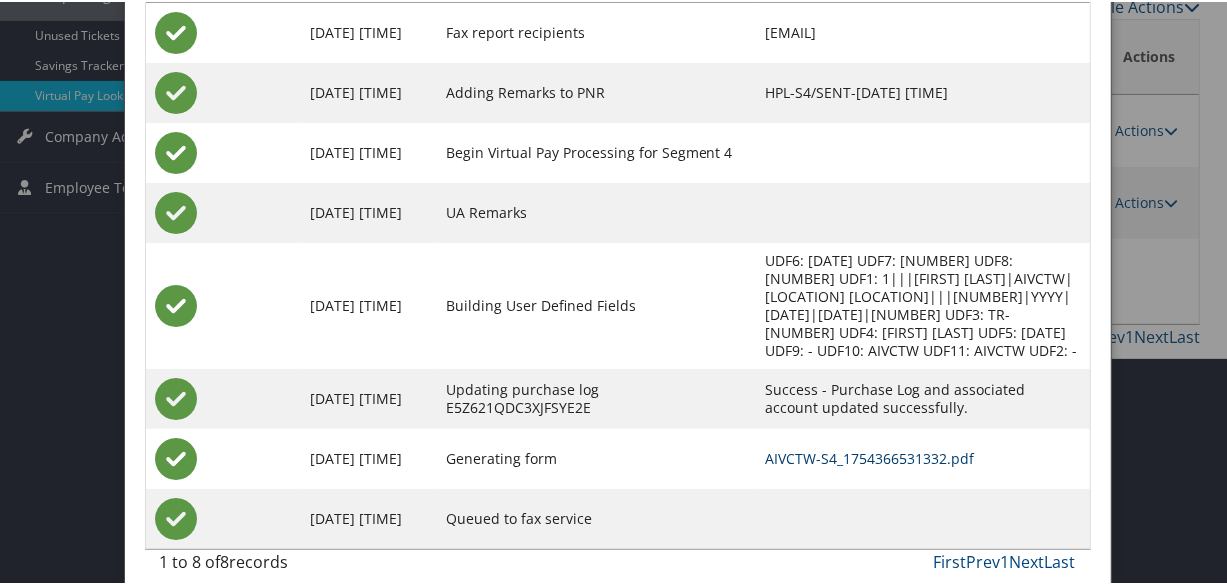 click on "AIVCTW-S4_1754366531332.pdf" at bounding box center (869, 456) 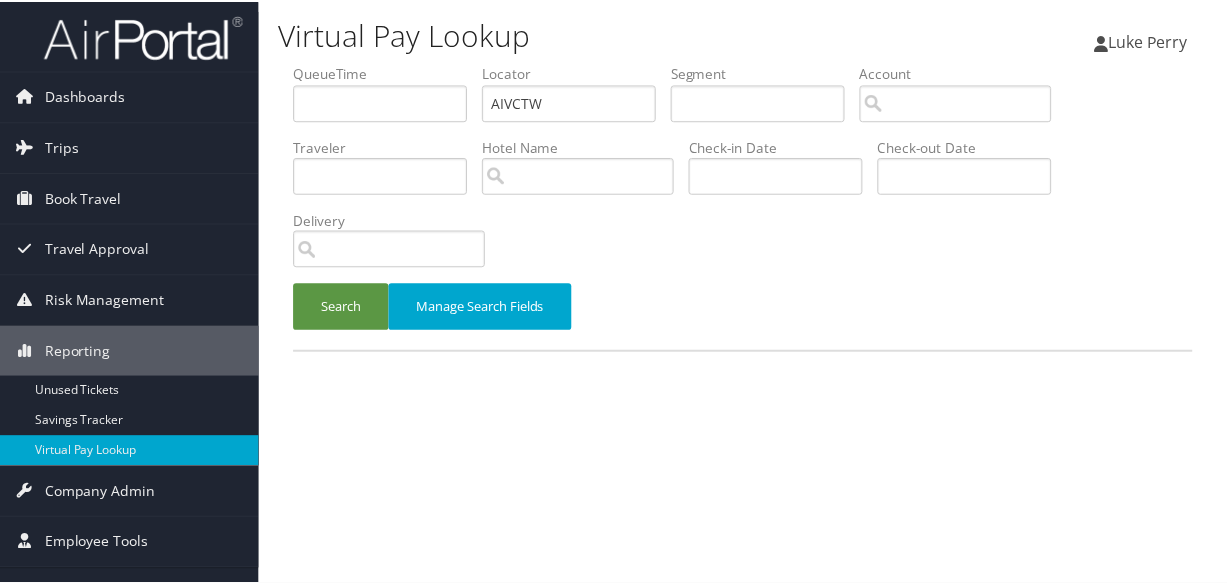 scroll, scrollTop: 0, scrollLeft: 0, axis: both 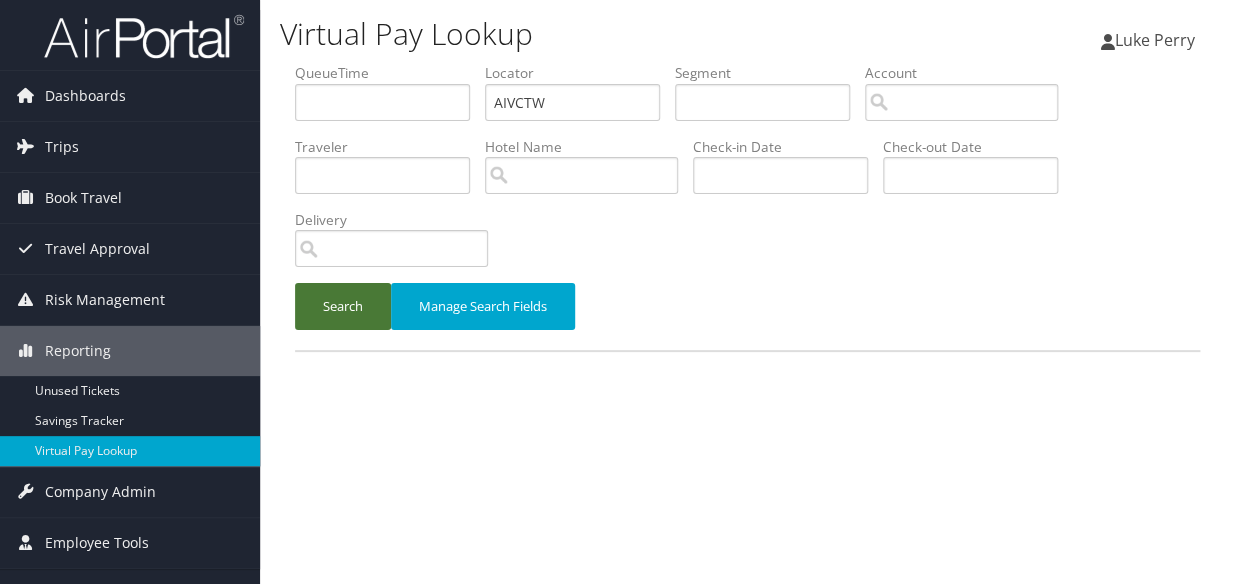 click on "Search" at bounding box center (343, 306) 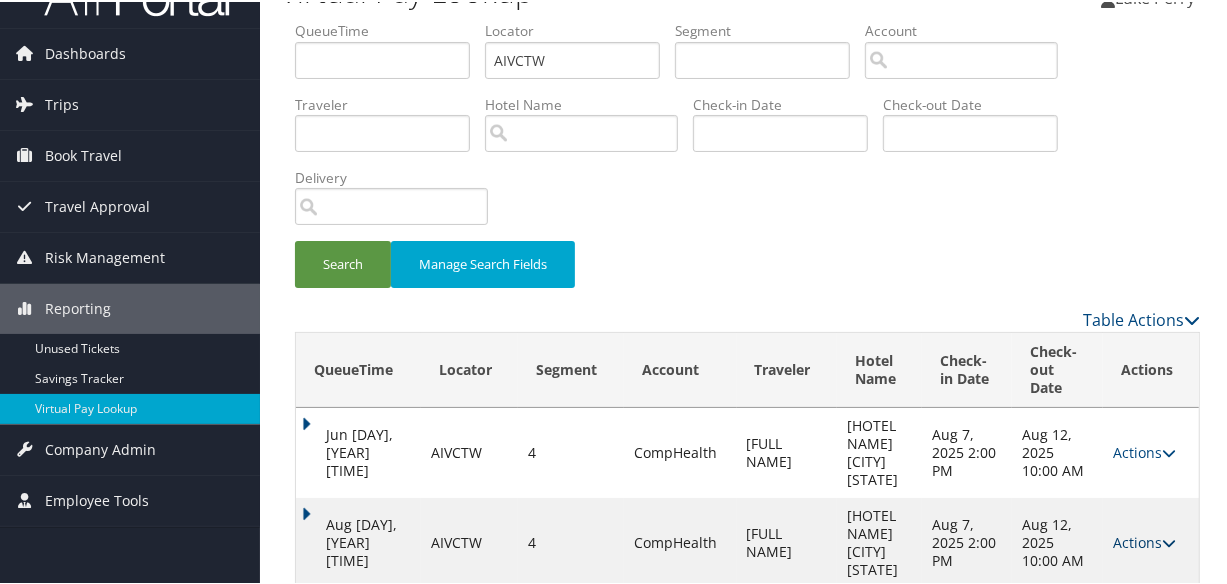 click on "Actions" at bounding box center [1144, 540] 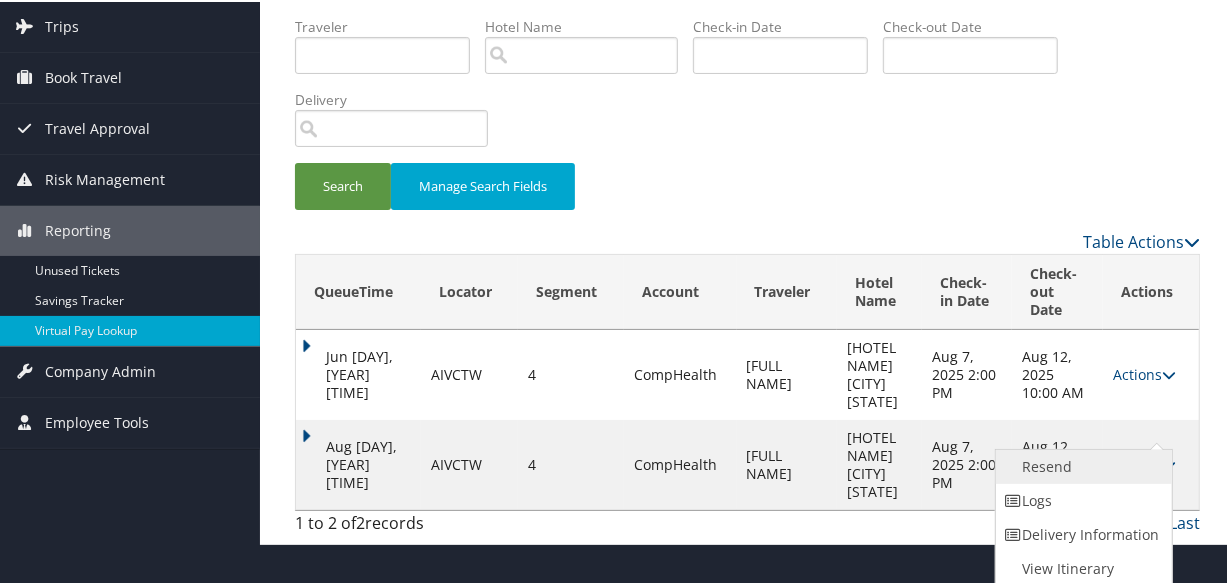 click on "Resend" at bounding box center [1081, 465] 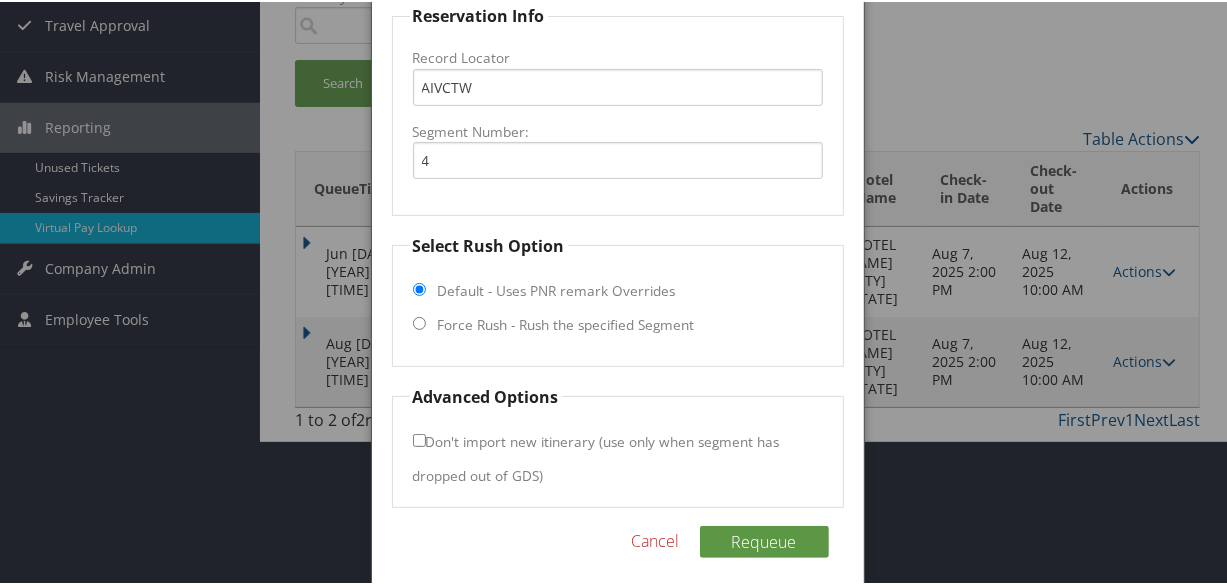 click on "Force Rush - Rush the specified Segment" at bounding box center (566, 323) 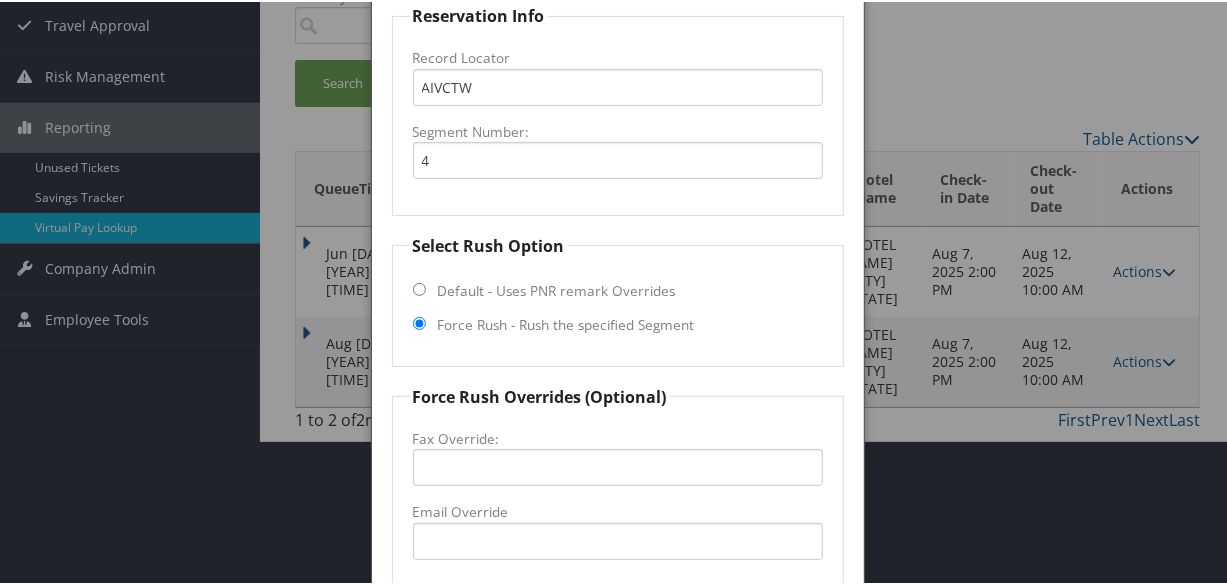 scroll, scrollTop: 468, scrollLeft: 0, axis: vertical 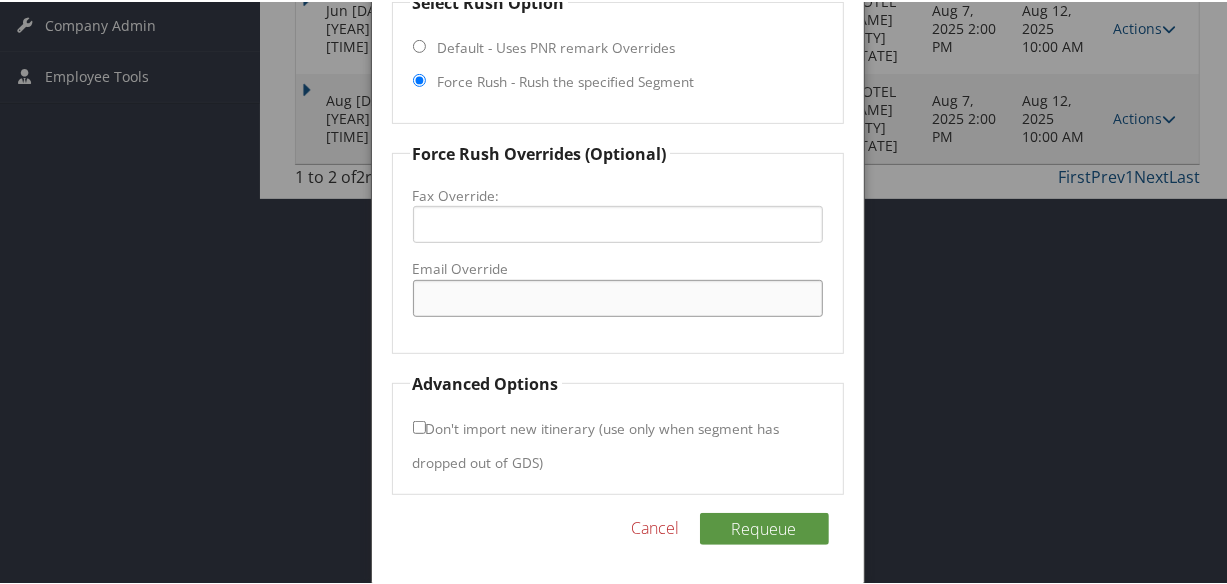 click on "Email Override" at bounding box center [618, 296] 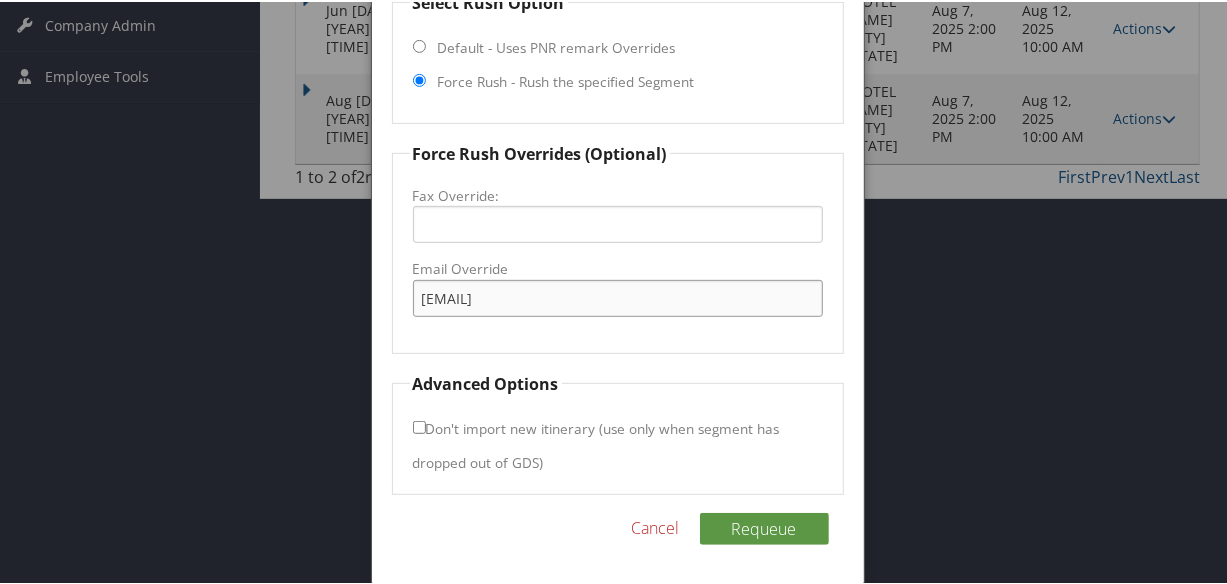 click on "kamryn.steffenf@hilton.com" at bounding box center (618, 296) 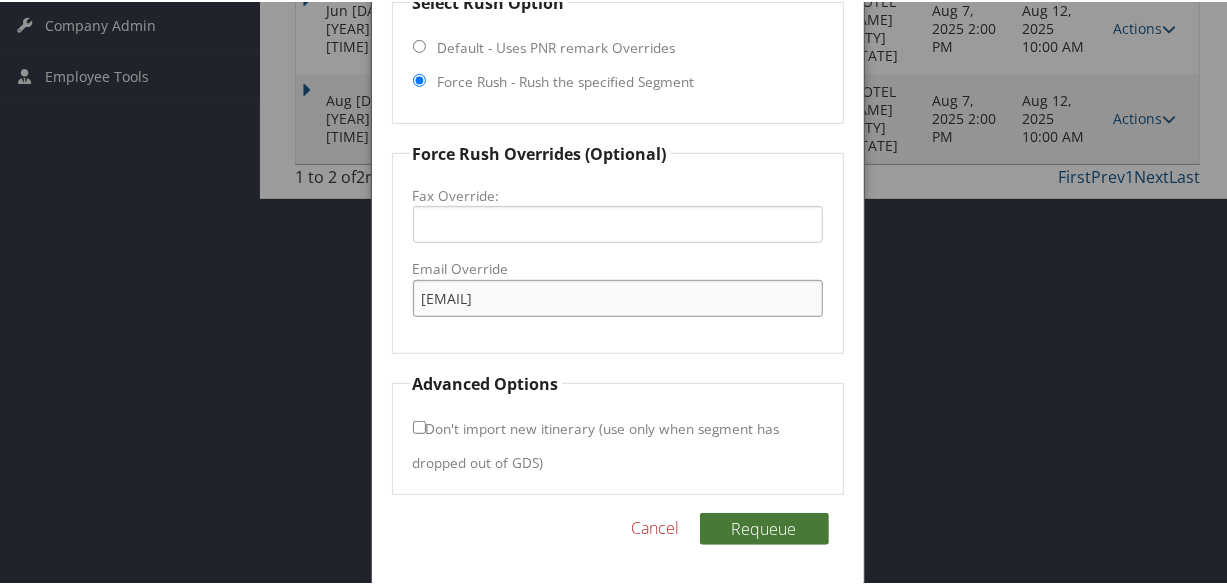 type on "kamryn.steffens@hilton.com" 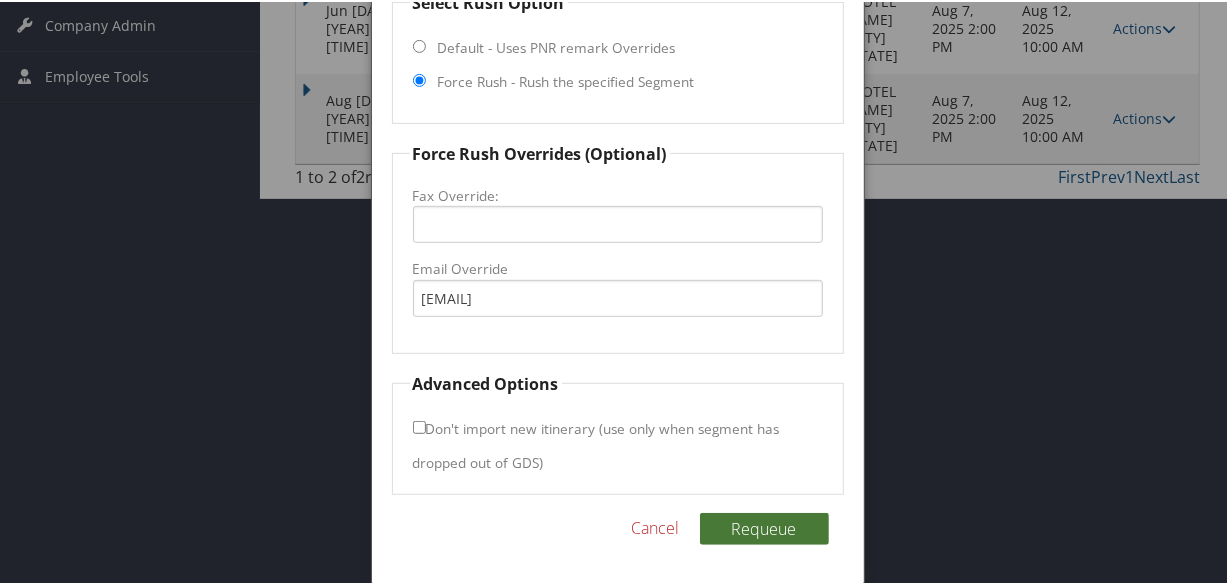 click on "Requeue" at bounding box center (764, 527) 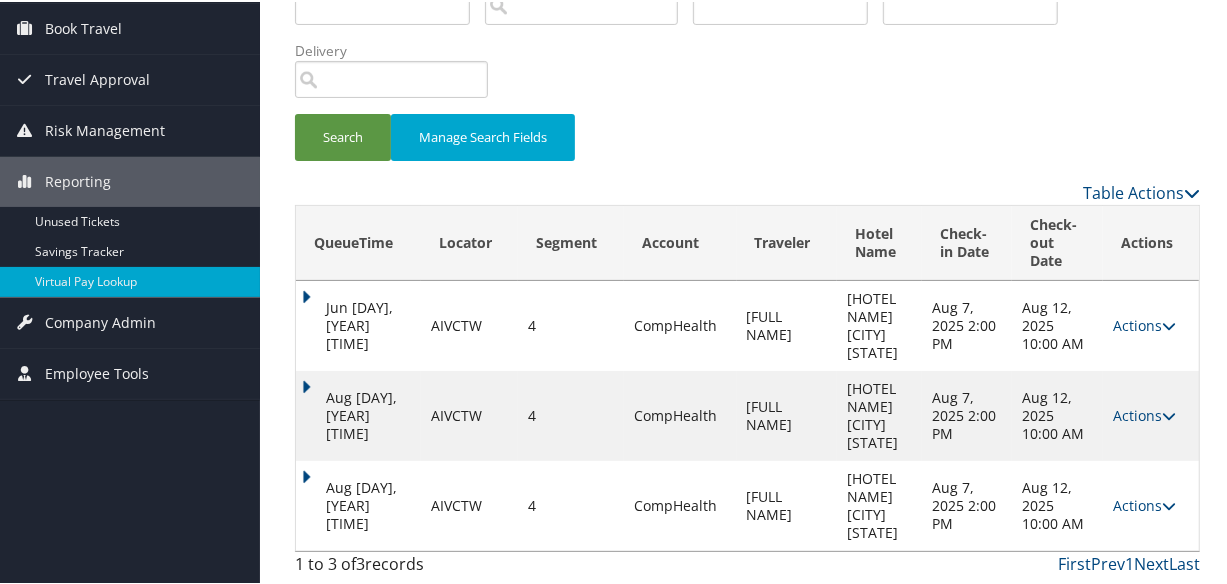 scroll, scrollTop: 116, scrollLeft: 0, axis: vertical 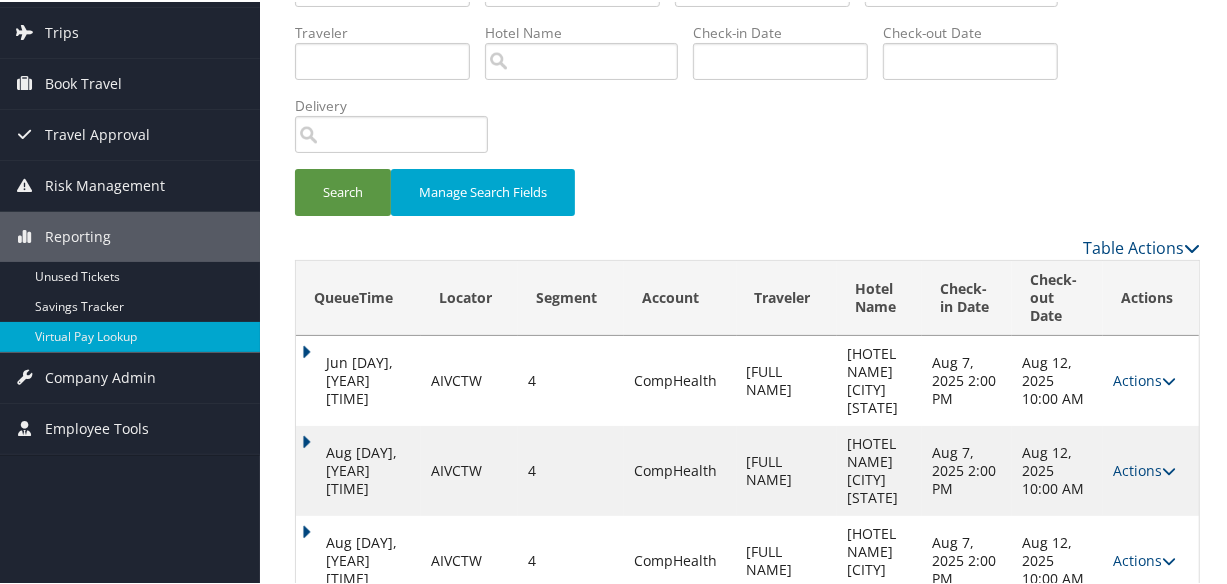 click on "QueueTime Locator AIVCTW Segment Account Traveler Hotel Name Check-in Date Check-out Date Delivery Search Manage Search Fields
Table Actions  Loading... QueueTime Locator Segment Account Traveler Hotel Name Check-in Date Check-out Date Sent To Delivery Actions Jun 23, 2025 8:03 PM AIVCTW 4 CompHealth MACK TRACY Homewood Suites Amarillo Tx Aug 7, 2025 2:00 PM Aug 12, 2025 10:00 AM Queued Actions   Resend  Logs  View Itinerary Aug 5, 2025 9:32 AM AIVCTW 4 CompHealth MACK TRACY Homewood Suites Amarillo Tx Aug 7, 2025 2:00 PM Aug 12, 2025 10:00 AM +1 (806) 355-2495 Sent Actions   Resend  Logs  Delivery Information  View Itinerary Aug 5, 2025 9:34 PM AIVCTW 4 CompHealth MACK TRACY Homewood Suites Amarillo Tx Aug 7, 2025 2:00 PM Aug 12, 2025 10:00 AM kamryn.steffens@hilton.com Sent Actions   Resend  Logs  View Itinerary 1 to 3 of  3  records First Prev 1 Next Last
Advanced Search Cancel Save   ×" at bounding box center (747, 293) 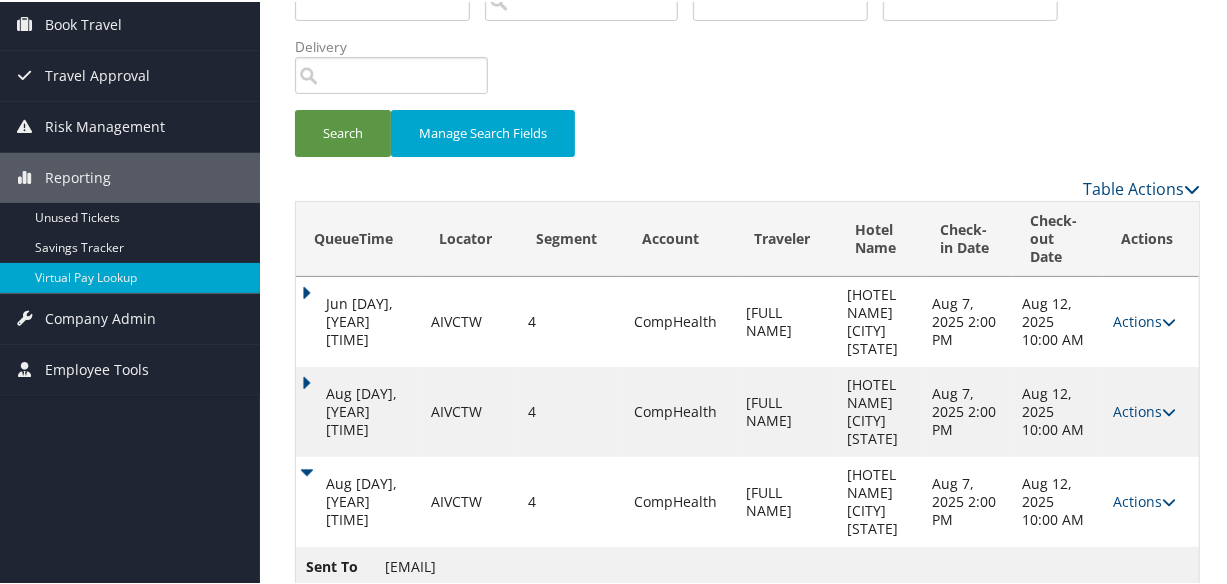 scroll, scrollTop: 200, scrollLeft: 0, axis: vertical 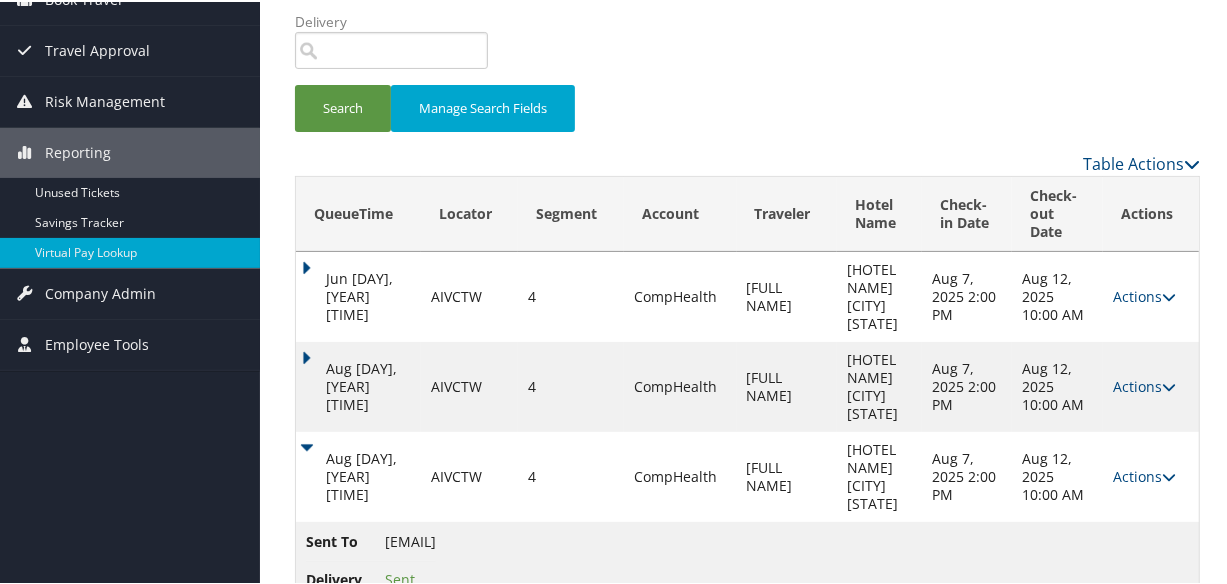 drag, startPoint x: 385, startPoint y: 483, endPoint x: 568, endPoint y: 491, distance: 183.17477 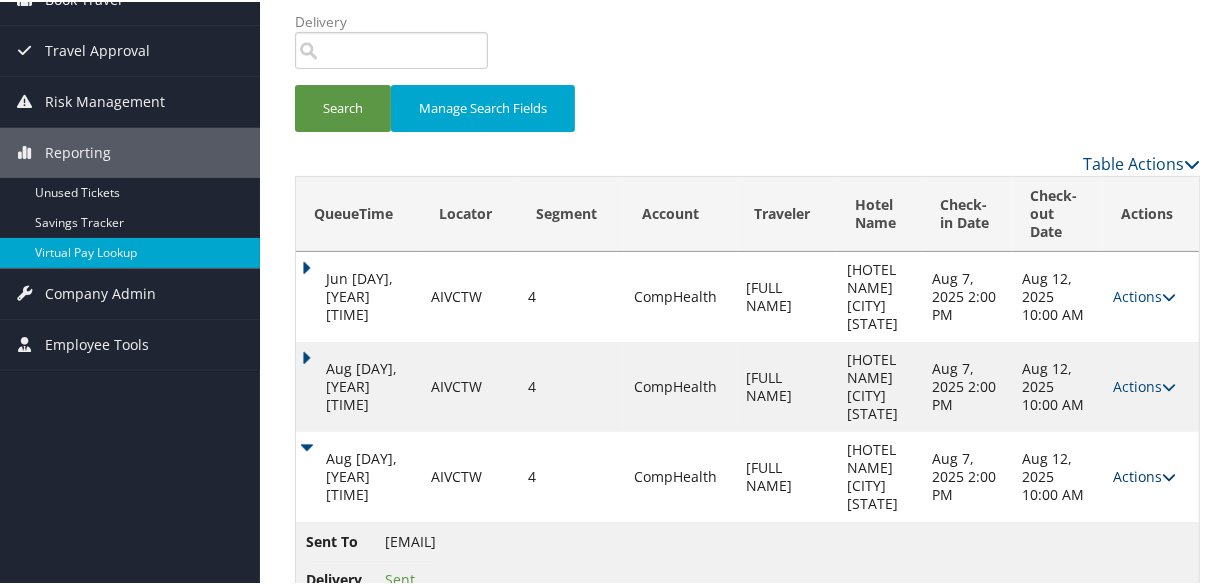 click on "Actions" at bounding box center [1144, 474] 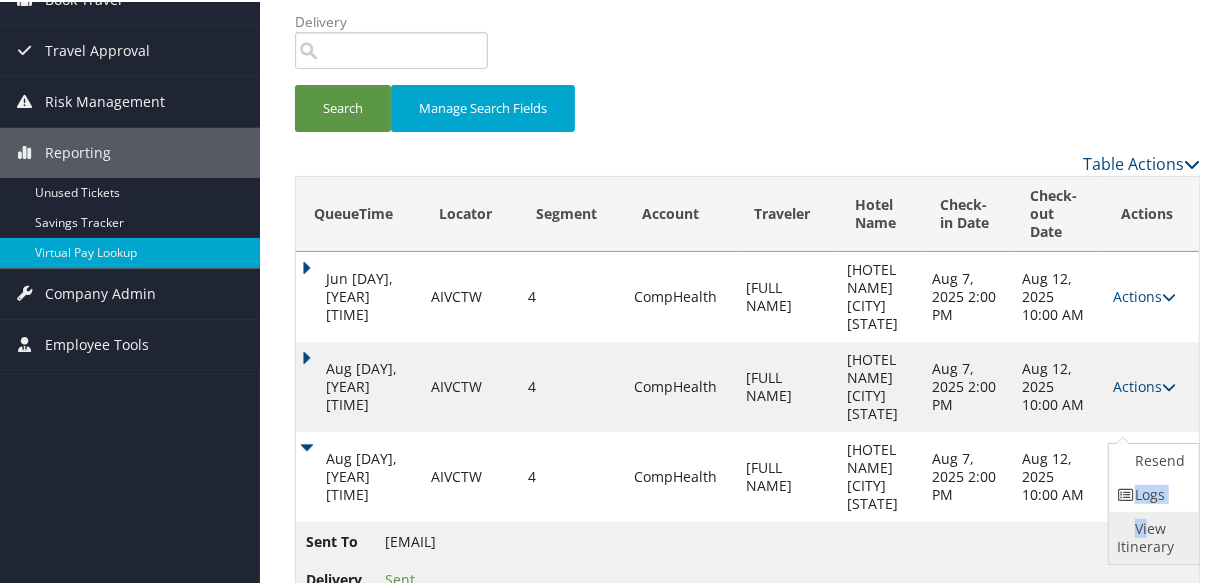 click on "Resend  Logs  View Itinerary" at bounding box center [1154, 502] 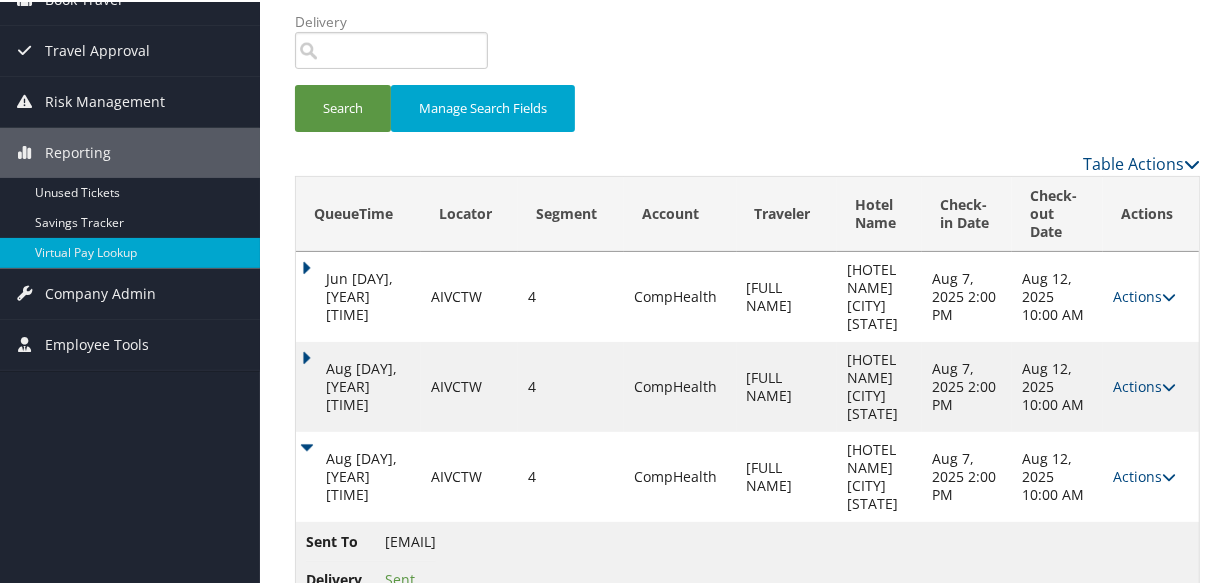 click on "Actions   Resend  Logs  Delivery Information  View Itinerary" at bounding box center [1151, 385] 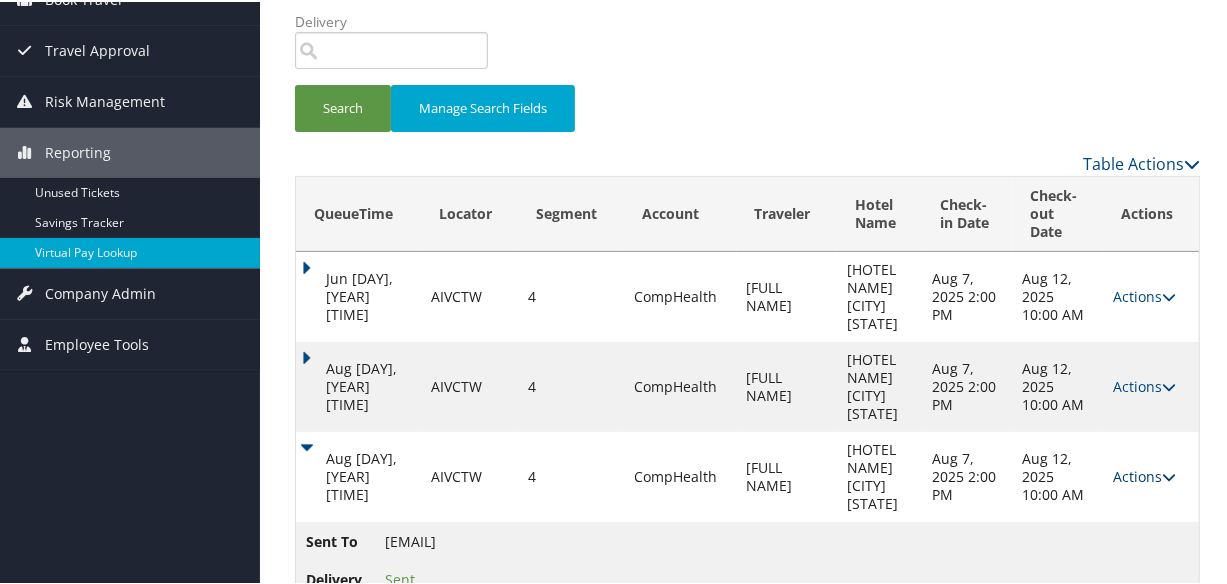 click on "Actions" at bounding box center (1144, 474) 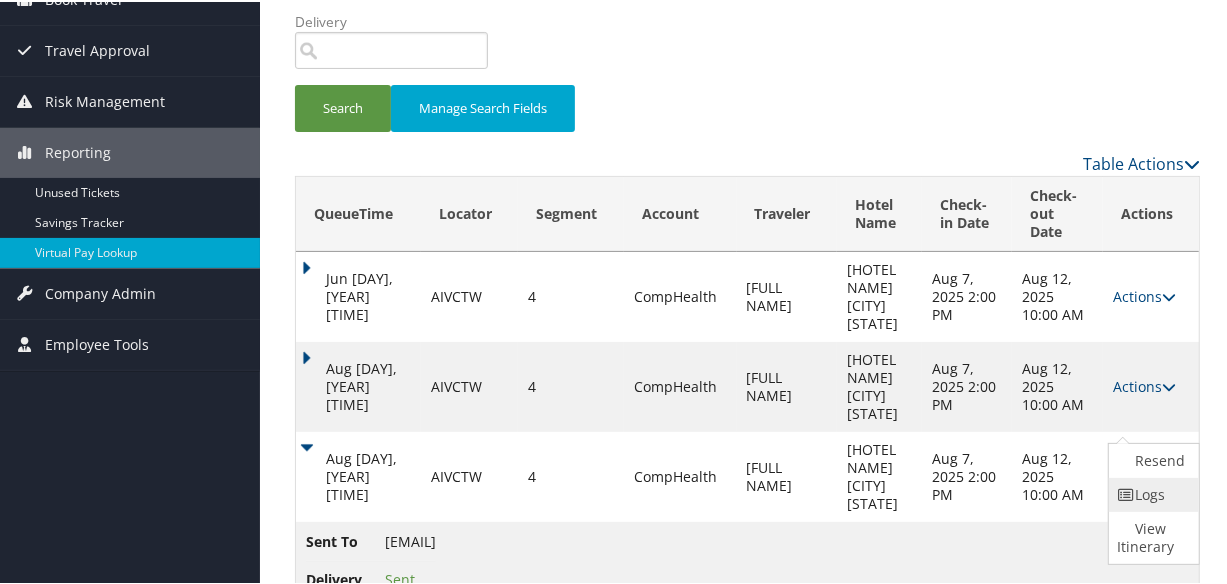 click on "Logs" at bounding box center [1151, 493] 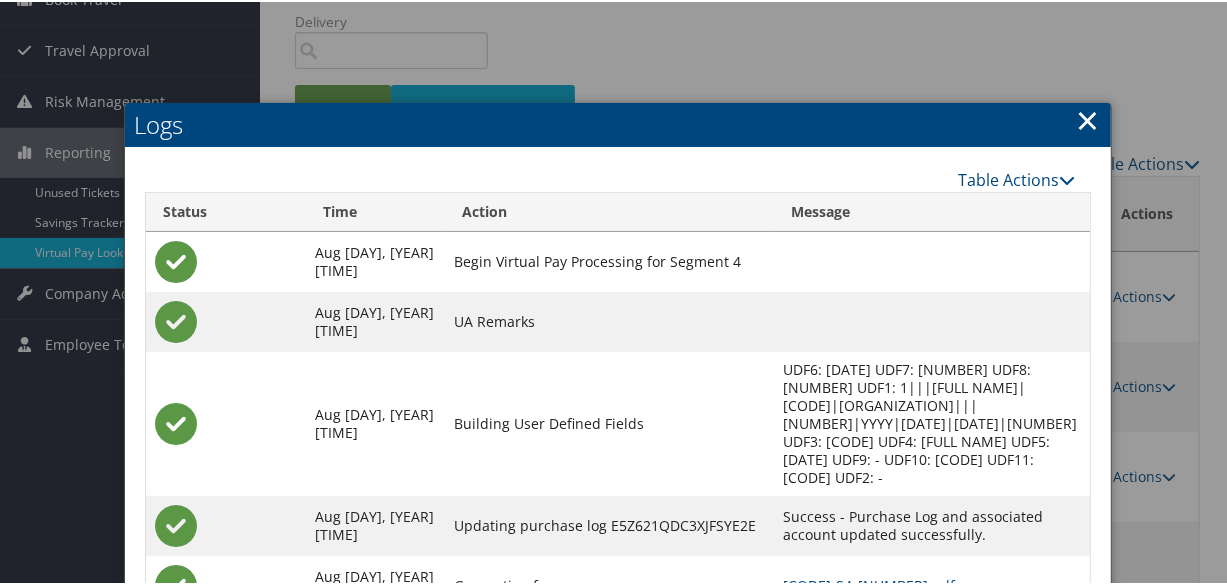 scroll, scrollTop: 369, scrollLeft: 0, axis: vertical 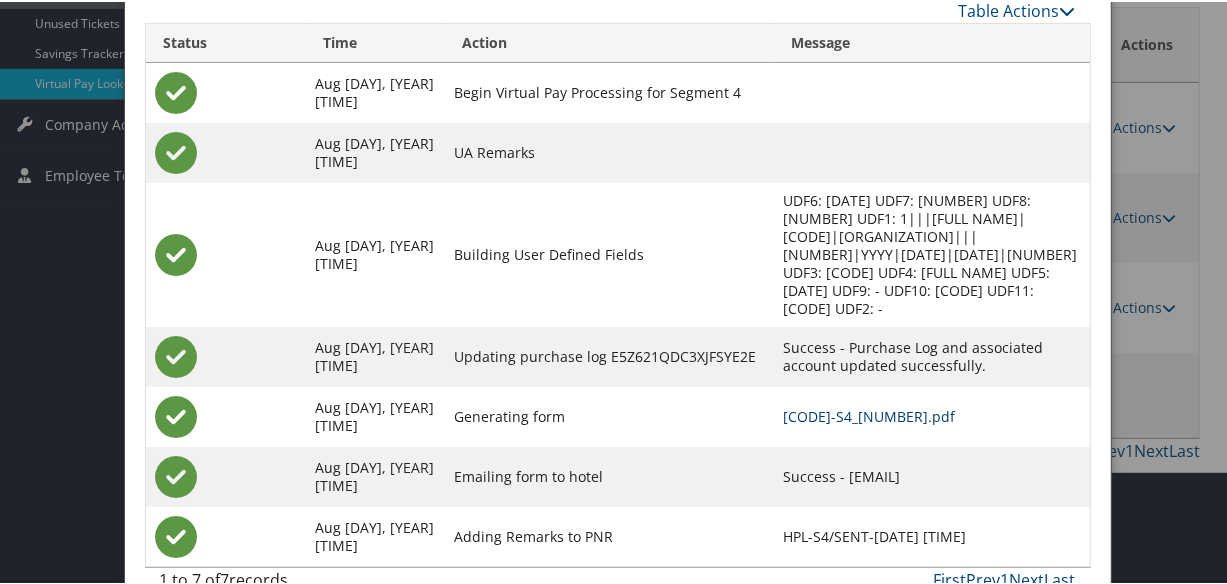 click on "AIVCTW-S4_1754409858130.pdf" at bounding box center (931, 415) 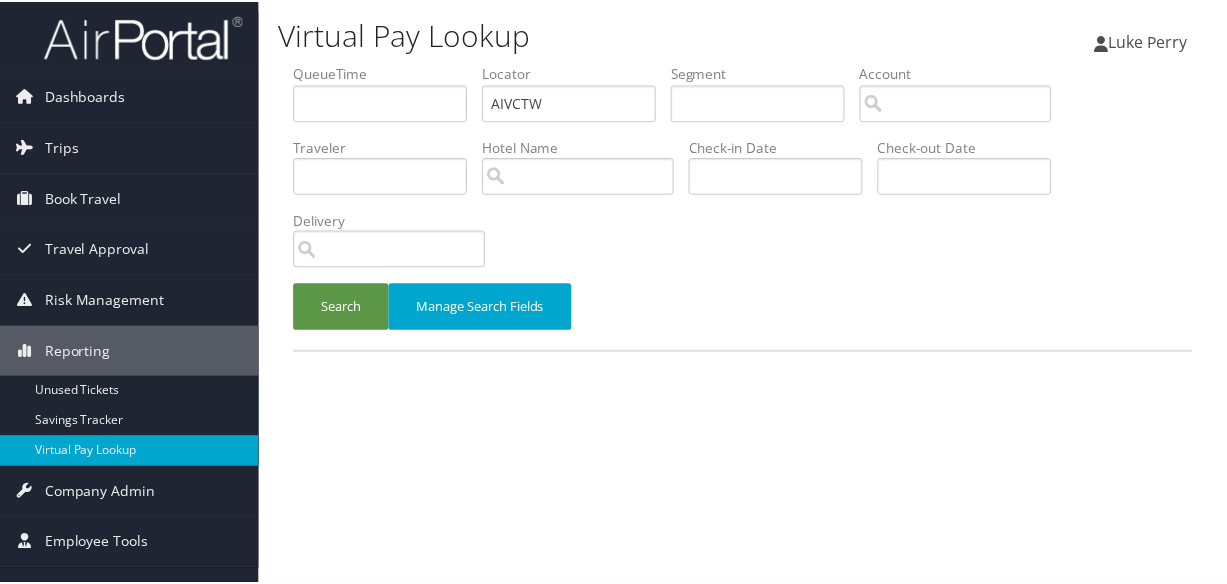 scroll, scrollTop: 0, scrollLeft: 0, axis: both 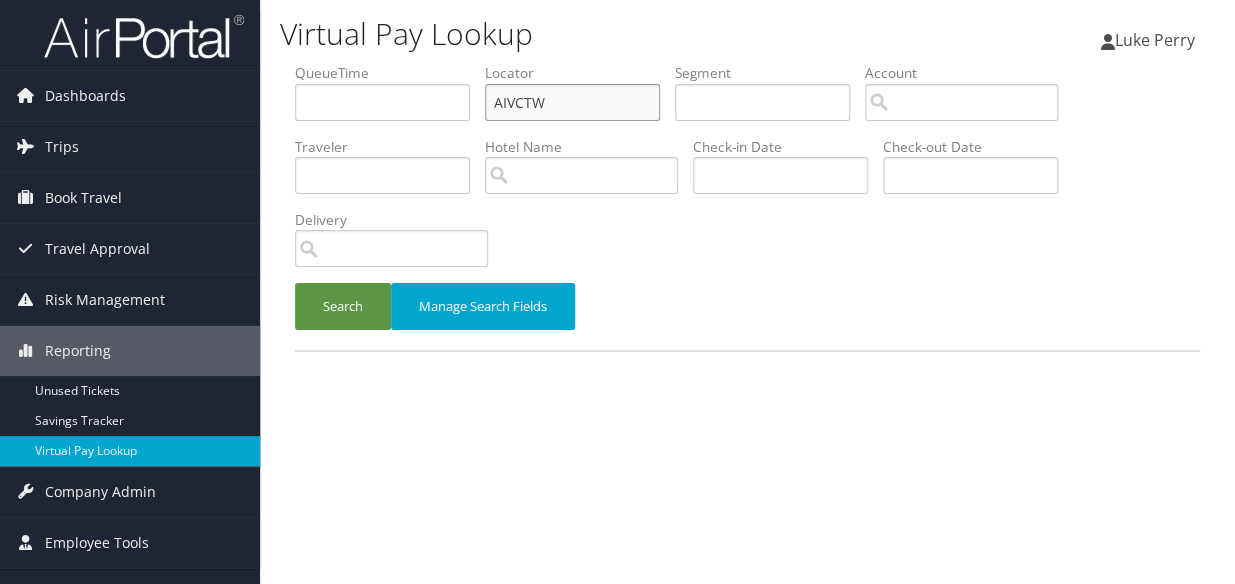 paste on "UKTUPG" 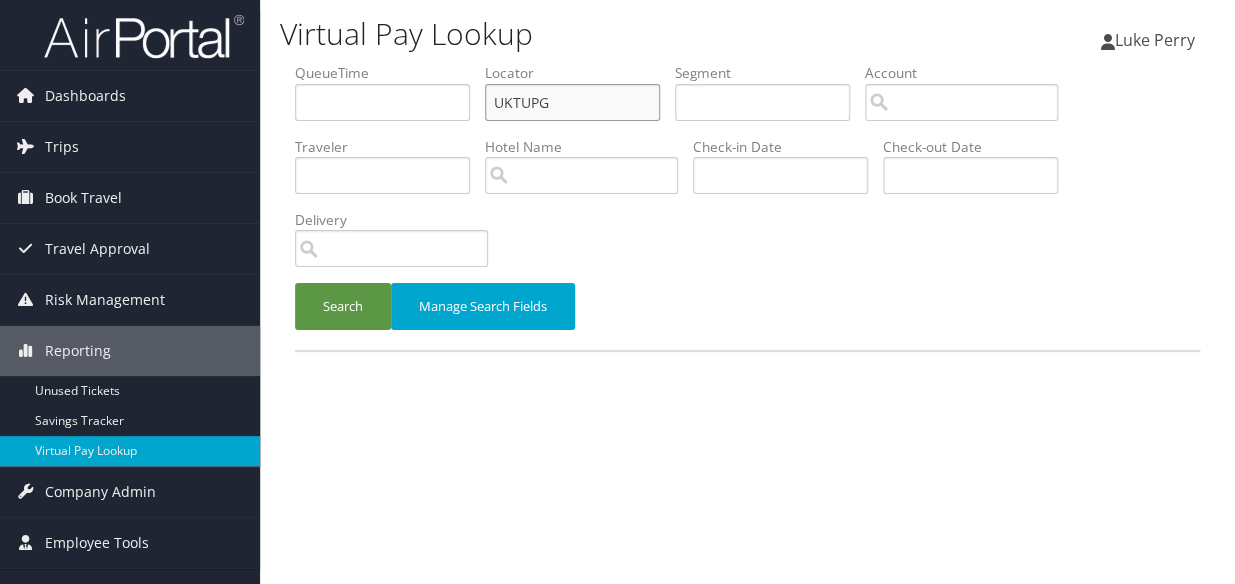 drag, startPoint x: 589, startPoint y: 101, endPoint x: 411, endPoint y: 118, distance: 178.80995 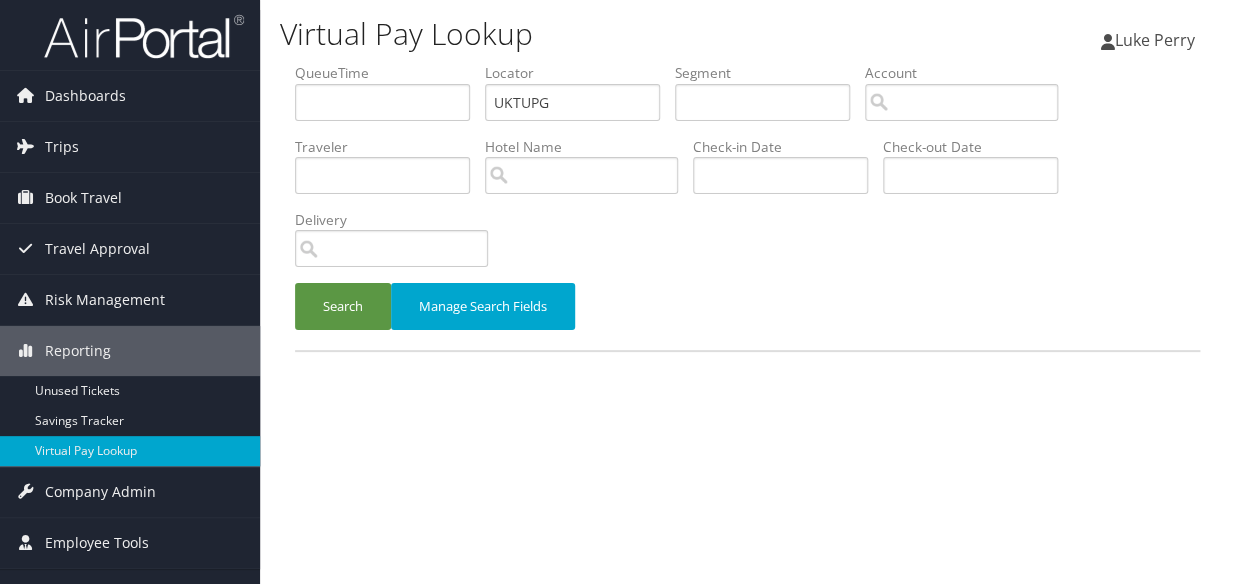 click on "Search Manage Search Fields" at bounding box center (747, 316) 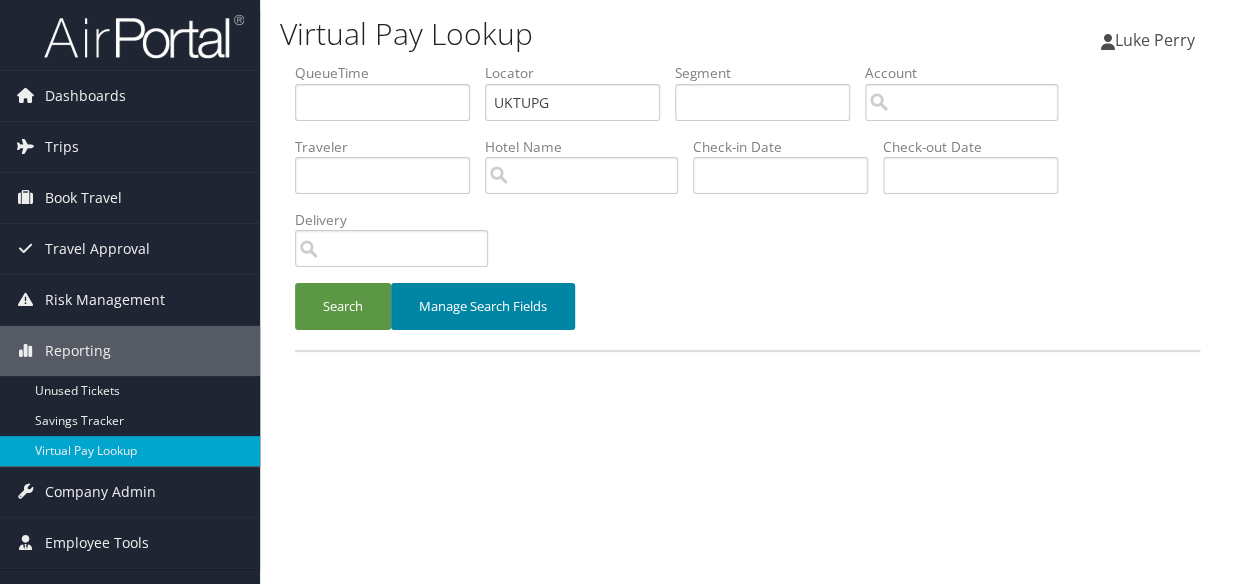 click on "Manage Search Fields" at bounding box center (483, 306) 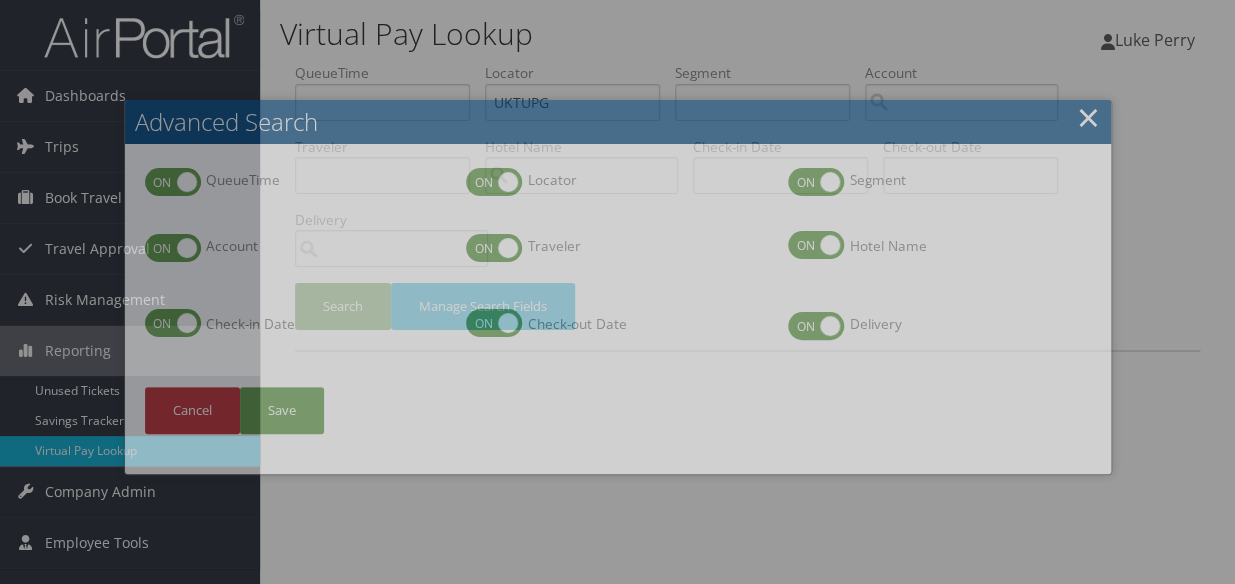 click on "Check-in Date Check-in Date" at bounding box center (296, 348) 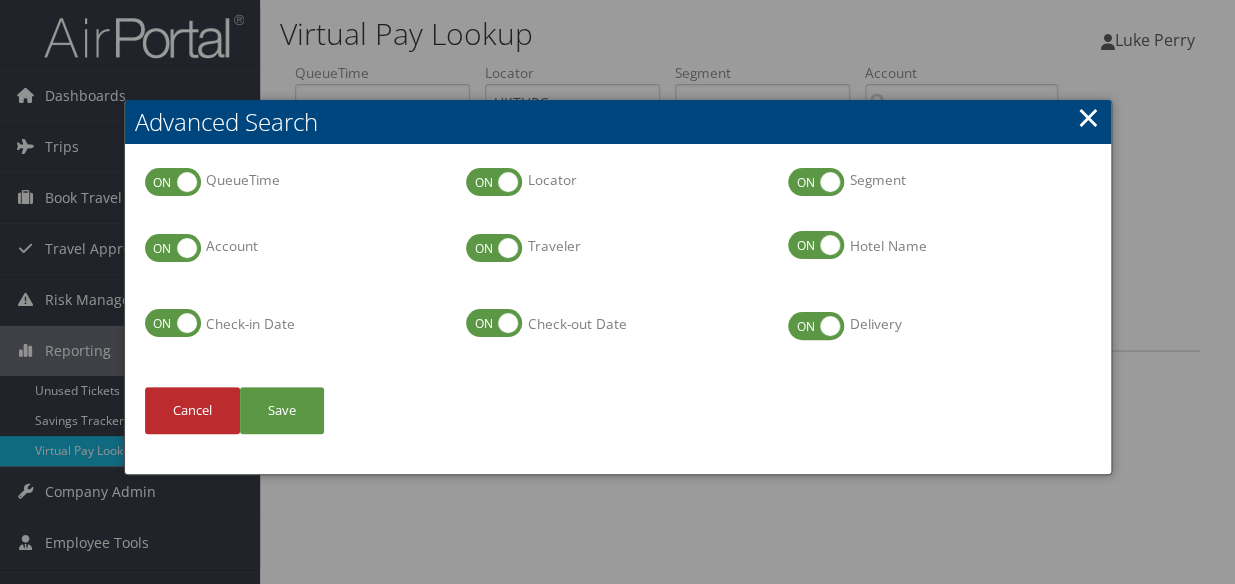 click at bounding box center [617, 292] 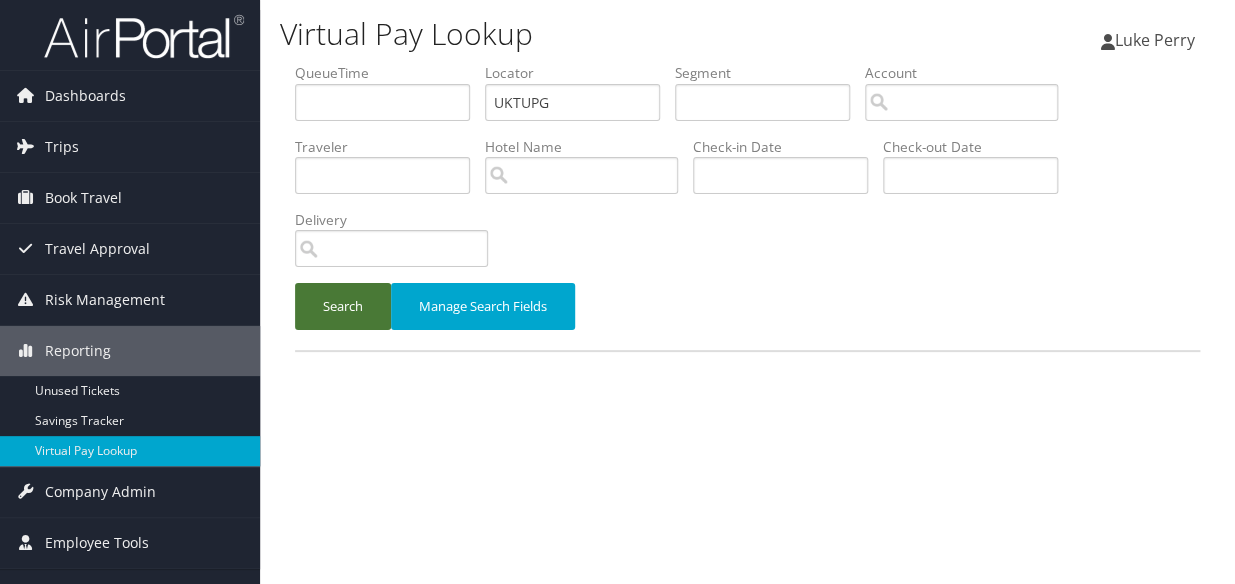click on "Search" at bounding box center [343, 306] 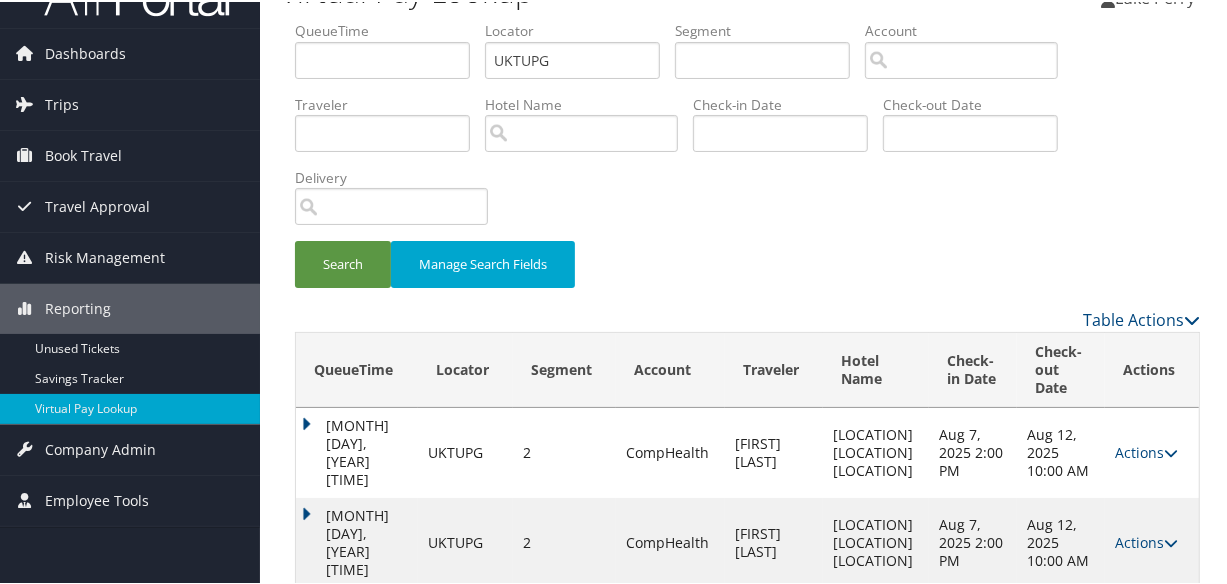 click on "Actions" at bounding box center [1146, 540] 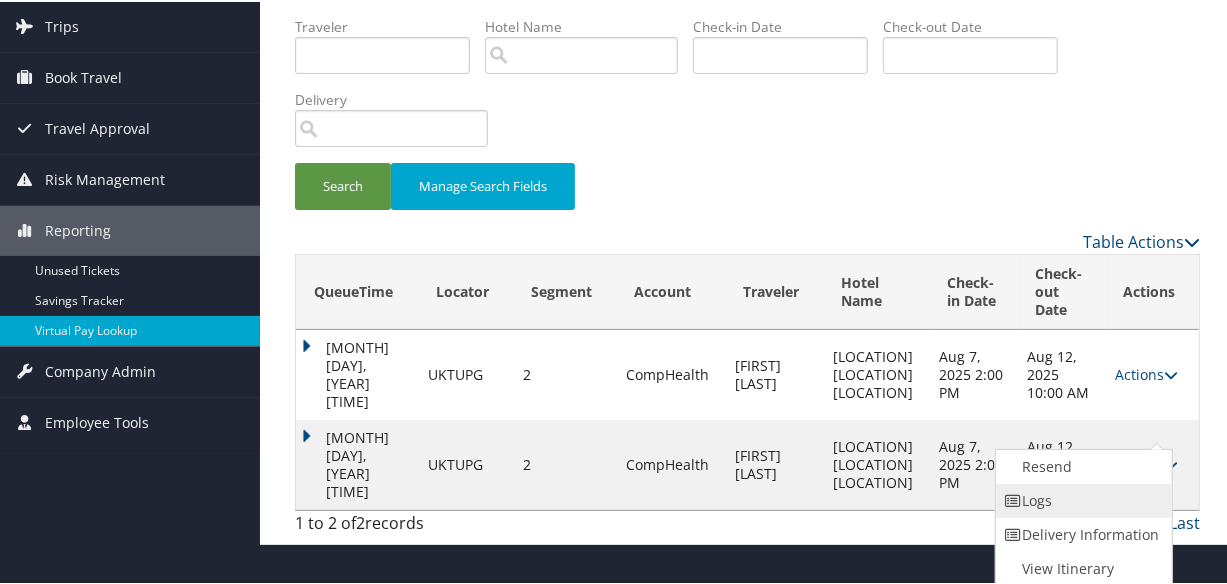 click on "Logs" at bounding box center [1081, 499] 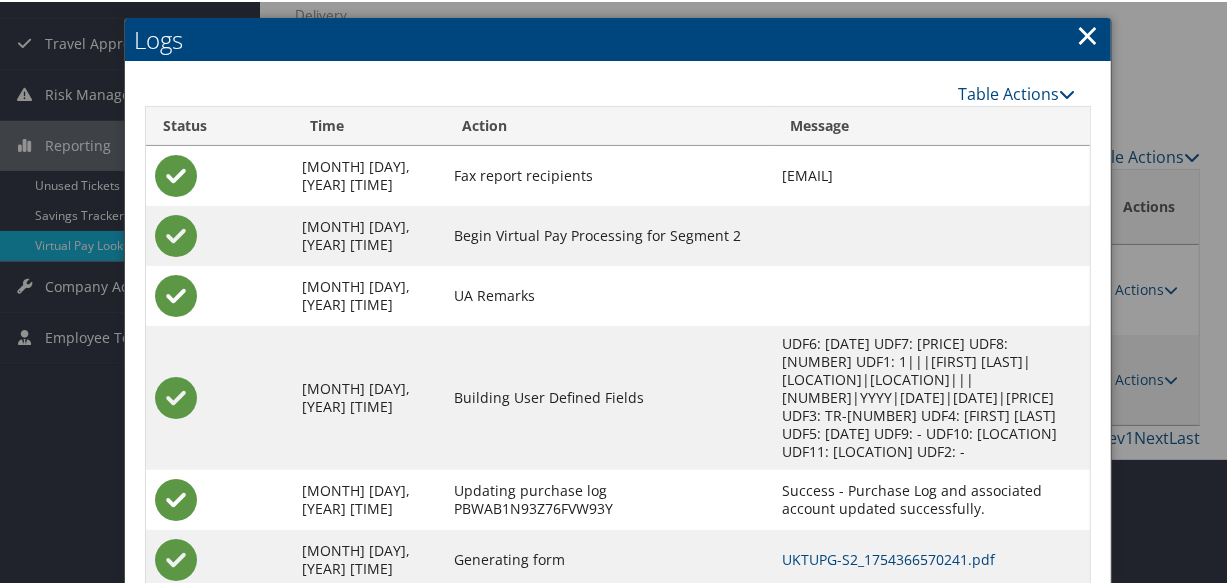 scroll, scrollTop: 290, scrollLeft: 0, axis: vertical 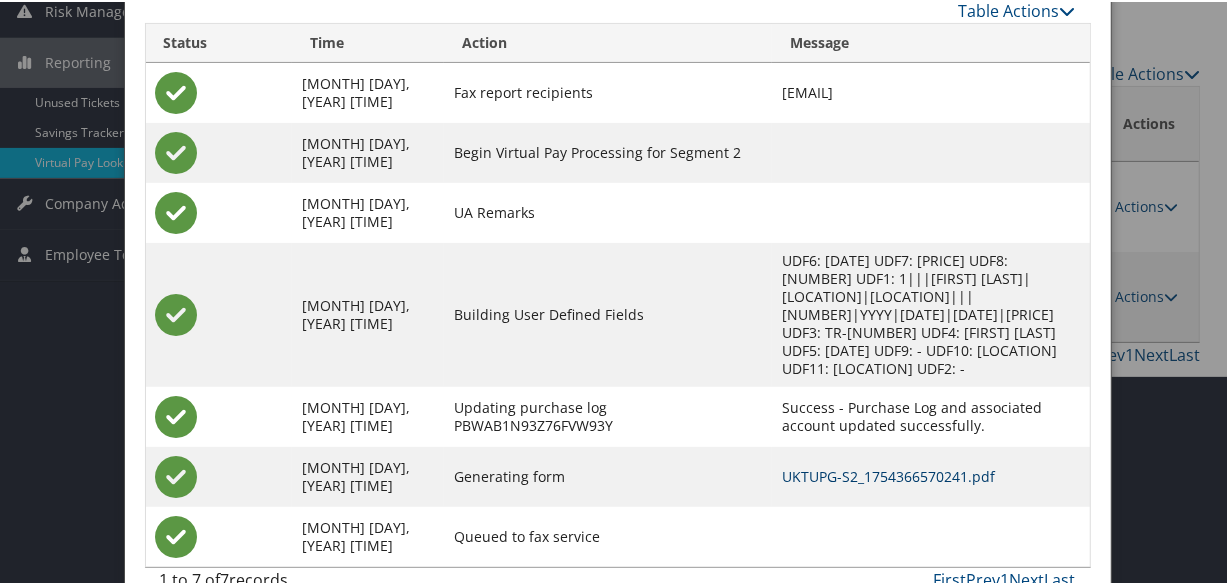 click on "UKTUPG-S2_1754366570241.pdf" at bounding box center (888, 474) 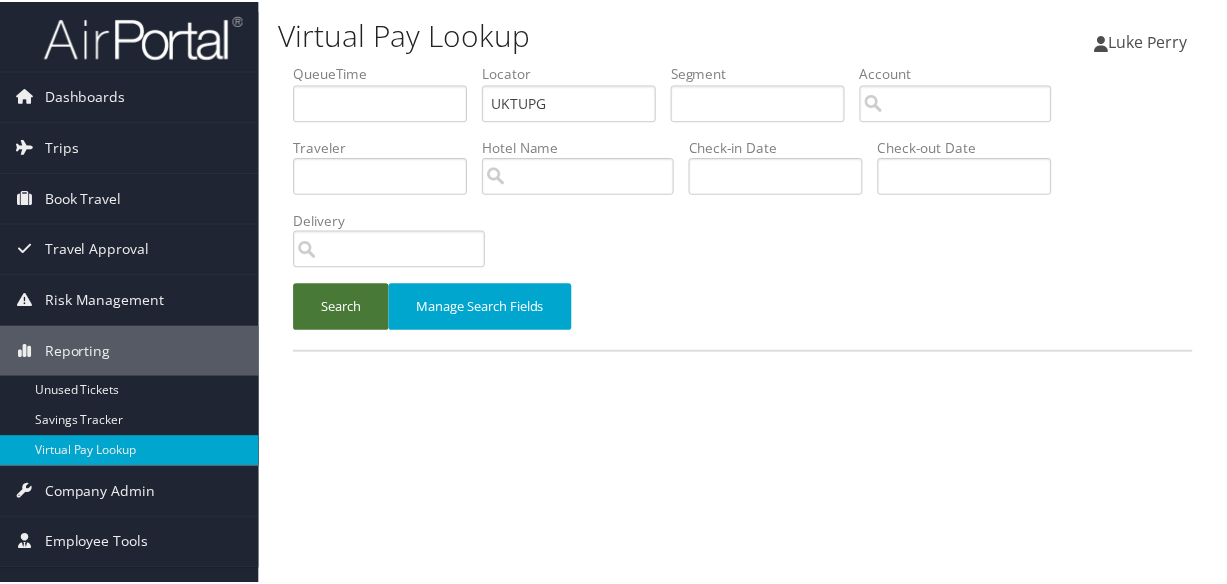 scroll, scrollTop: 0, scrollLeft: 0, axis: both 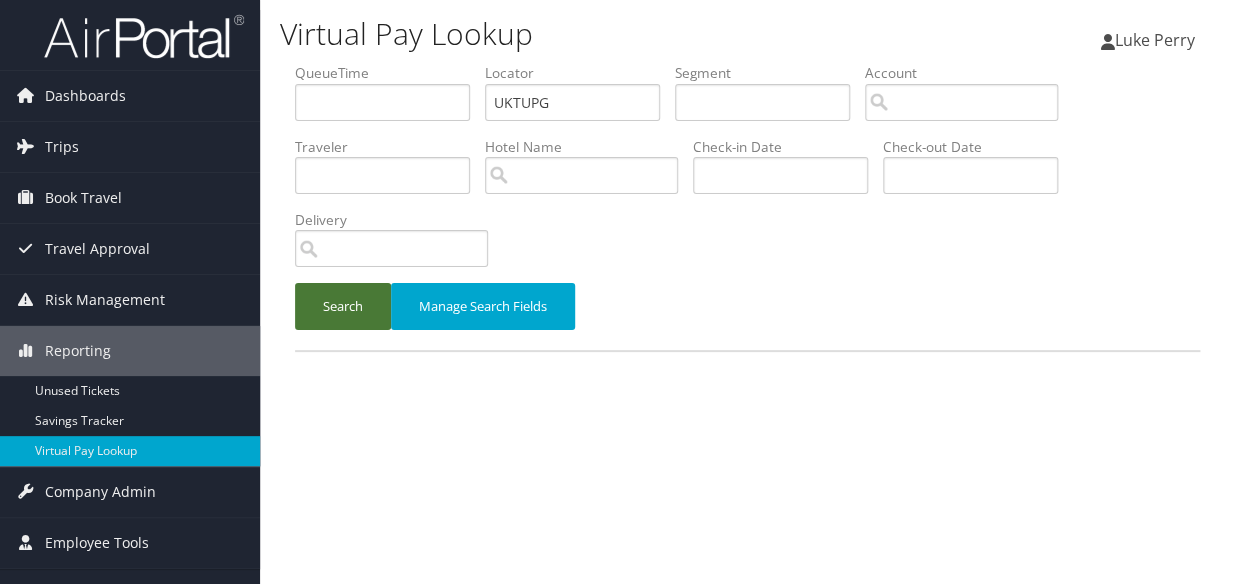 click on "Search" at bounding box center [343, 306] 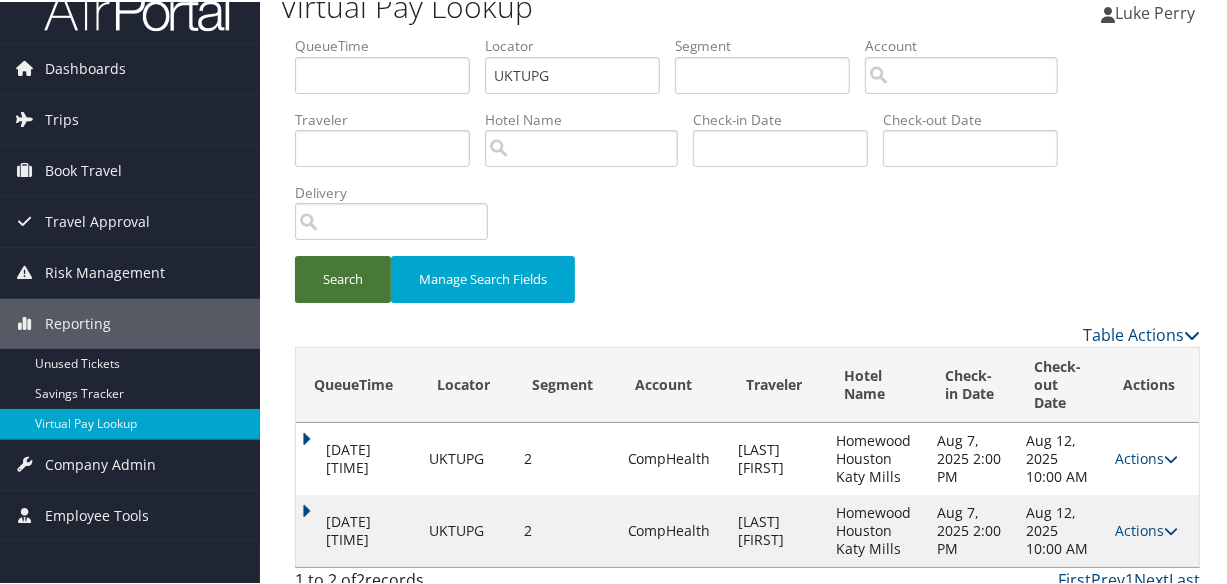 scroll, scrollTop: 44, scrollLeft: 0, axis: vertical 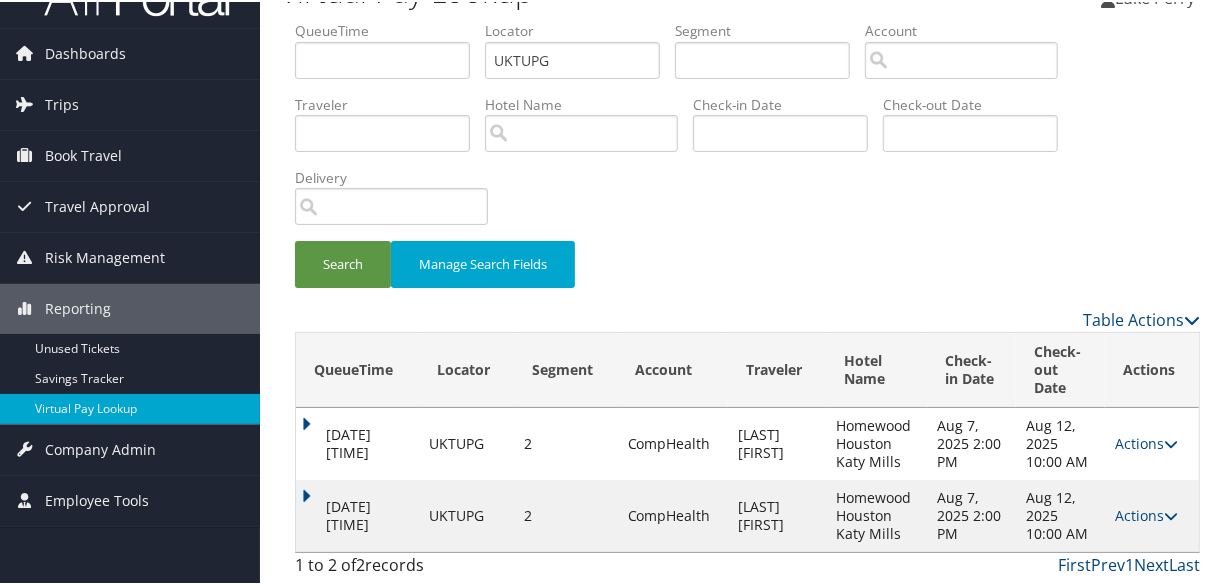 click on "[DATE] [TIME]" at bounding box center [357, 514] 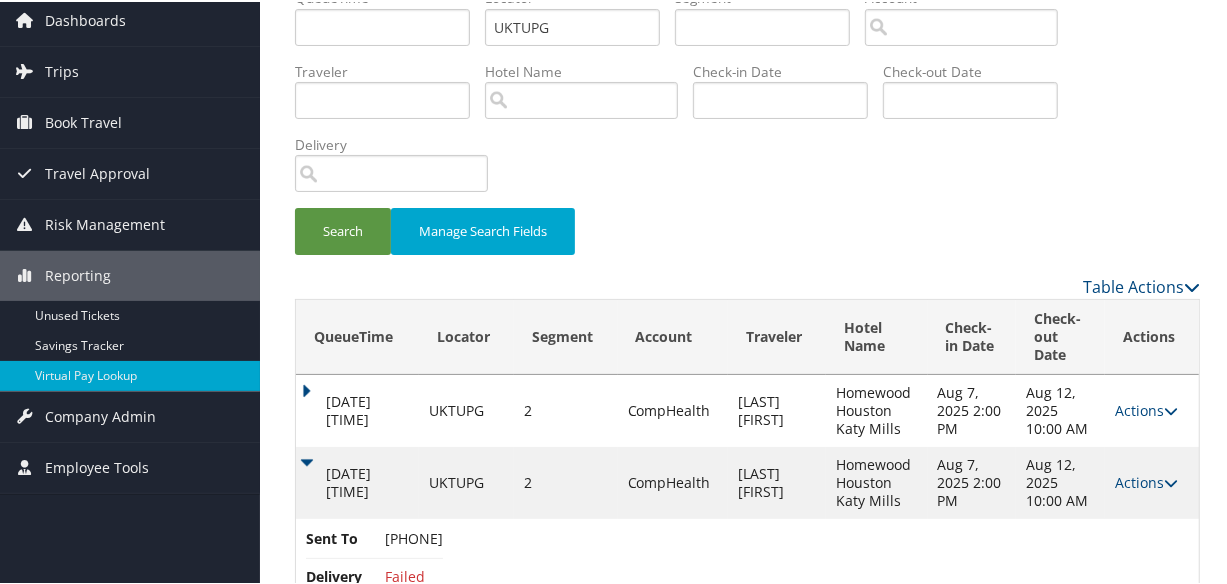 scroll, scrollTop: 129, scrollLeft: 0, axis: vertical 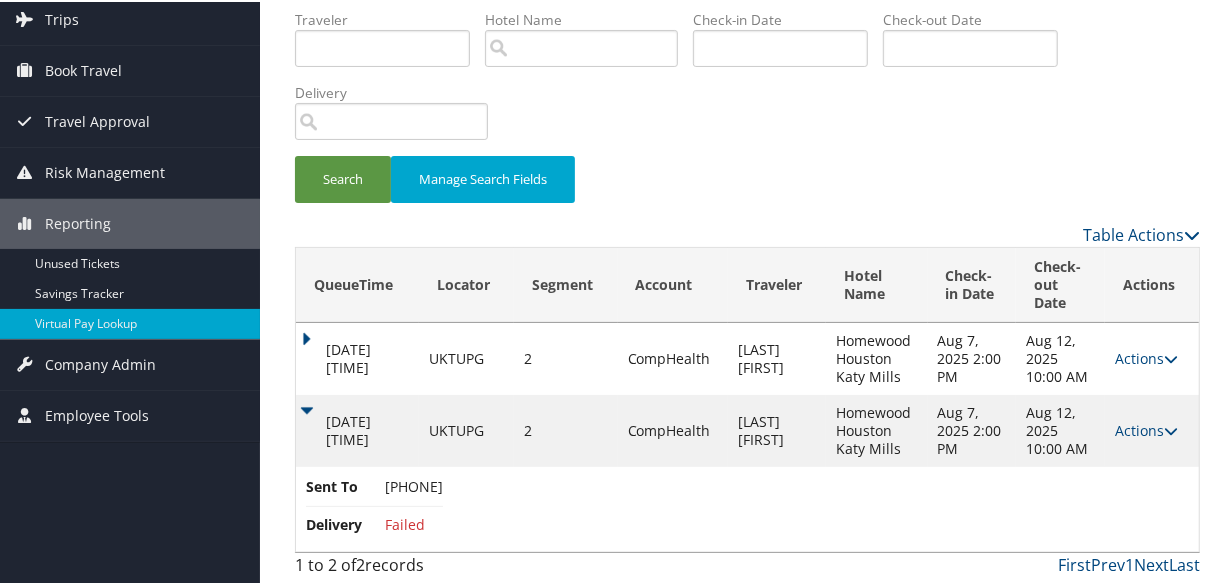 click on "Actions   Resend  Logs  Delivery Information  View Itinerary" at bounding box center [1152, 429] 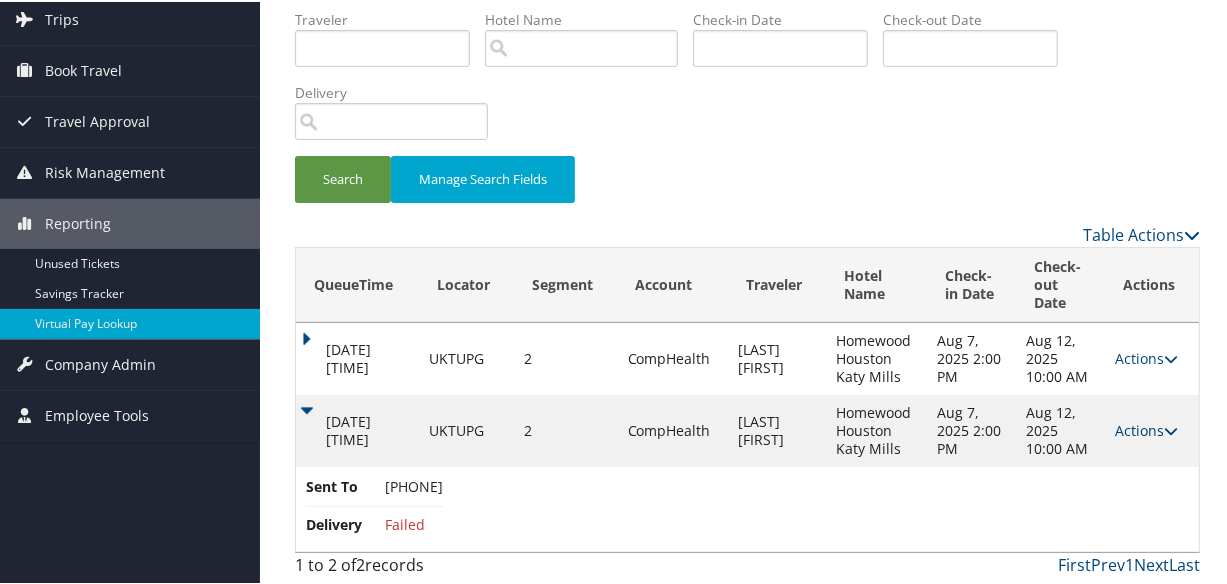 click on "Actions   Resend  Logs  Delivery Information  View Itinerary" at bounding box center (1152, 429) 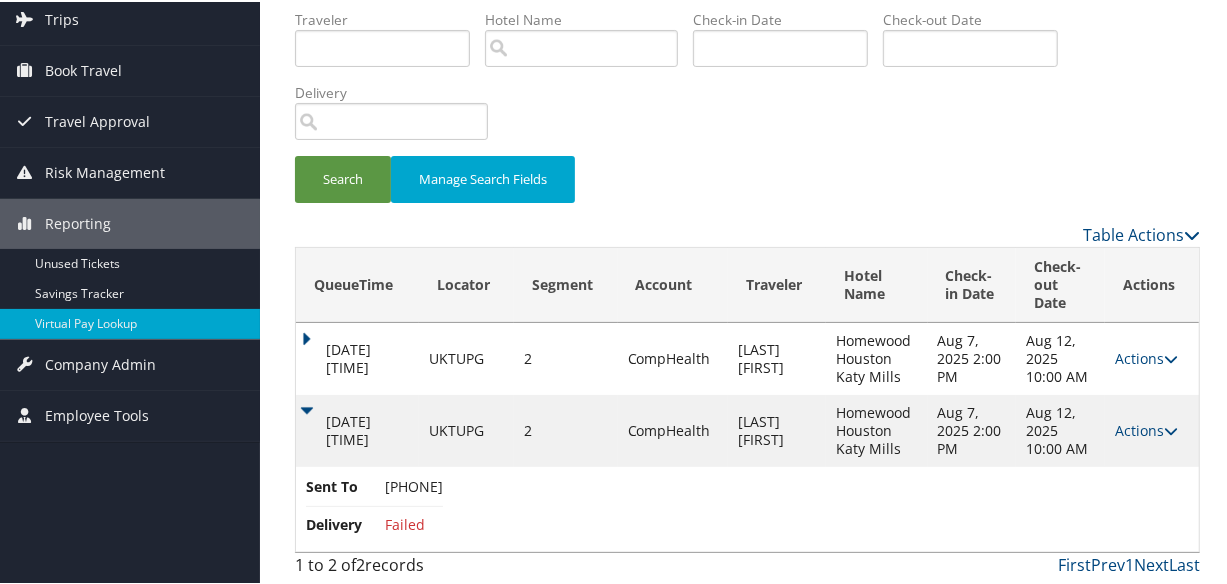 drag, startPoint x: 1136, startPoint y: 419, endPoint x: 1093, endPoint y: 483, distance: 77.10383 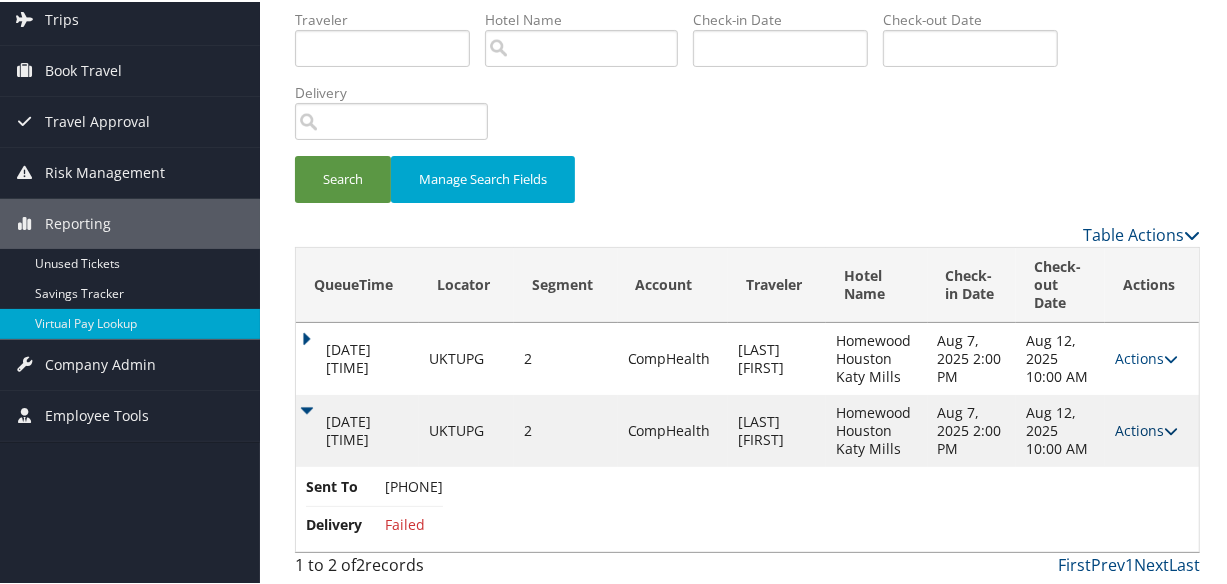 click on "Actions" at bounding box center [1146, 428] 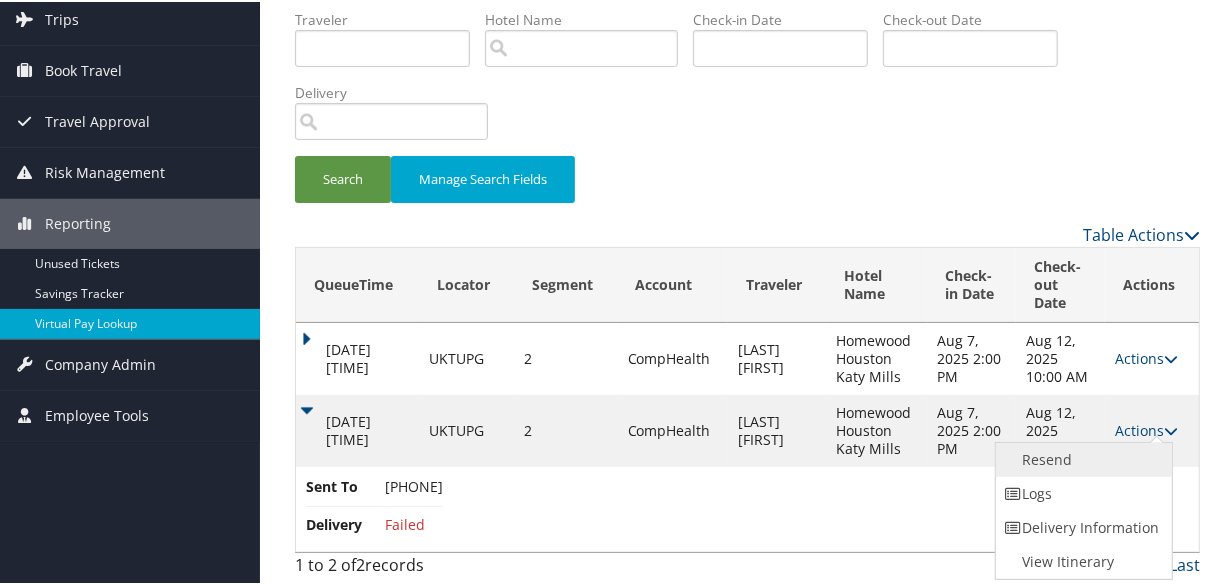 click on "Resend" at bounding box center (1081, 458) 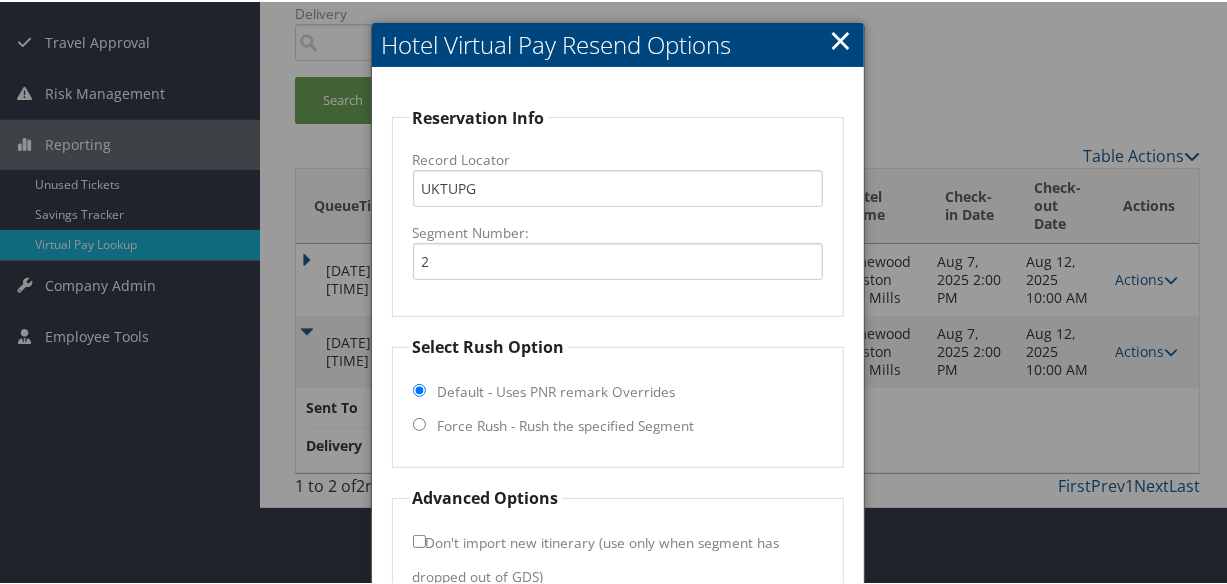 scroll, scrollTop: 211, scrollLeft: 0, axis: vertical 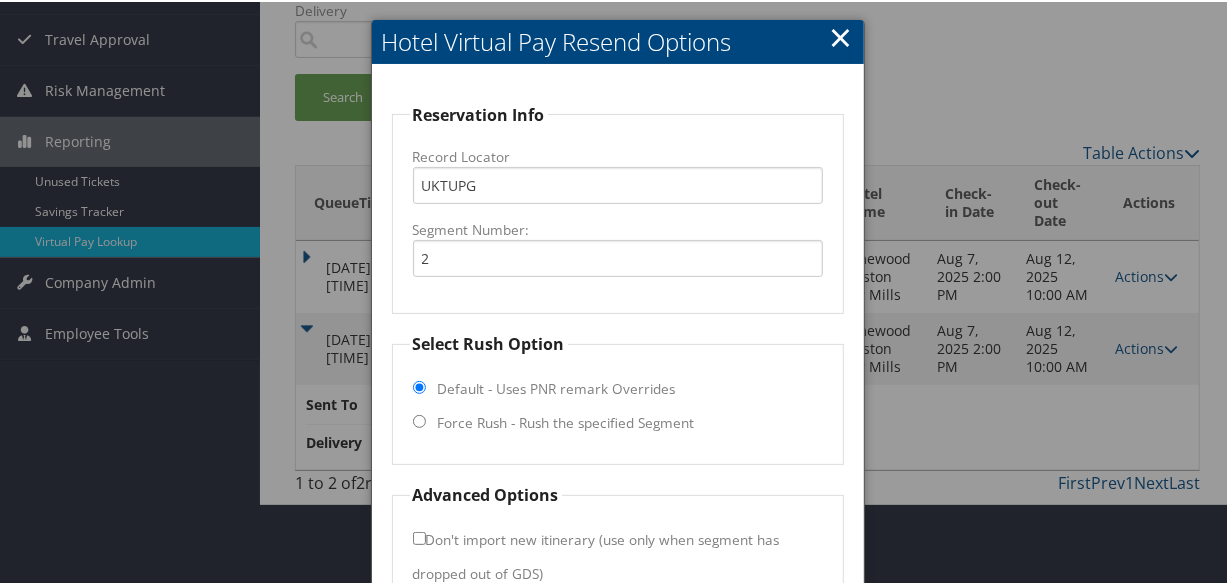 click on "Select Rush Option
Default - Uses PNR remark Overrides
Force Rush - Rush the specified Segment" at bounding box center [618, 396] 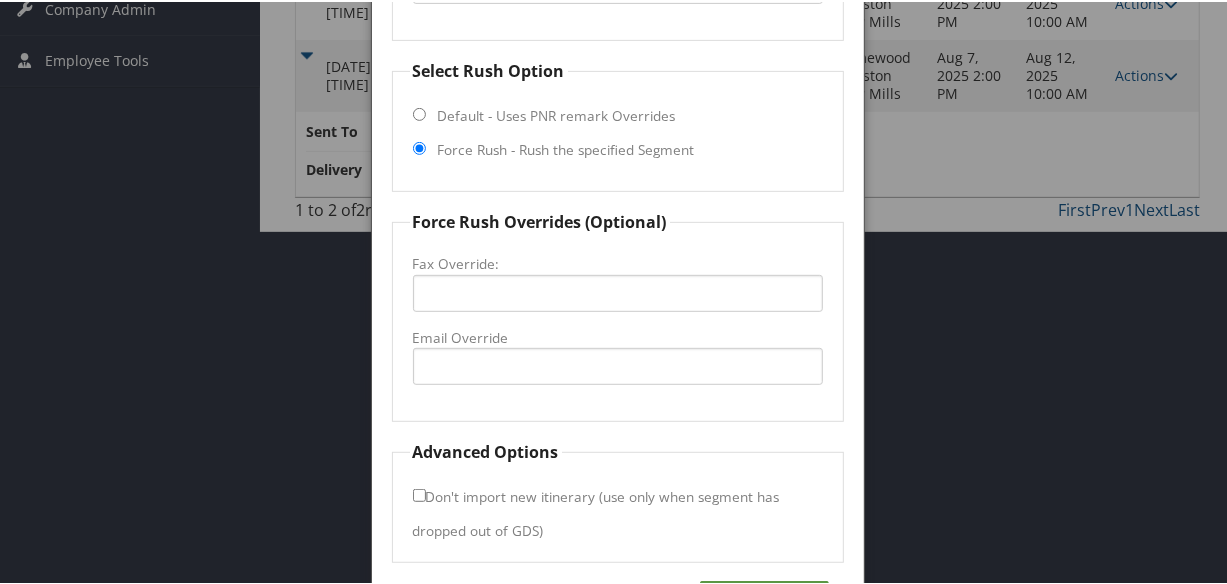 scroll, scrollTop: 552, scrollLeft: 0, axis: vertical 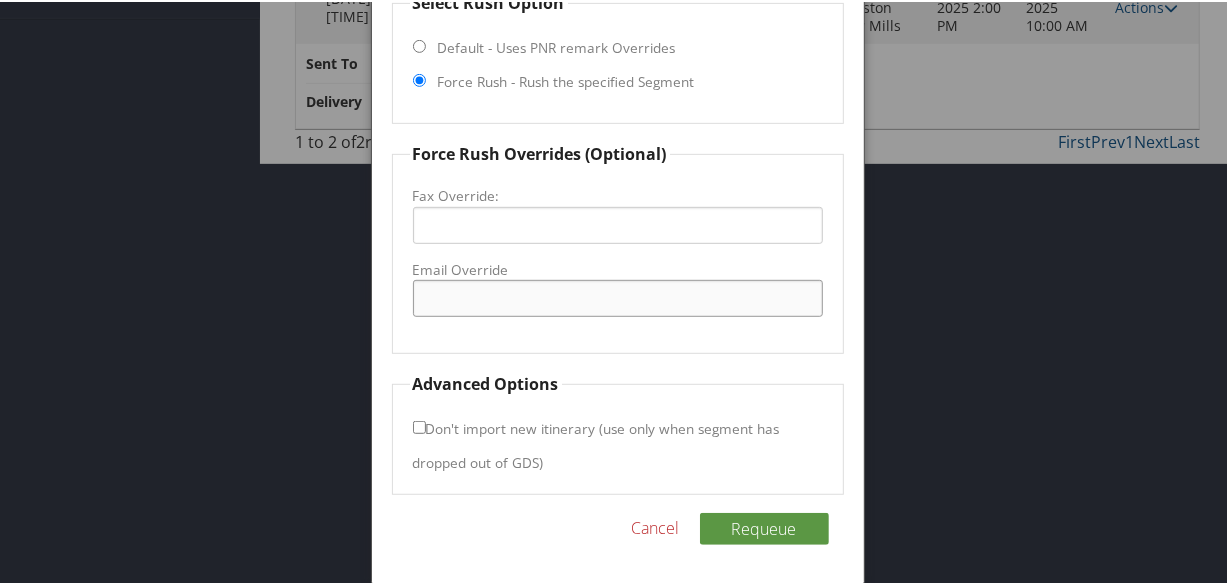 click on "Email Override" at bounding box center (618, 296) 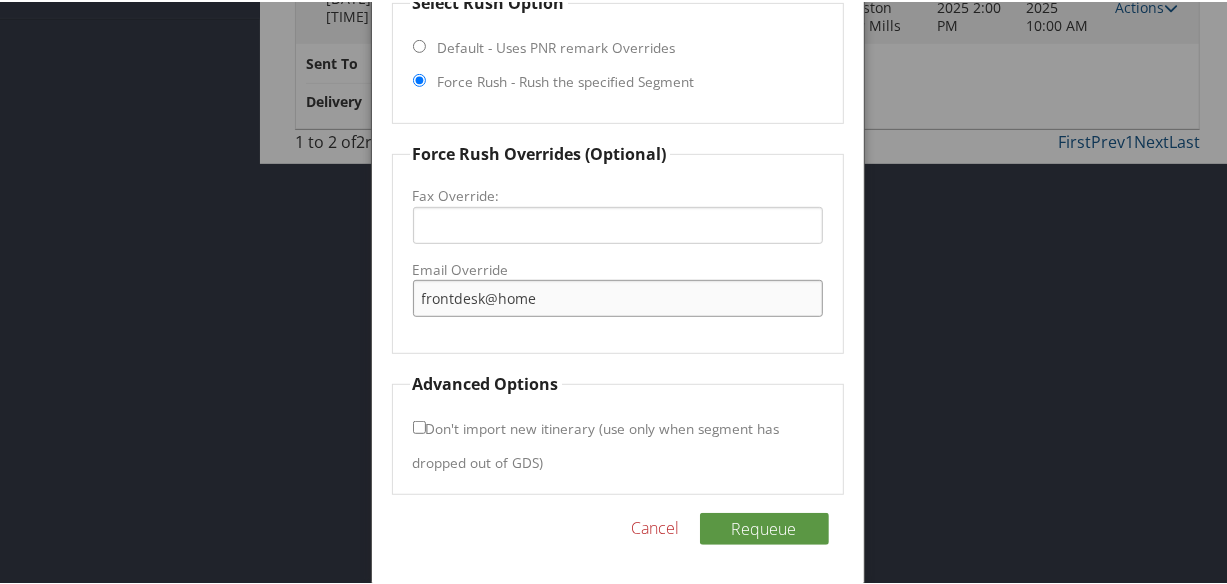 type on "frontdesk@homewoodsuiteskaty.com" 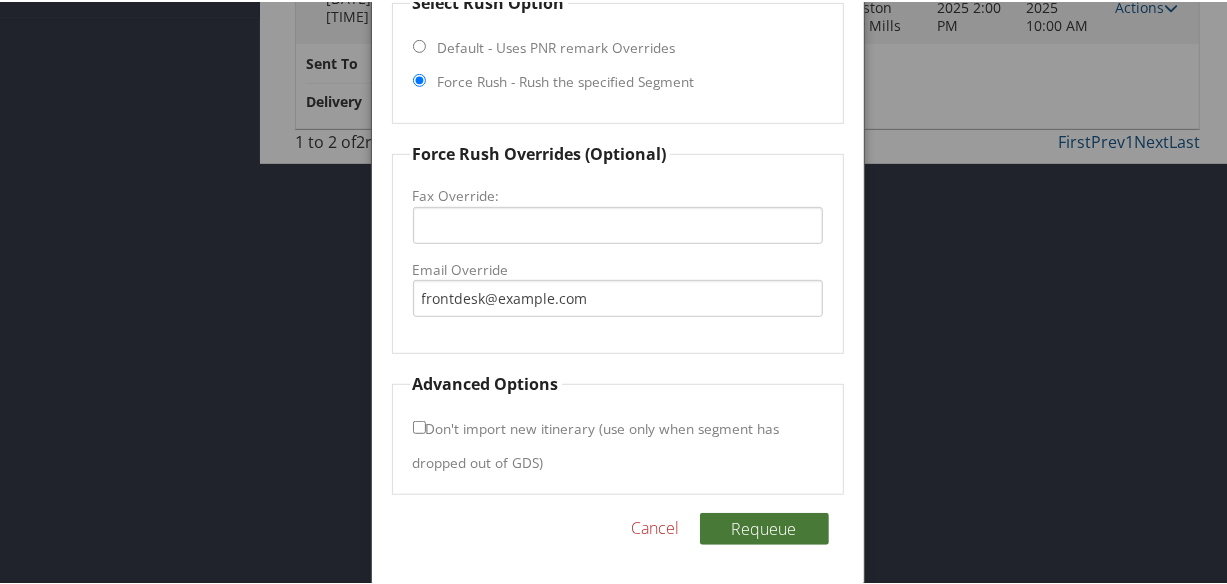 click on "Requeue" at bounding box center [764, 527] 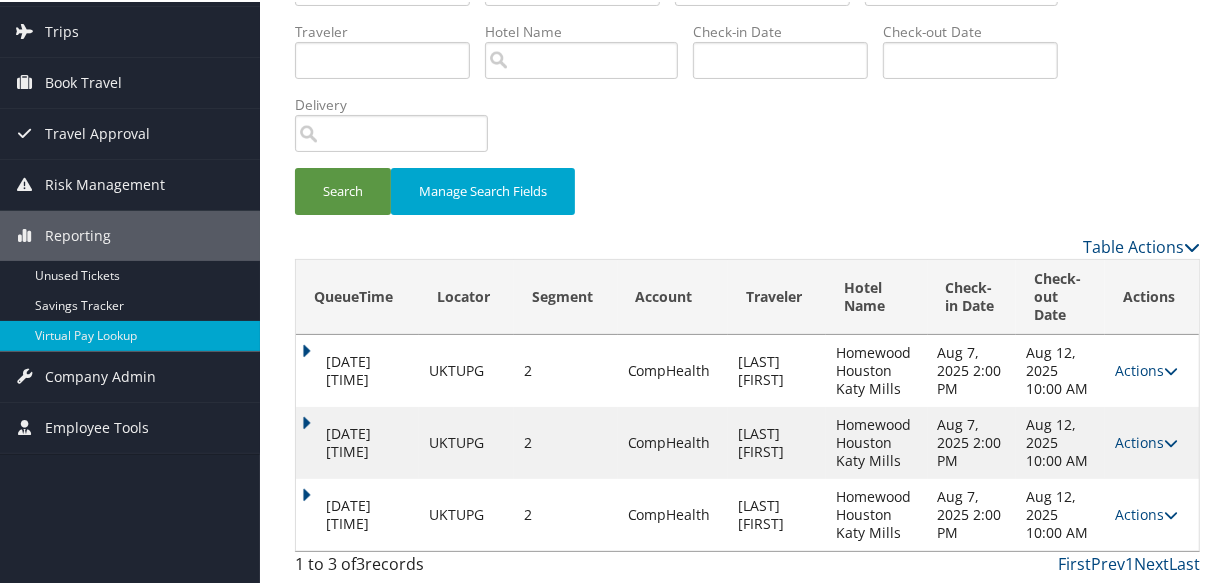 scroll, scrollTop: 116, scrollLeft: 0, axis: vertical 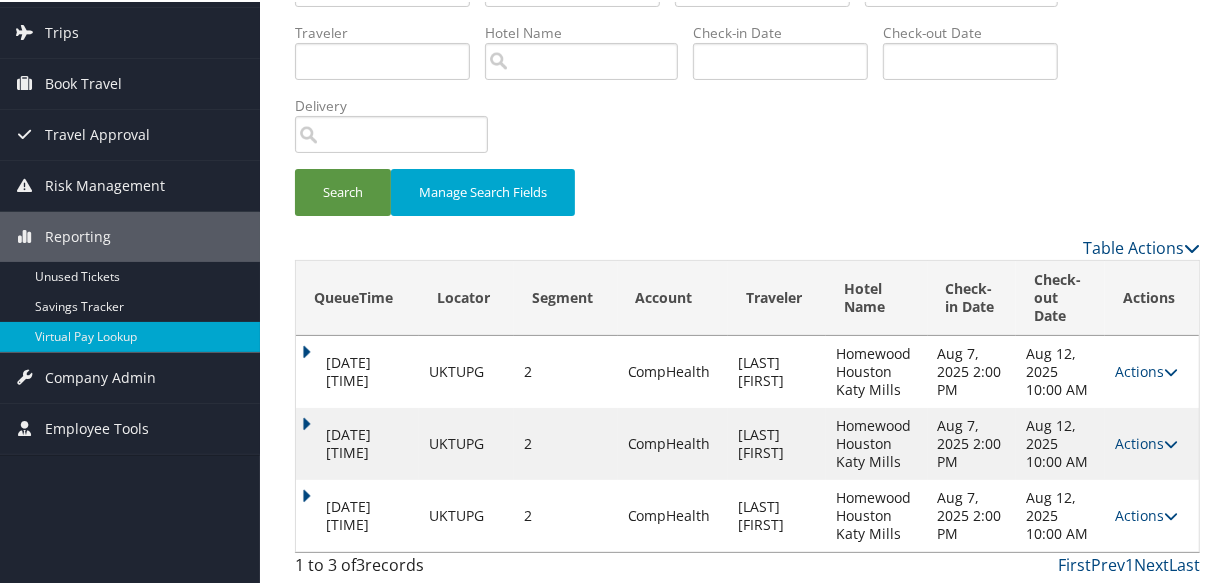 click on "Aug 5, 2025 9:41 PM" at bounding box center (357, 514) 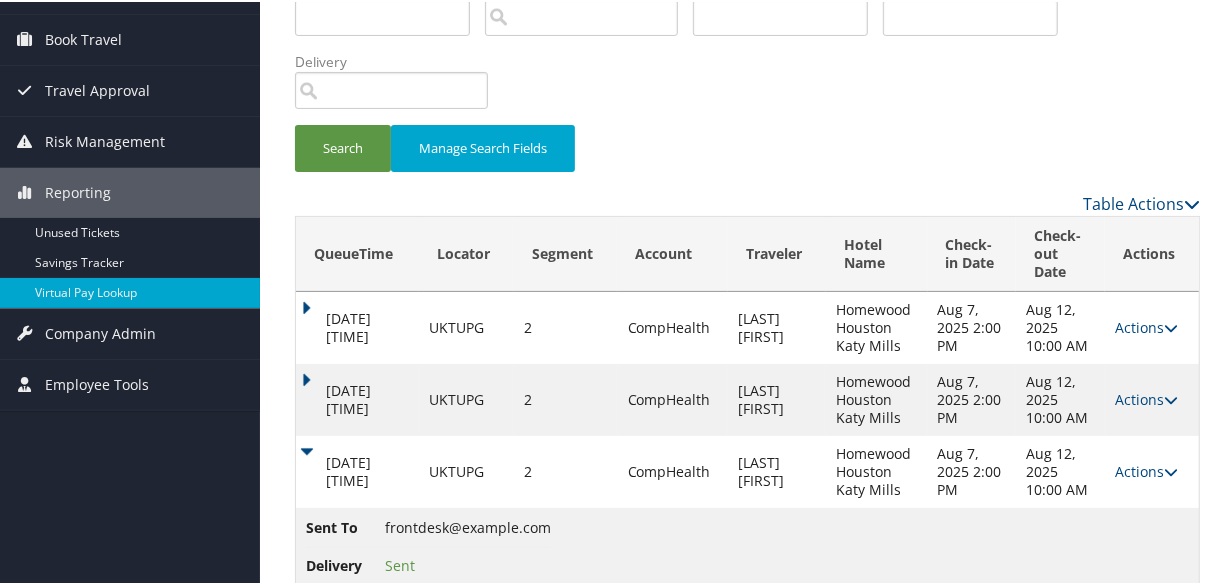 scroll, scrollTop: 200, scrollLeft: 0, axis: vertical 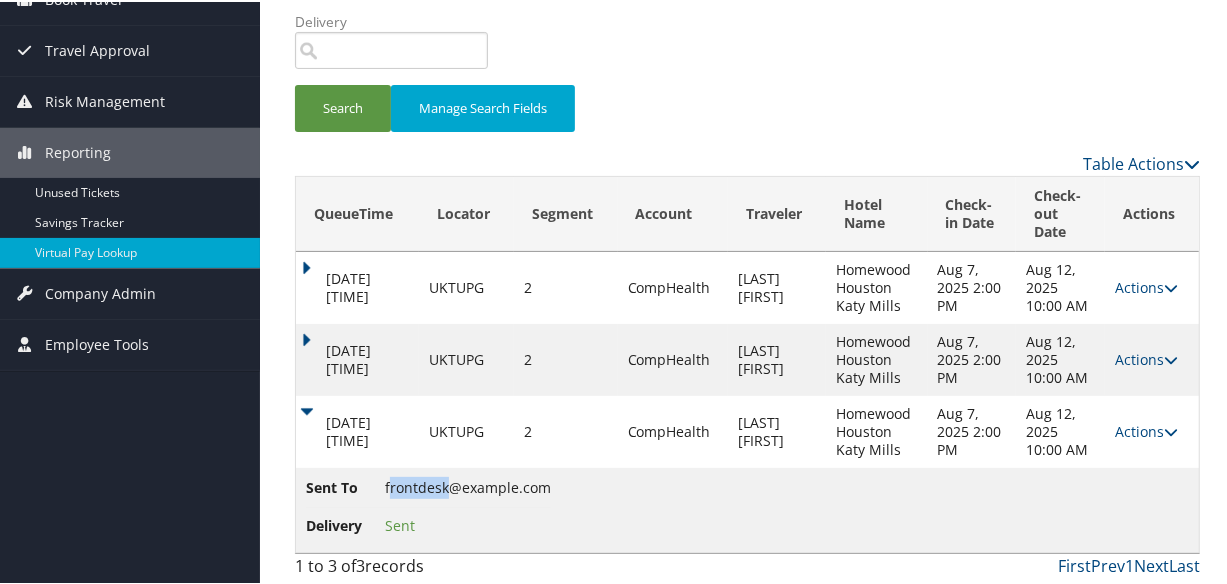 drag, startPoint x: 390, startPoint y: 480, endPoint x: 440, endPoint y: 478, distance: 50.039986 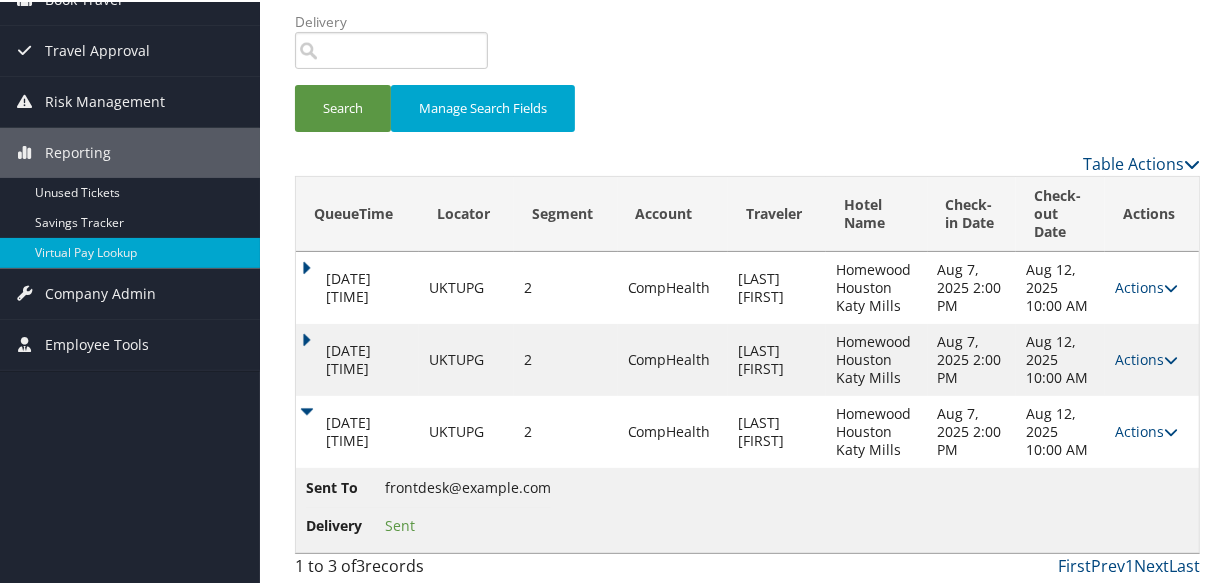 click on "Sent To" at bounding box center (343, 486) 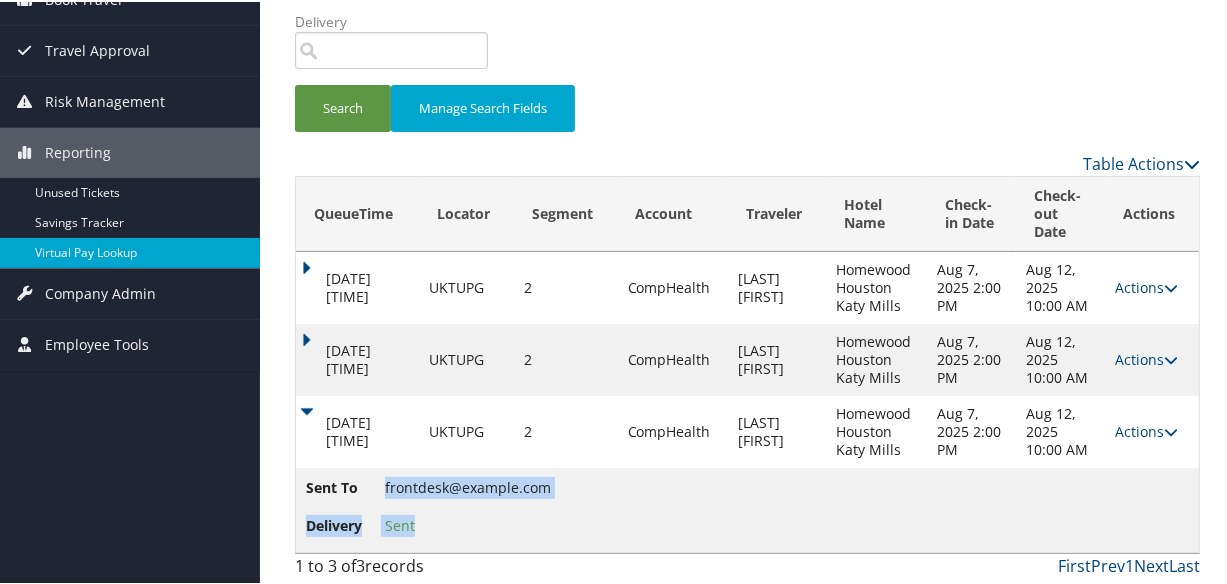 copy on "frontdesk@homewoodsuiteskaty.com Delivery   Sent" 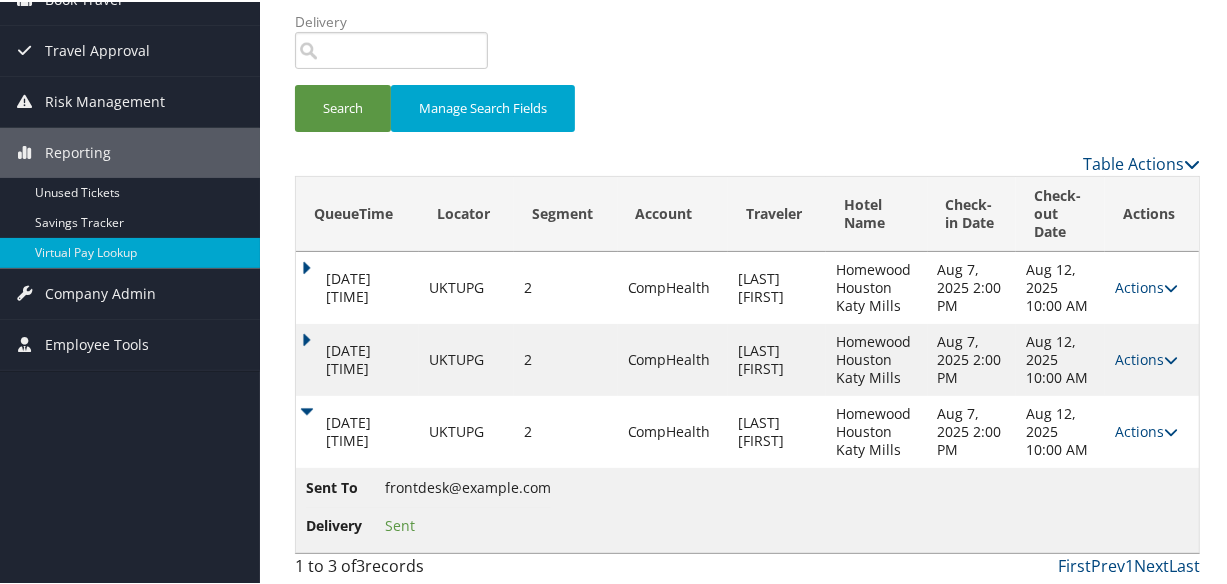 drag, startPoint x: 631, startPoint y: 483, endPoint x: 550, endPoint y: 510, distance: 85.3815 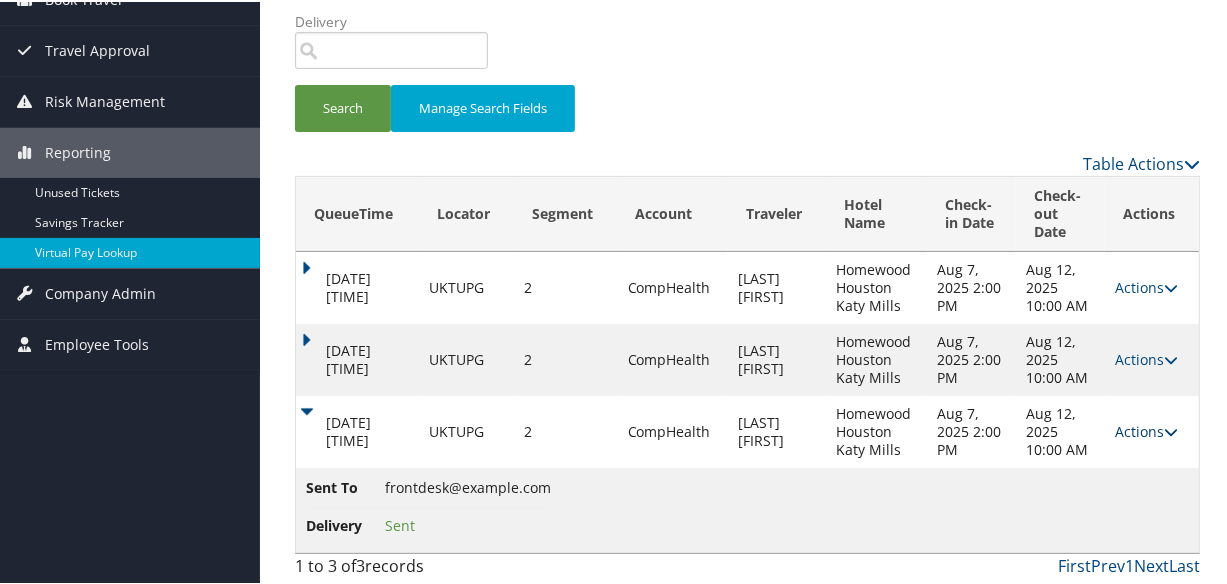 drag, startPoint x: 1158, startPoint y: 419, endPoint x: 1160, endPoint y: 429, distance: 10.198039 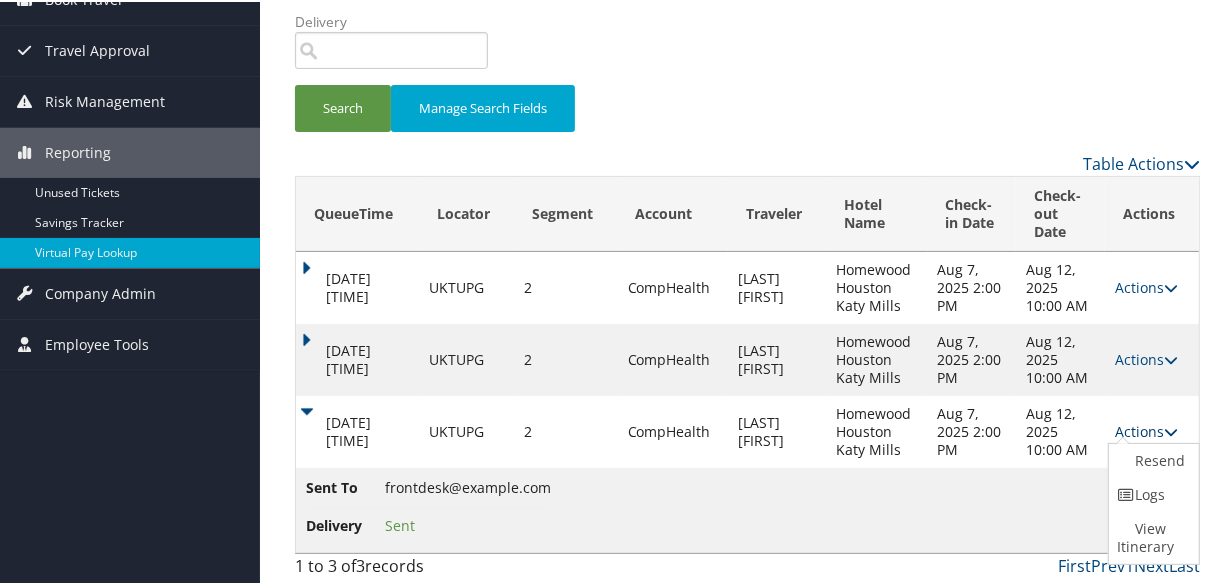 click at bounding box center [1171, 430] 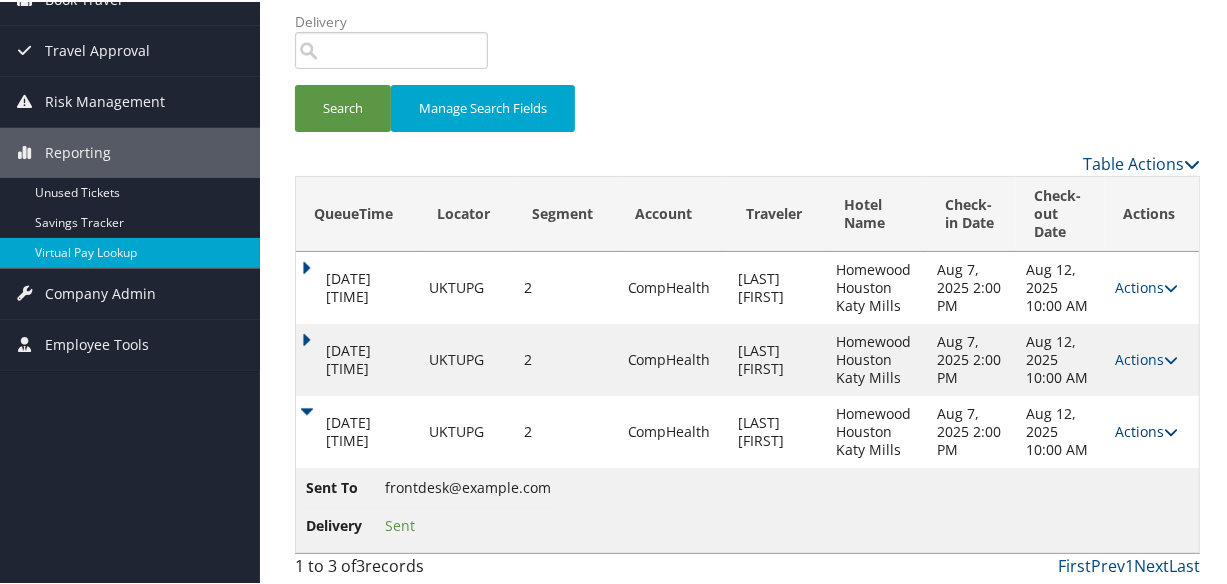 click on "Actions" at bounding box center (1146, 429) 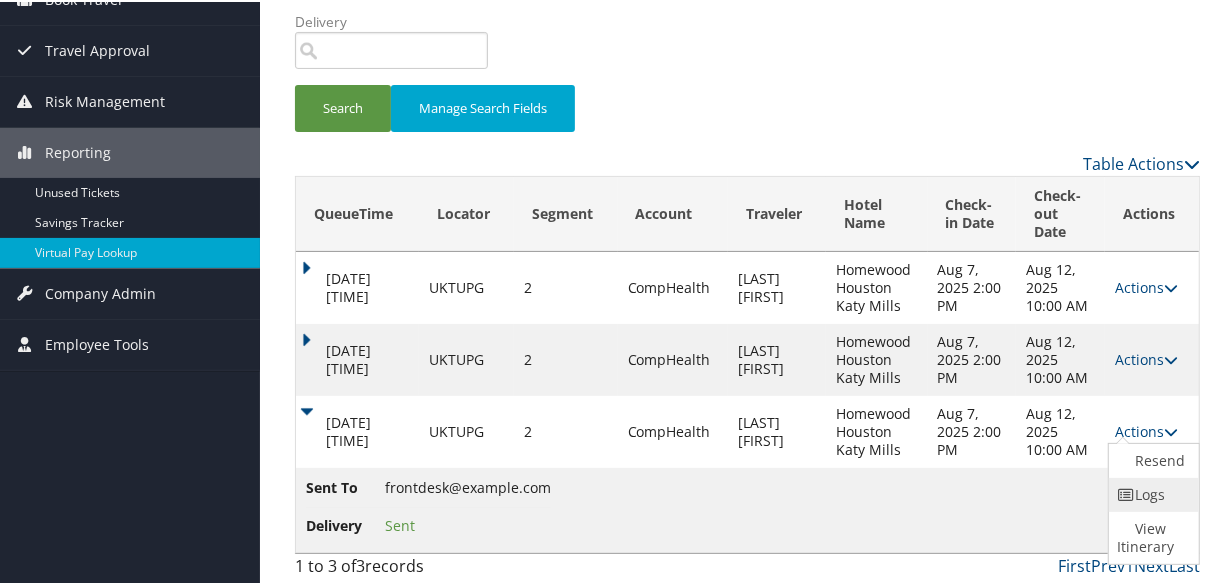 click on "Logs" at bounding box center (1151, 493) 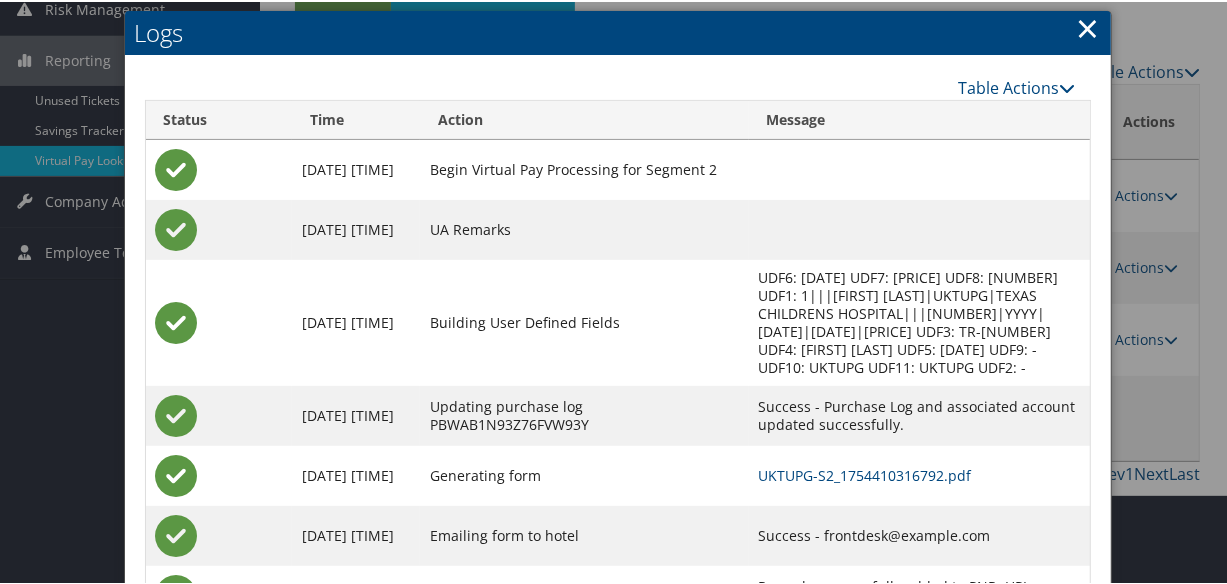 scroll, scrollTop: 369, scrollLeft: 0, axis: vertical 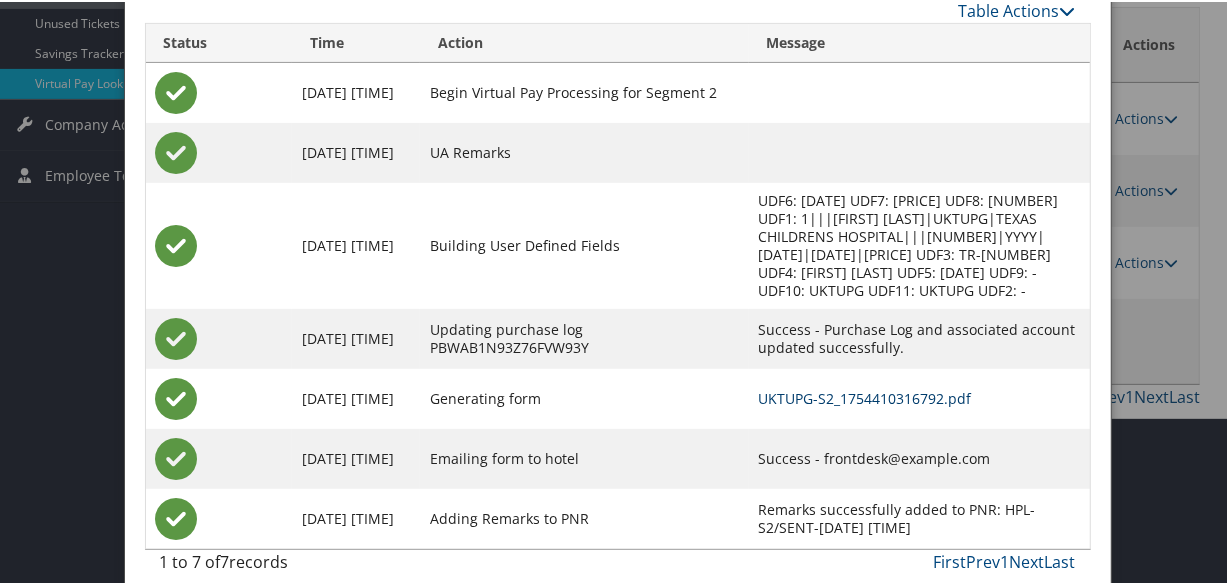 drag, startPoint x: 752, startPoint y: 377, endPoint x: 767, endPoint y: 376, distance: 15.033297 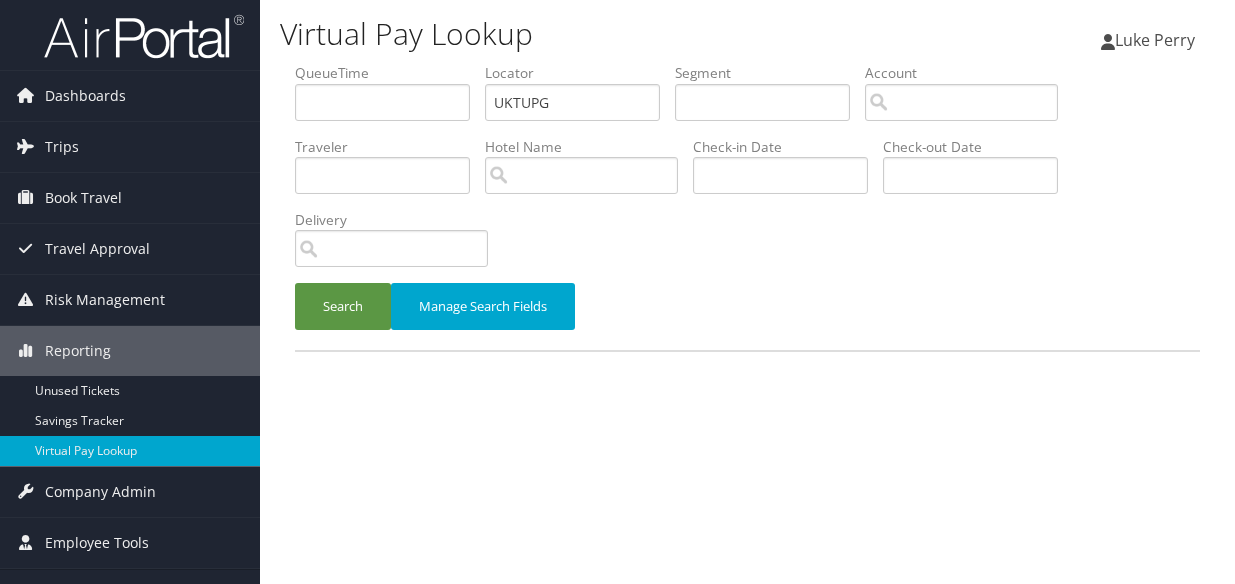 scroll, scrollTop: 0, scrollLeft: 0, axis: both 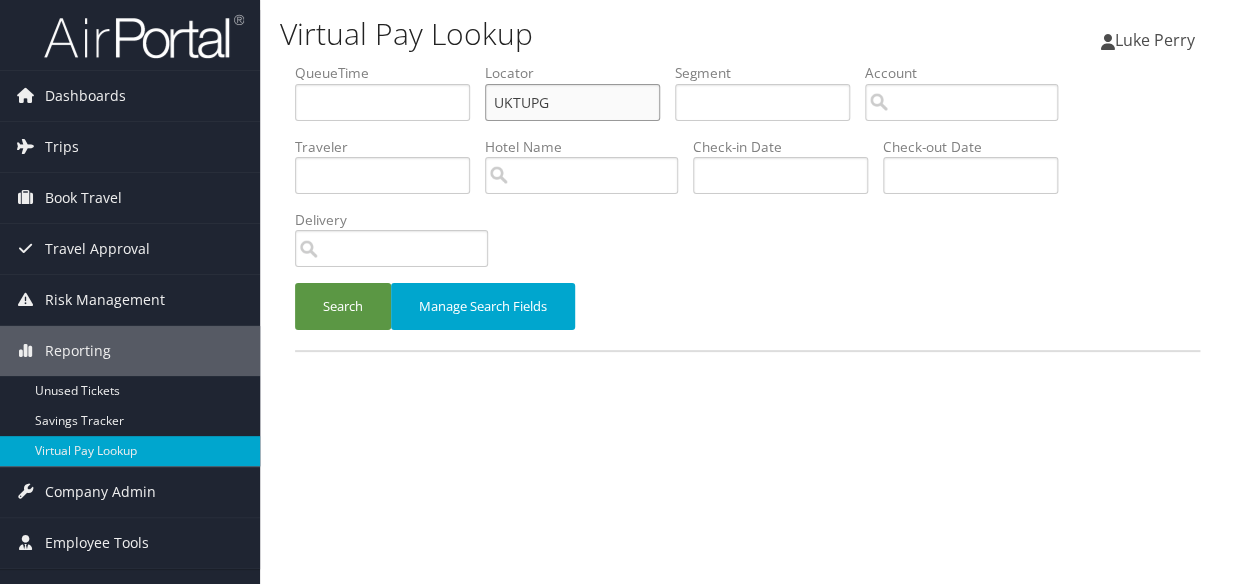 click on "UKTUPG" at bounding box center [572, 102] 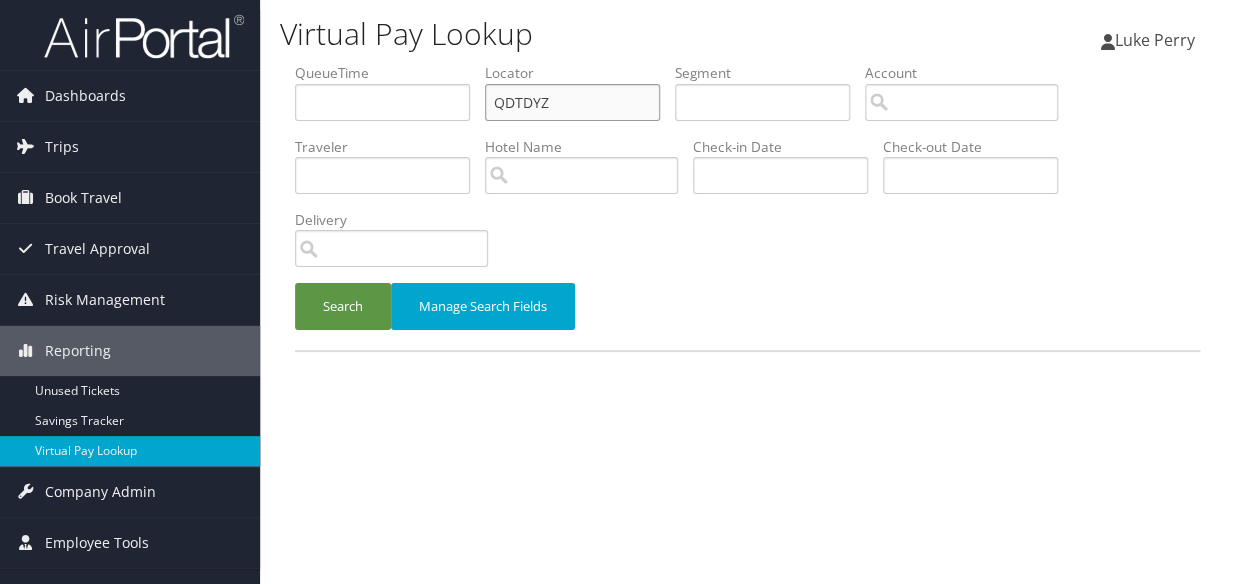 drag, startPoint x: 568, startPoint y: 103, endPoint x: 428, endPoint y: 236, distance: 193.10359 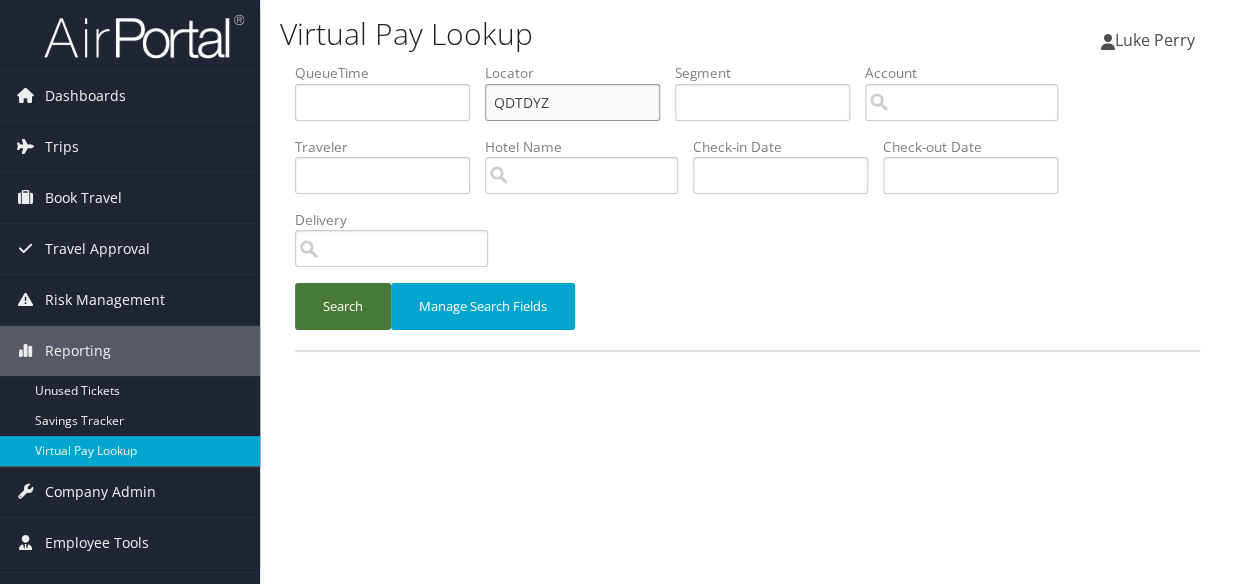 type on "QDTDYZ" 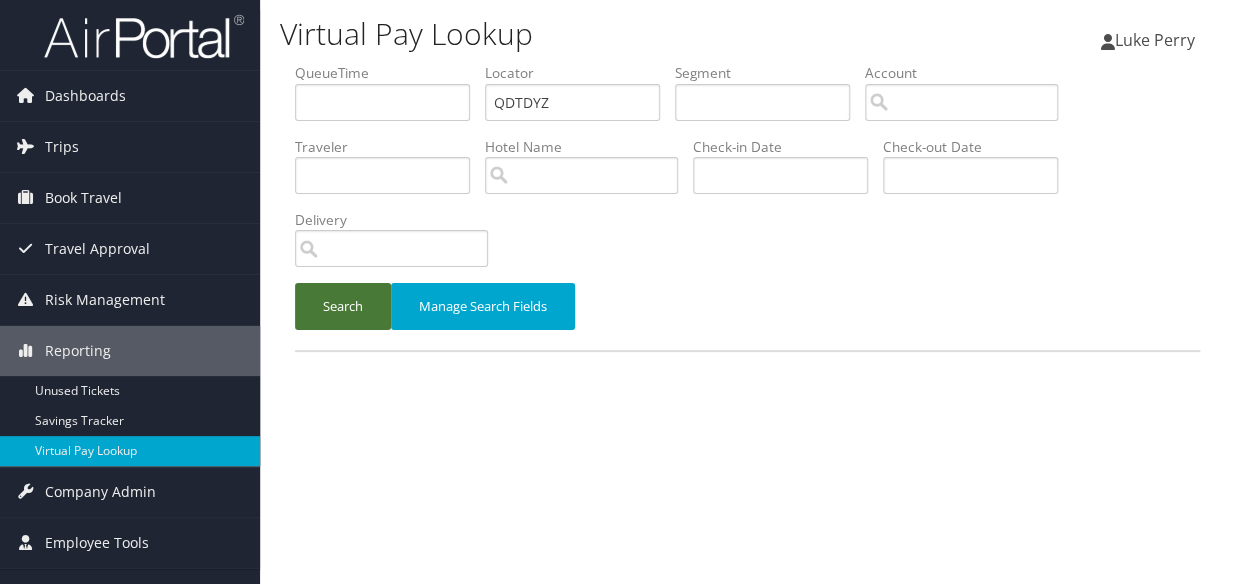 click on "Search" at bounding box center (343, 306) 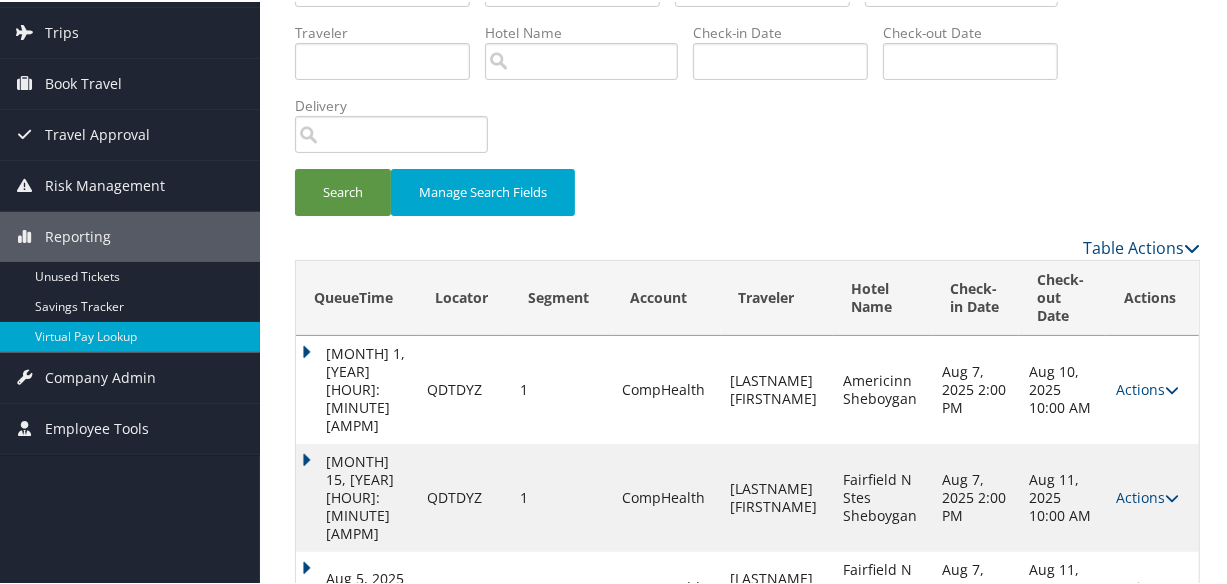 click on "Actions   Resend  Logs  Delivery Information  View Itinerary" at bounding box center (1152, 586) 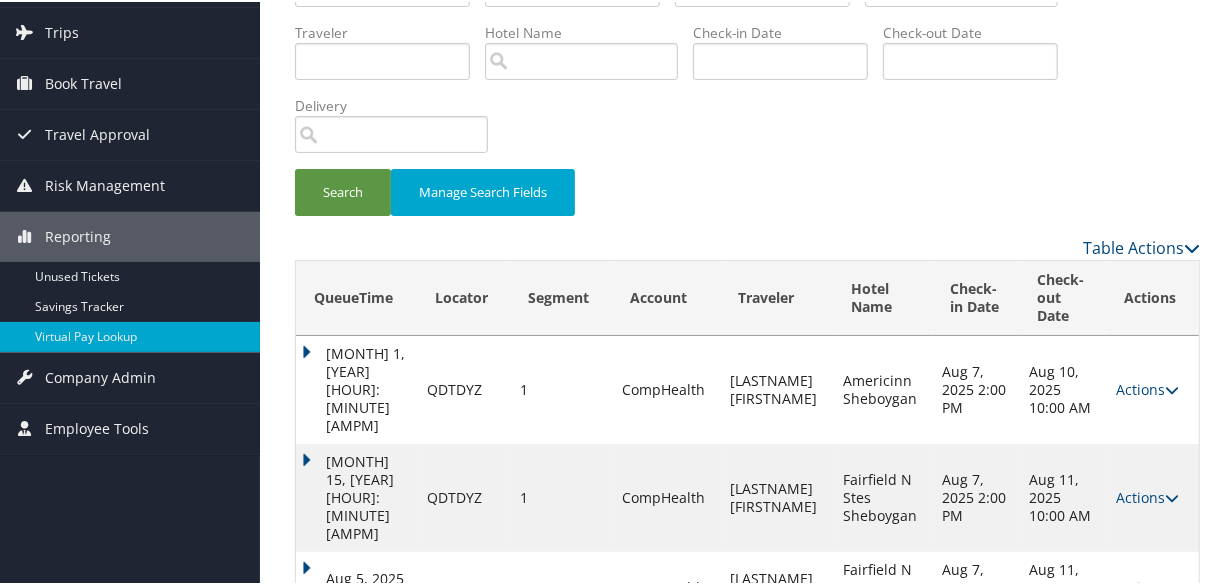 click on "Actions" at bounding box center (1147, 585) 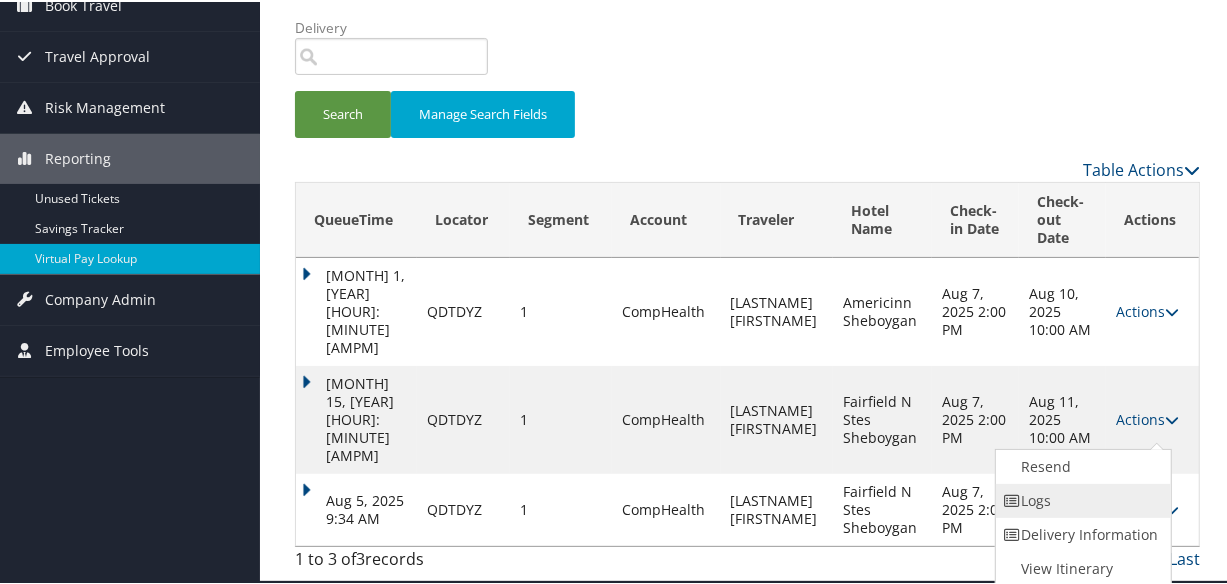 click on "Logs" at bounding box center (1081, 499) 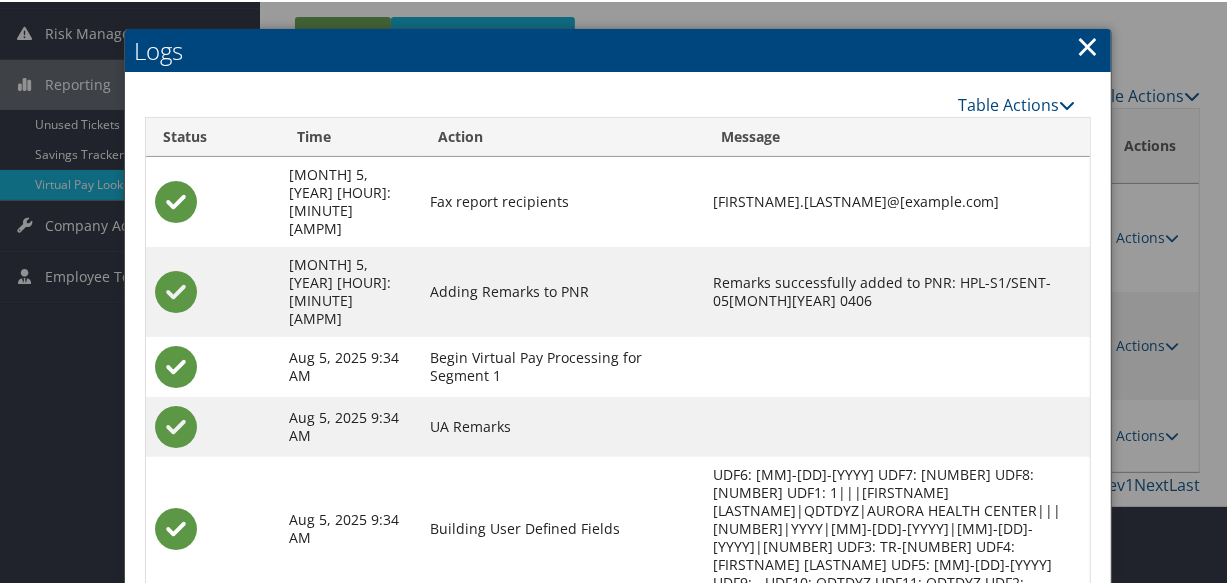 scroll, scrollTop: 422, scrollLeft: 0, axis: vertical 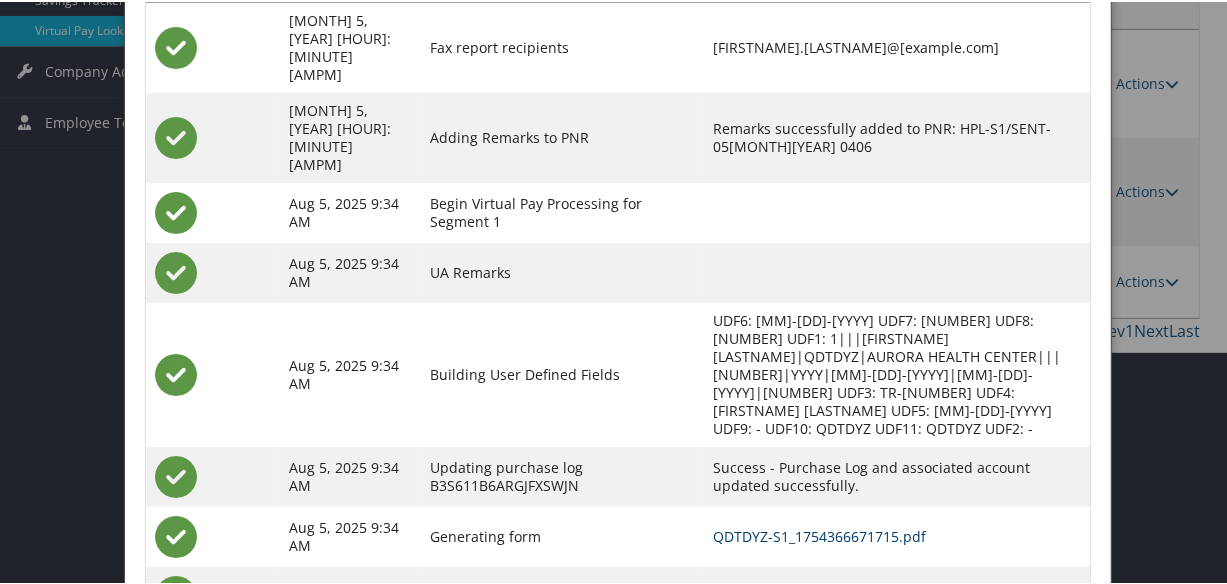 click on "QDTDYZ-S1_1754366671715.pdf" at bounding box center (819, 534) 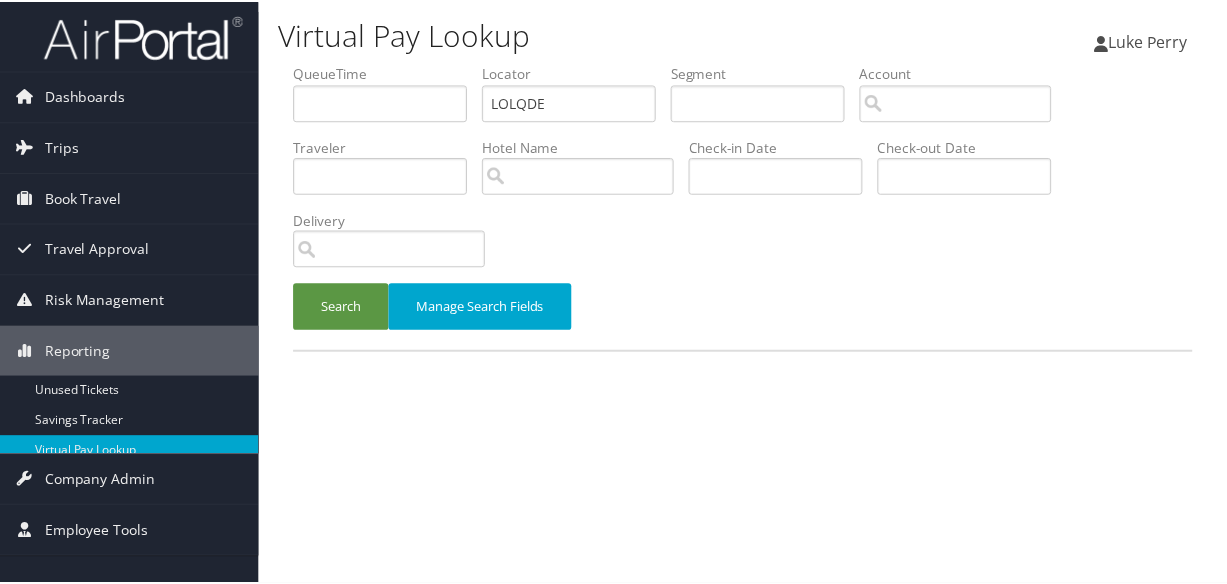 scroll, scrollTop: 0, scrollLeft: 0, axis: both 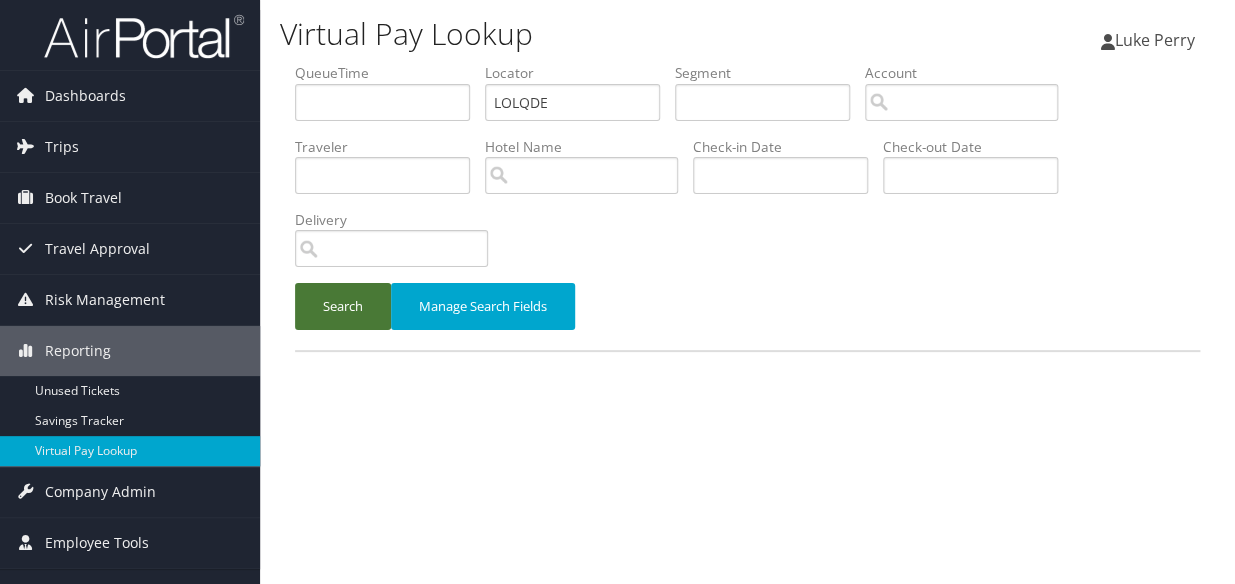 click on "Search" at bounding box center (343, 306) 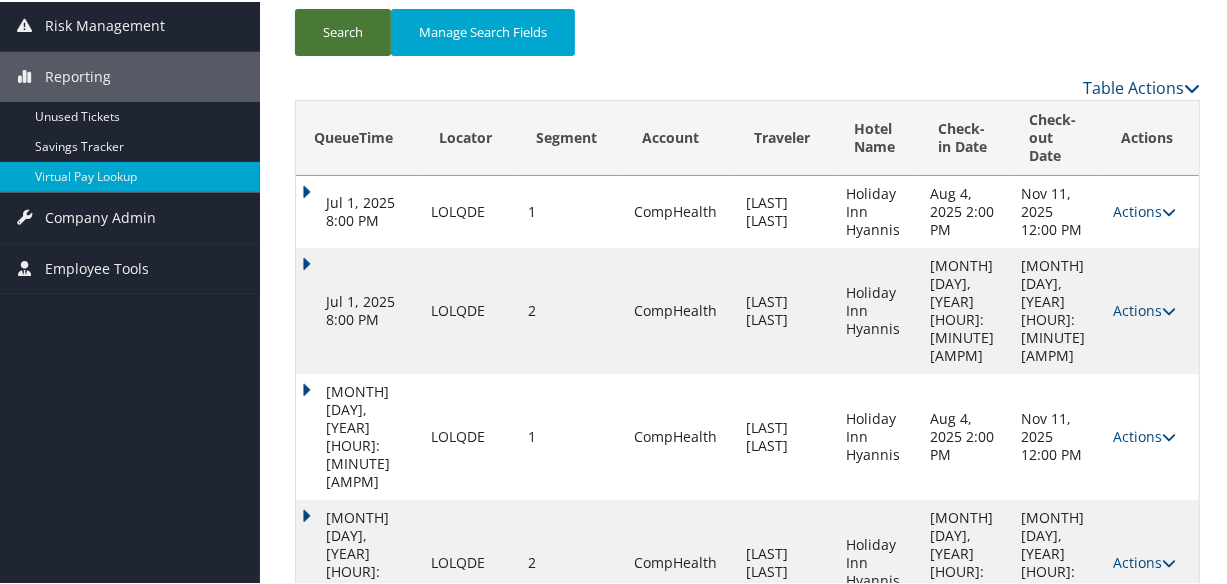 scroll, scrollTop: 548, scrollLeft: 0, axis: vertical 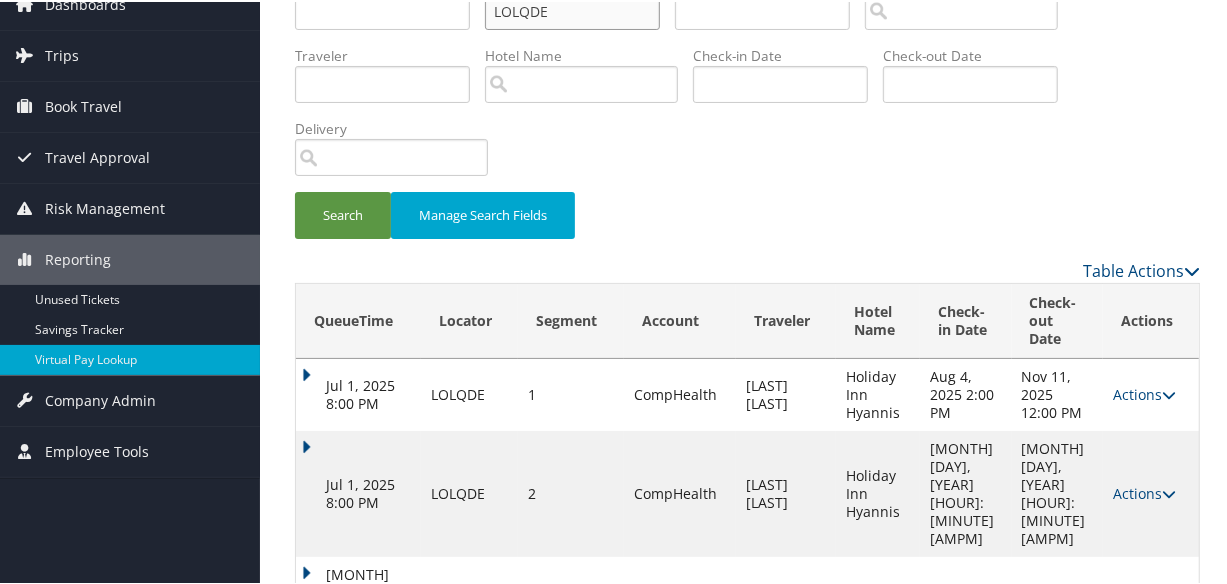 paste on "AEOWMV" 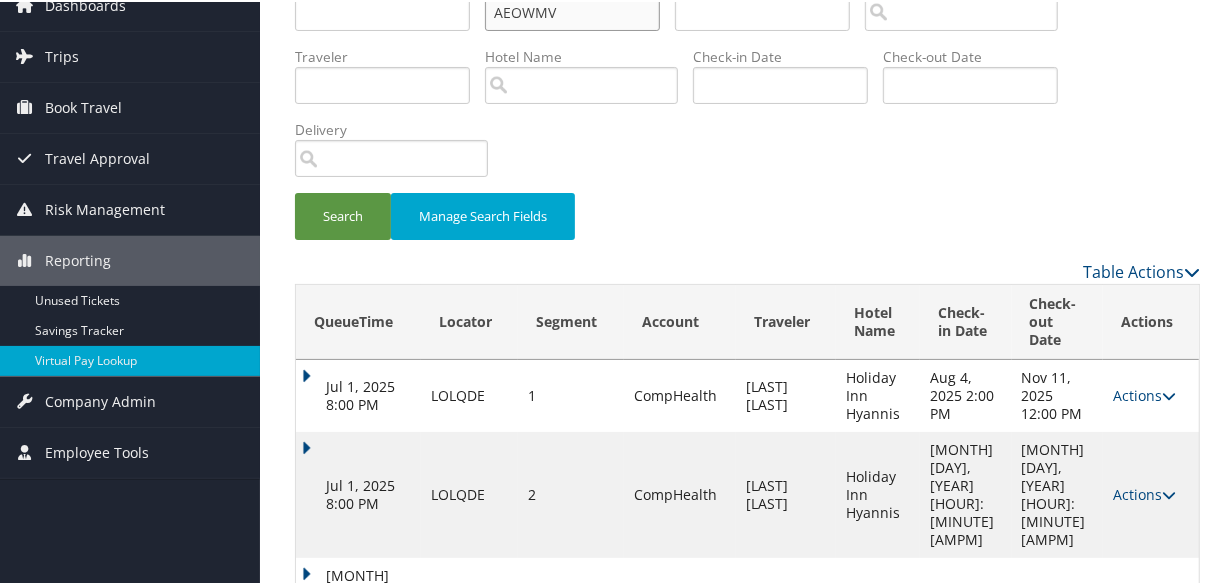 drag, startPoint x: 557, startPoint y: 18, endPoint x: 499, endPoint y: 81, distance: 85.632935 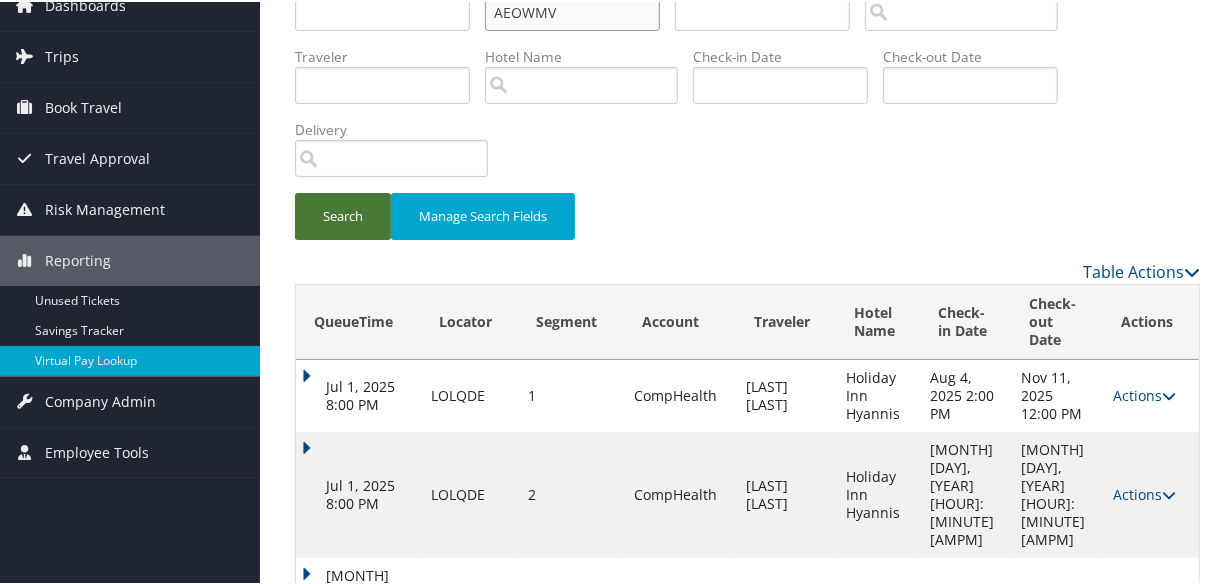 type on "AEOWMV" 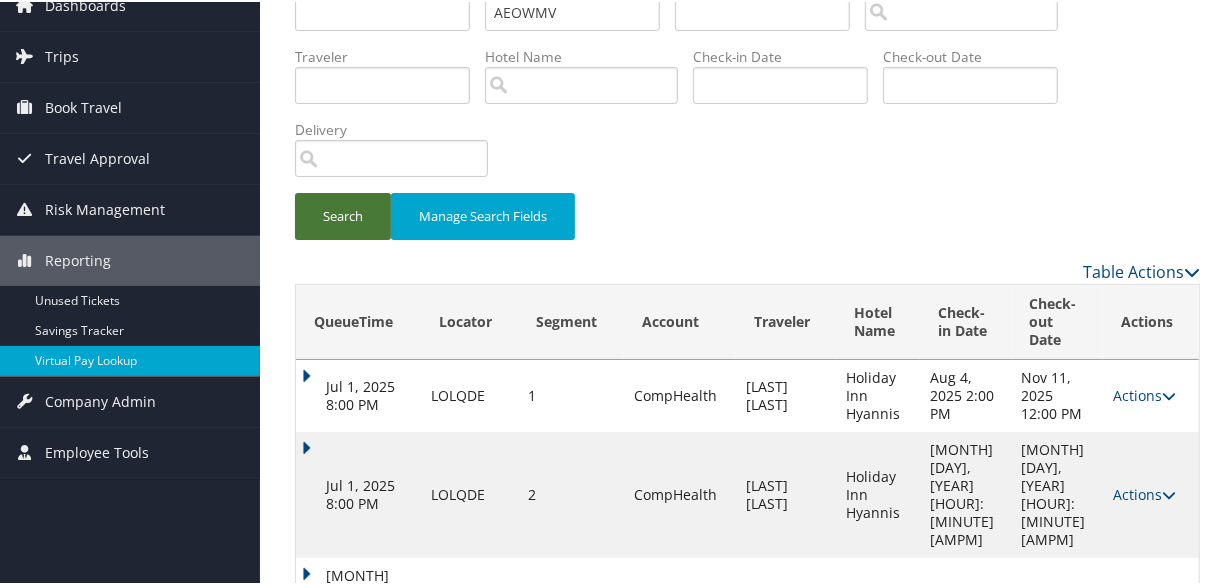 click on "Search" at bounding box center [343, 214] 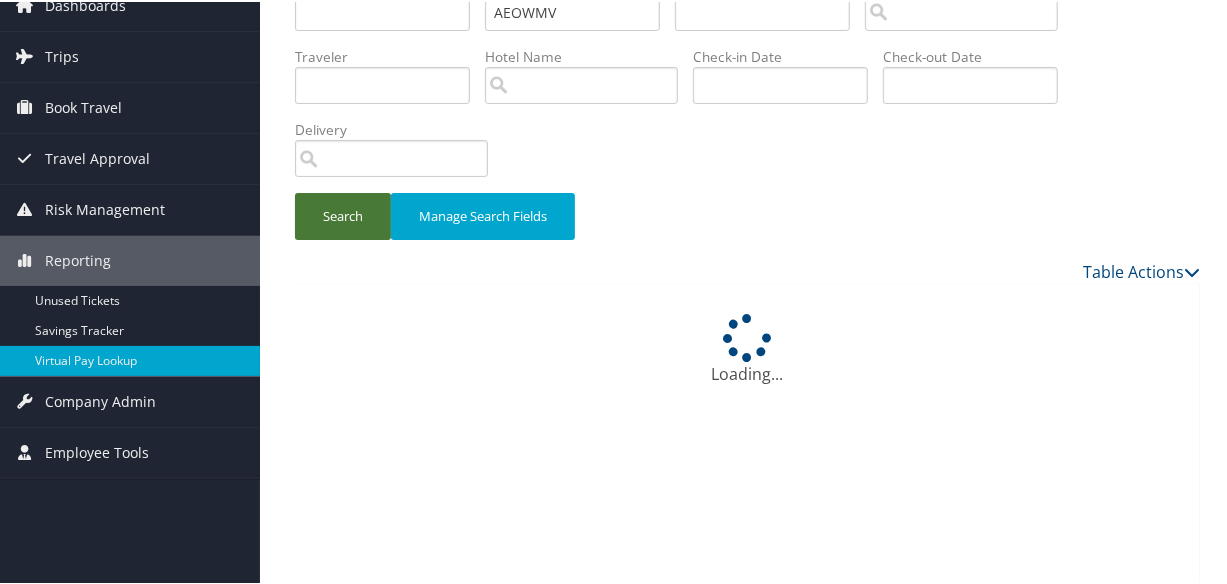 scroll, scrollTop: 80, scrollLeft: 0, axis: vertical 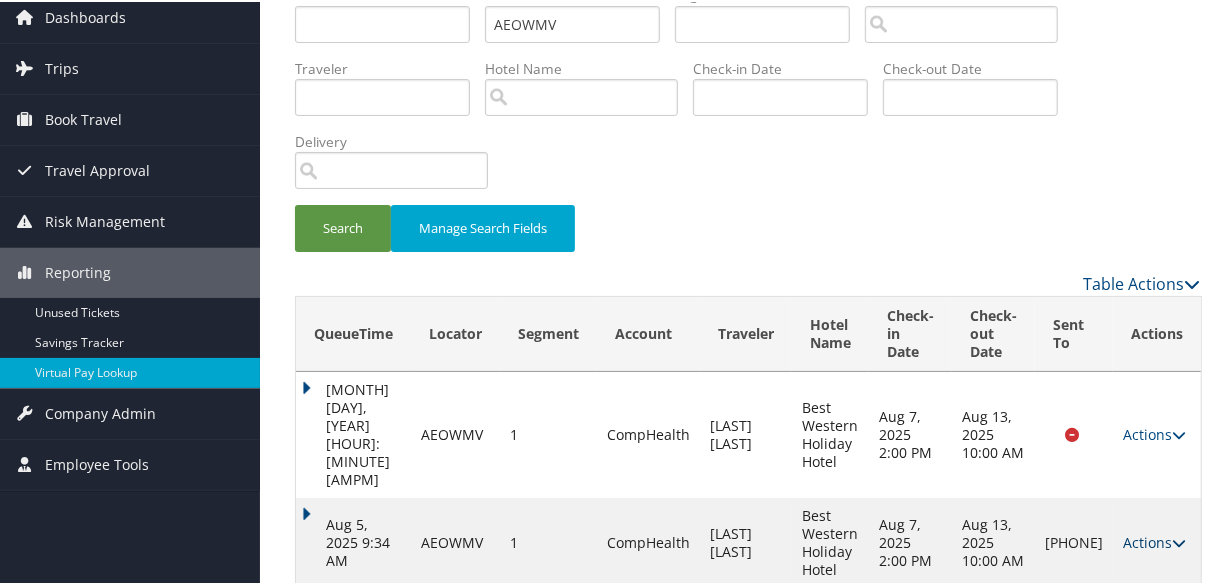 click on "Actions" at bounding box center (1154, 540) 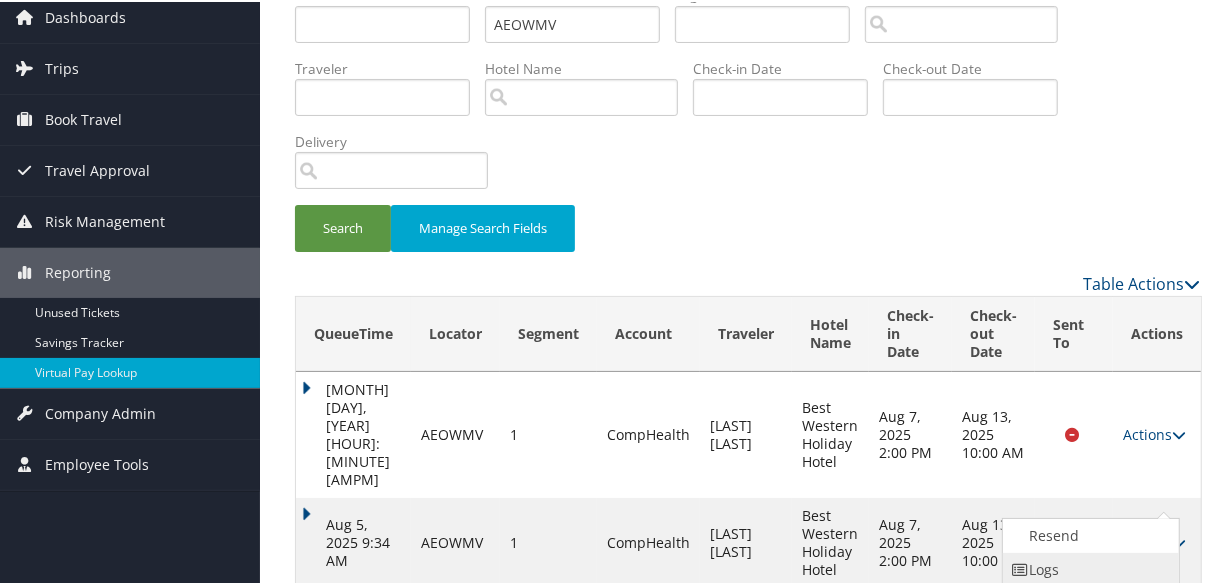 scroll, scrollTop: 149, scrollLeft: 0, axis: vertical 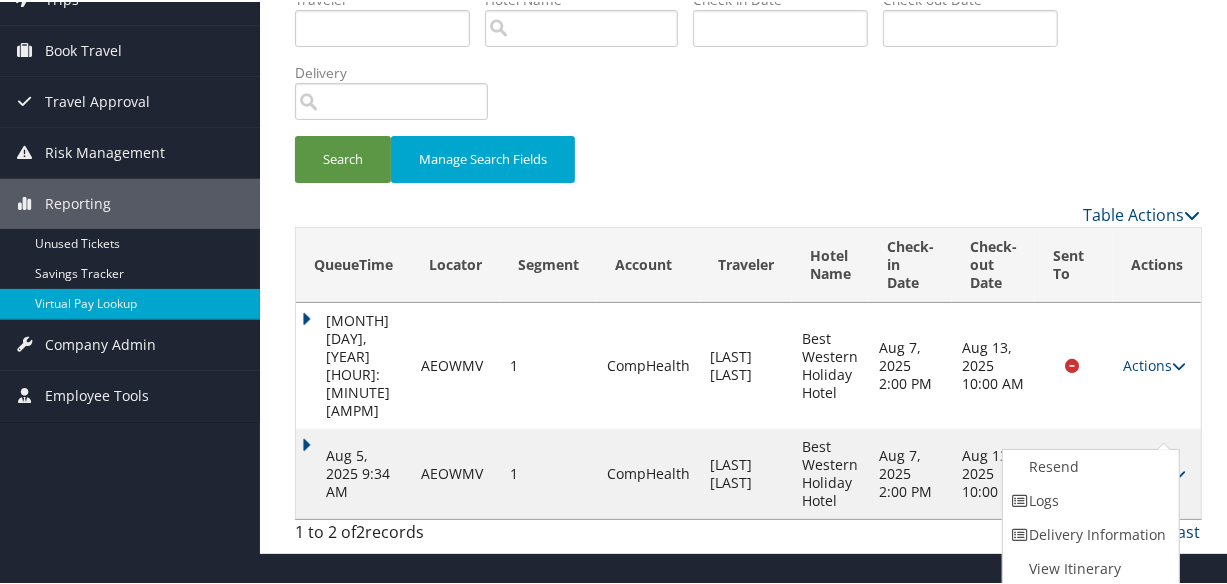 click on "Aug 5, 2025 9:34 AM" at bounding box center [353, 472] 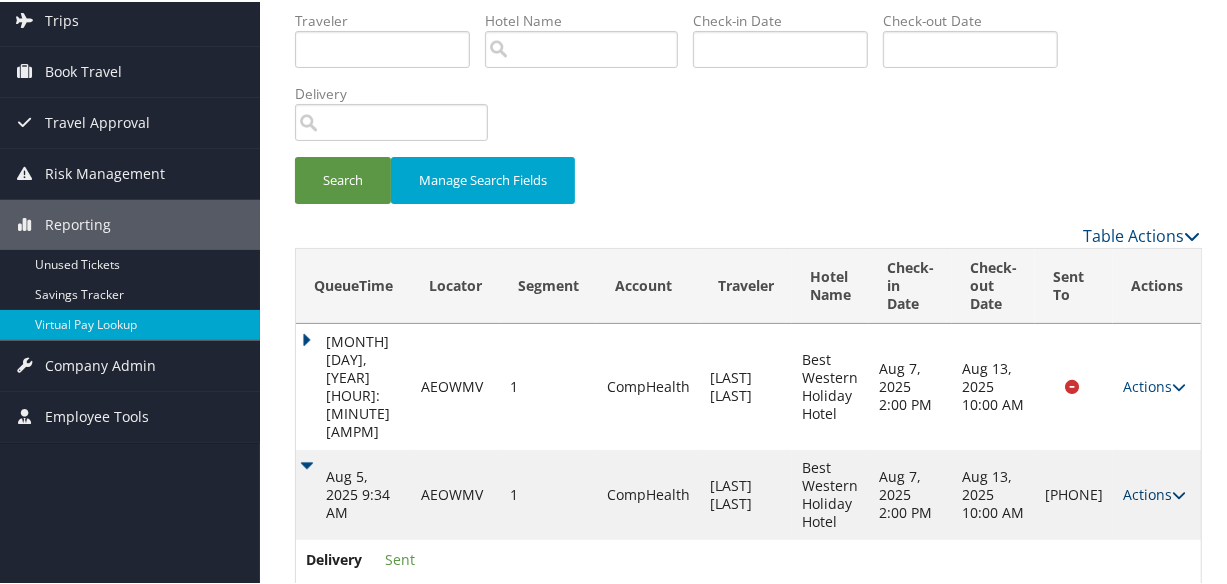 click on "Actions" at bounding box center [1154, 492] 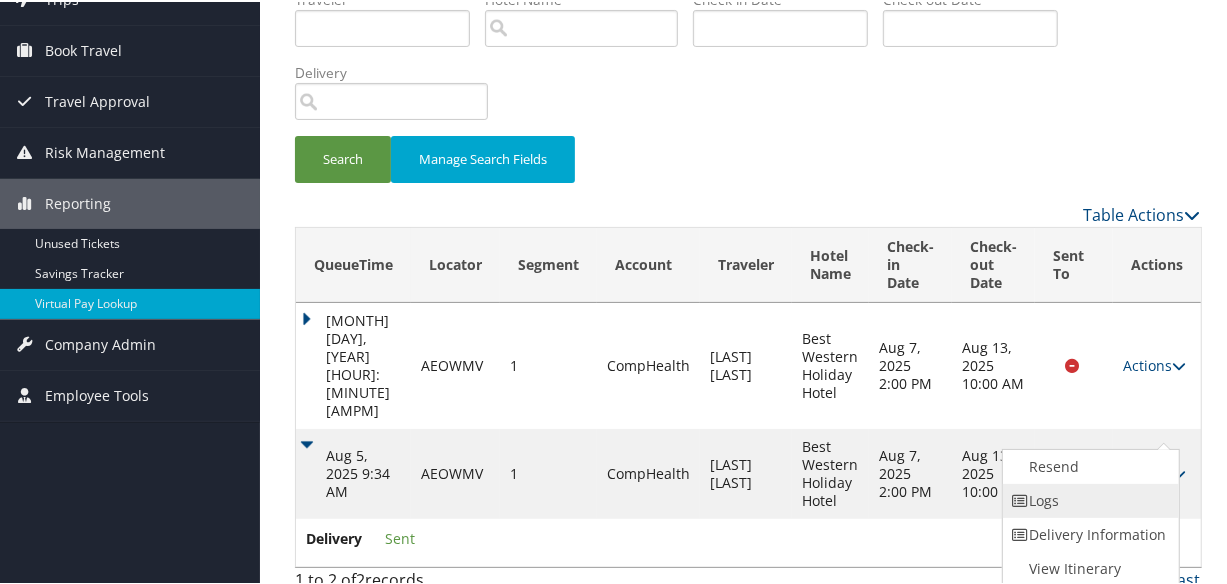 click on "Logs" at bounding box center [1088, 499] 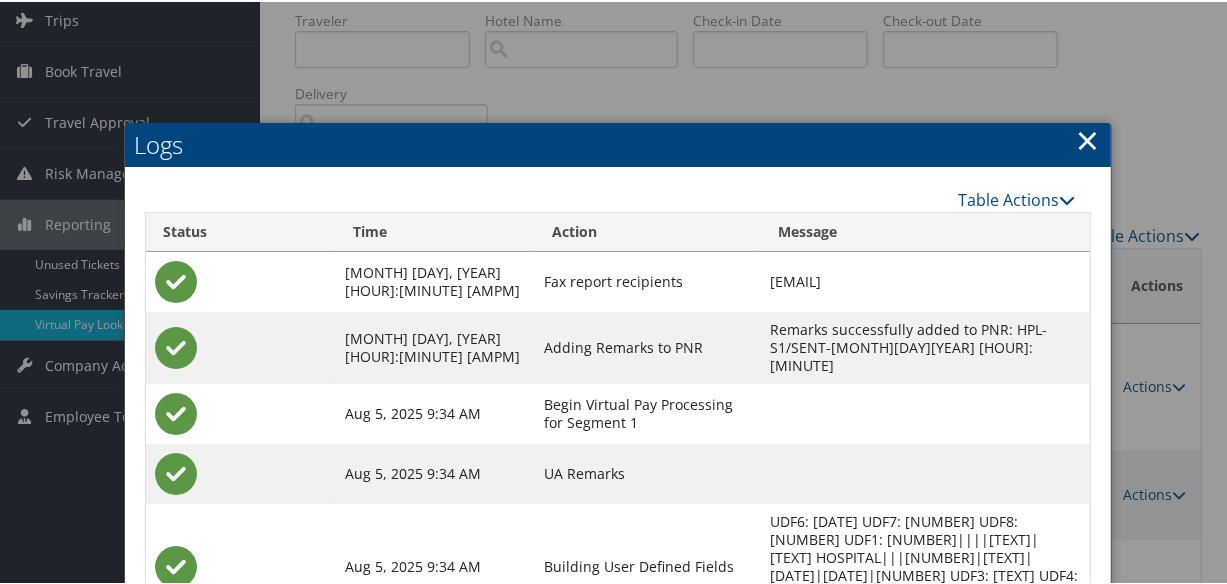 scroll, scrollTop: 377, scrollLeft: 0, axis: vertical 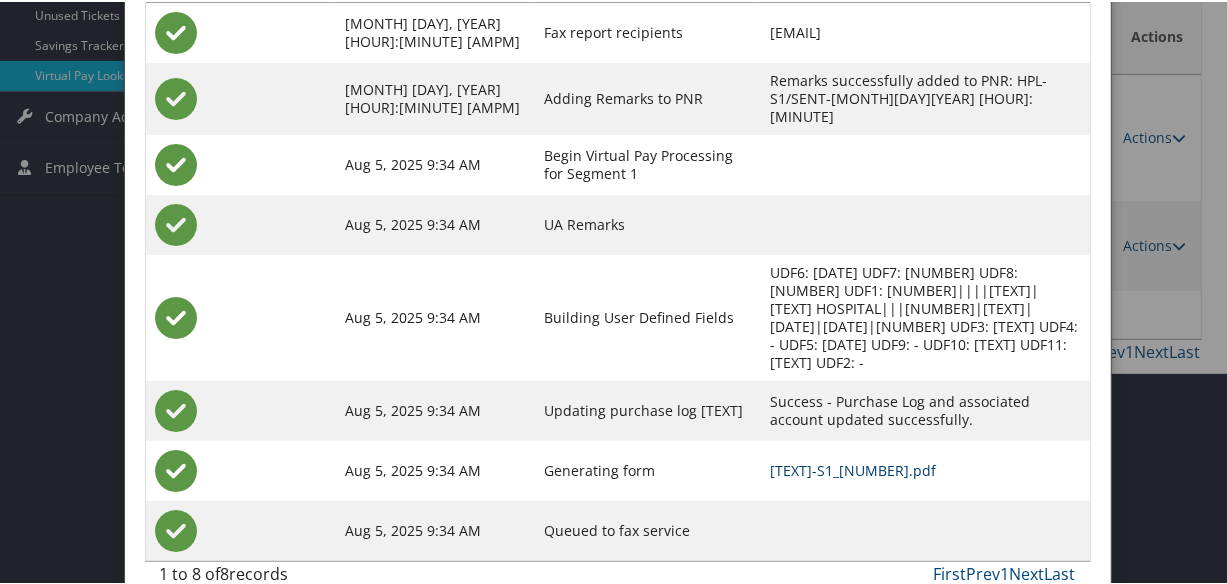 click on "AEOWMV-S1_1754366683967.pdf" at bounding box center [853, 468] 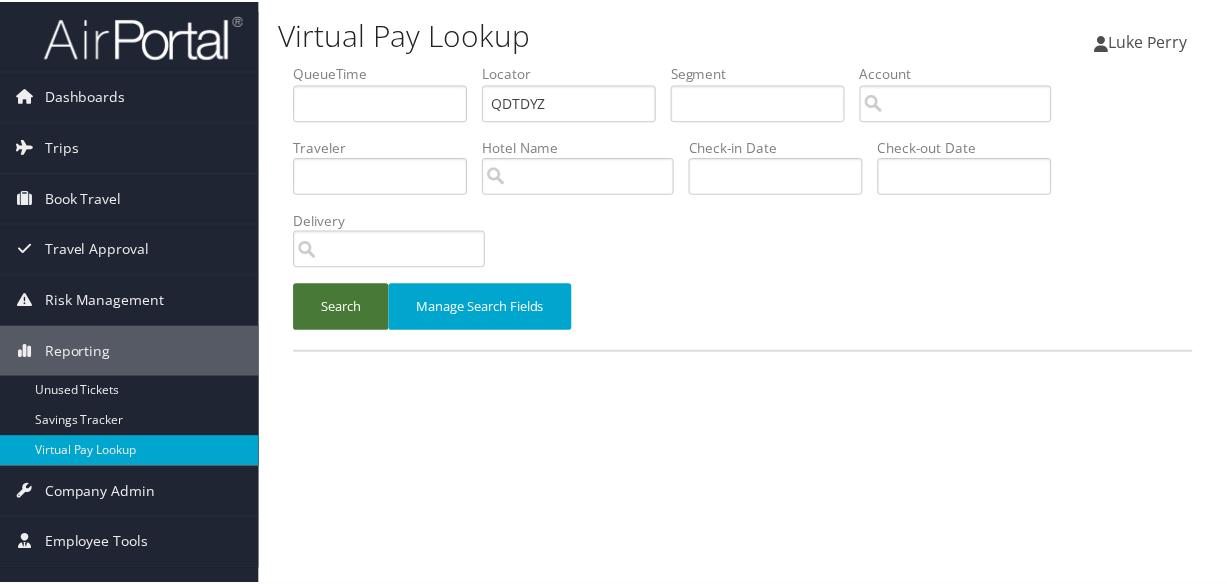 scroll, scrollTop: 0, scrollLeft: 0, axis: both 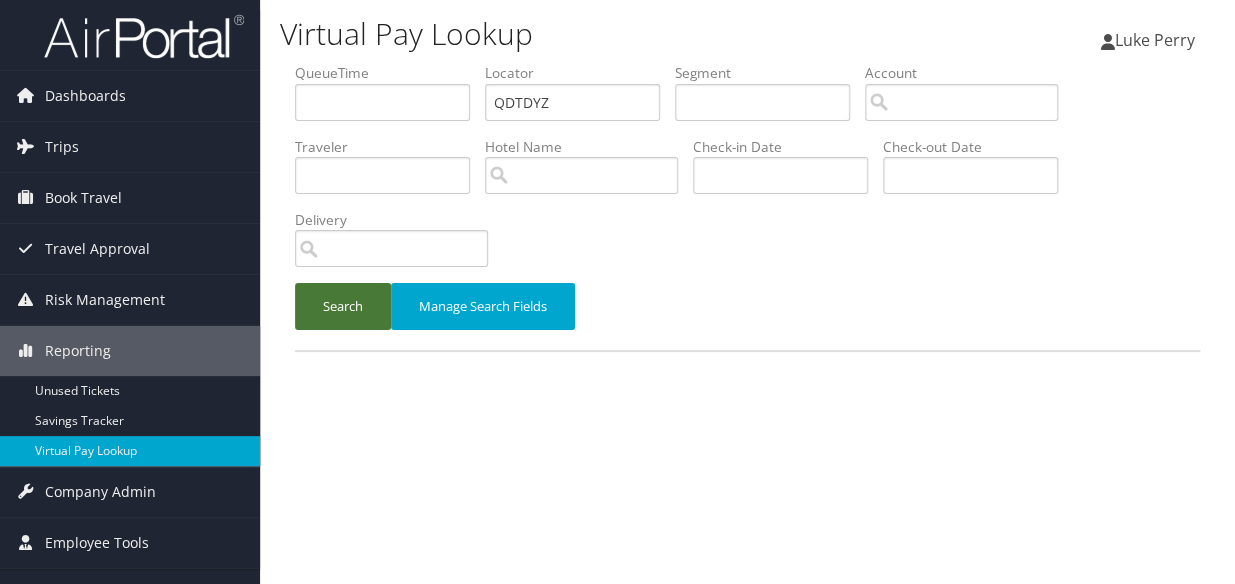 click on "Search" at bounding box center [343, 306] 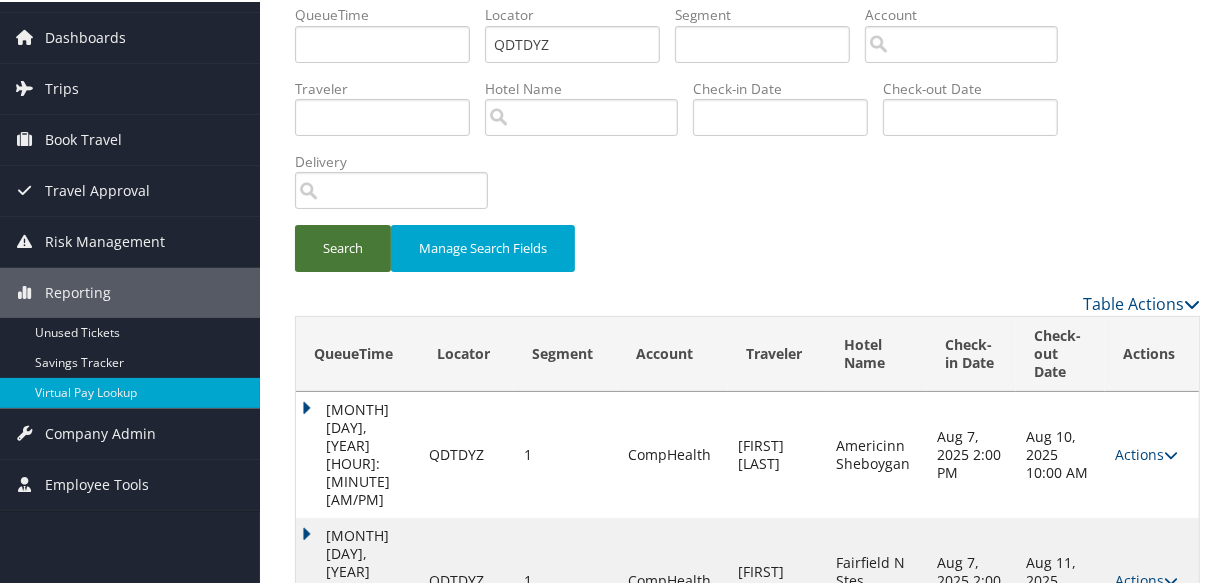 scroll, scrollTop: 116, scrollLeft: 0, axis: vertical 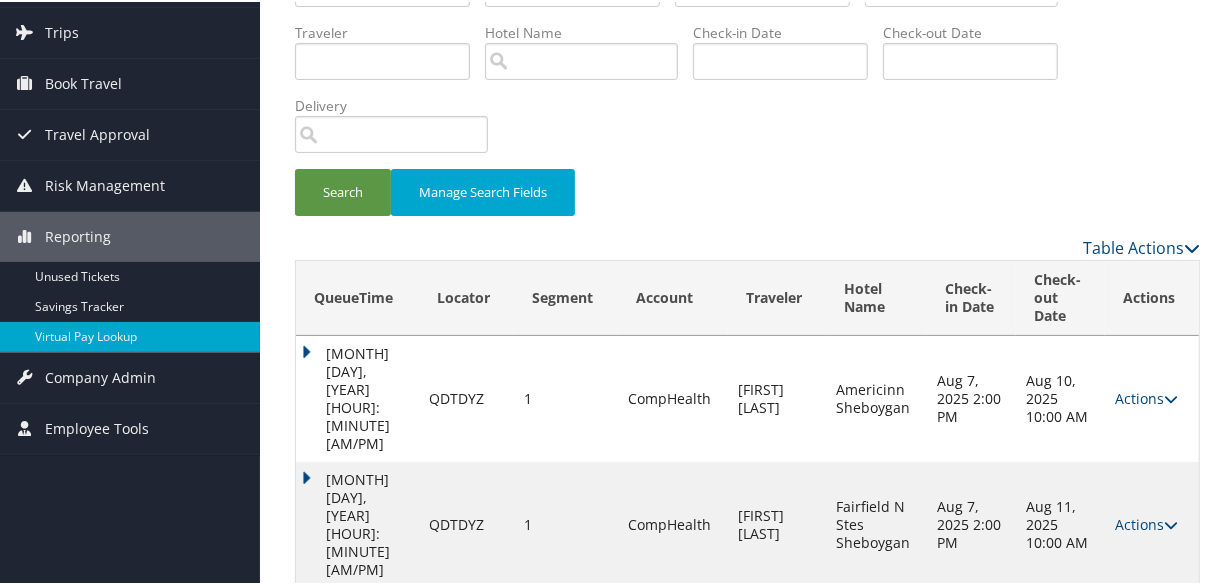 click on "Aug 5, 2025 9:34 AM" at bounding box center [357, 622] 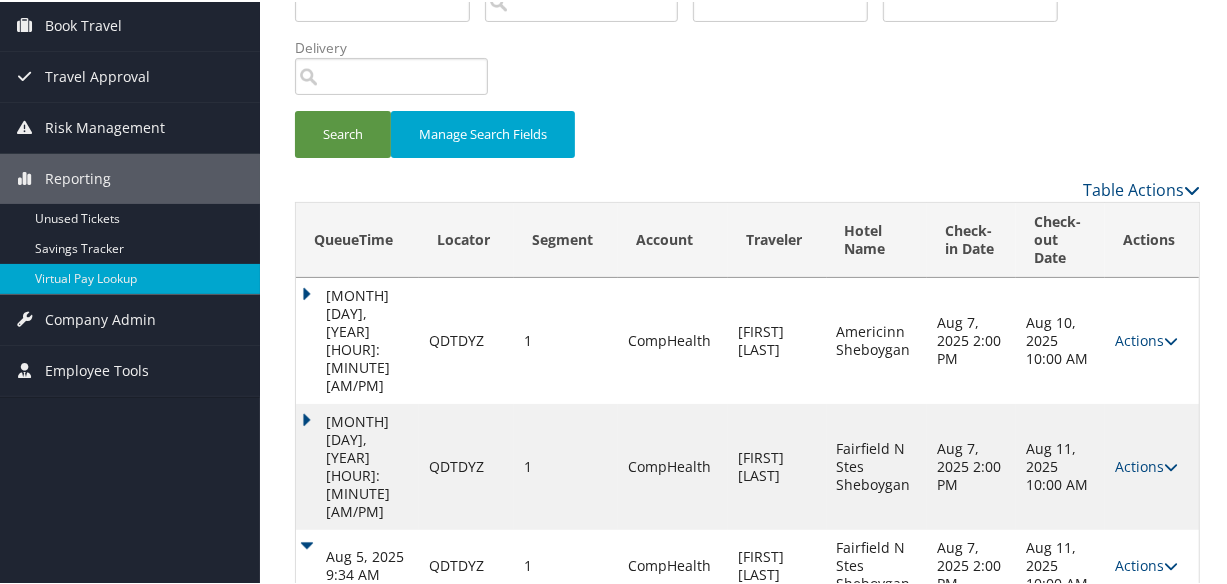 scroll, scrollTop: 200, scrollLeft: 0, axis: vertical 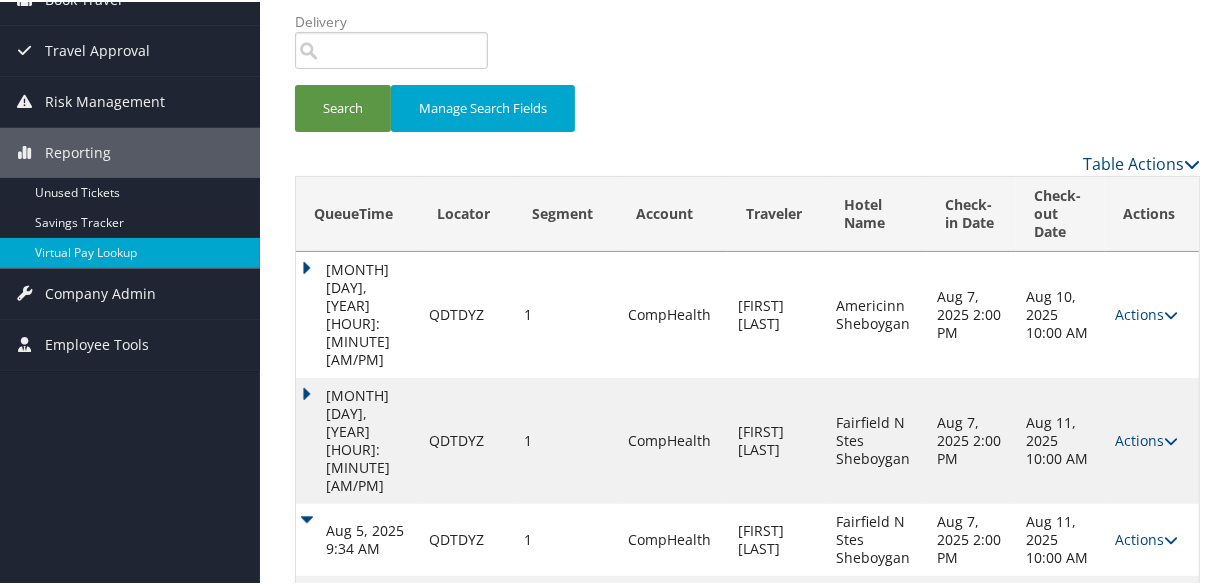 drag, startPoint x: 1115, startPoint y: 423, endPoint x: 1106, endPoint y: 442, distance: 21.023796 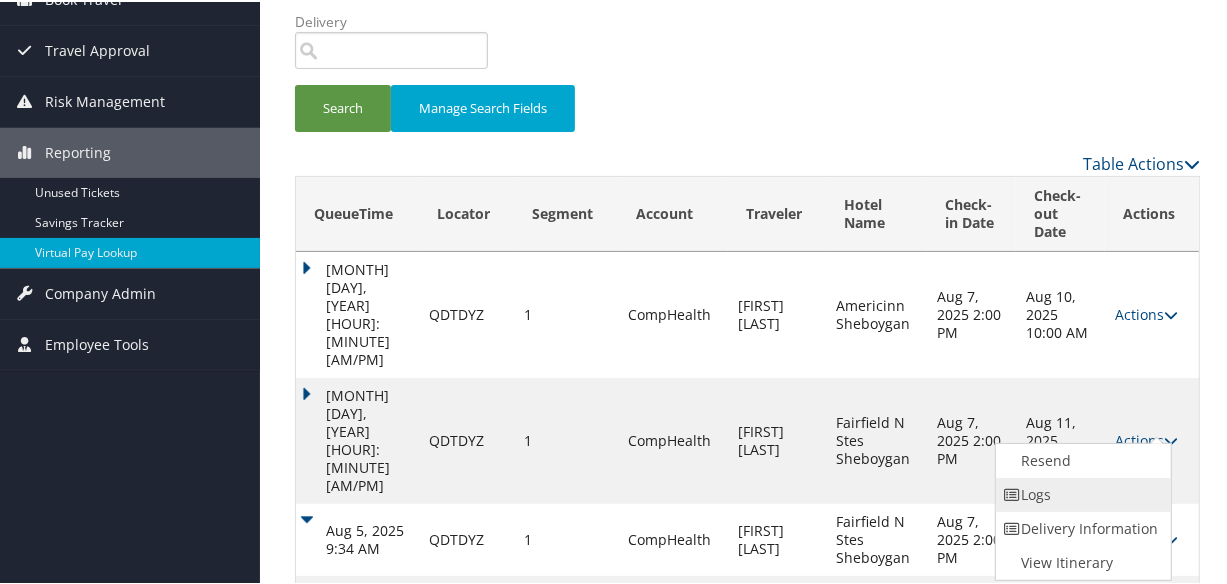 click on "Logs" at bounding box center (1081, 493) 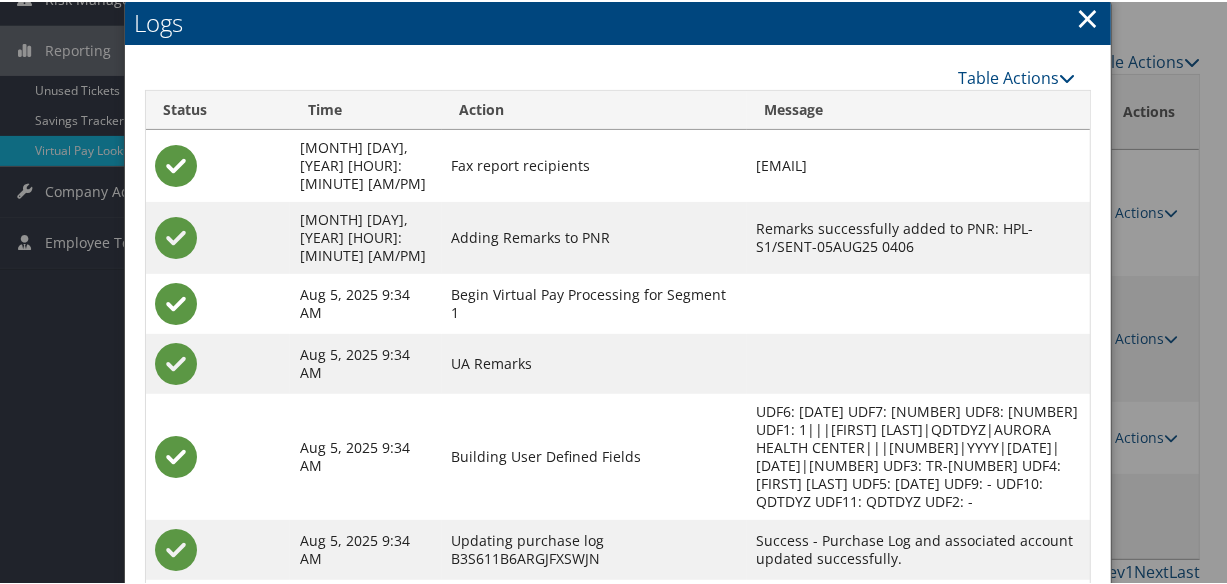 scroll, scrollTop: 429, scrollLeft: 0, axis: vertical 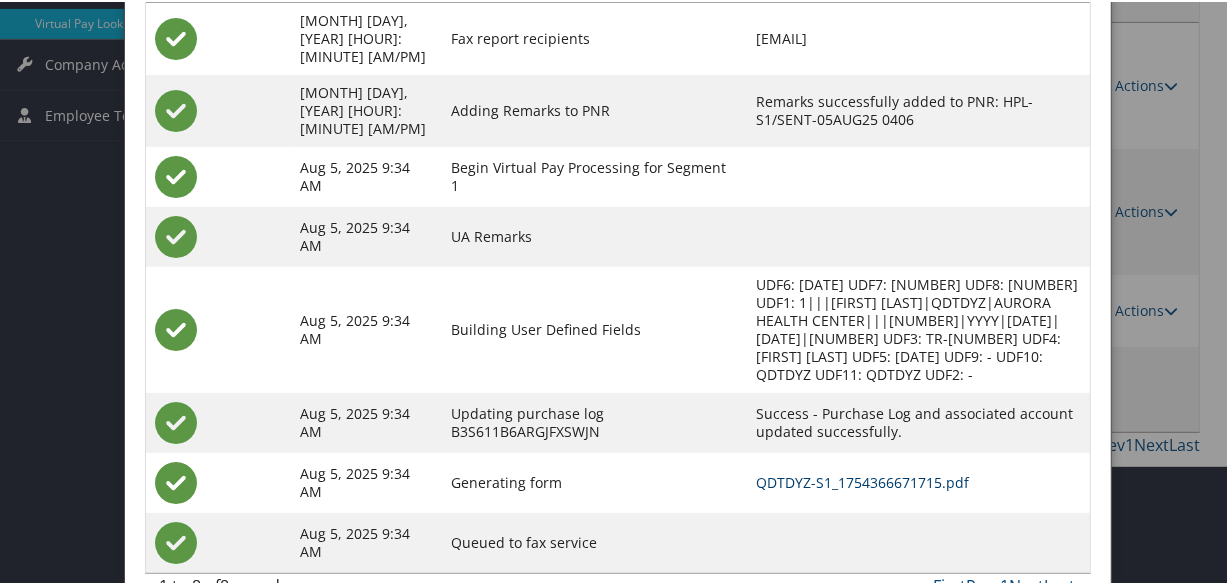click on "QDTDYZ-S1_1754366671715.pdf" at bounding box center [863, 480] 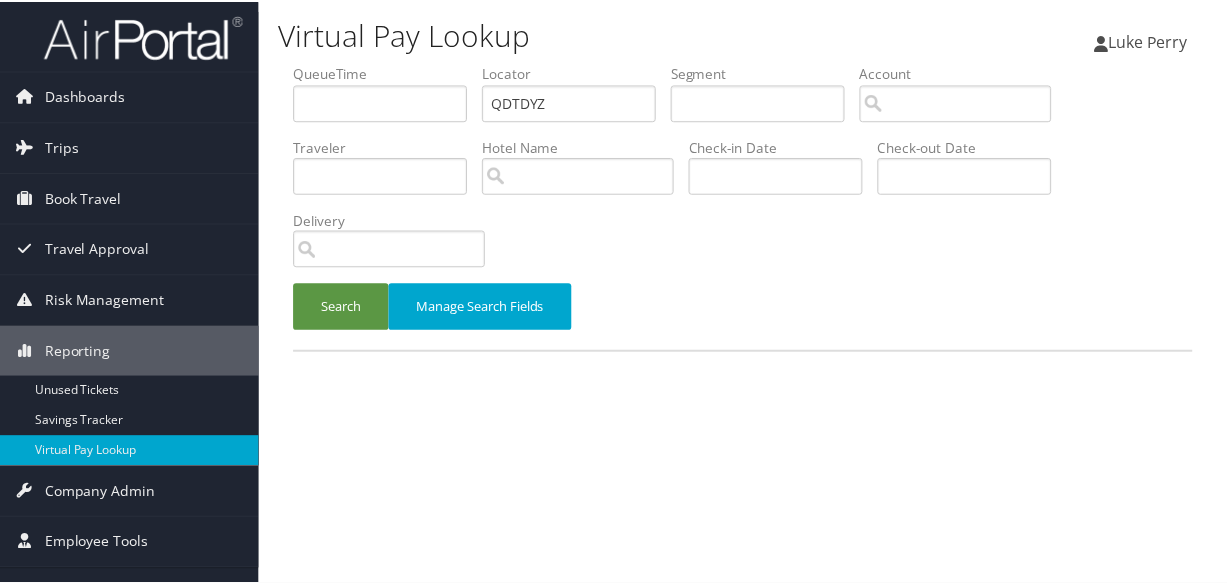scroll, scrollTop: 0, scrollLeft: 0, axis: both 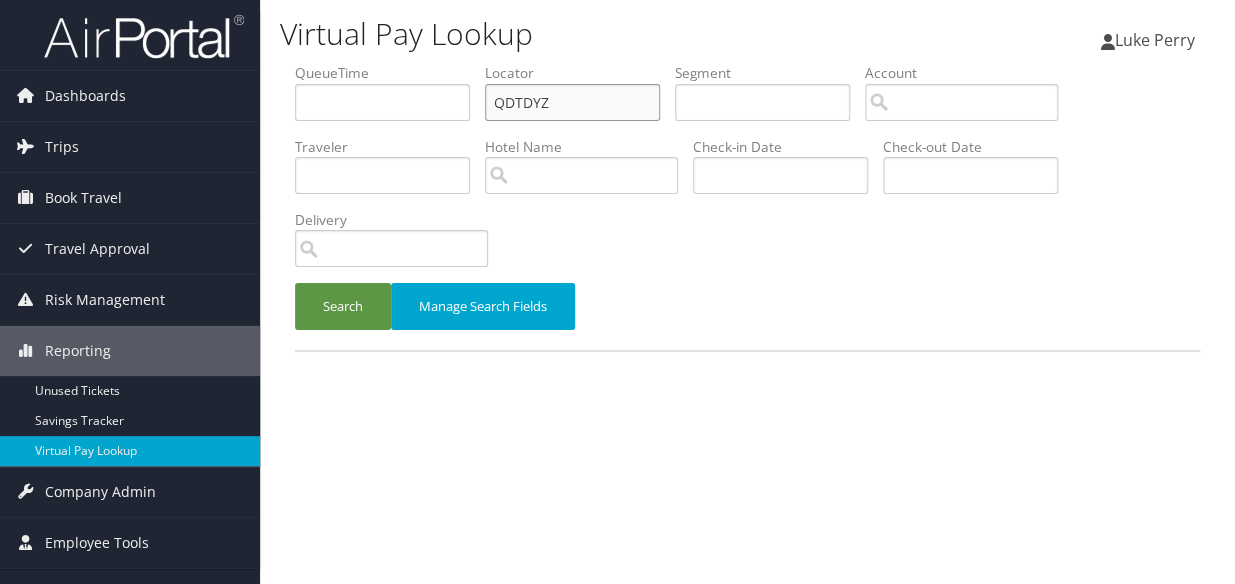 paste on "JSDCJX" 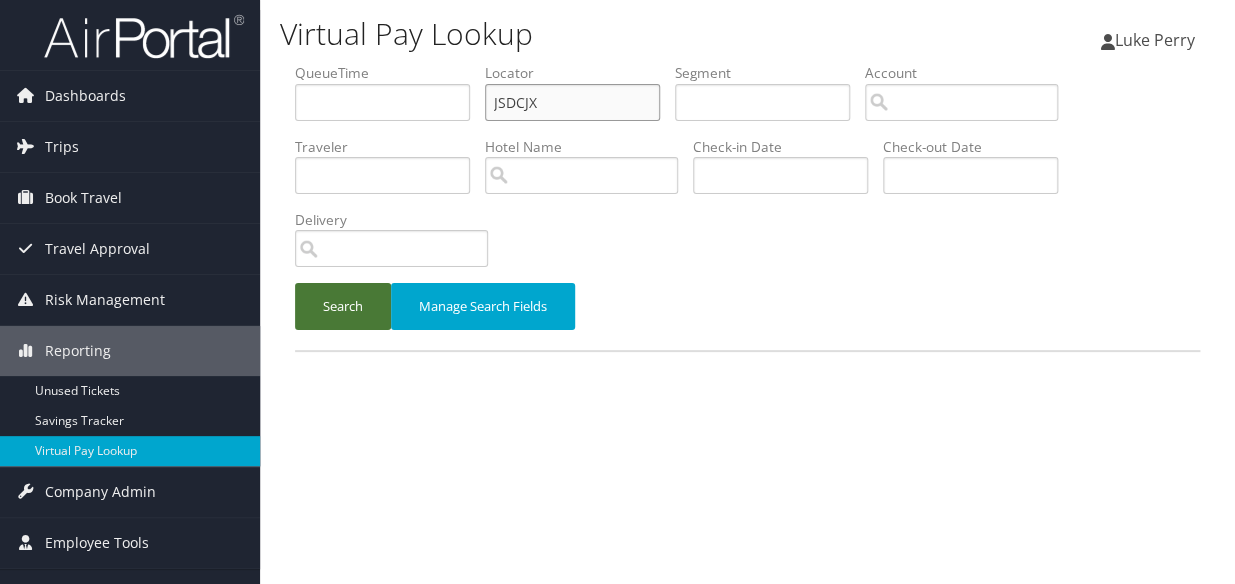 type on "JSDCJX" 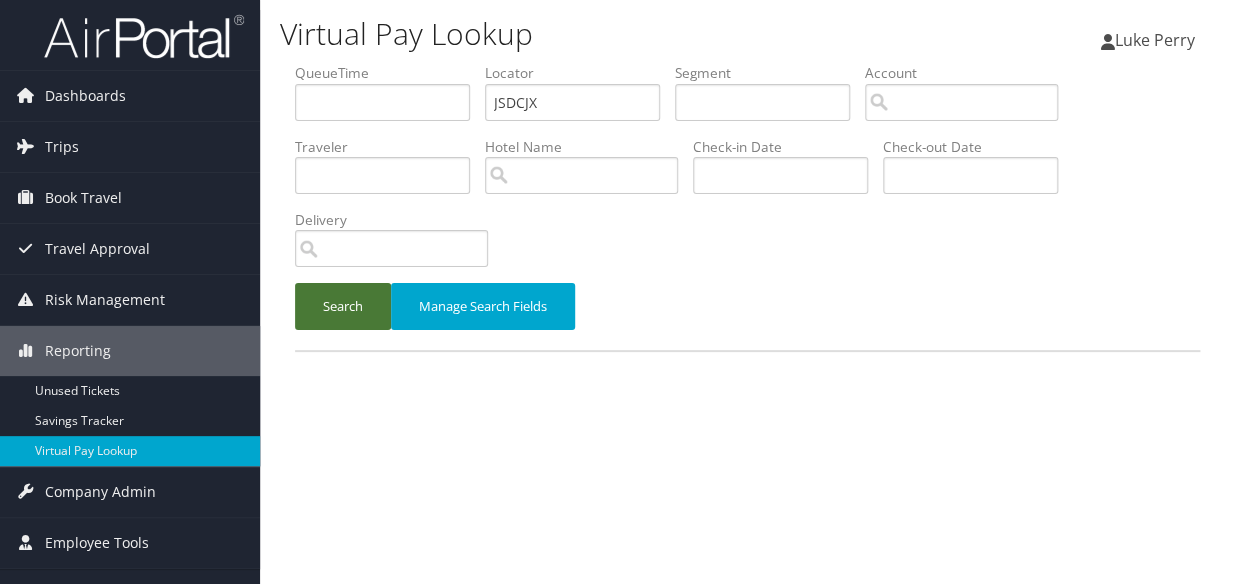 click on "Search" at bounding box center [343, 306] 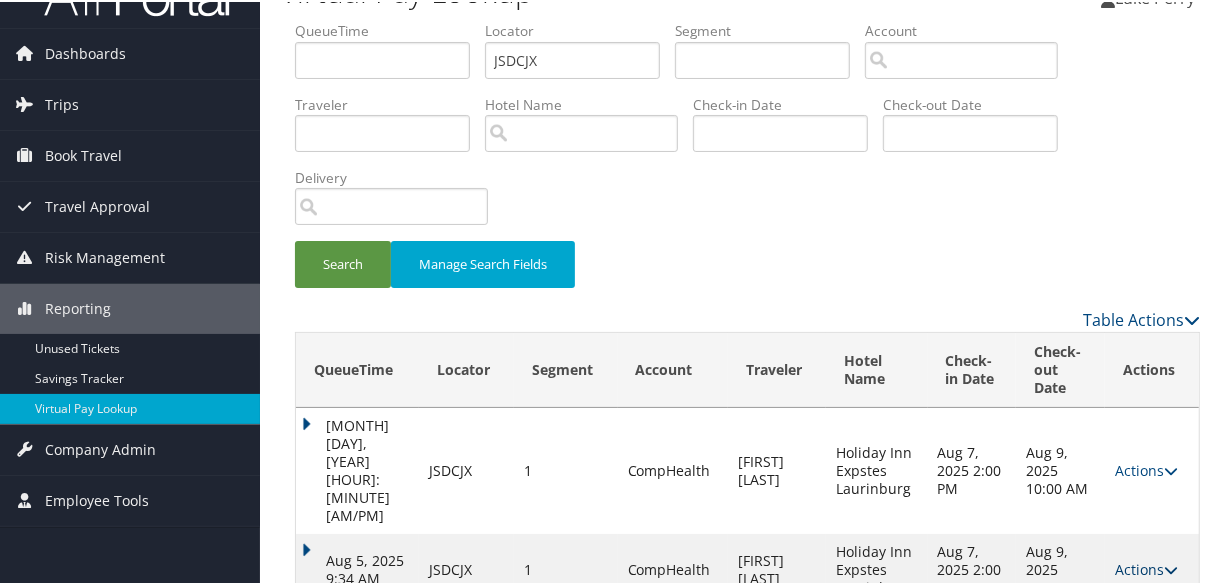 click on "Actions" at bounding box center (1146, 567) 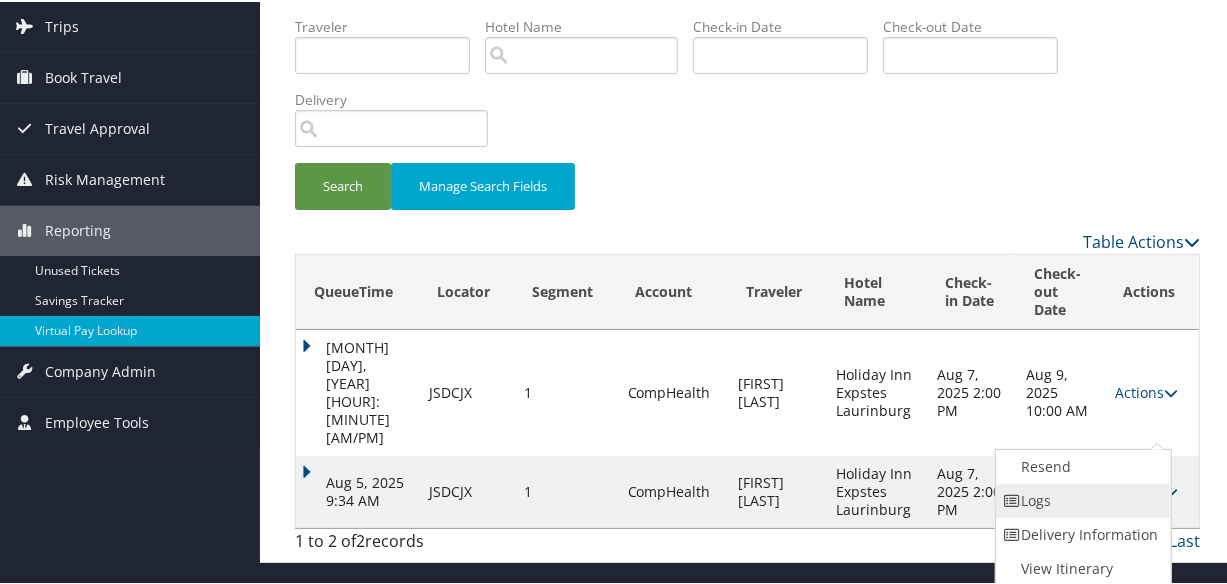 click on "Logs" at bounding box center [1081, 499] 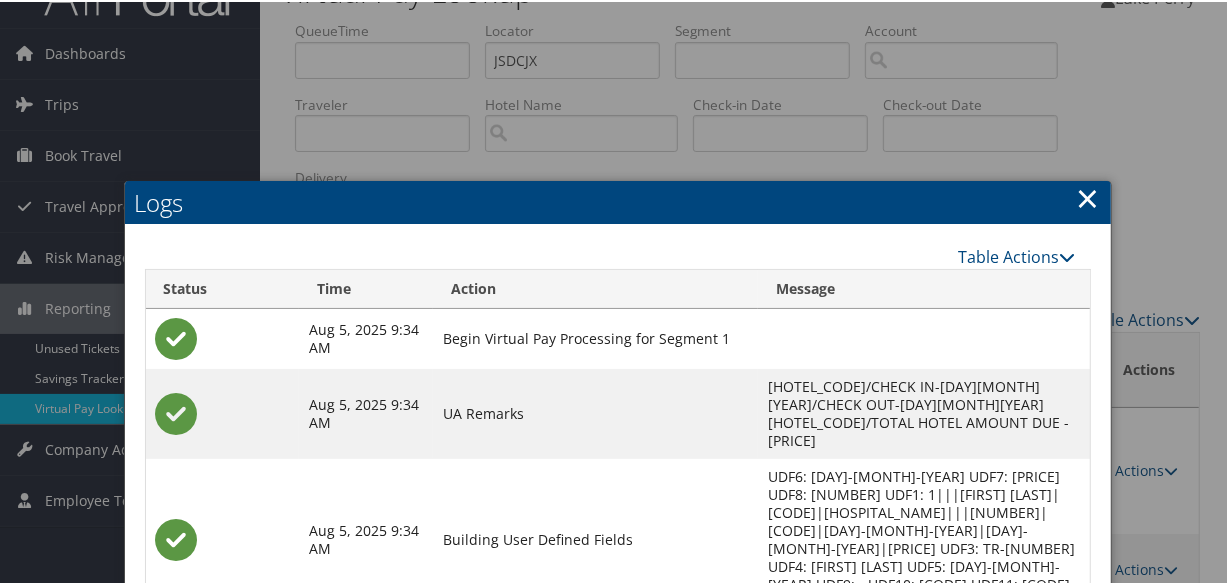 scroll, scrollTop: 238, scrollLeft: 0, axis: vertical 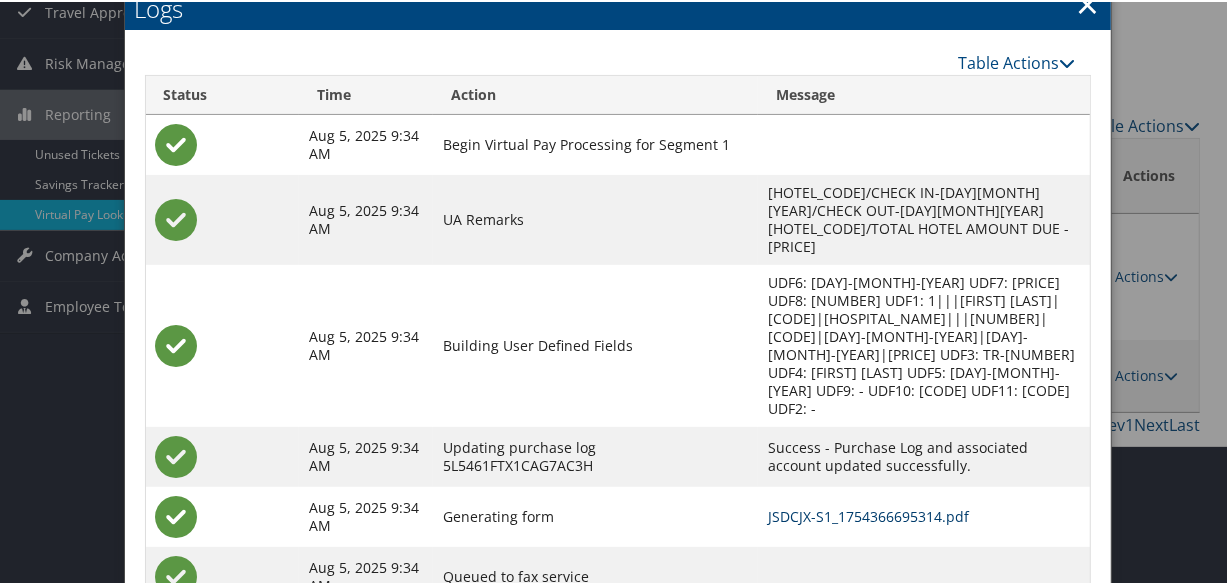click on "JSDCJX-S1_1754366695314.pdf" at bounding box center (868, 514) 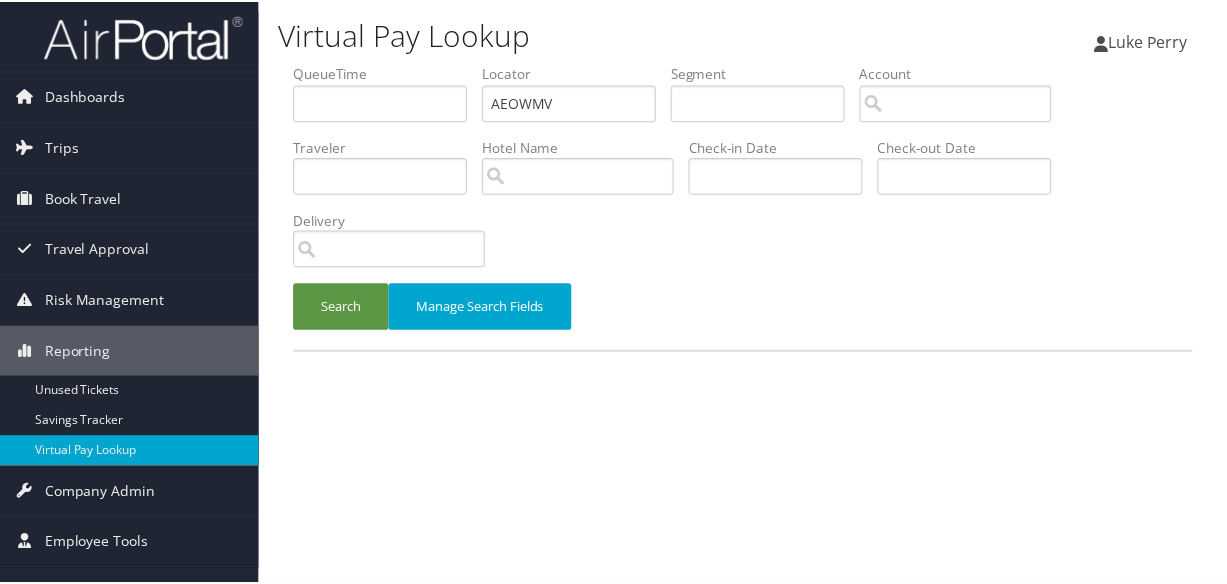 scroll, scrollTop: 0, scrollLeft: 0, axis: both 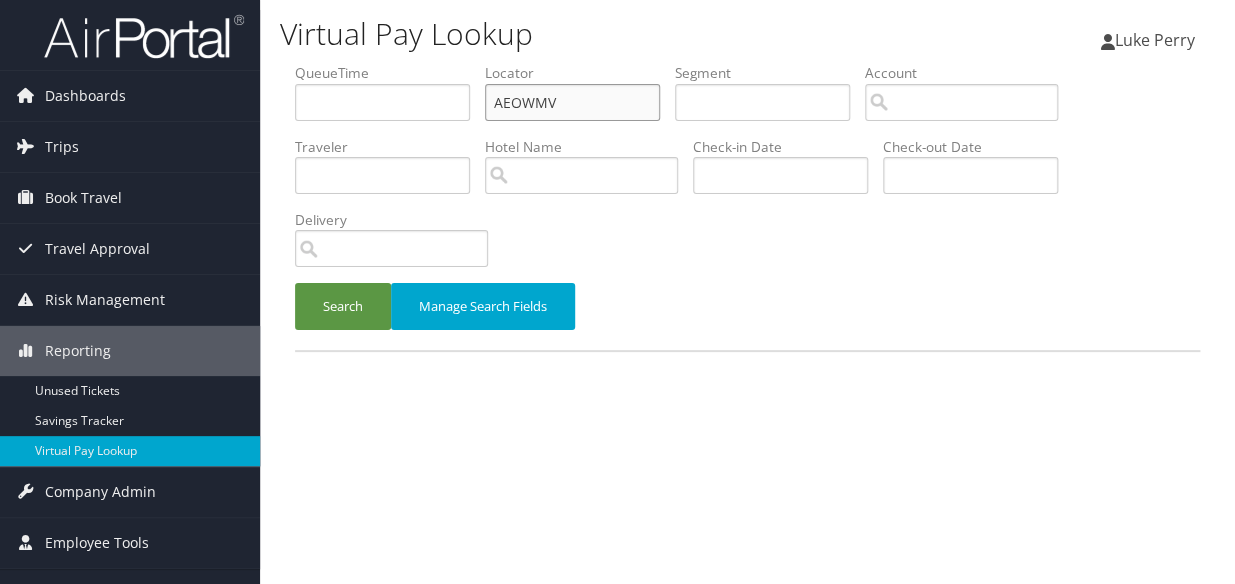 paste on "WLWSYG" 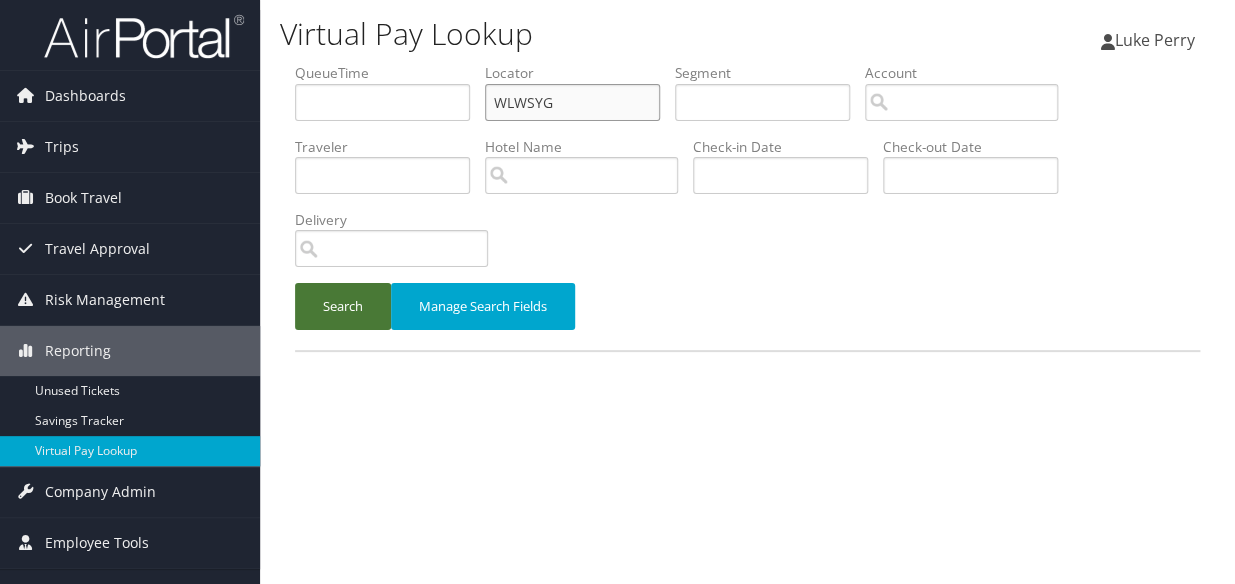 type on "WLWSYG" 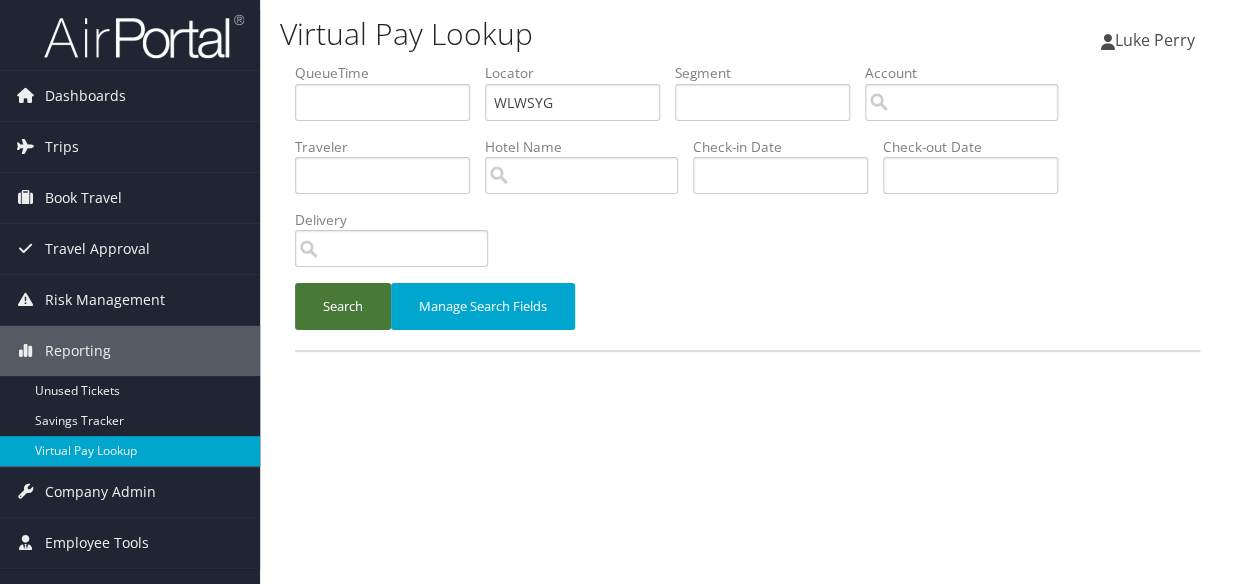 click on "Search" at bounding box center [343, 306] 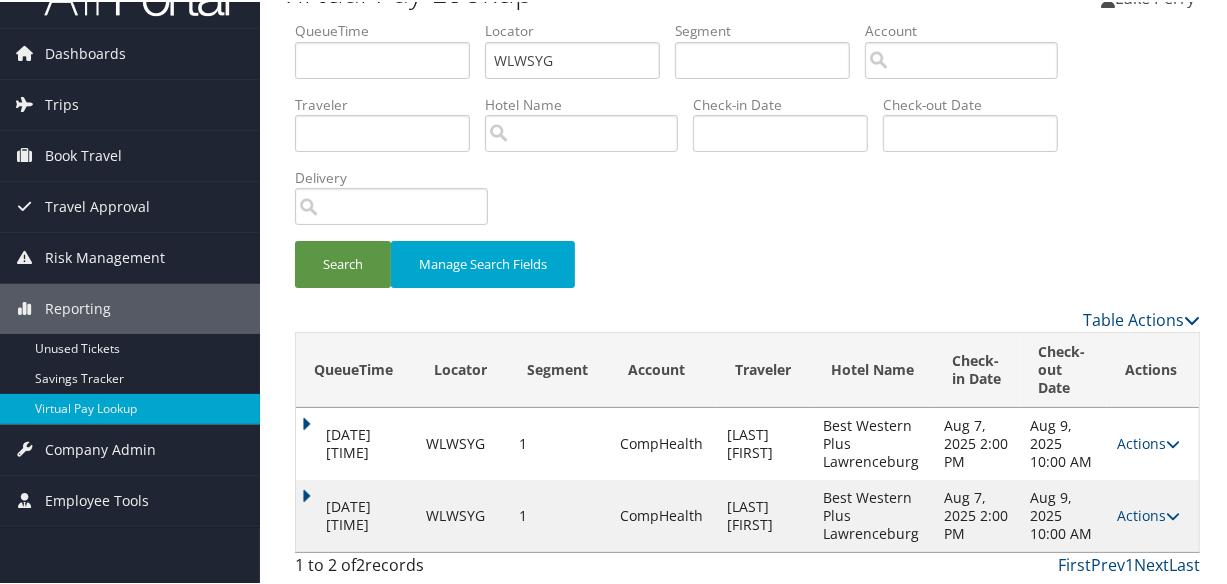click on "Actions" at bounding box center [1148, 513] 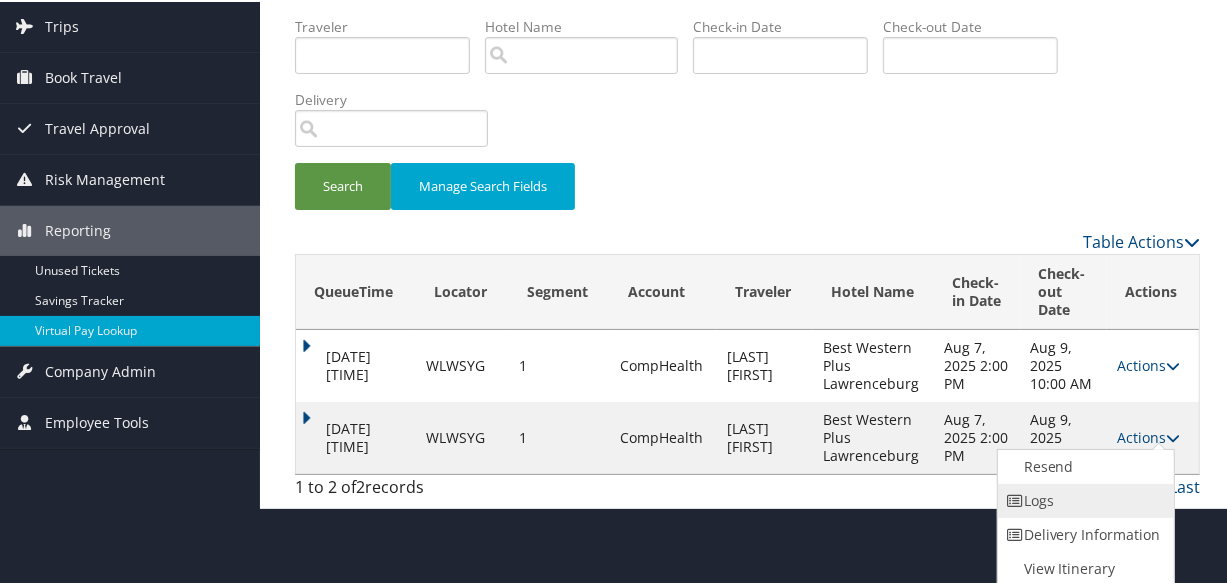 click on "Logs" at bounding box center (1083, 499) 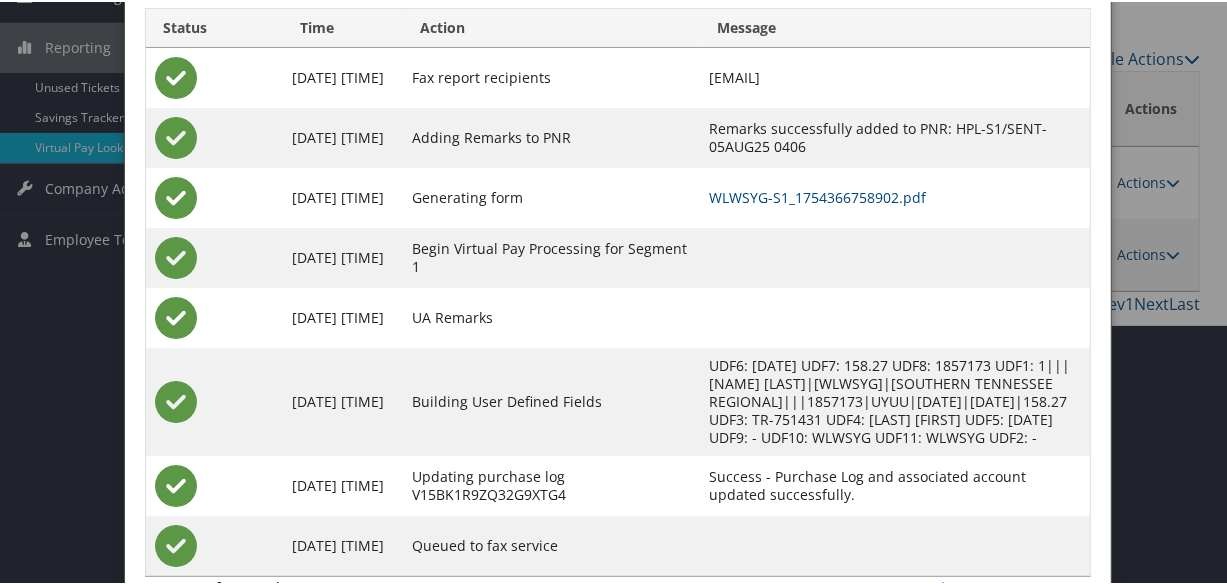 scroll, scrollTop: 350, scrollLeft: 0, axis: vertical 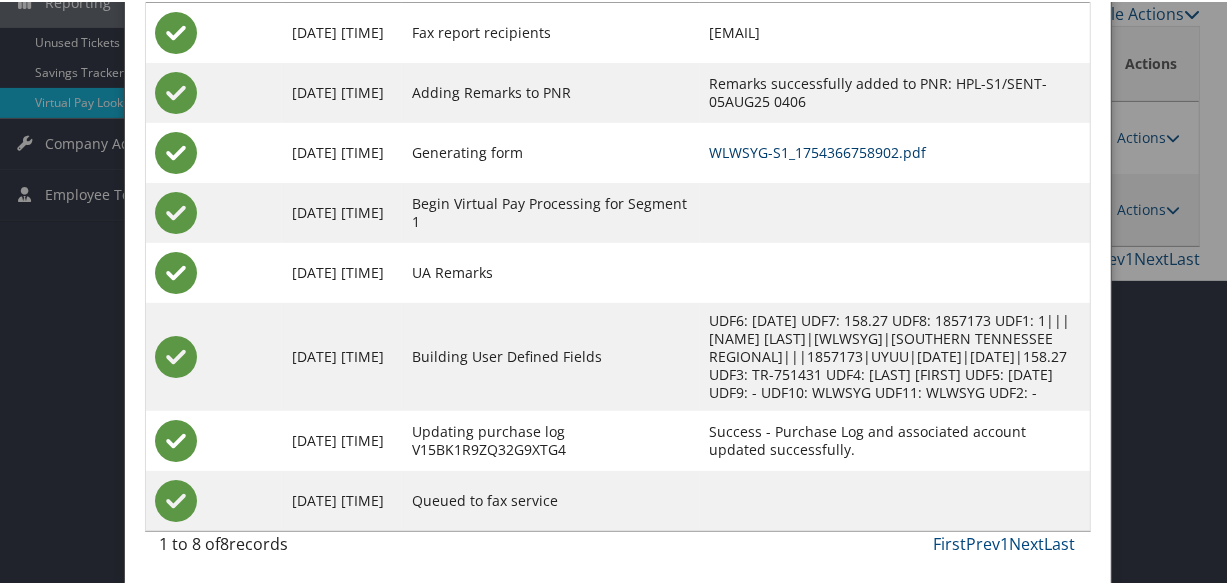 click on "WLWSYG-S1_1754366758902.pdf" at bounding box center [818, 150] 